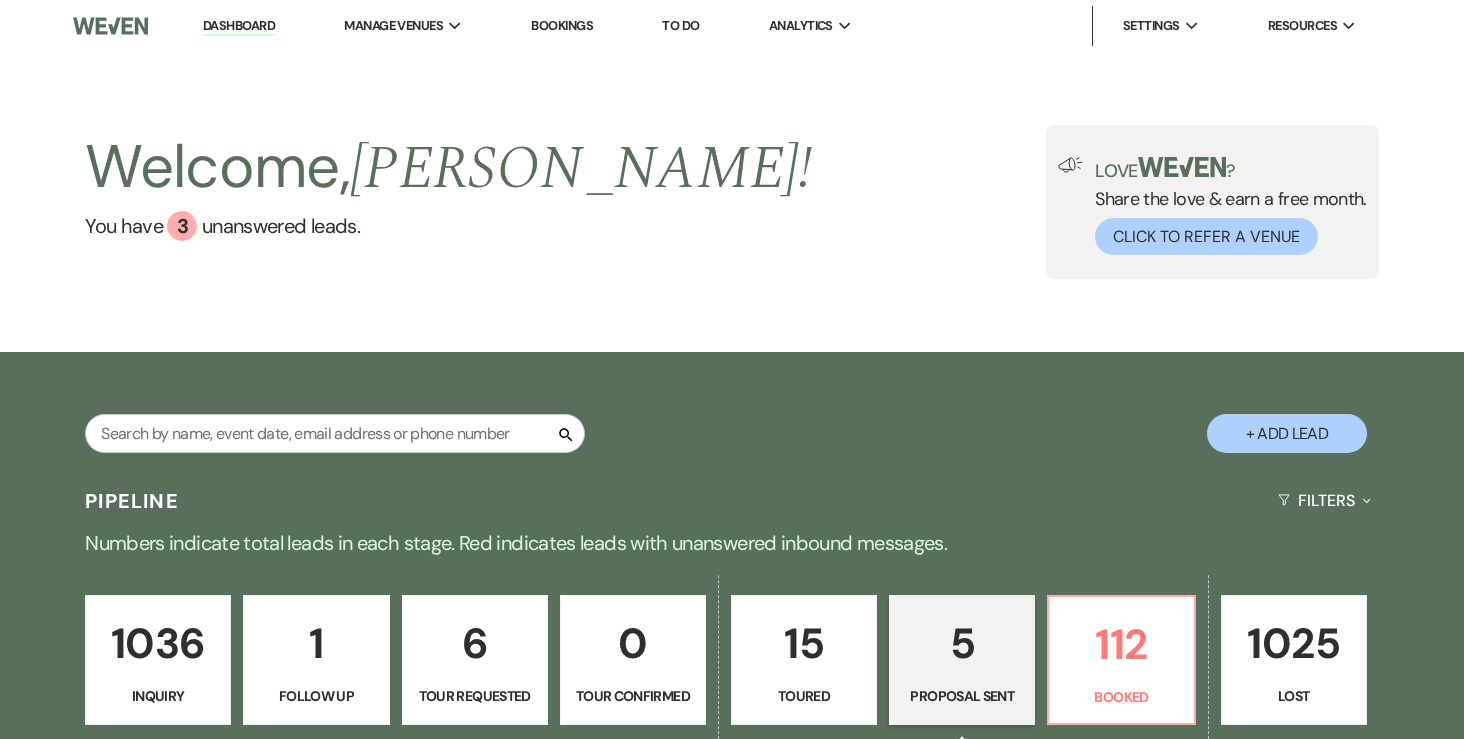 select on "6" 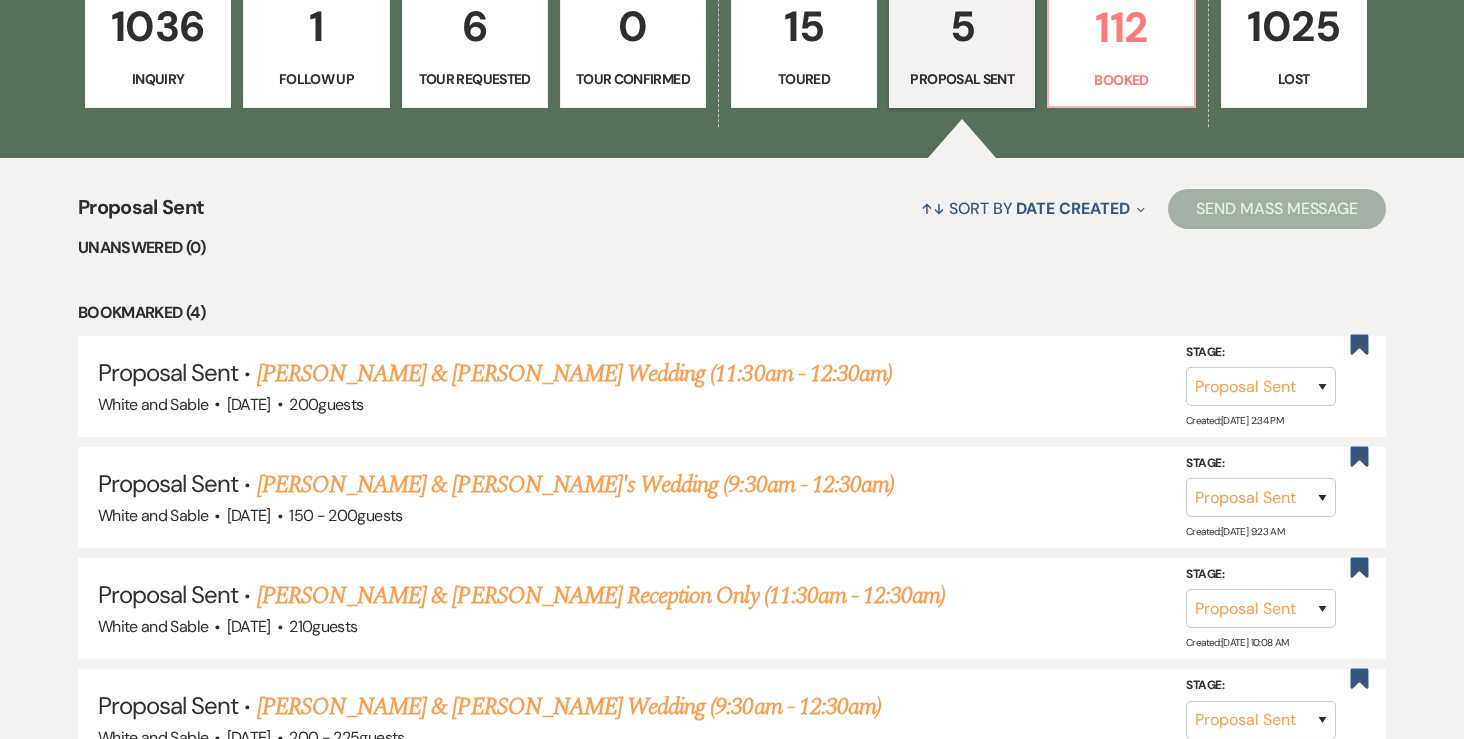 scroll, scrollTop: 0, scrollLeft: 0, axis: both 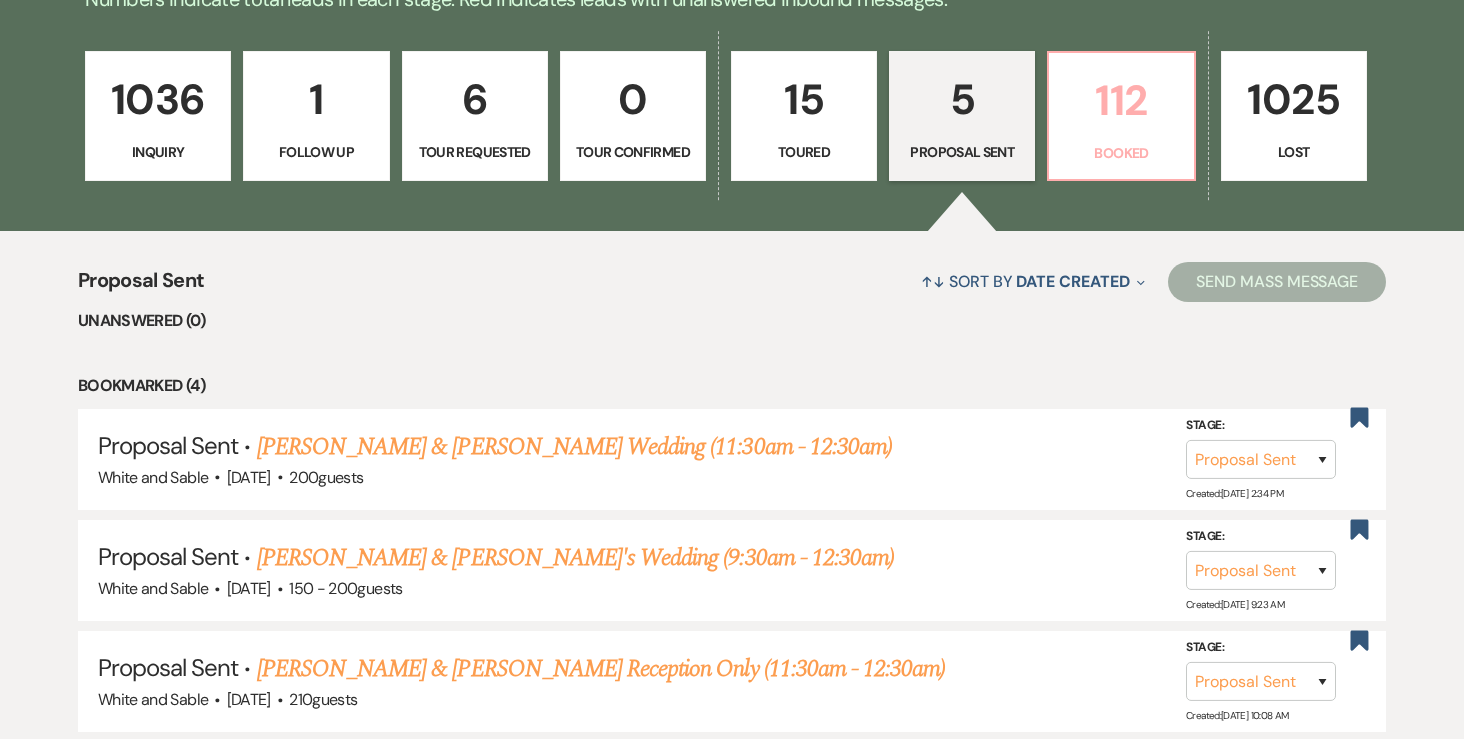 click on "112" at bounding box center [1121, 100] 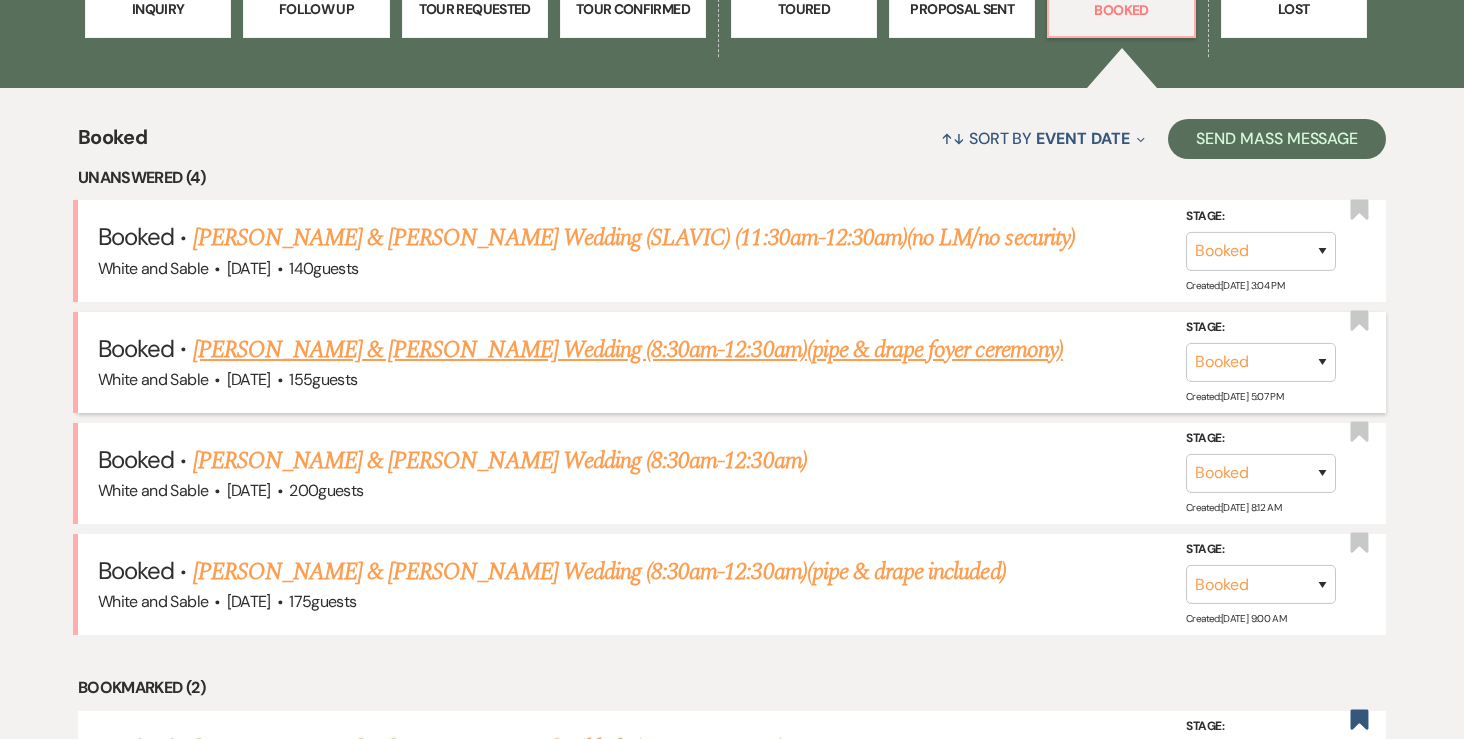 scroll, scrollTop: 688, scrollLeft: 0, axis: vertical 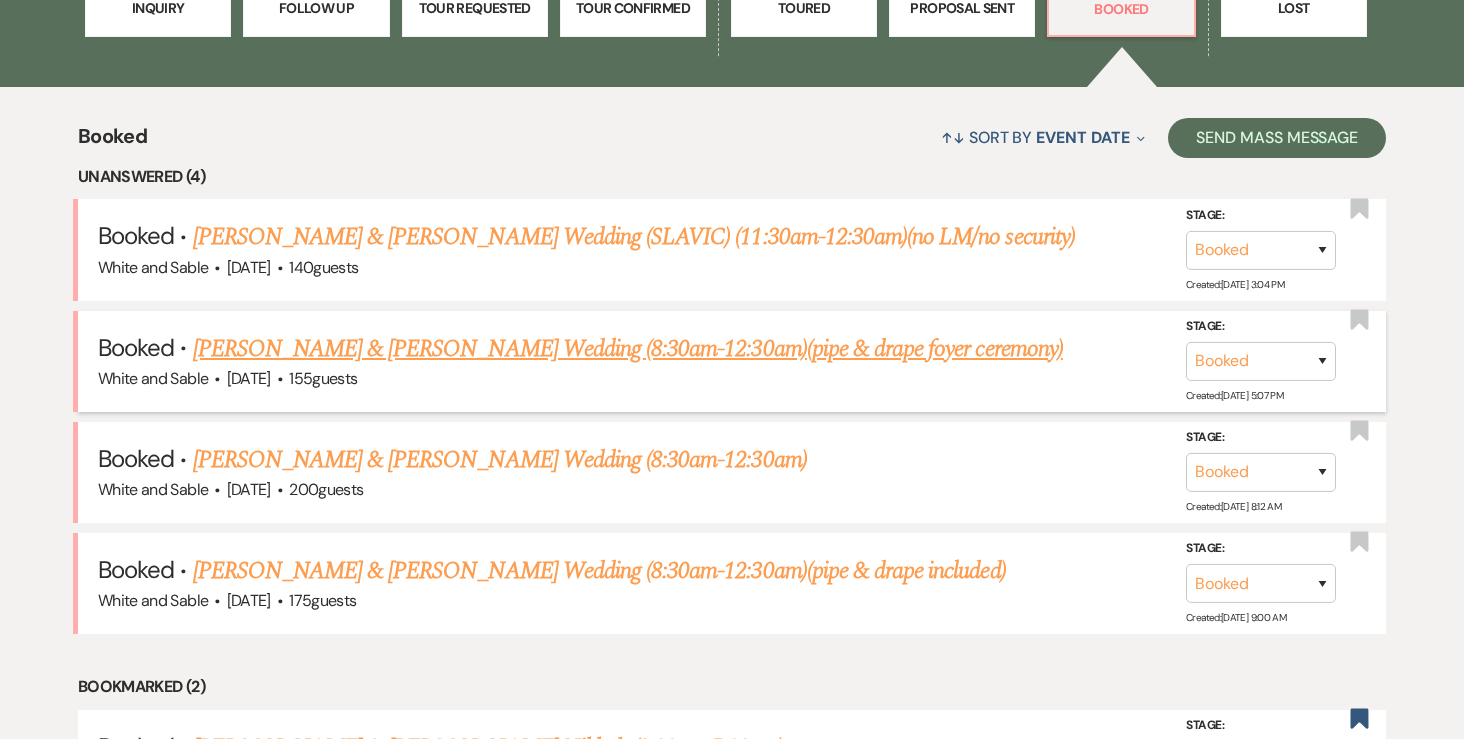 click on "[PERSON_NAME] & [PERSON_NAME] Wedding (8:30am-12:30am)(pipe & drape foyer ceremony)" at bounding box center [628, 349] 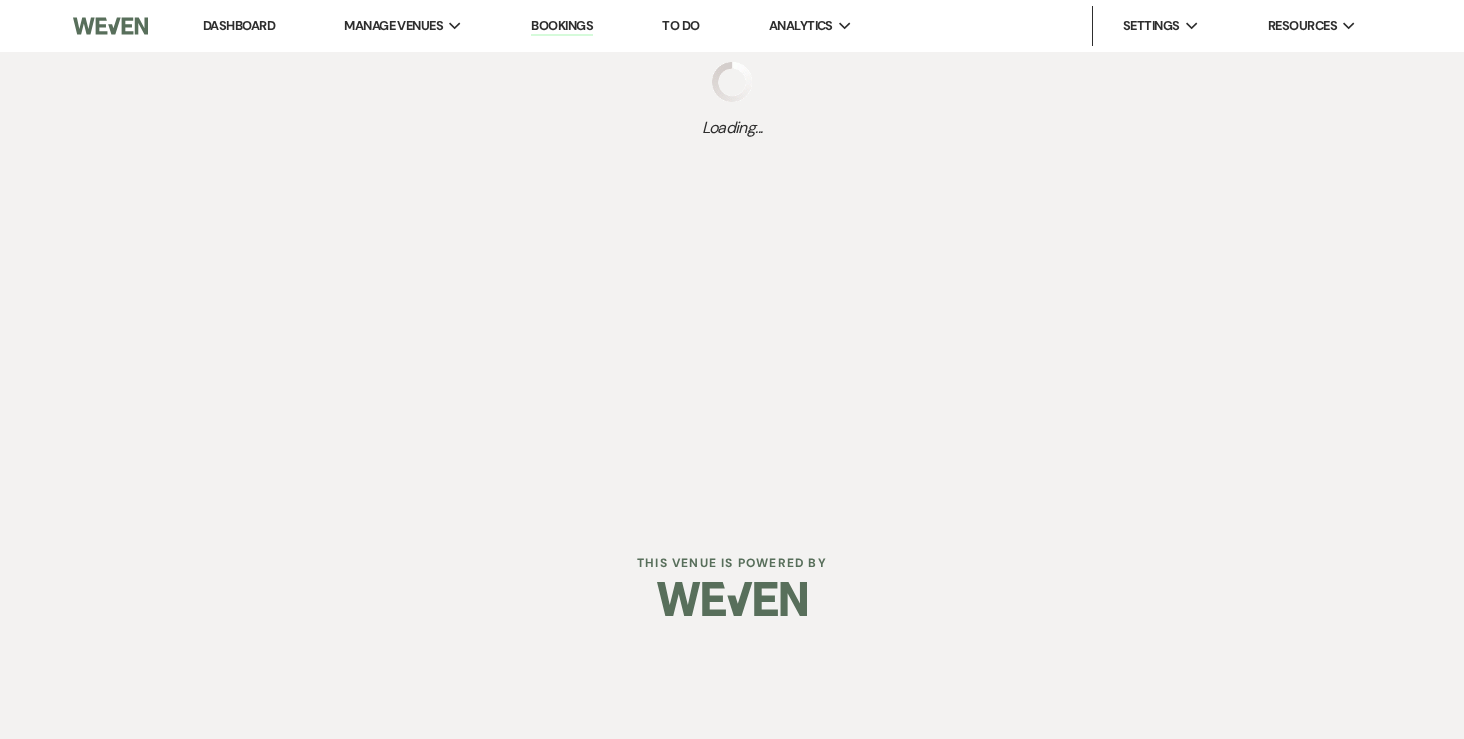 scroll, scrollTop: 0, scrollLeft: 0, axis: both 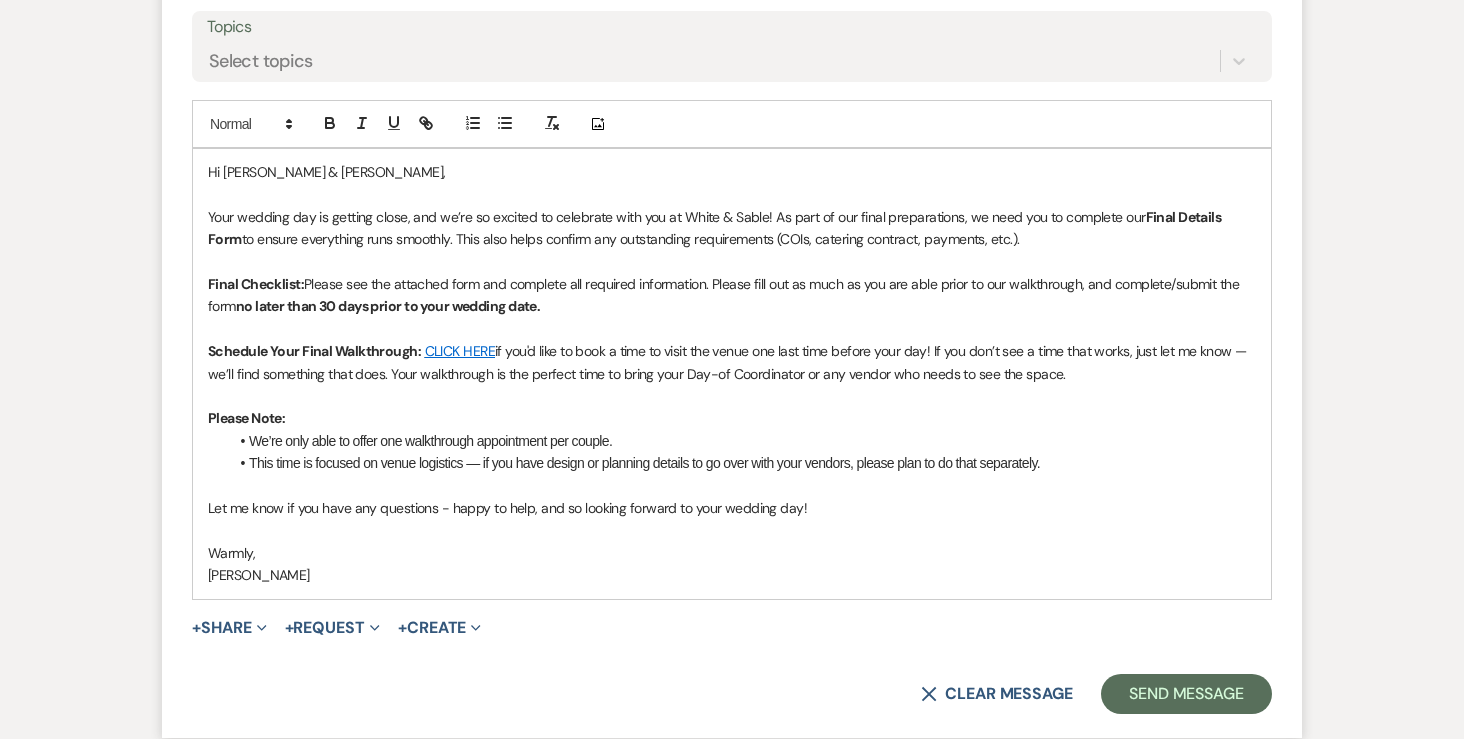 click on "Final Checklist:  Please see the attached form and complete all required information. Please fill out as much as you are able prior to our walkthrough, and complete/submit the form  no later than 30 days prior to your wedding date." at bounding box center (732, 295) 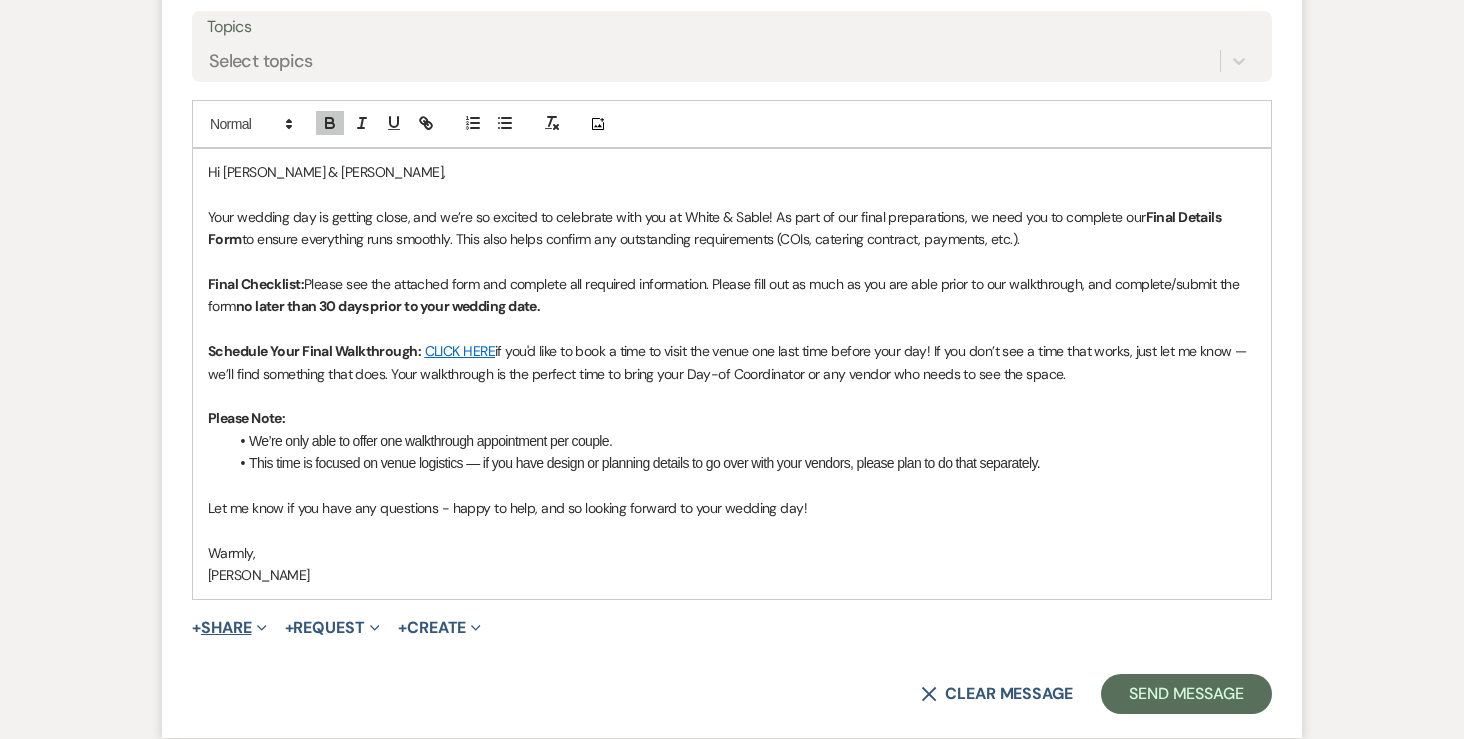 click on "Expand" at bounding box center [259, 627] 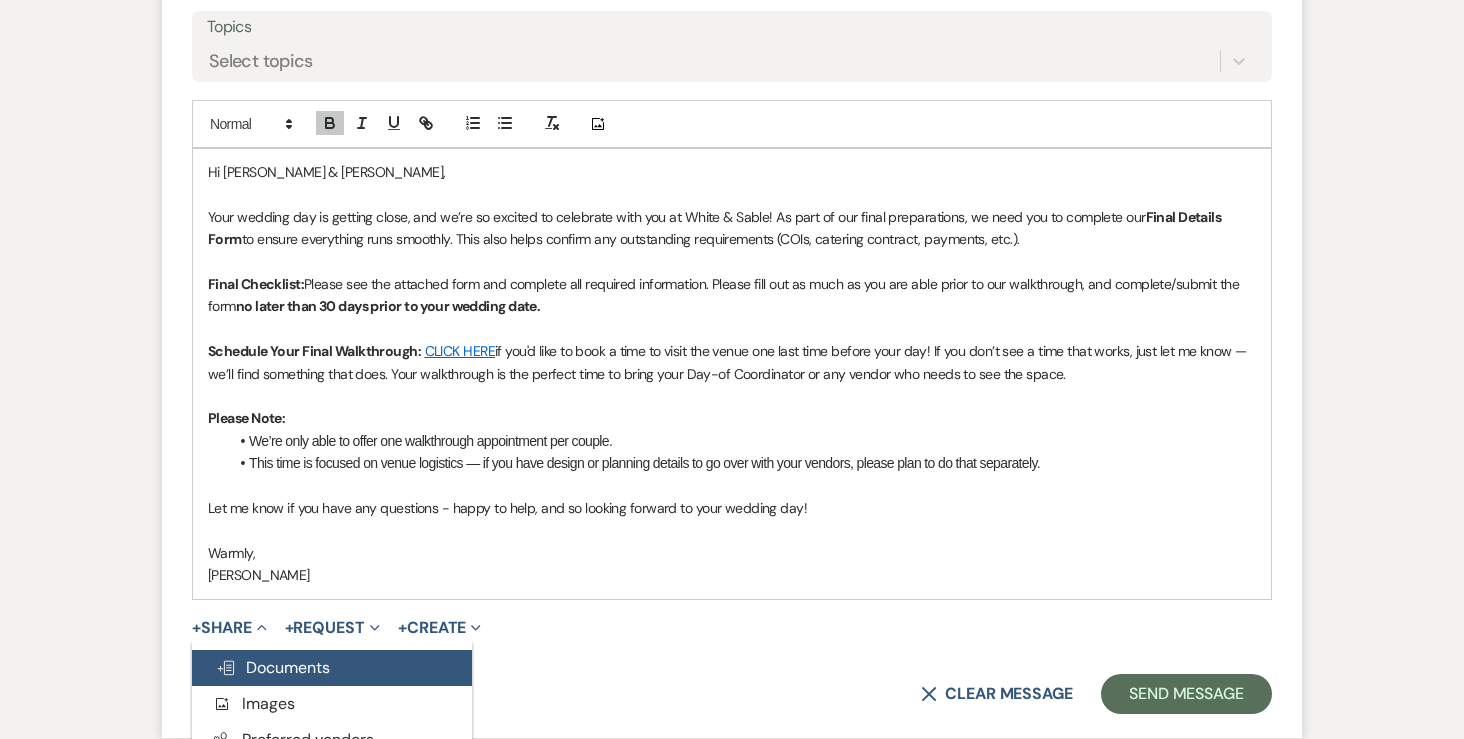 click on "Doc Upload Documents" at bounding box center (273, 667) 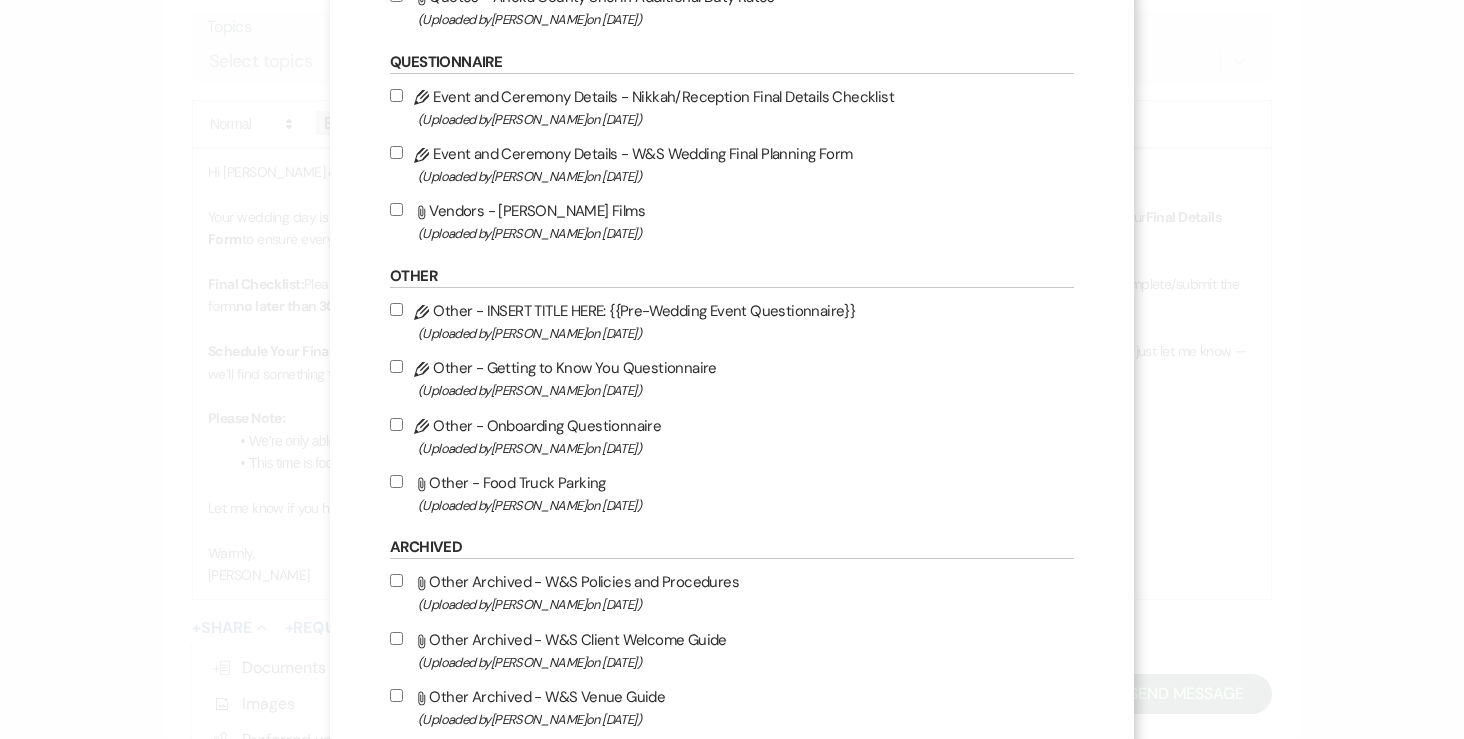 scroll, scrollTop: 2163, scrollLeft: 0, axis: vertical 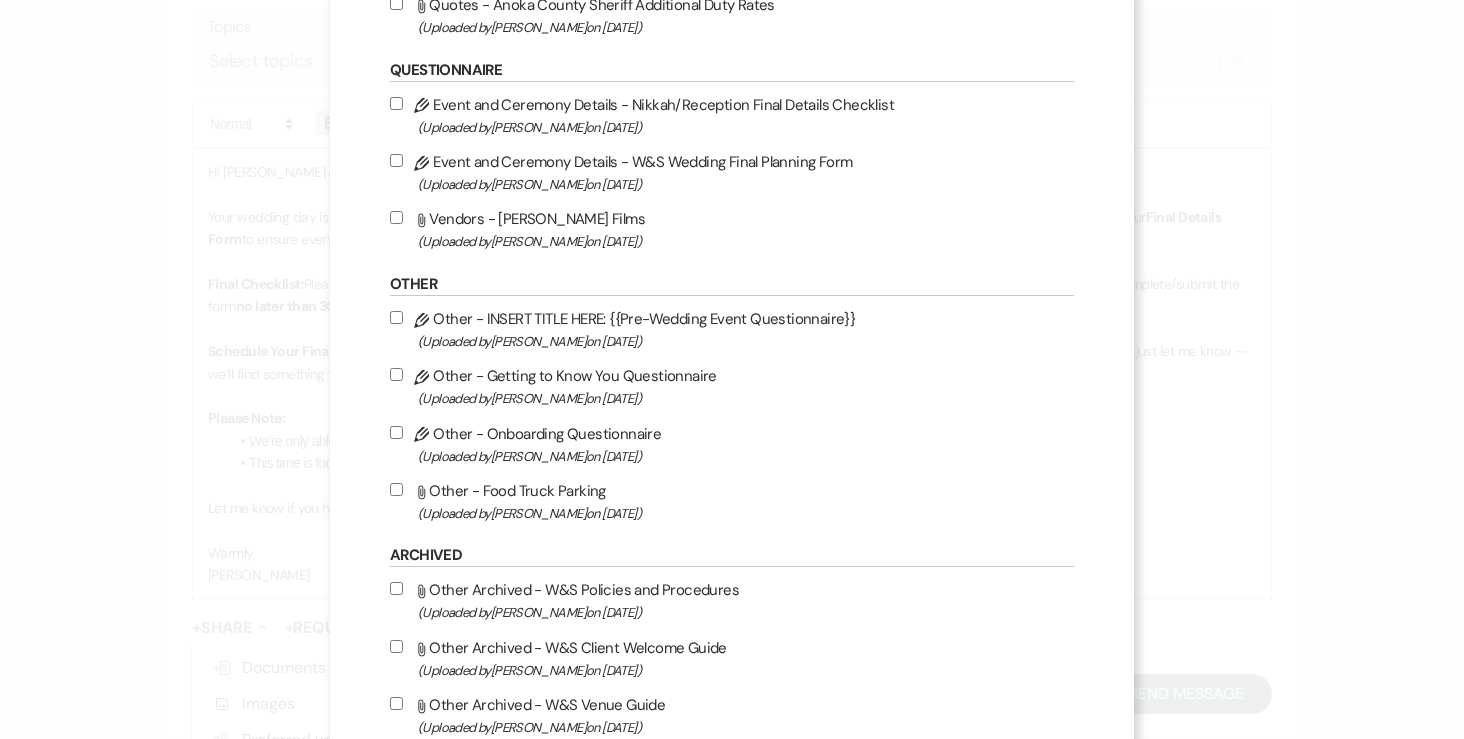 click on "Pencil Event and Ceremony Details - W&S Wedding Final Planning Form (Uploaded by  Angela Oldenburger  on   Mar 21st, 2025 )" at bounding box center (396, 160) 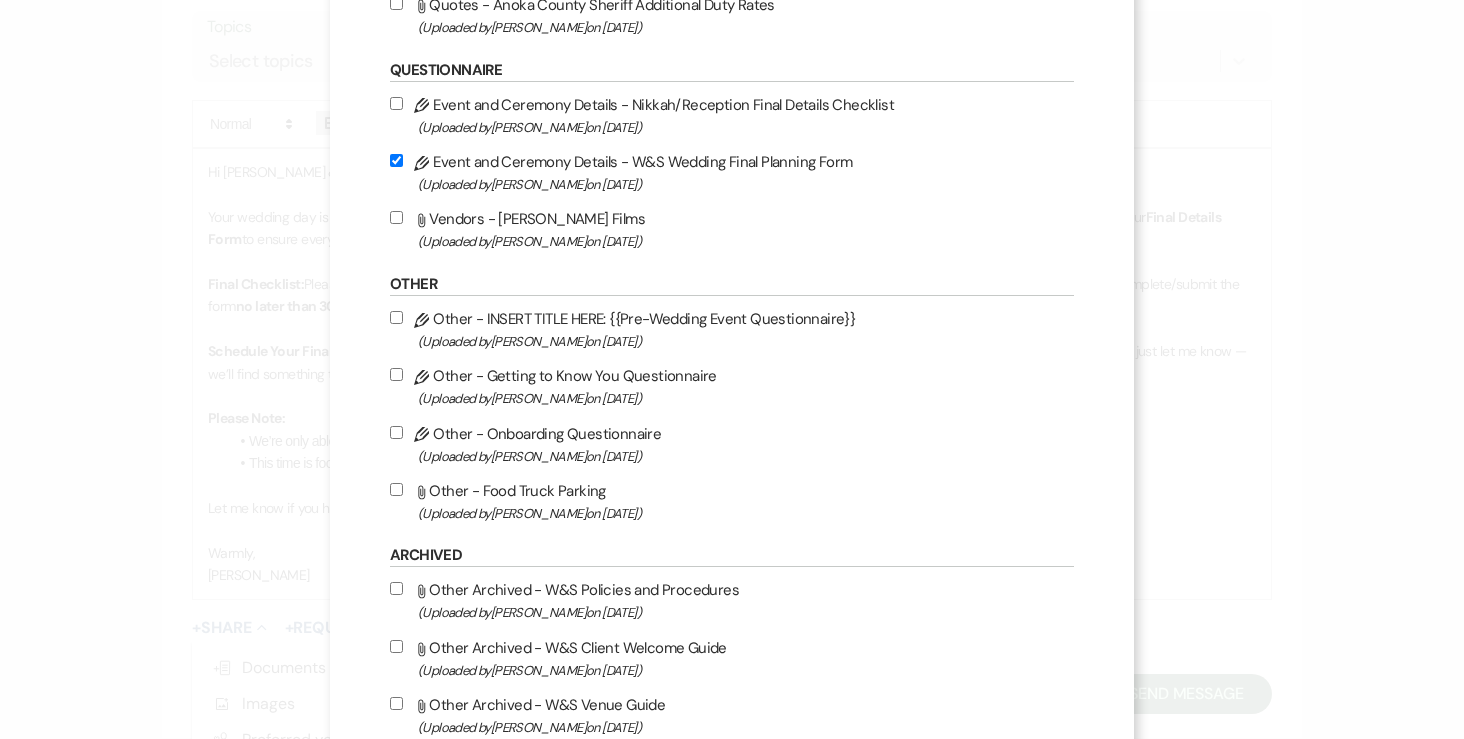 checkbox on "true" 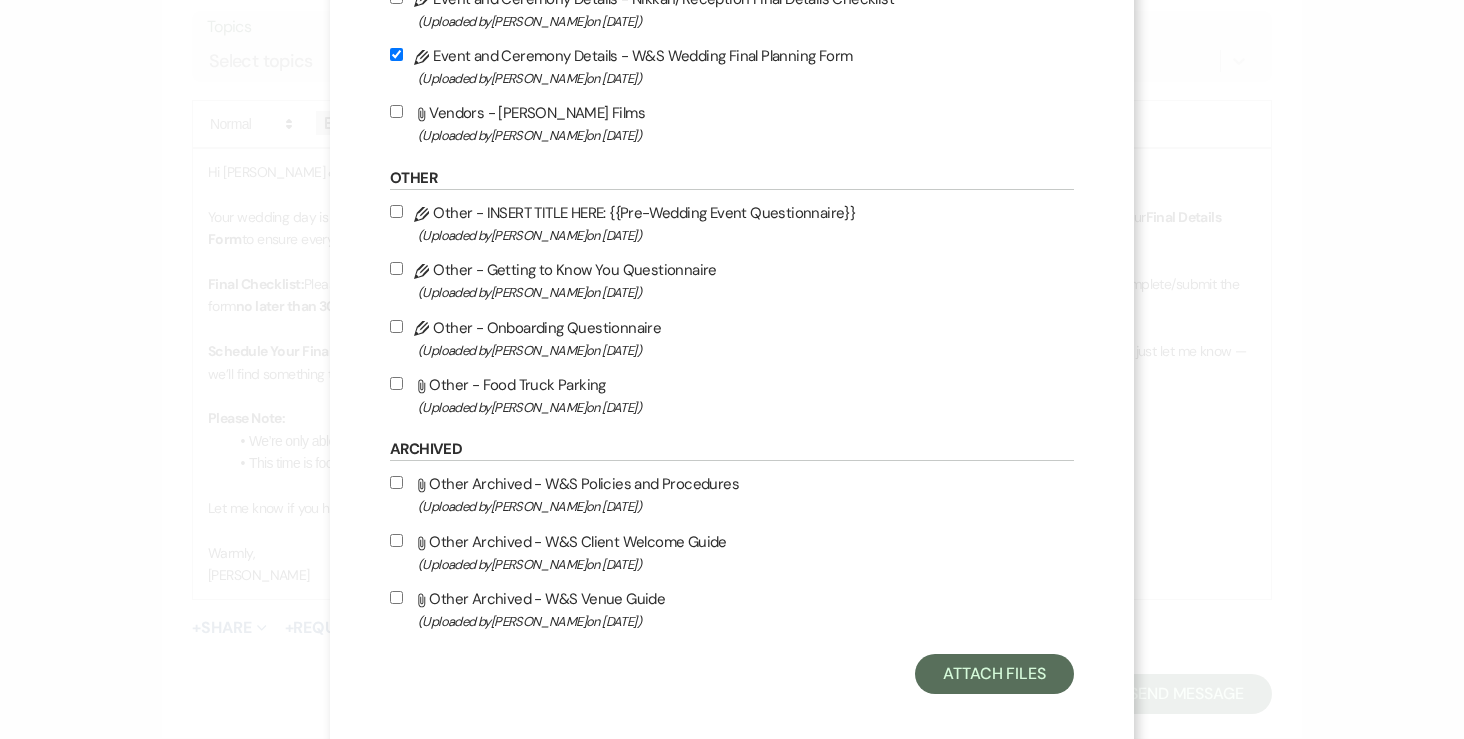scroll, scrollTop: 2295, scrollLeft: 0, axis: vertical 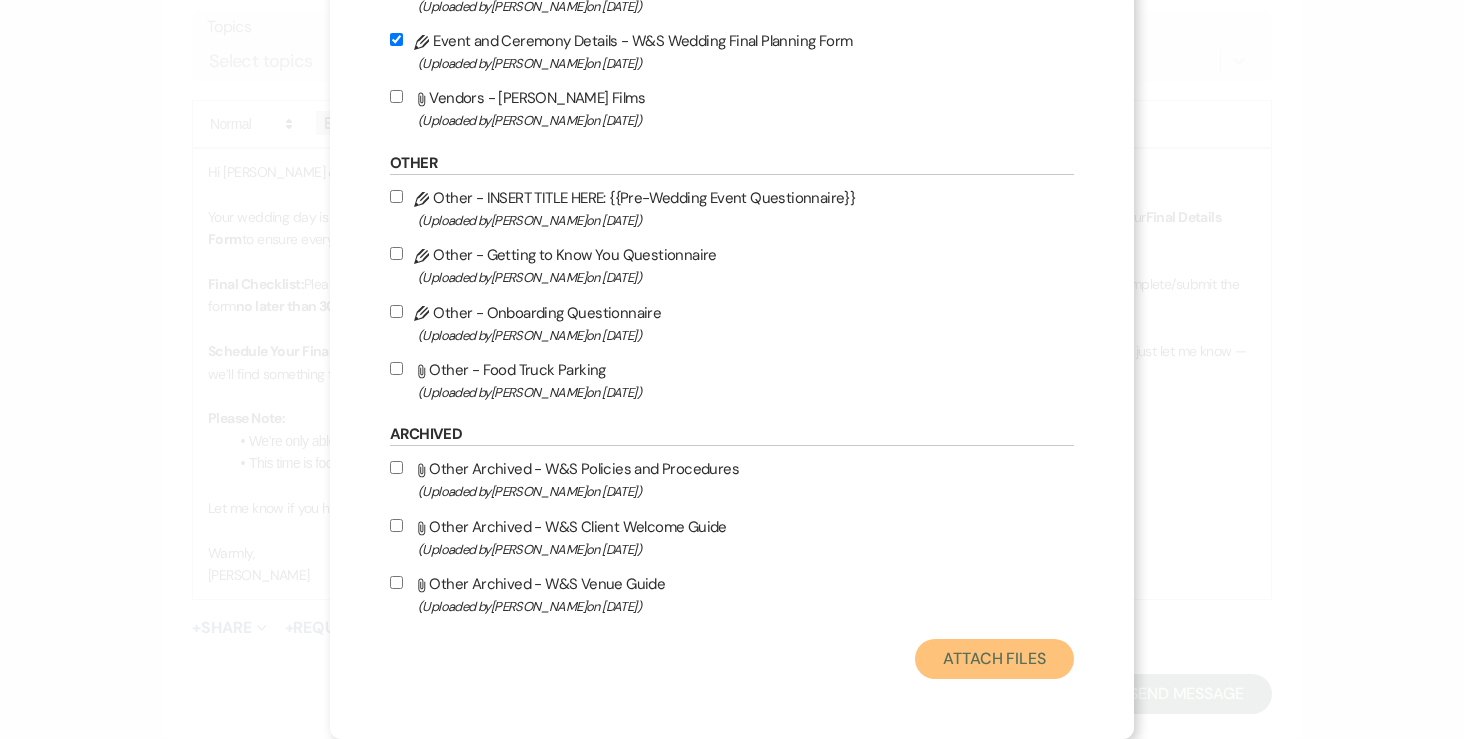 click on "Attach Files" at bounding box center [994, 659] 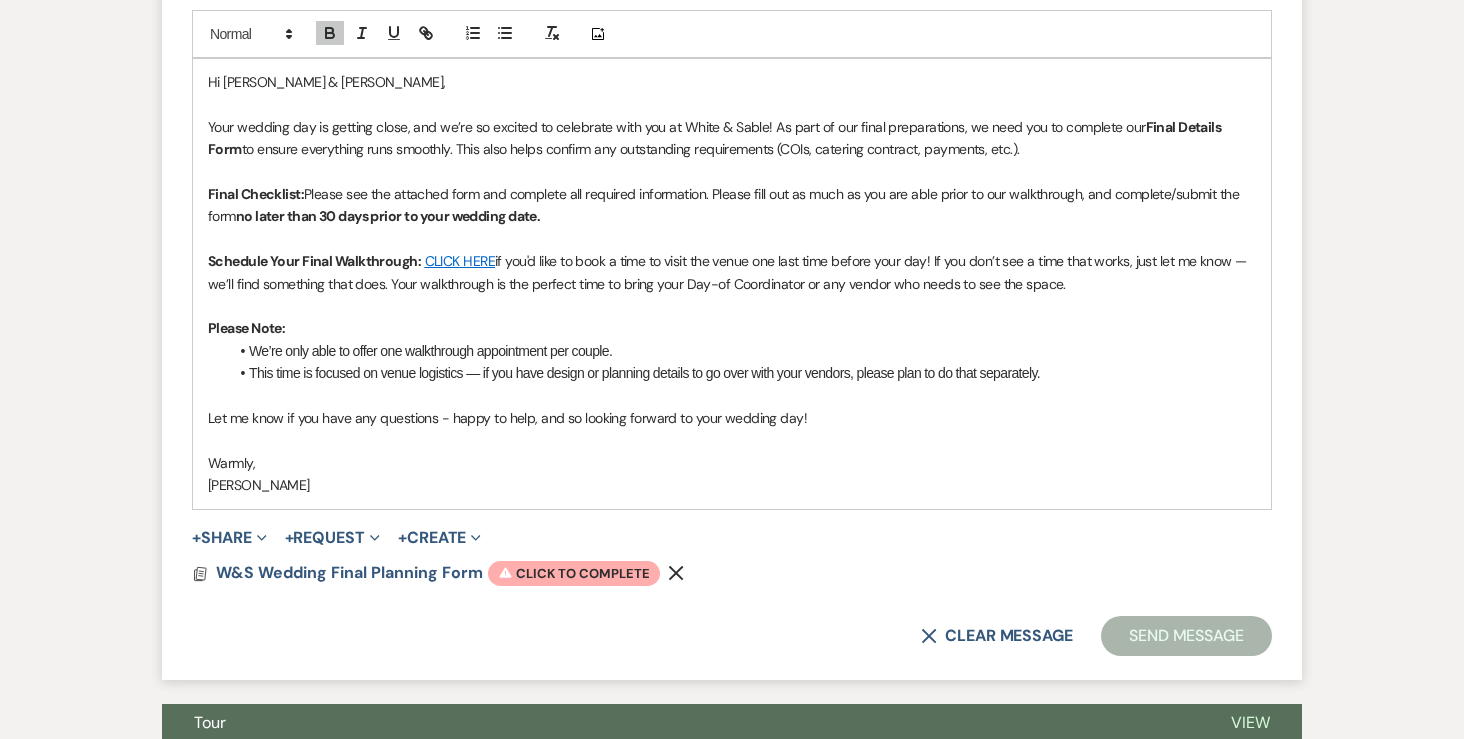 scroll, scrollTop: 1100, scrollLeft: 0, axis: vertical 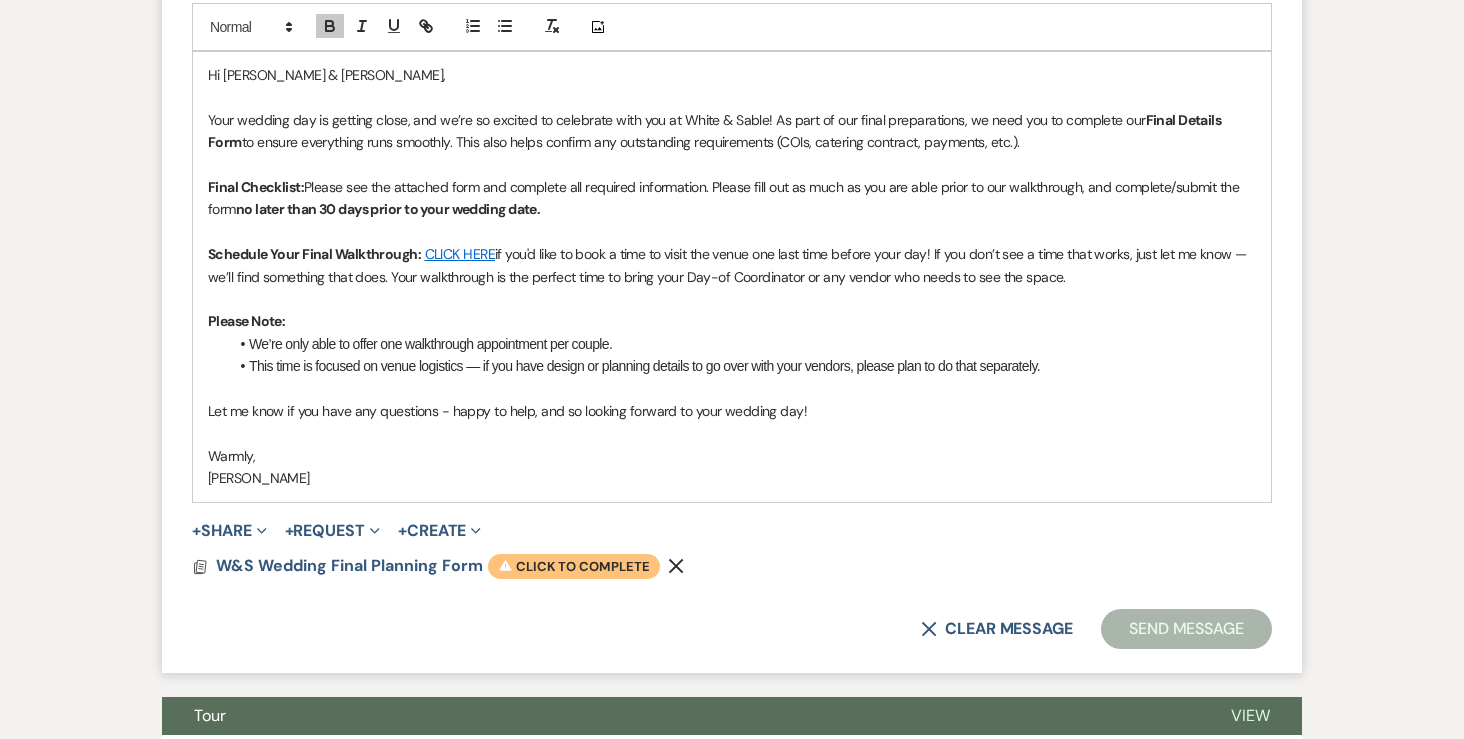 click on "Warning   Click to complete" at bounding box center [574, 567] 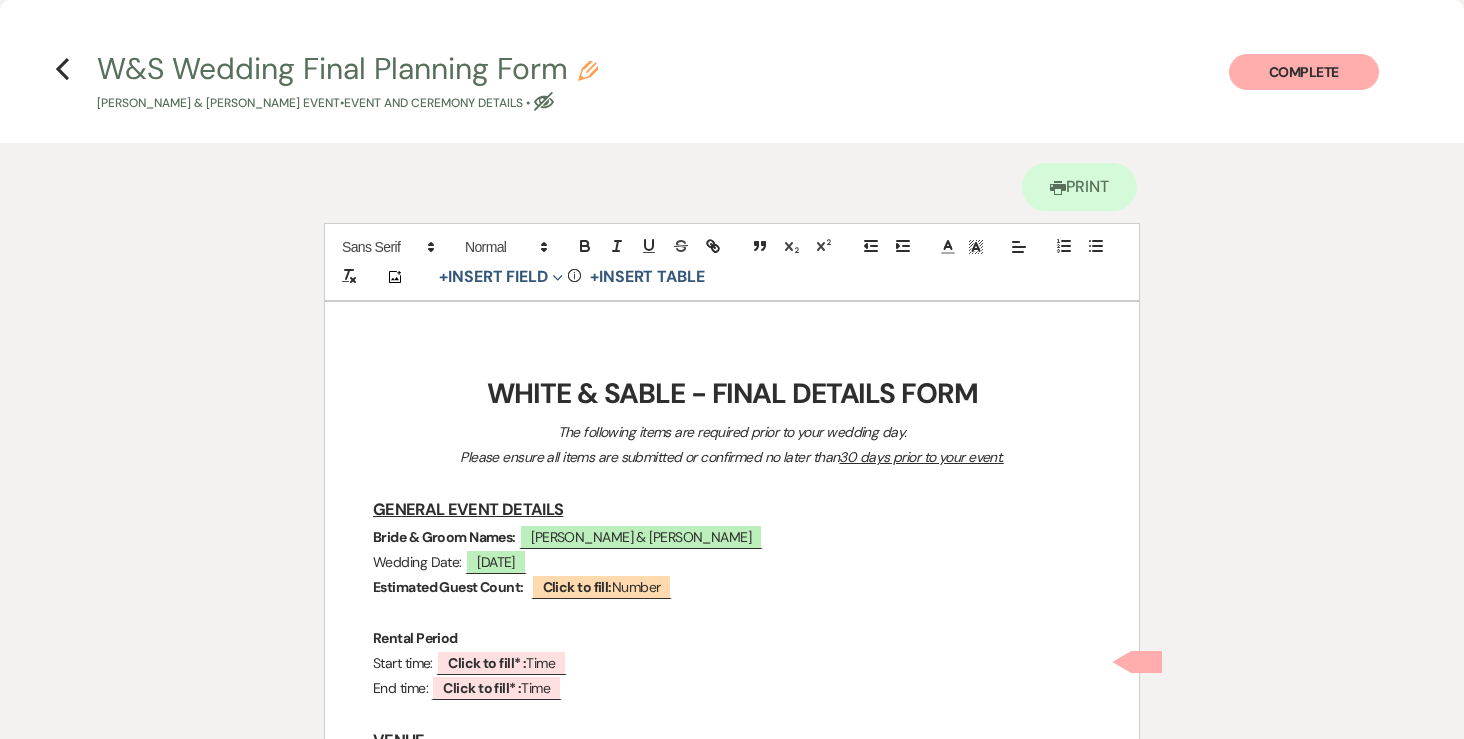 click on "Pencil" 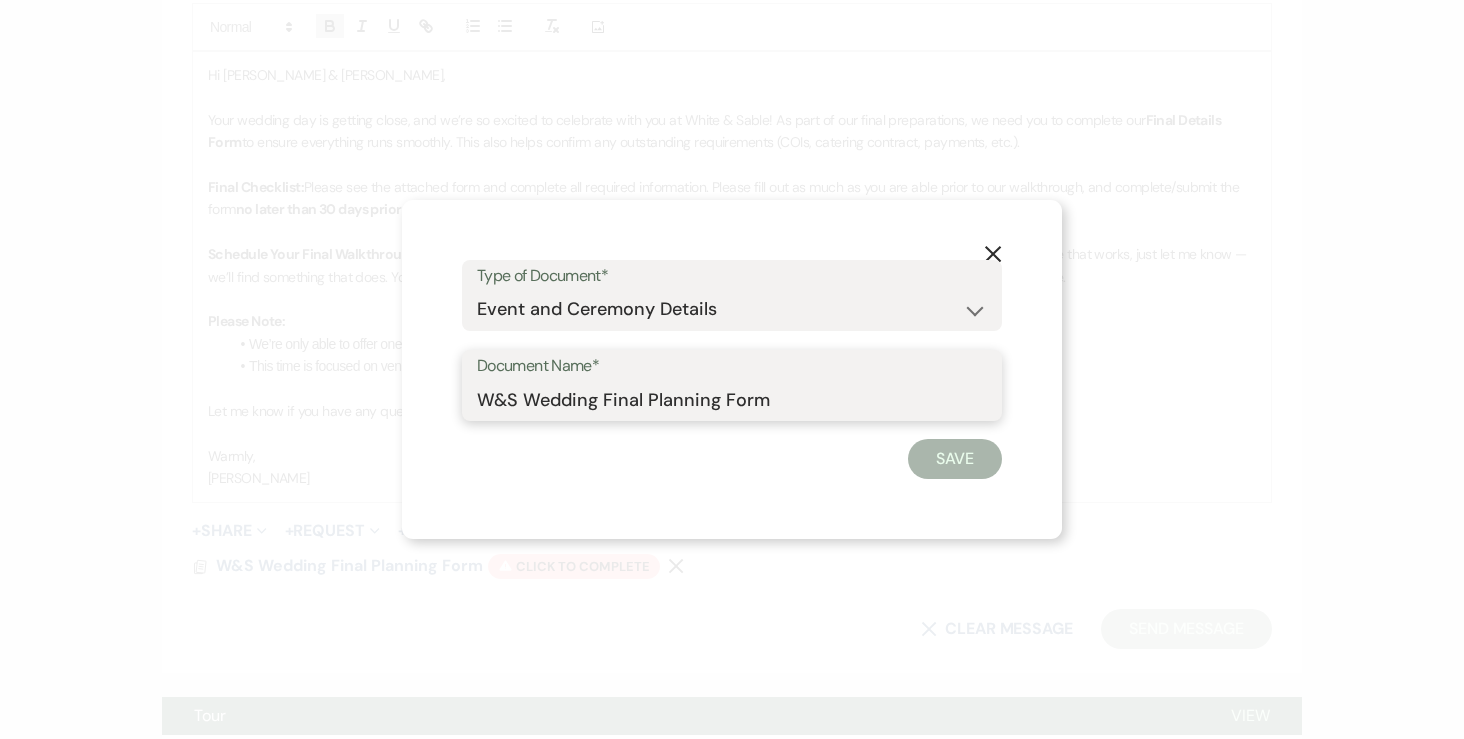 click on "W&S Wedding Final Planning Form" at bounding box center (732, 399) 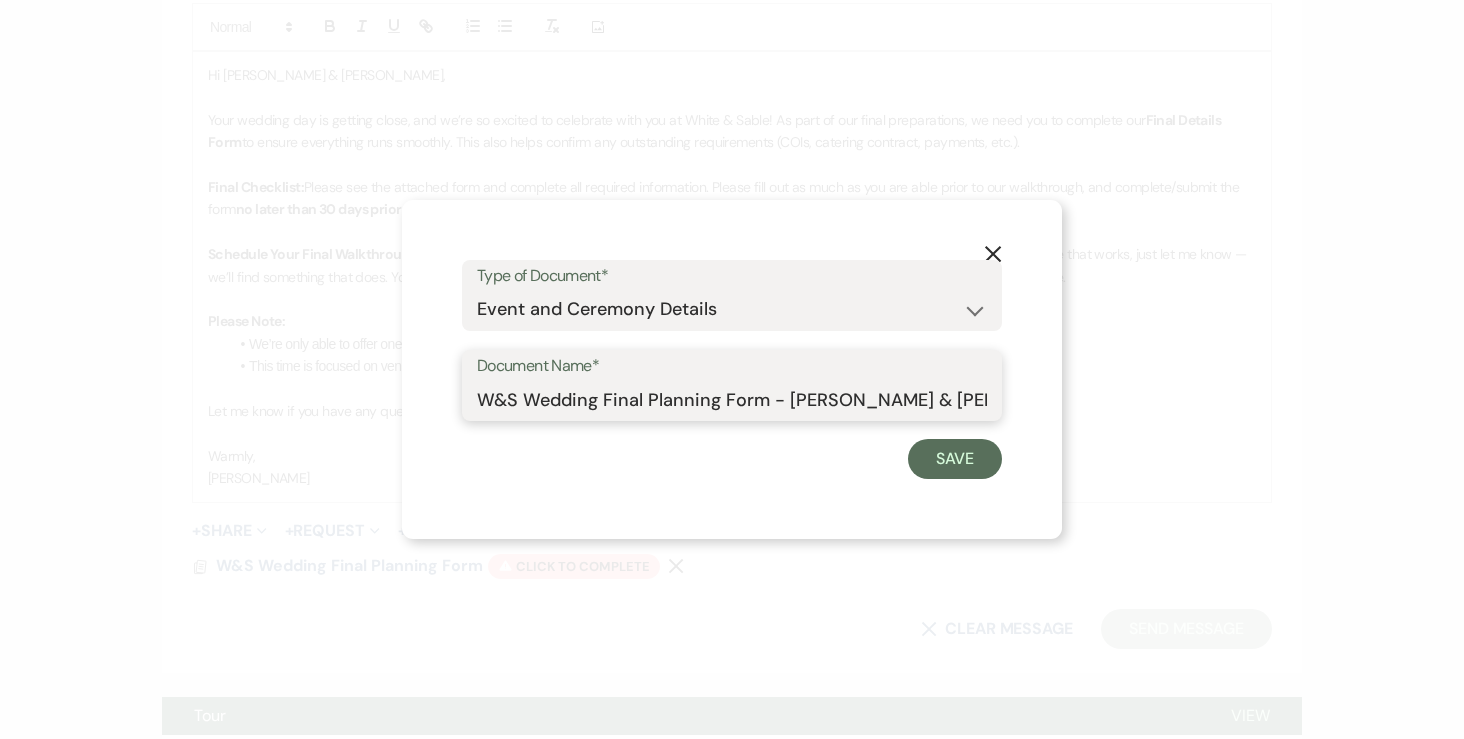 type on "W&S Wedding Final Planning Form - [PERSON_NAME] & [PERSON_NAME]" 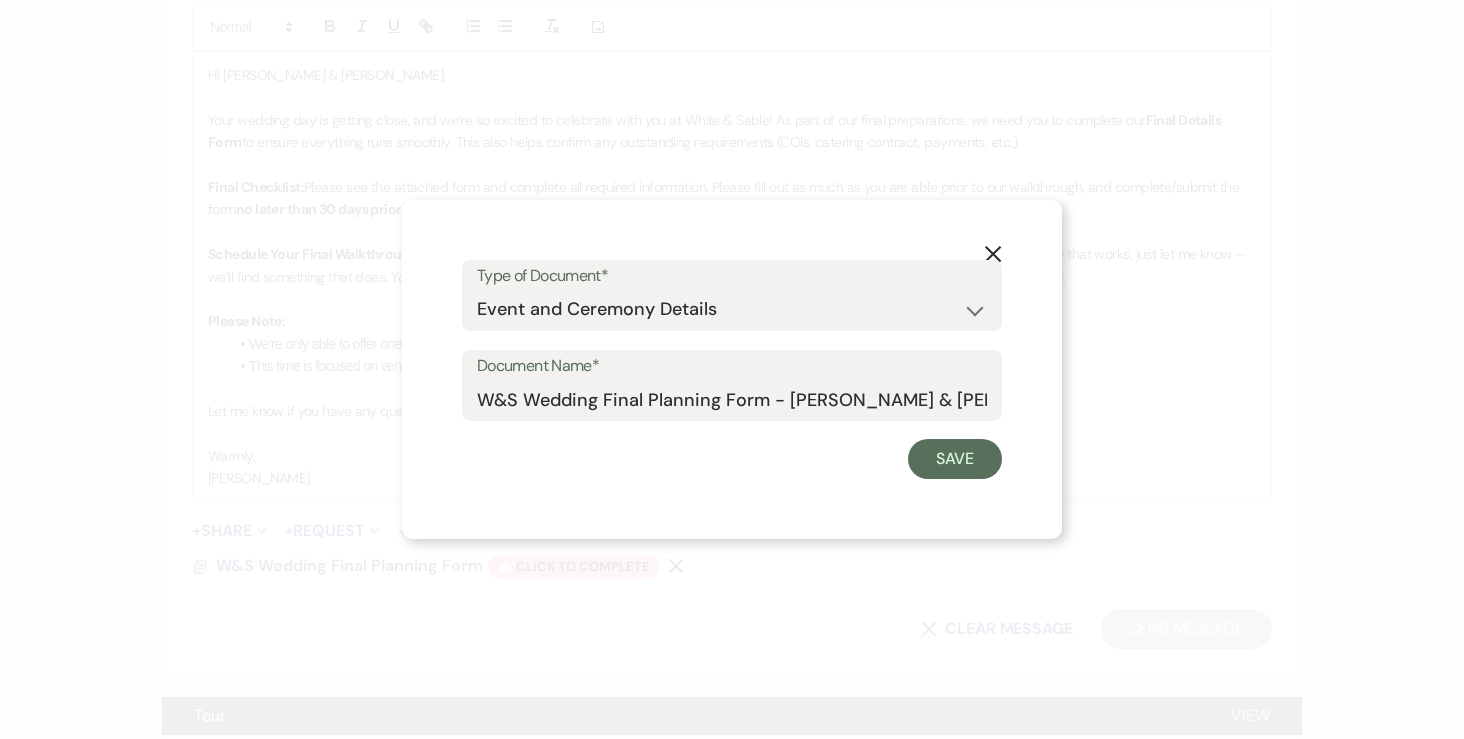 click on "Save" at bounding box center (732, 459) 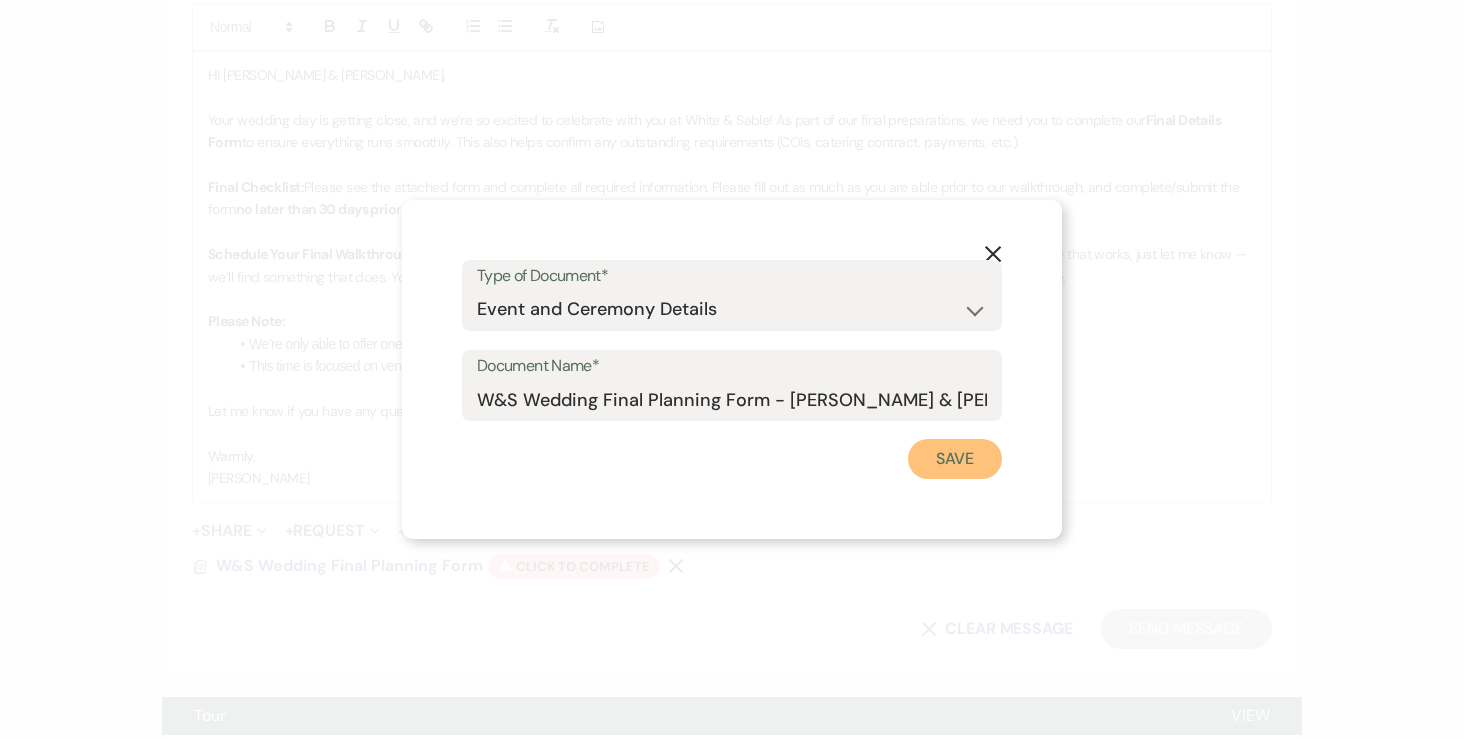 click on "Save" at bounding box center (955, 459) 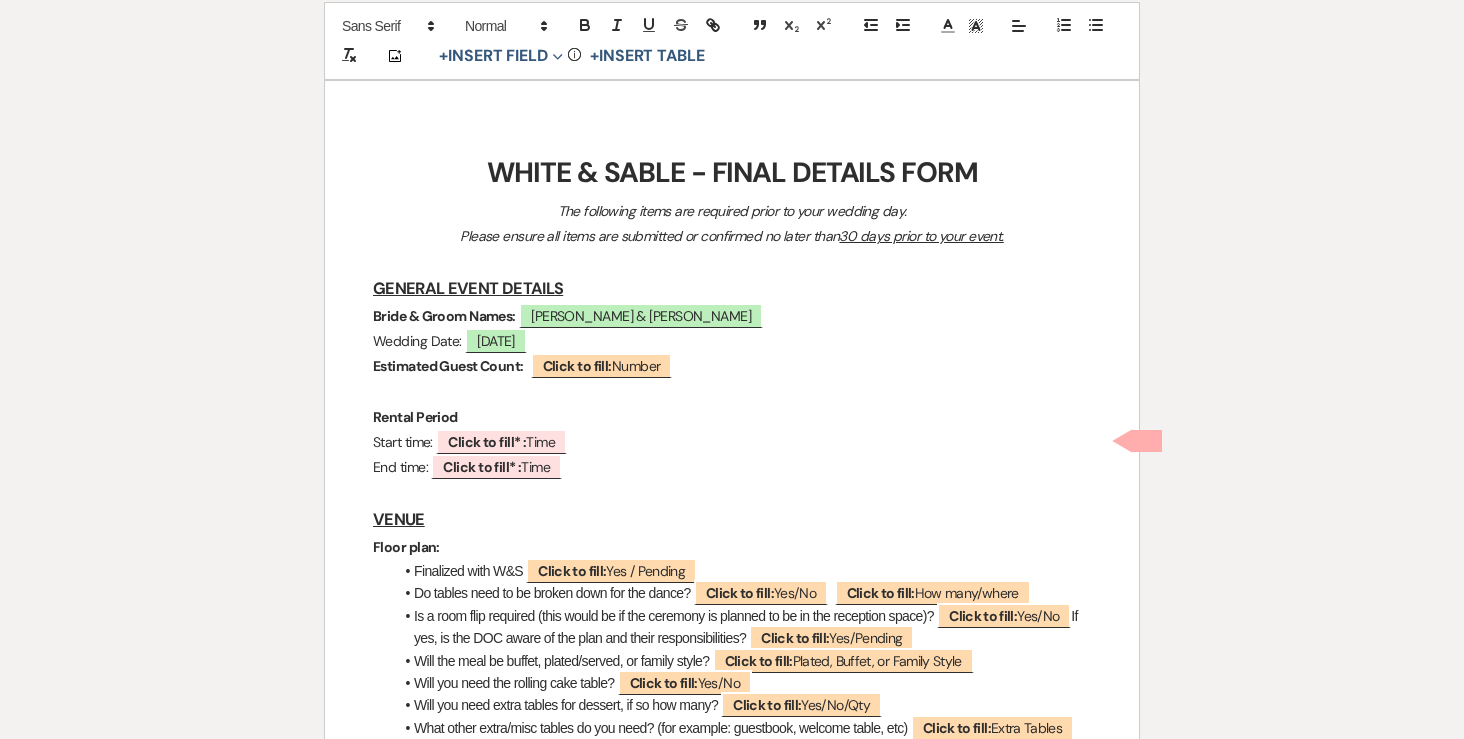 scroll, scrollTop: 239, scrollLeft: 0, axis: vertical 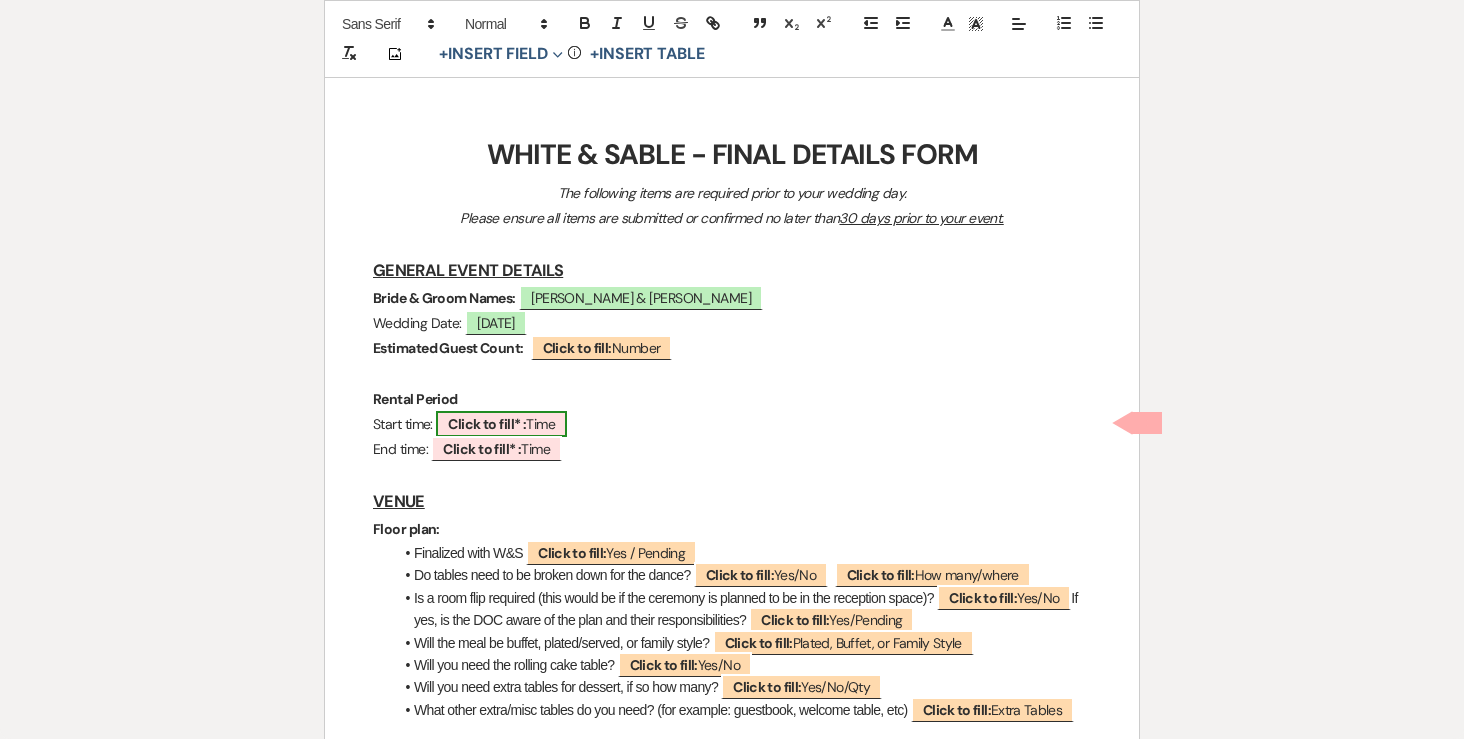 click on "Click to fill* :
Time" at bounding box center (501, 424) 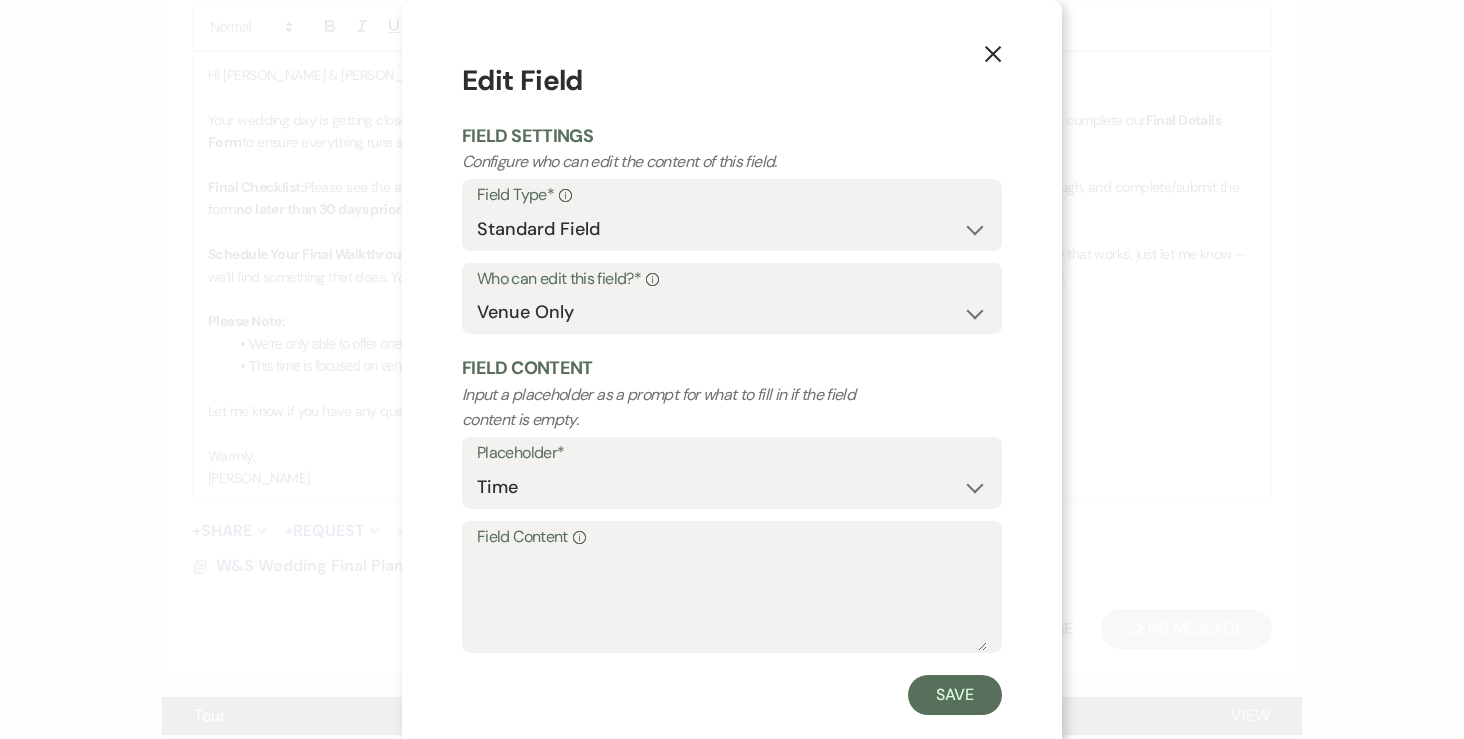 click on "Placeholder*" at bounding box center (732, 453) 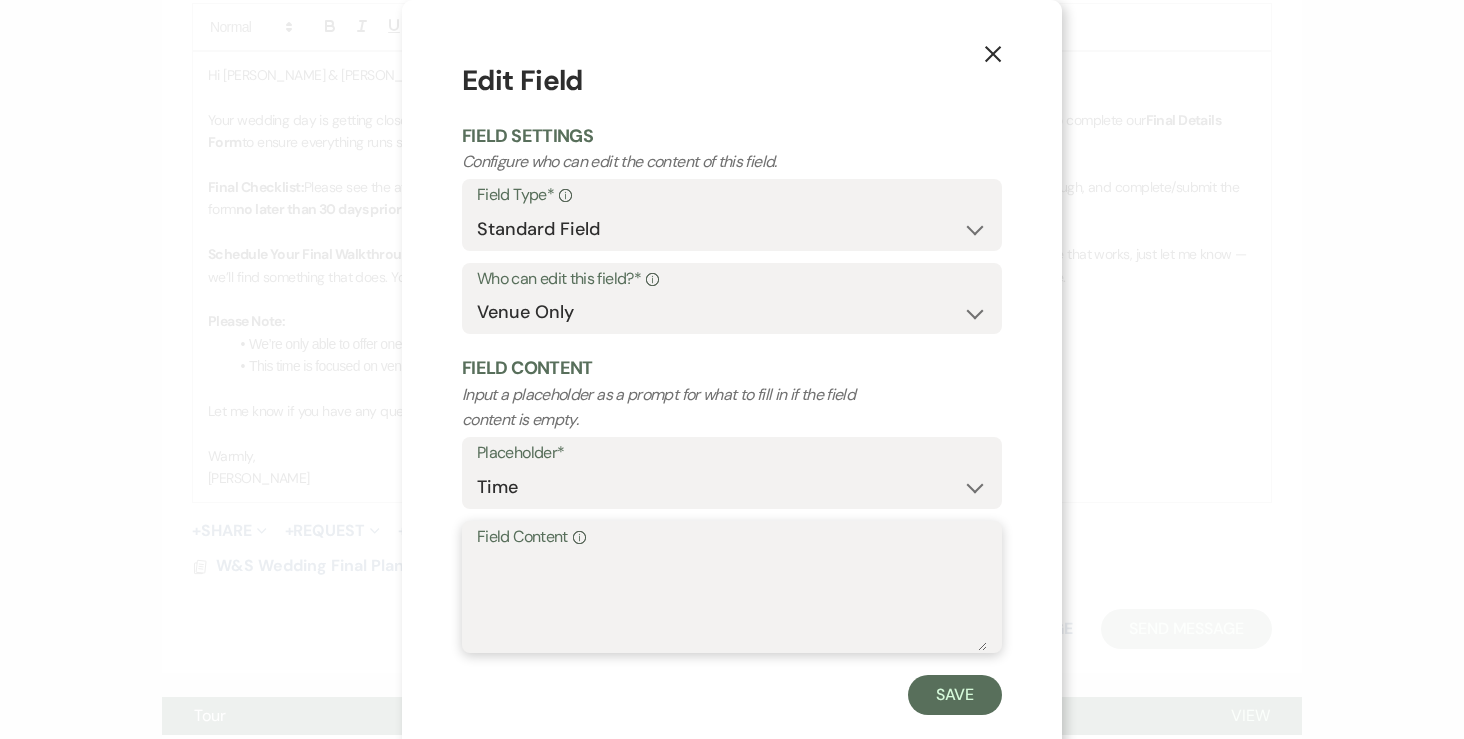 click on "Field Content Info" at bounding box center (732, 601) 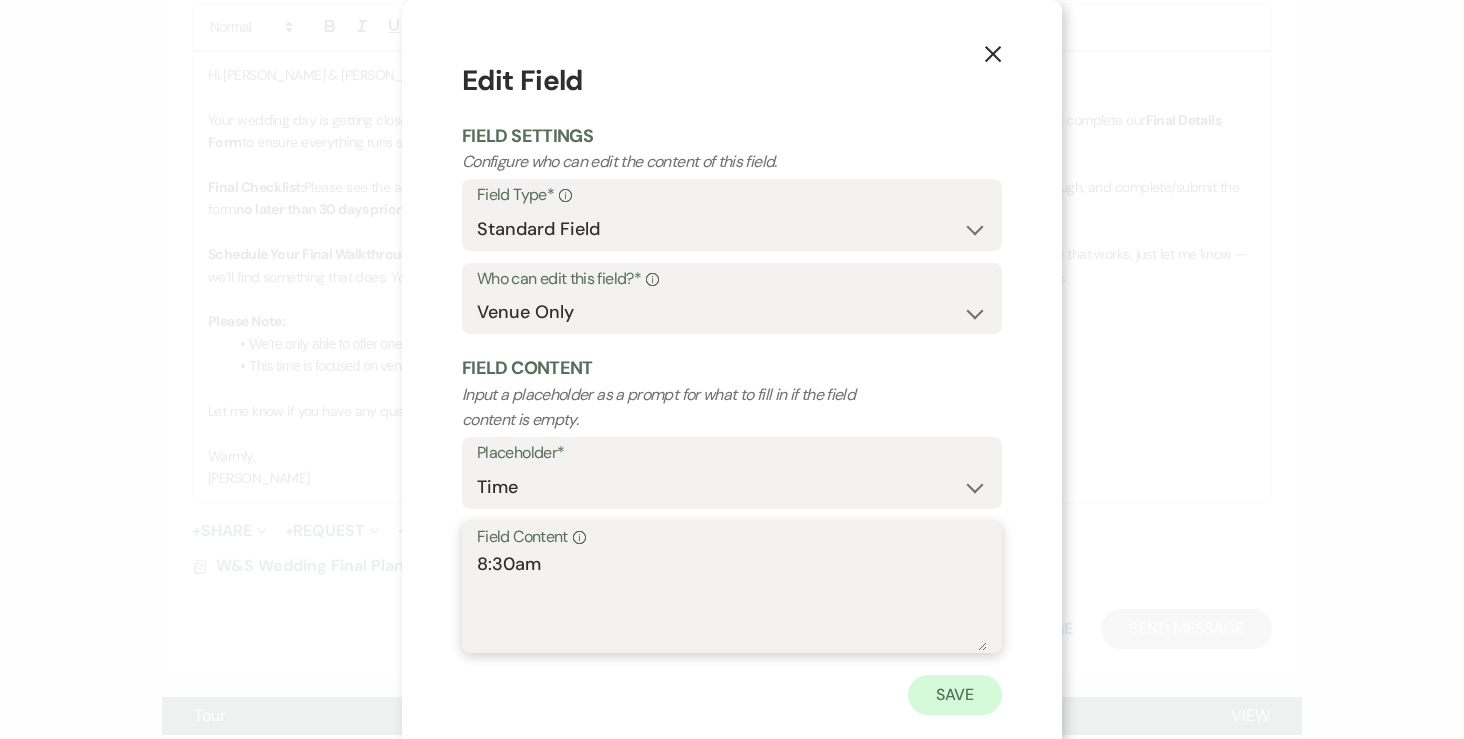 type on "8:30am" 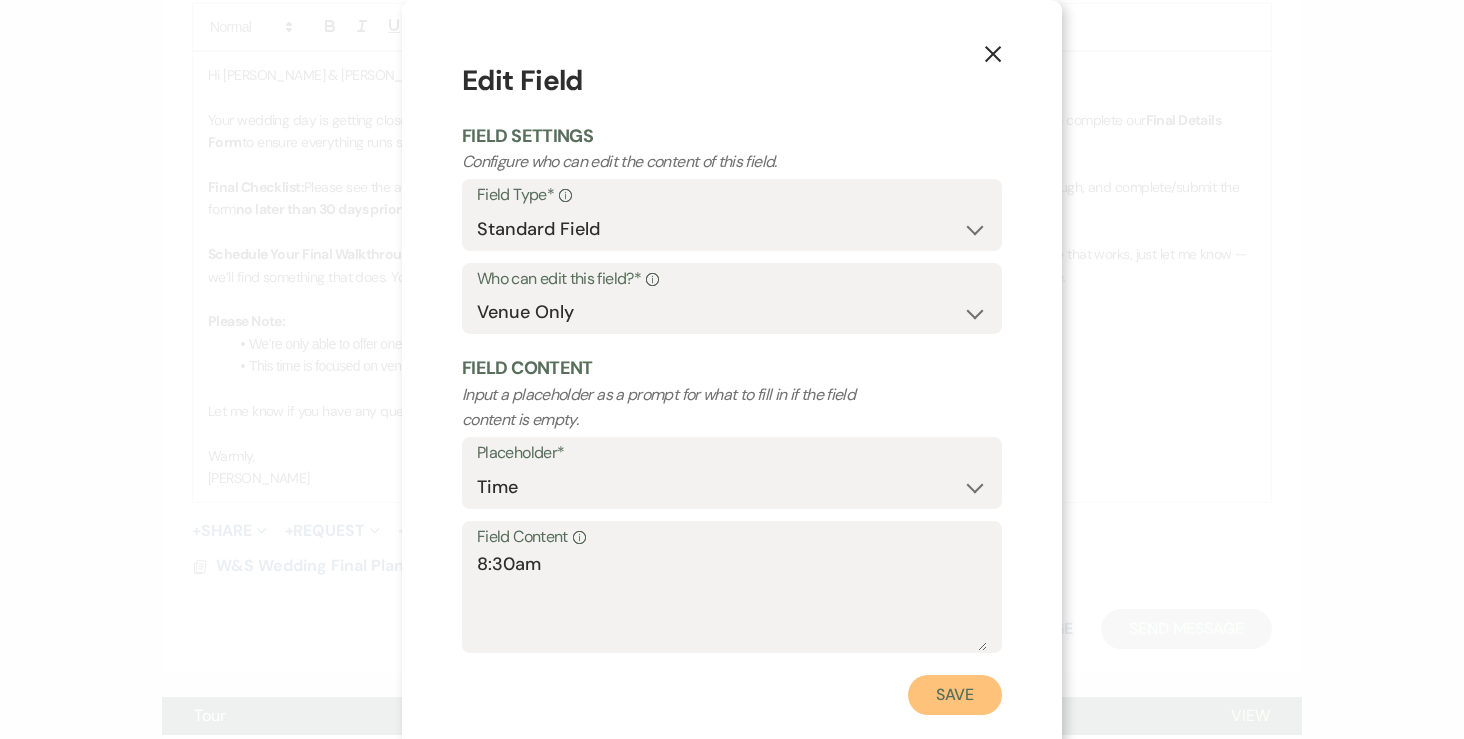 click on "Save" at bounding box center (955, 695) 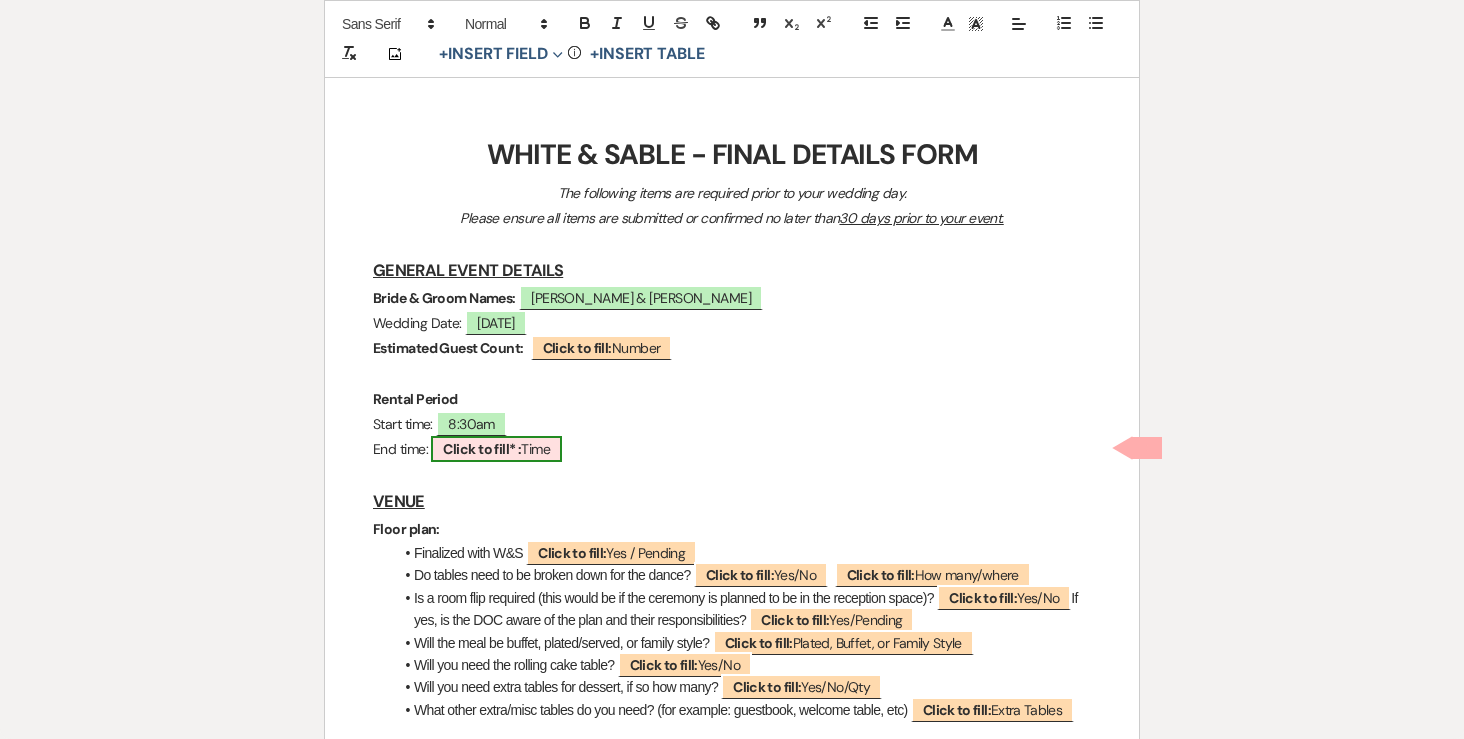 click on "Click to fill* :
Time" at bounding box center (496, 449) 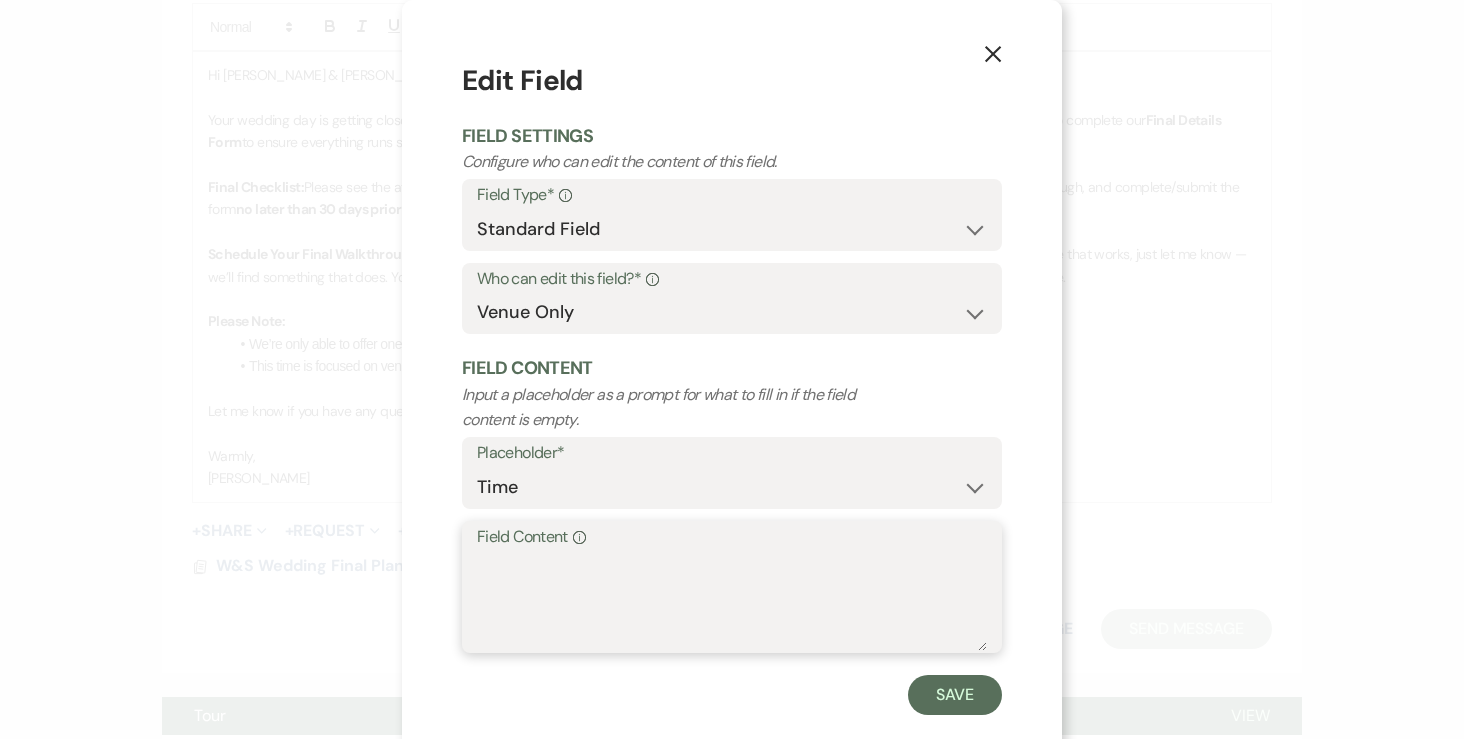click on "Field Content Info" at bounding box center (732, 601) 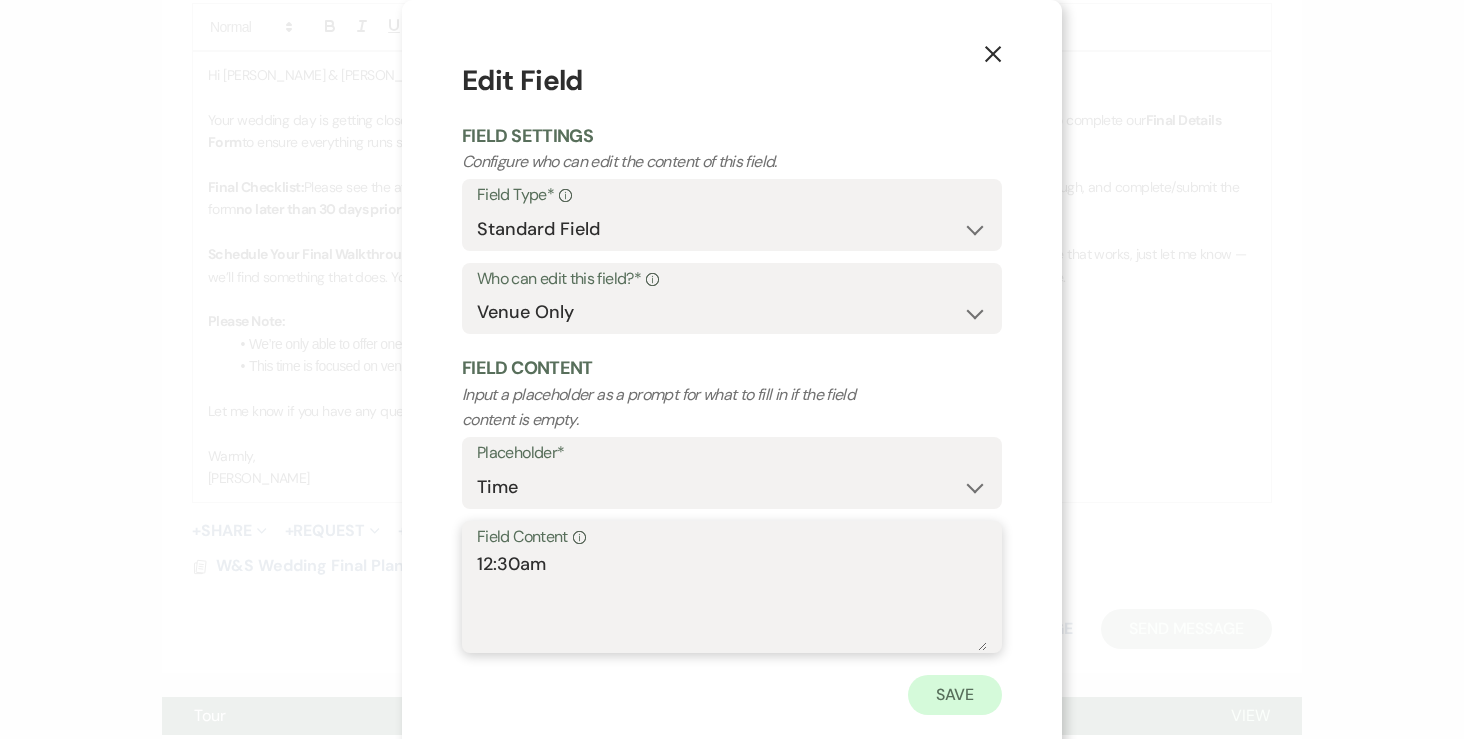 type on "12:30am" 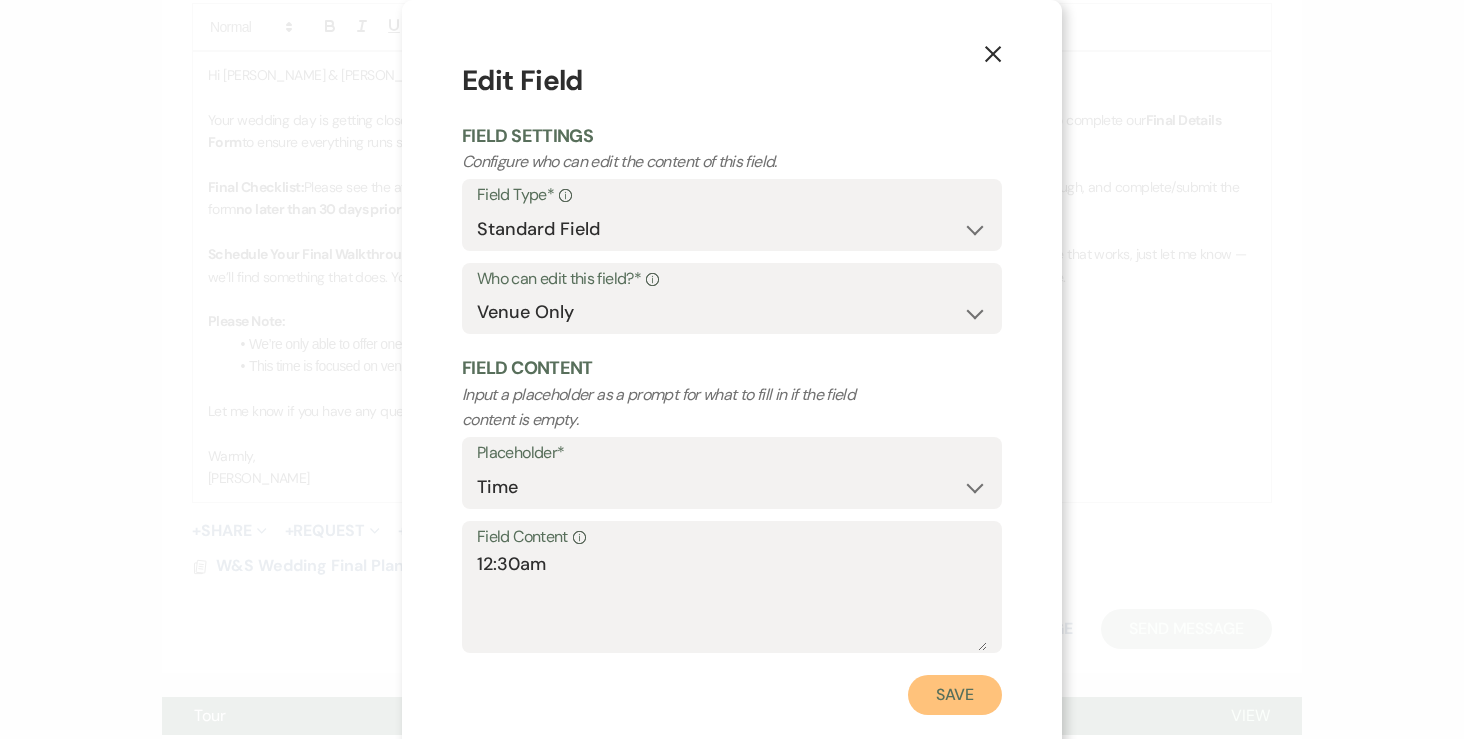 click on "Save" at bounding box center [955, 695] 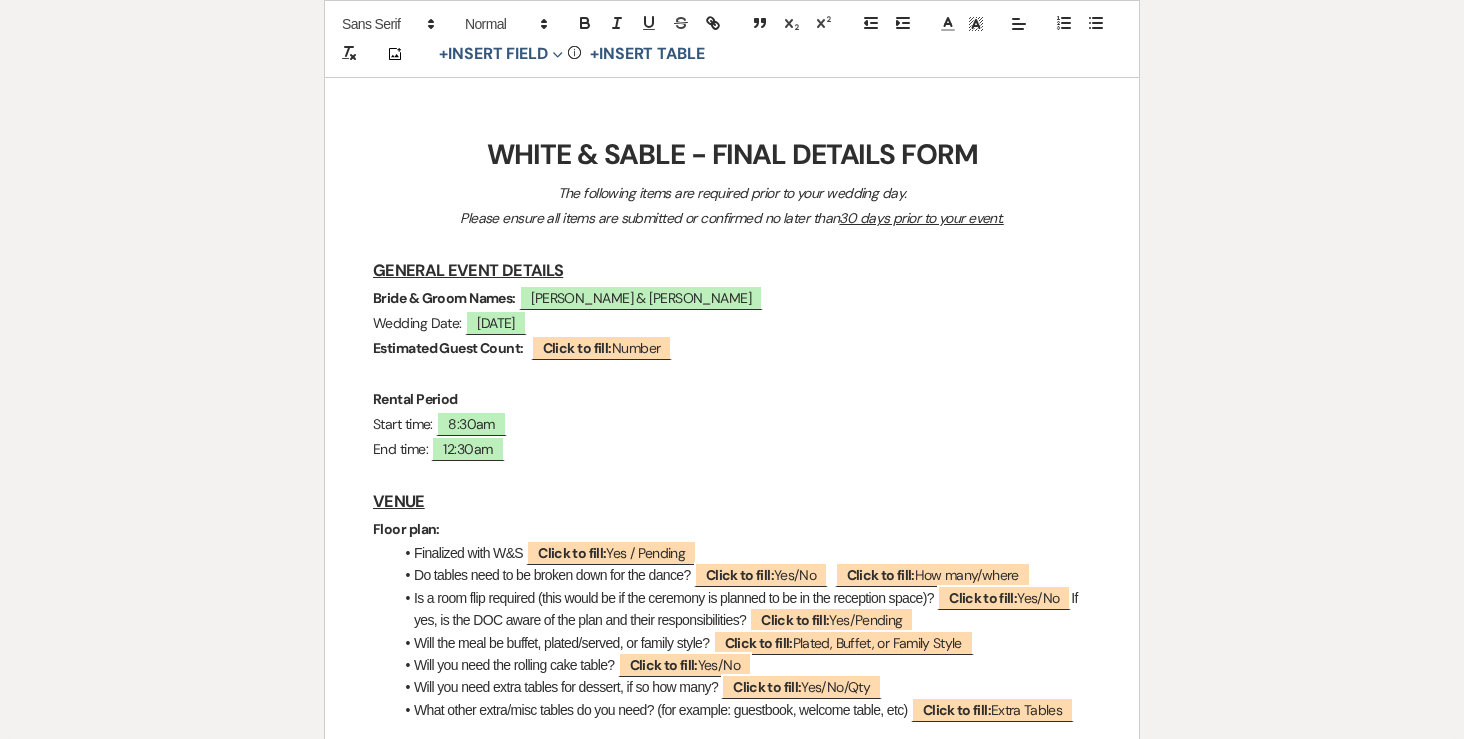 scroll, scrollTop: 557, scrollLeft: 0, axis: vertical 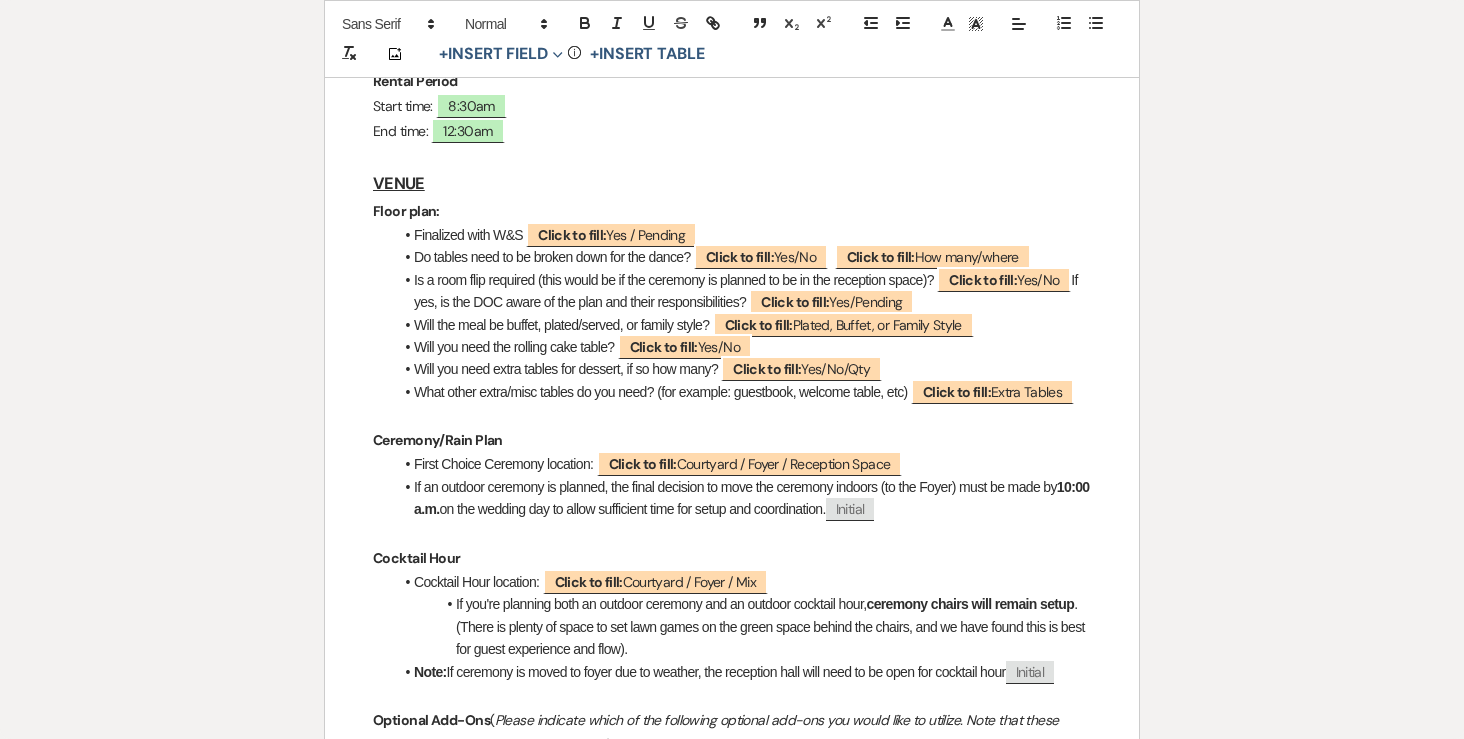 click on "Do tables need to be broken down for the dance?  ﻿
Click to fill:
Yes/No
﻿   ﻿
Click to fill:
How many/where
﻿" at bounding box center [742, 257] 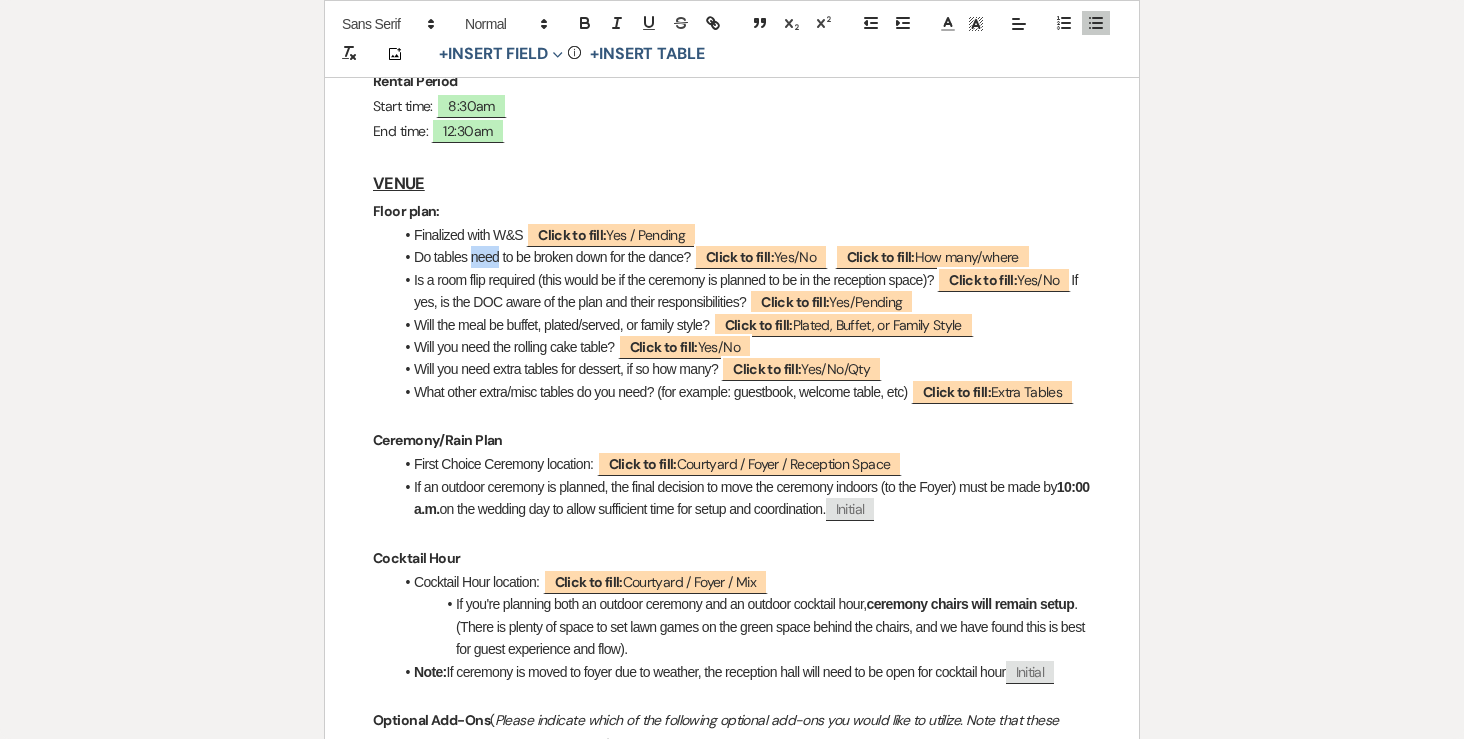 click on "Do tables need to be broken down for the dance?  ﻿
Click to fill:
Yes/No
﻿   ﻿
Click to fill:
How many/where
﻿" at bounding box center (742, 257) 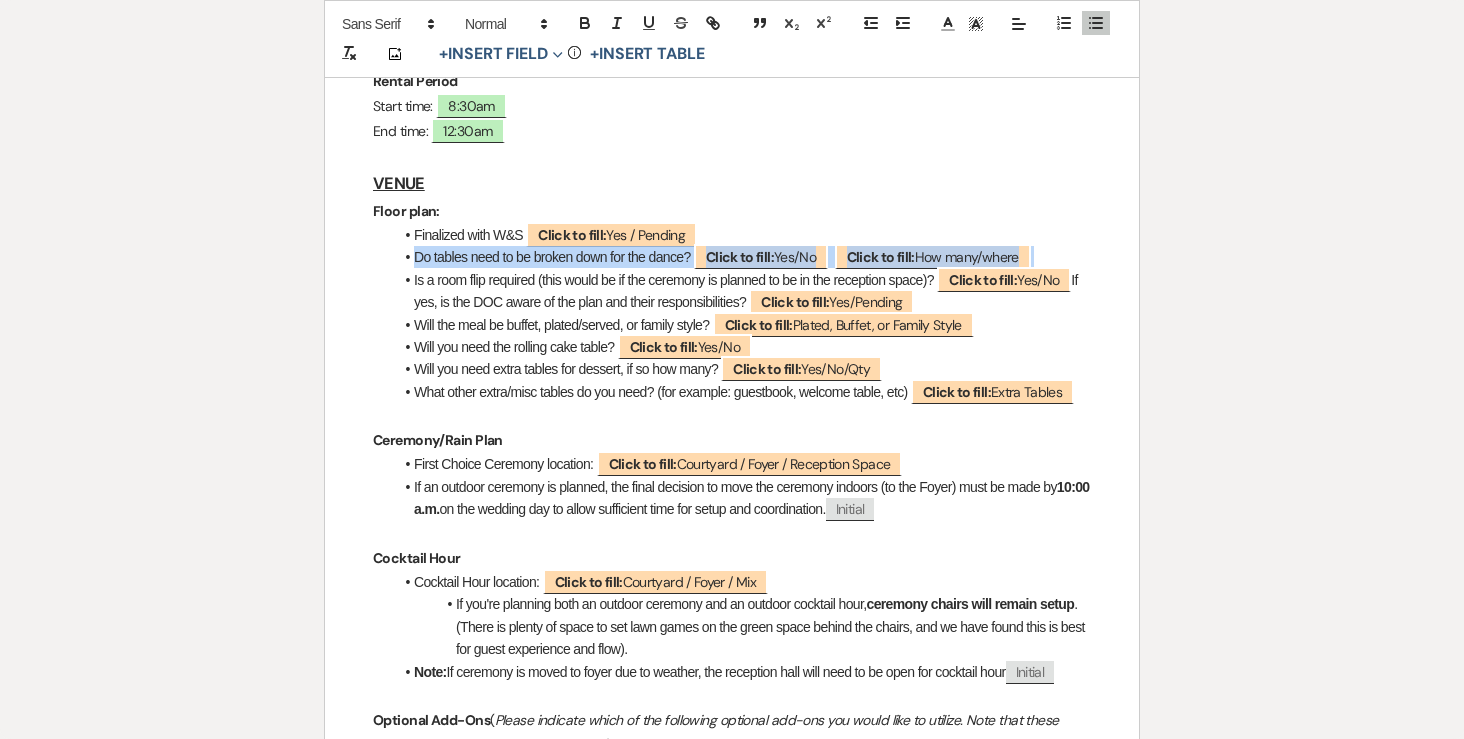 click on "Do tables need to be broken down for the dance?  ﻿
Click to fill:
Yes/No
﻿   ﻿
Click to fill:
How many/where
﻿" at bounding box center (742, 257) 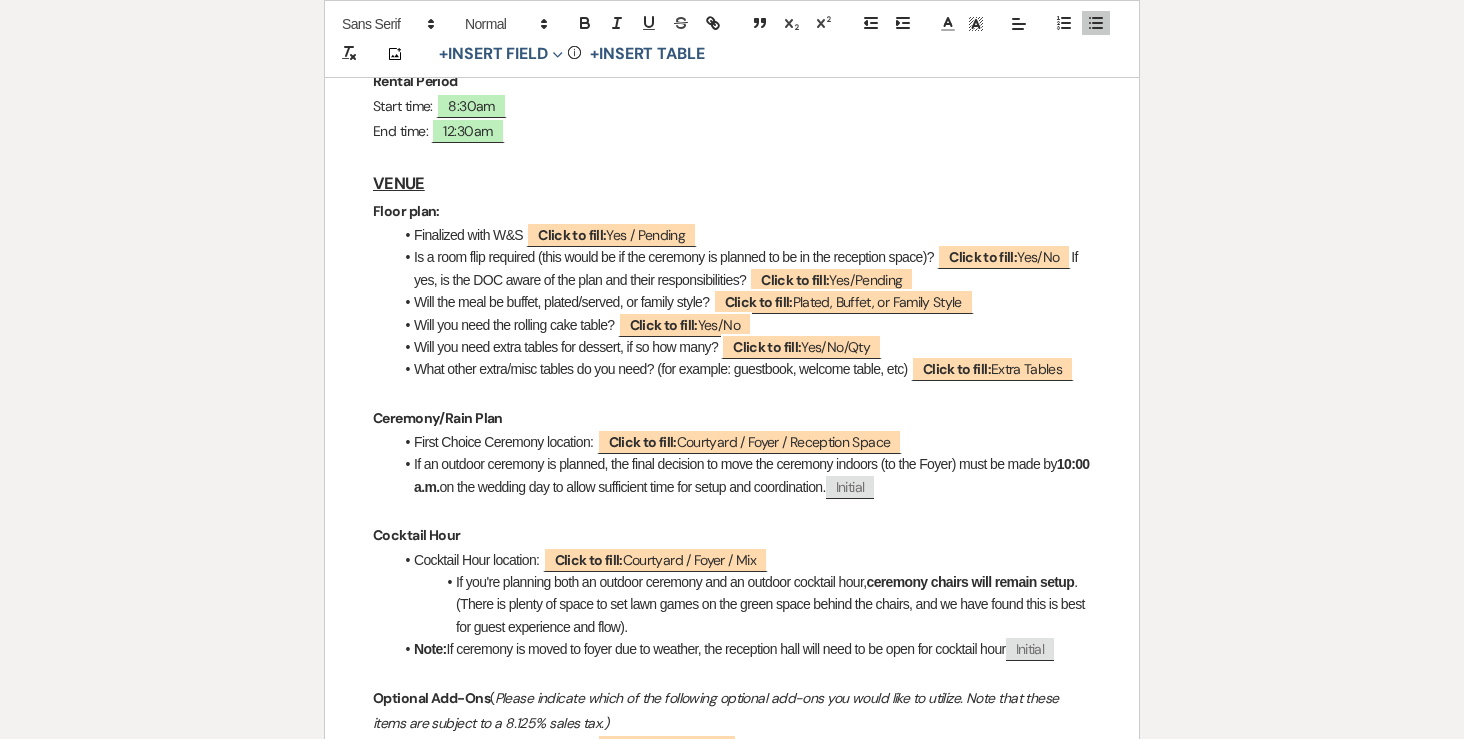 click on "Will the meal be buffet, plated/served, or family style?  ﻿
Click to fill:
Plated, Buffet, or Family Style
﻿" at bounding box center [742, 302] 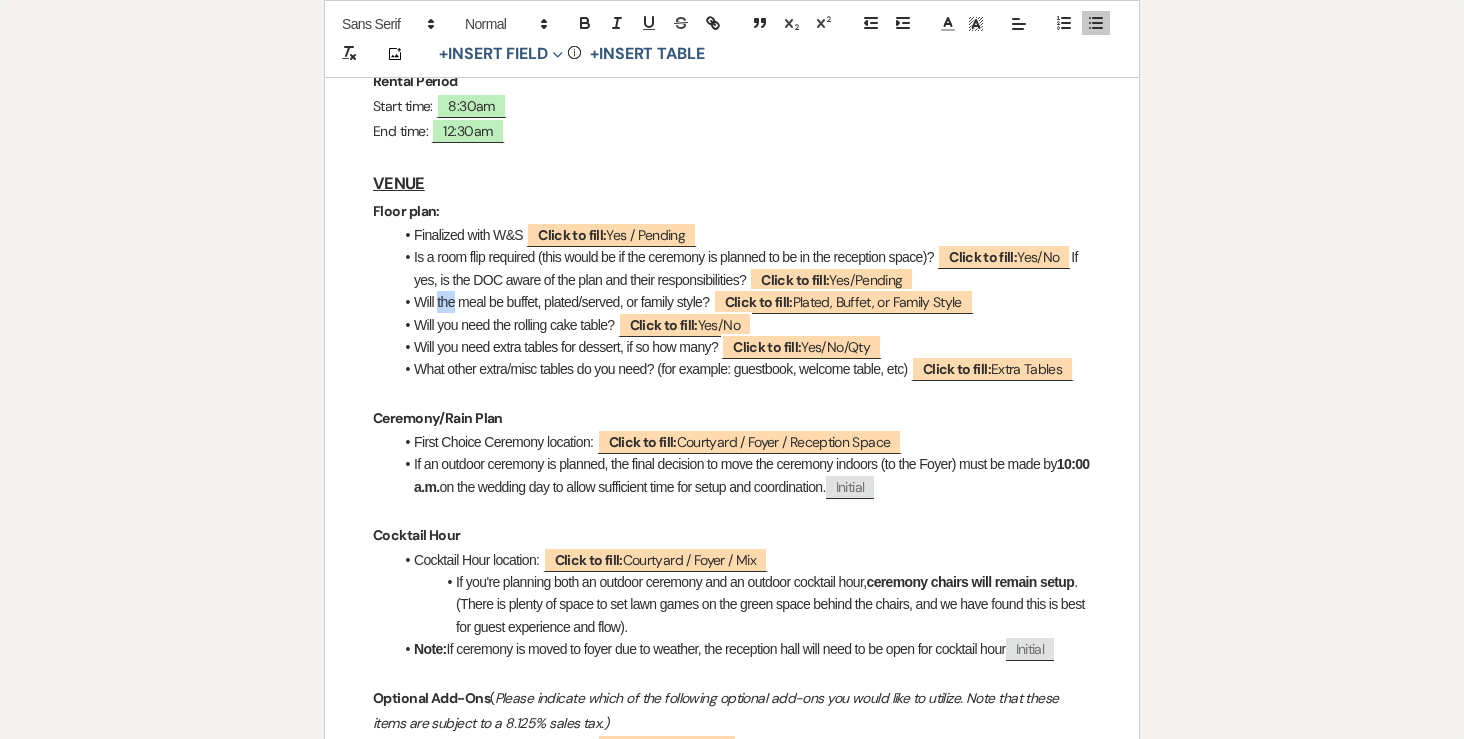 click on "Will the meal be buffet, plated/served, or family style?  ﻿
Click to fill:
Plated, Buffet, or Family Style
﻿" at bounding box center (742, 302) 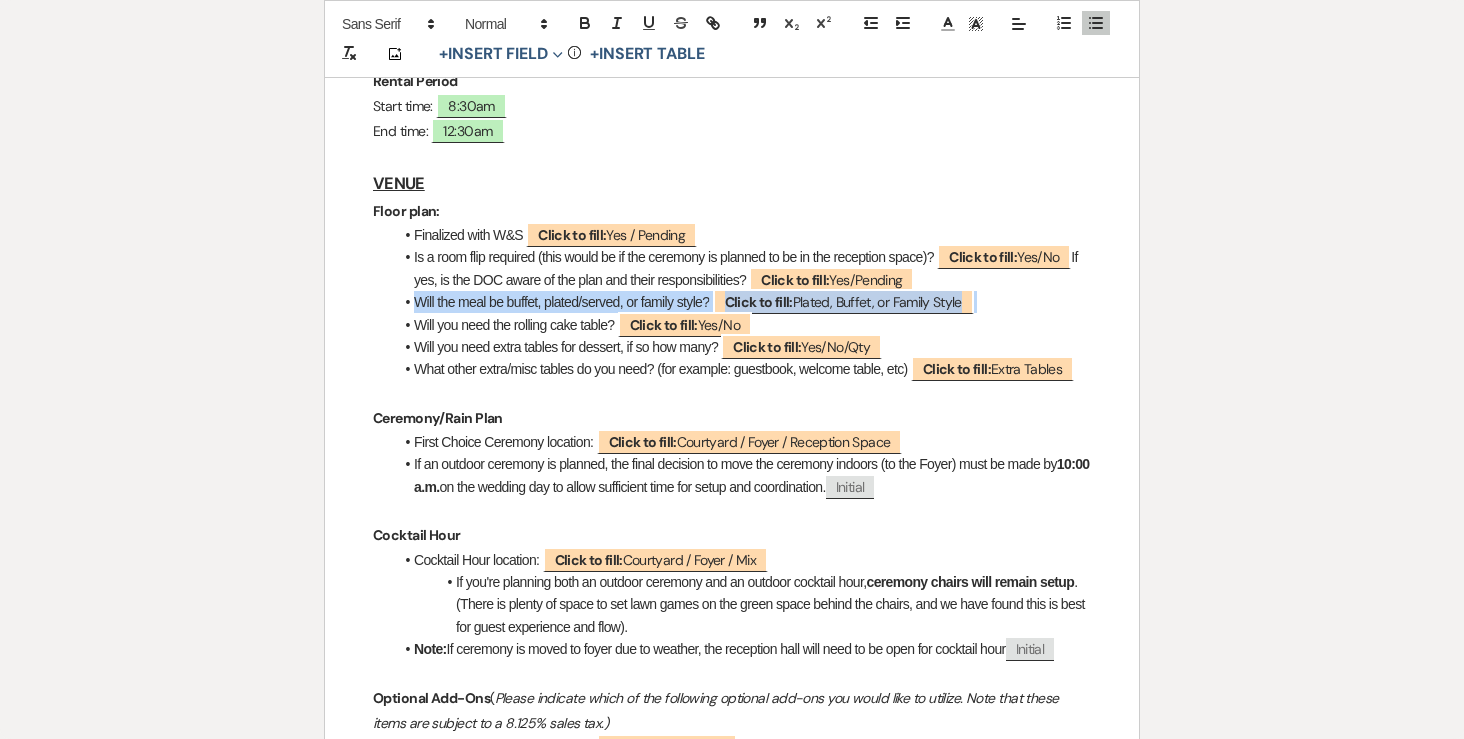 click on "Will the meal be buffet, plated/served, or family style?  ﻿
Click to fill:
Plated, Buffet, or Family Style
﻿" at bounding box center [742, 302] 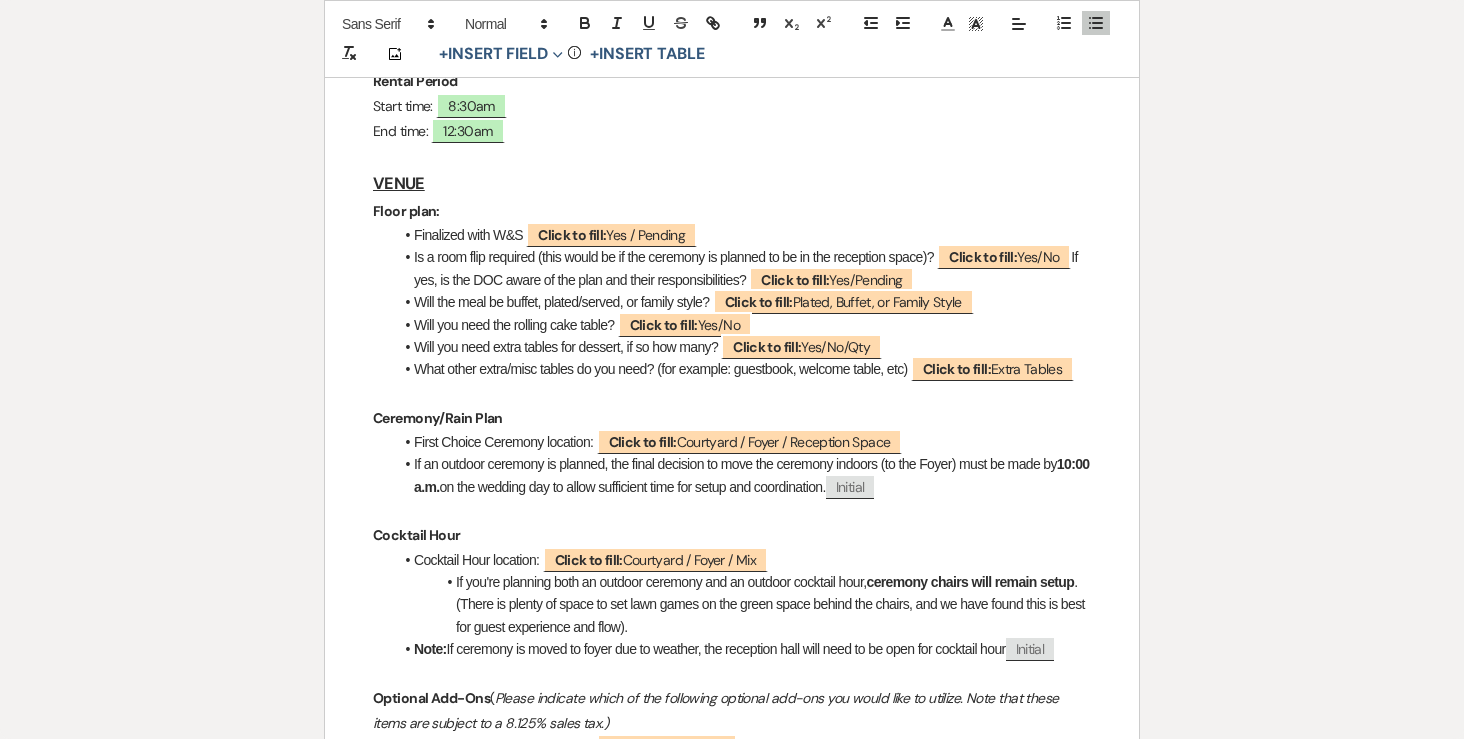 click on "Will you need the rolling cake table?  ﻿
Click to fill:
Yes/No
﻿" at bounding box center [742, 325] 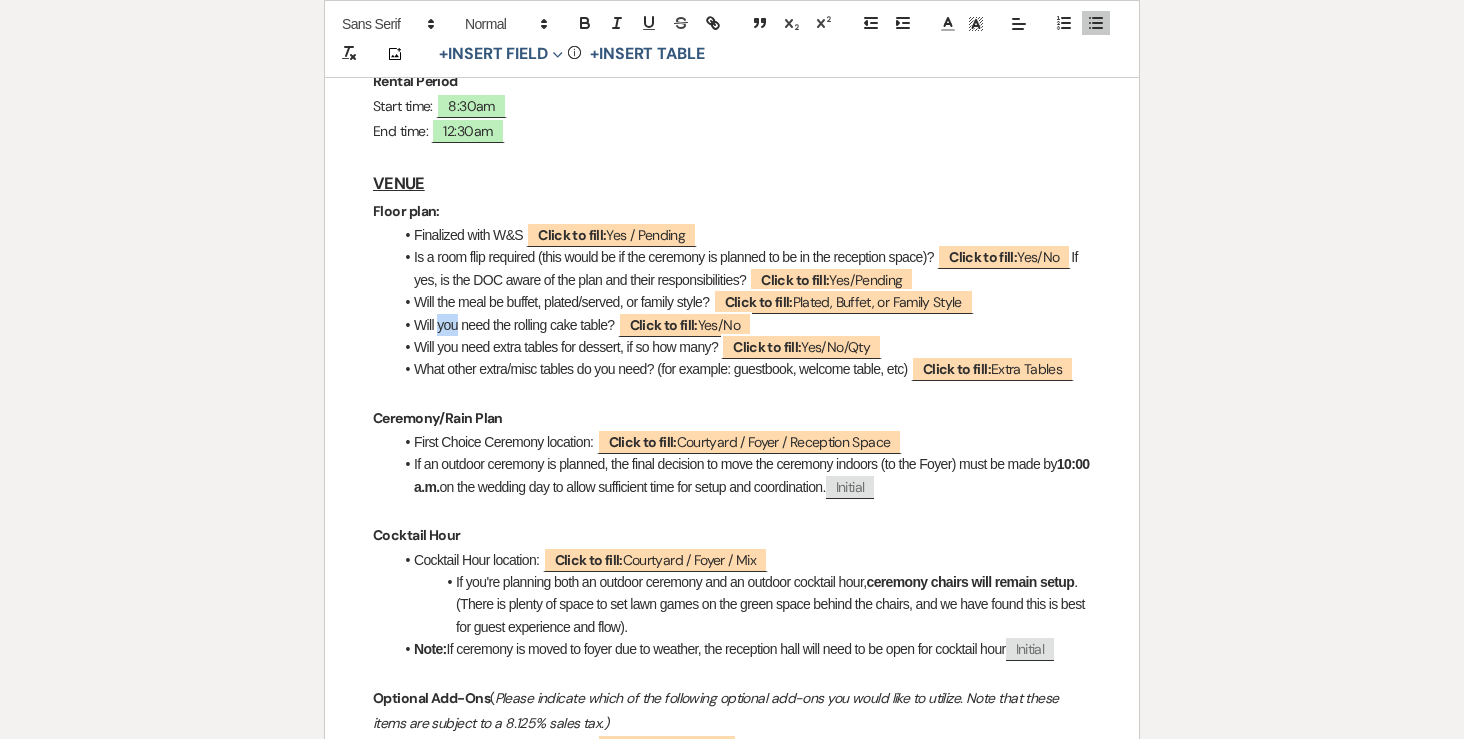 click on "Will you need the rolling cake table?  ﻿
Click to fill:
Yes/No
﻿" at bounding box center (742, 325) 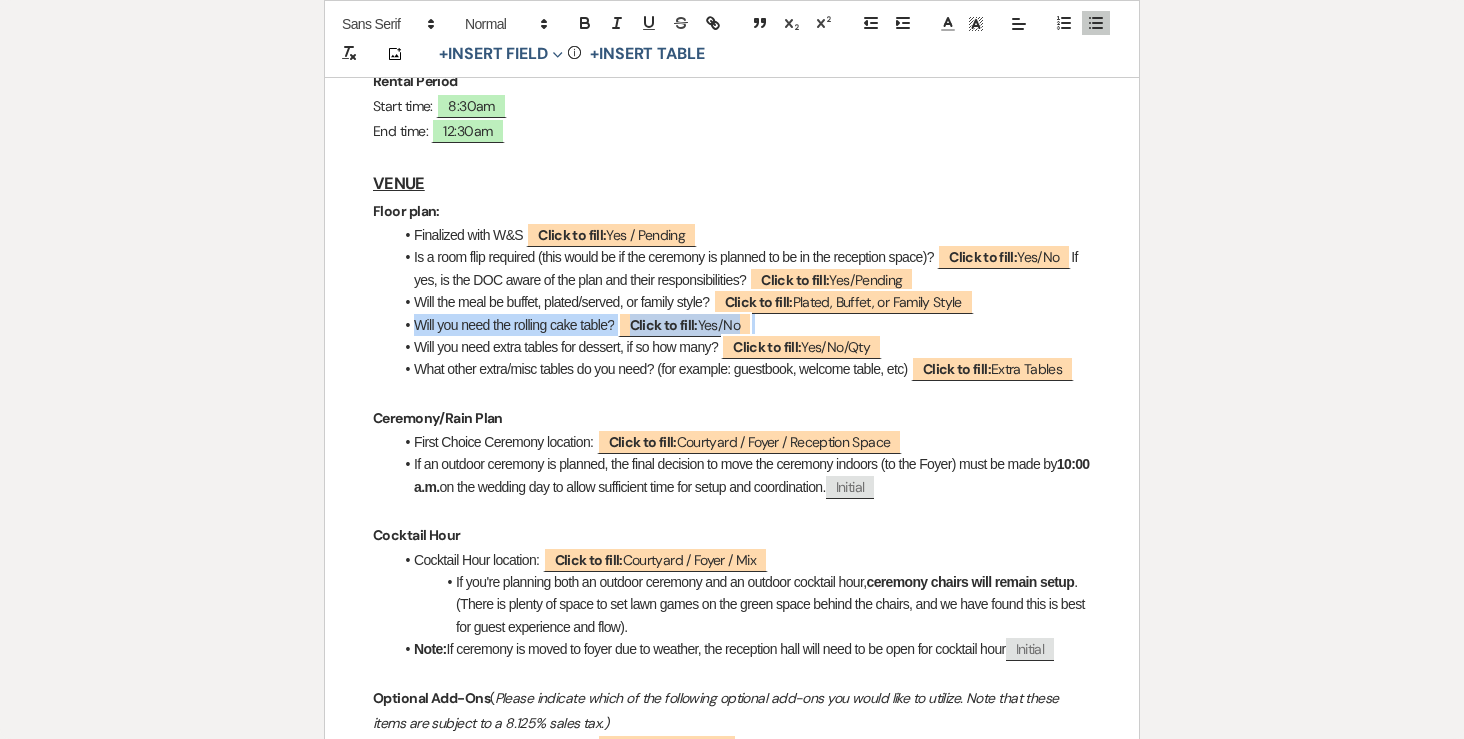 click on "Will you need the rolling cake table?  ﻿
Click to fill:
Yes/No
﻿" at bounding box center [742, 325] 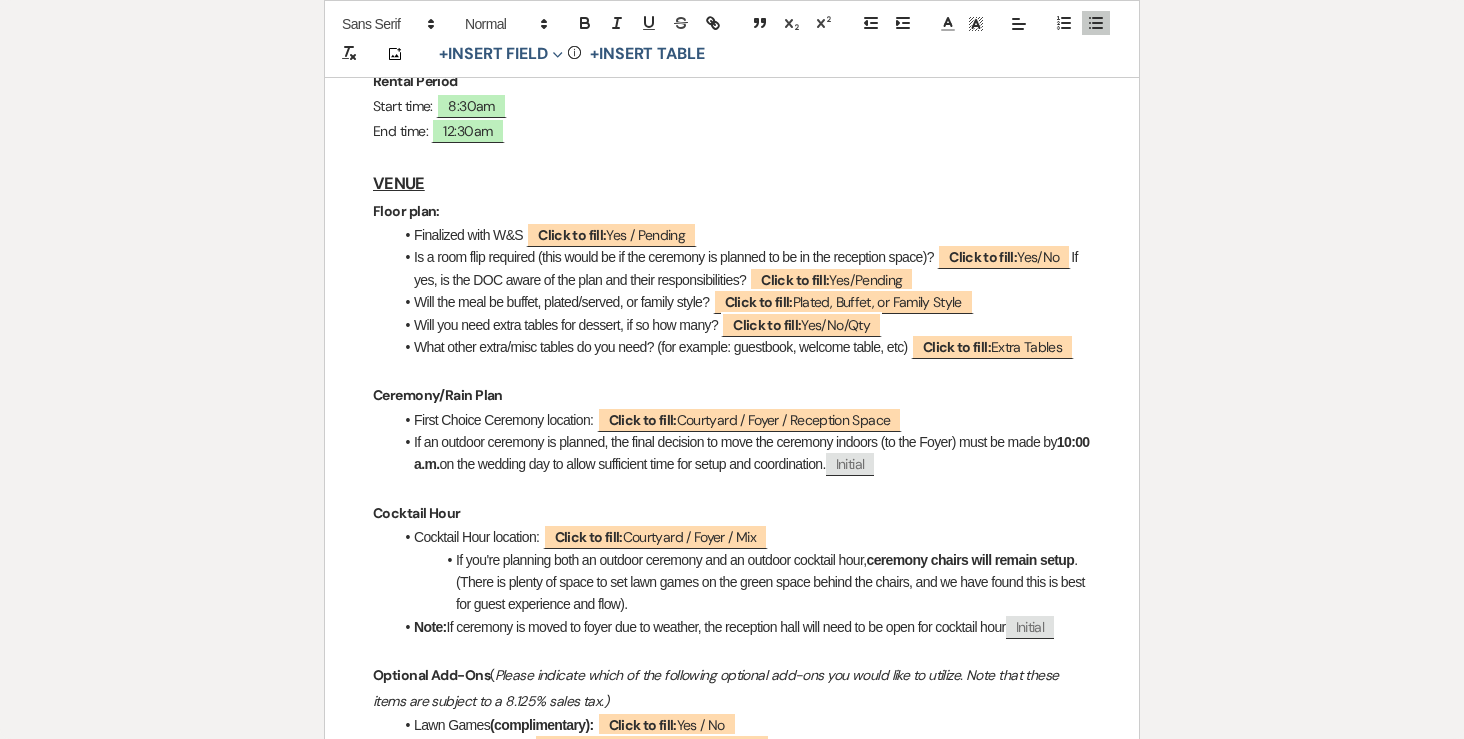 click on "Will you need extra tables for dessert, if so how many?  ﻿
Click to fill:
Yes/No/Qty
﻿" at bounding box center [742, 325] 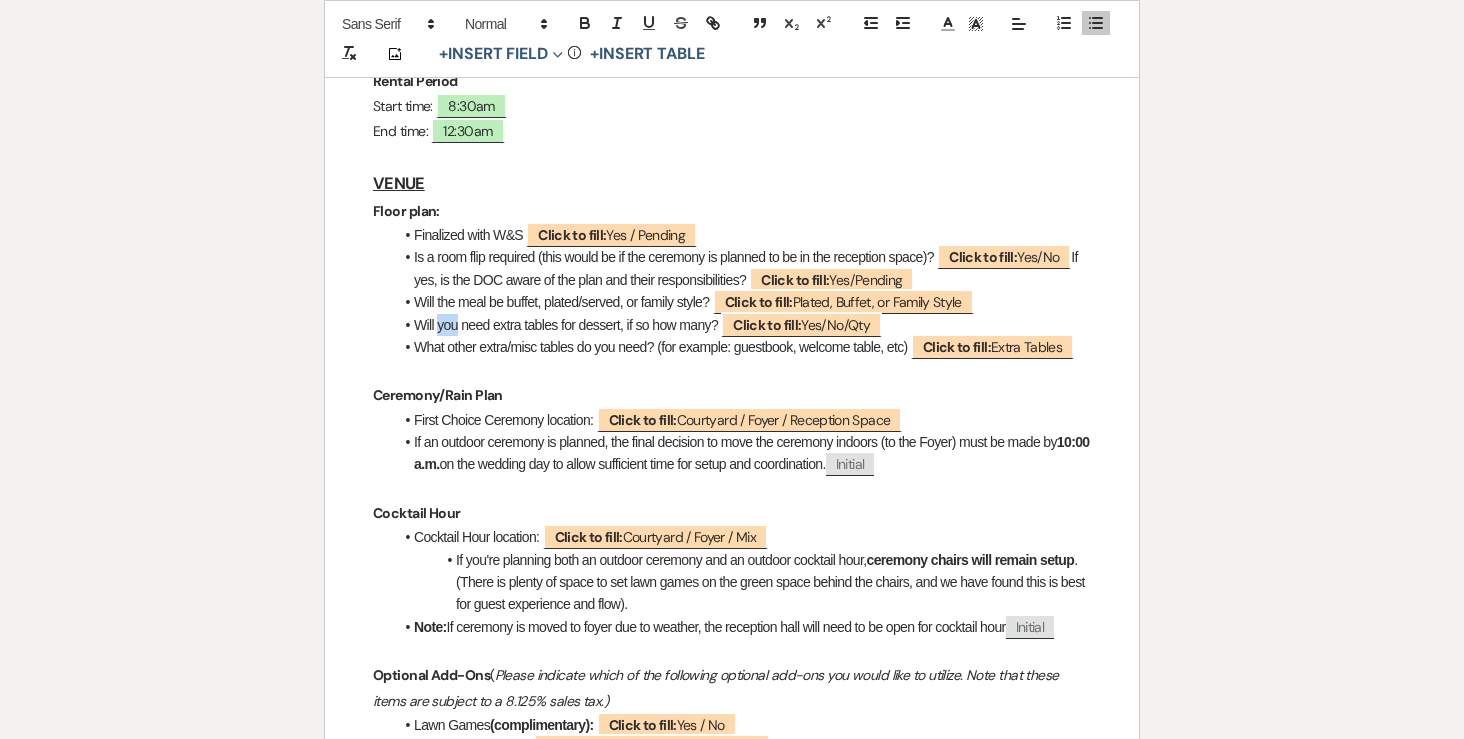 click on "Will you need extra tables for dessert, if so how many?  ﻿
Click to fill:
Yes/No/Qty
﻿" at bounding box center [742, 325] 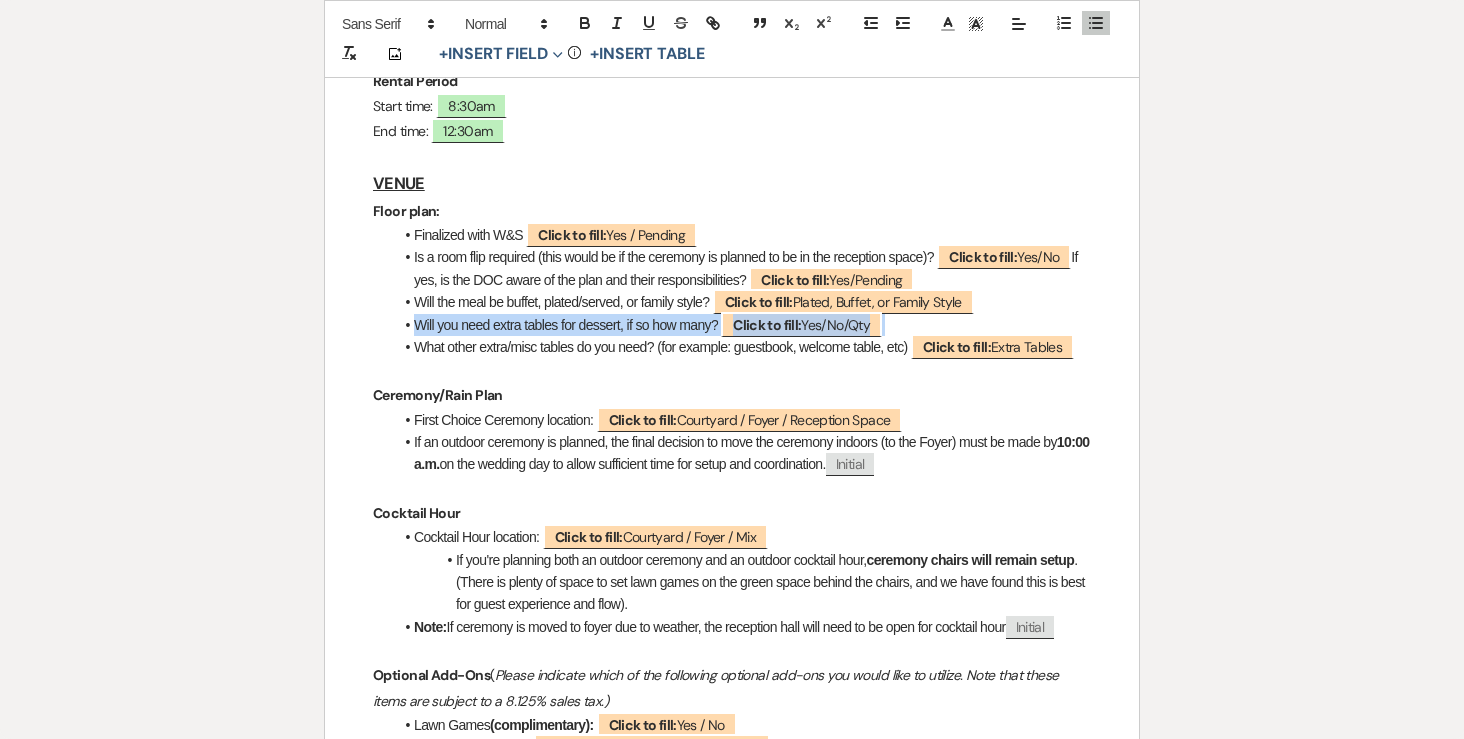 click on "Will you need extra tables for dessert, if so how many?  ﻿
Click to fill:
Yes/No/Qty
﻿" at bounding box center (742, 325) 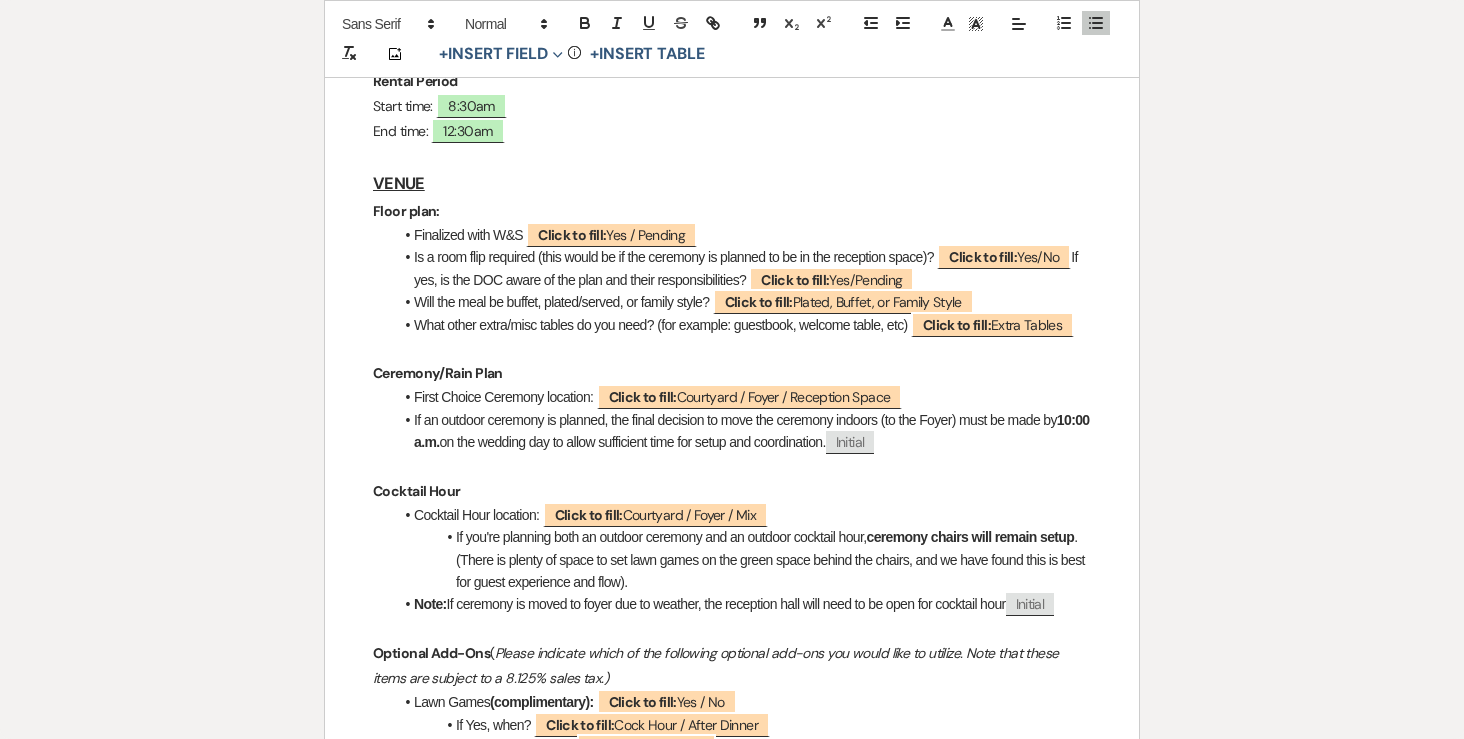 click on "What other extra/misc tables do you need? (for example: guestbook, welcome table, etc)  ﻿
Click to fill:
Extra Tables
﻿" at bounding box center [742, 325] 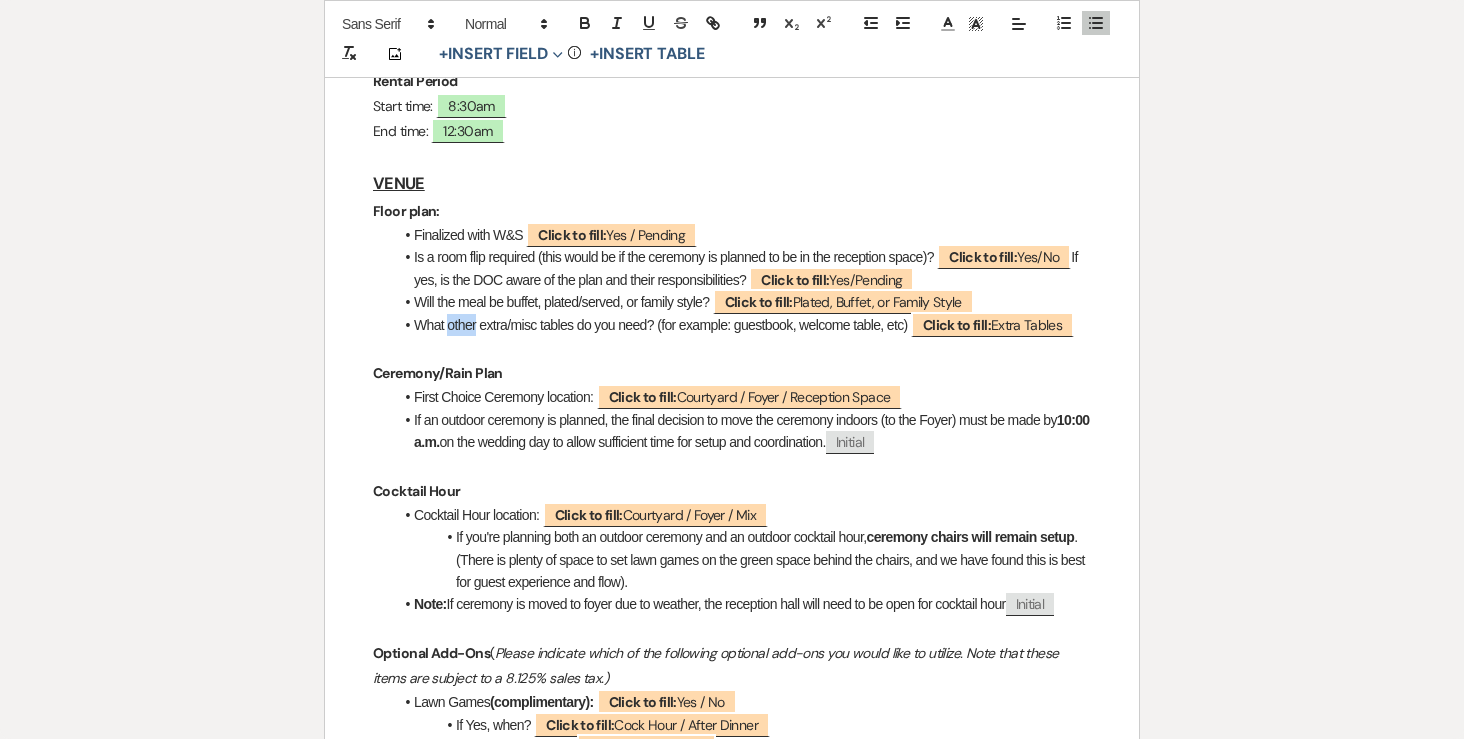 click on "What other extra/misc tables do you need? (for example: guestbook, welcome table, etc)  ﻿
Click to fill:
Extra Tables
﻿" at bounding box center (742, 325) 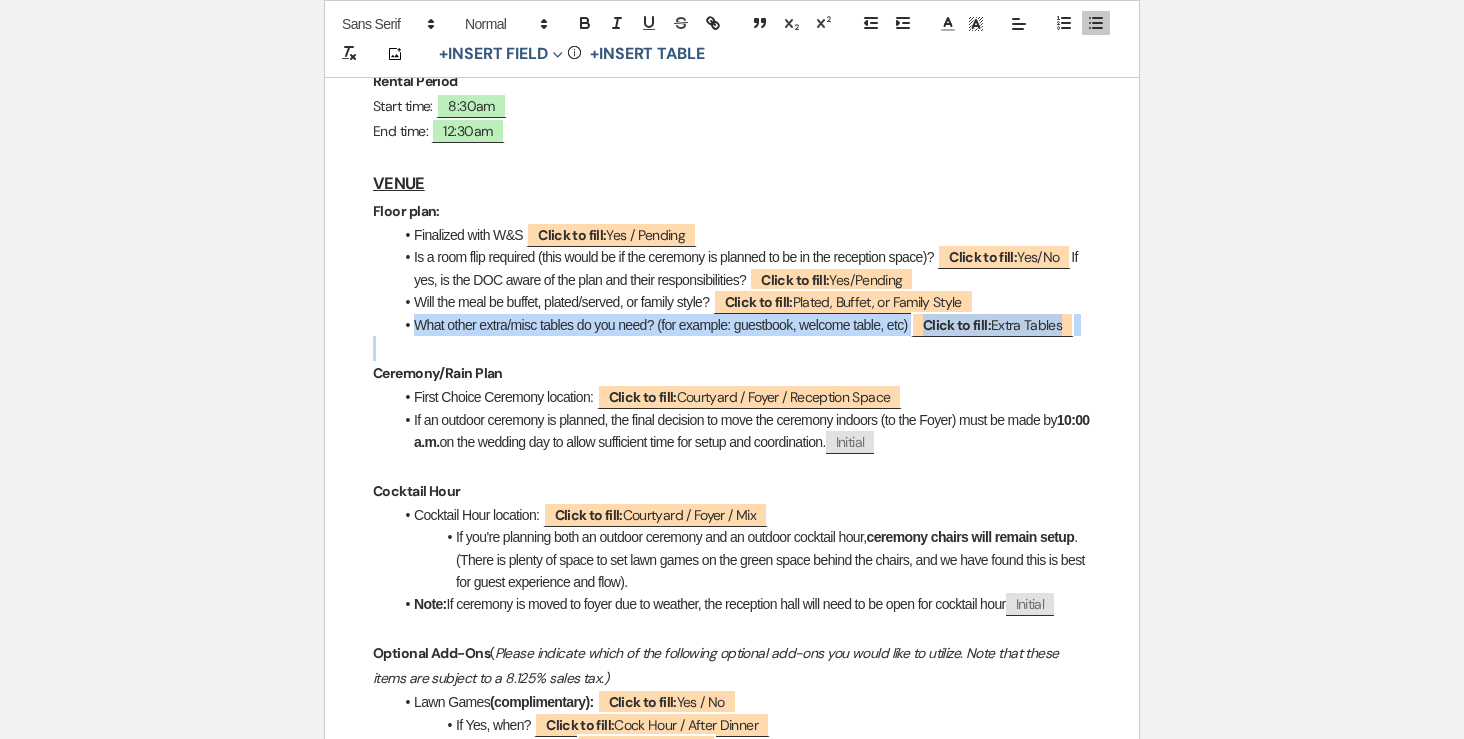 click on "What other extra/misc tables do you need? (for example: guestbook, welcome table, etc)  ﻿
Click to fill:
Extra Tables
﻿" at bounding box center [742, 325] 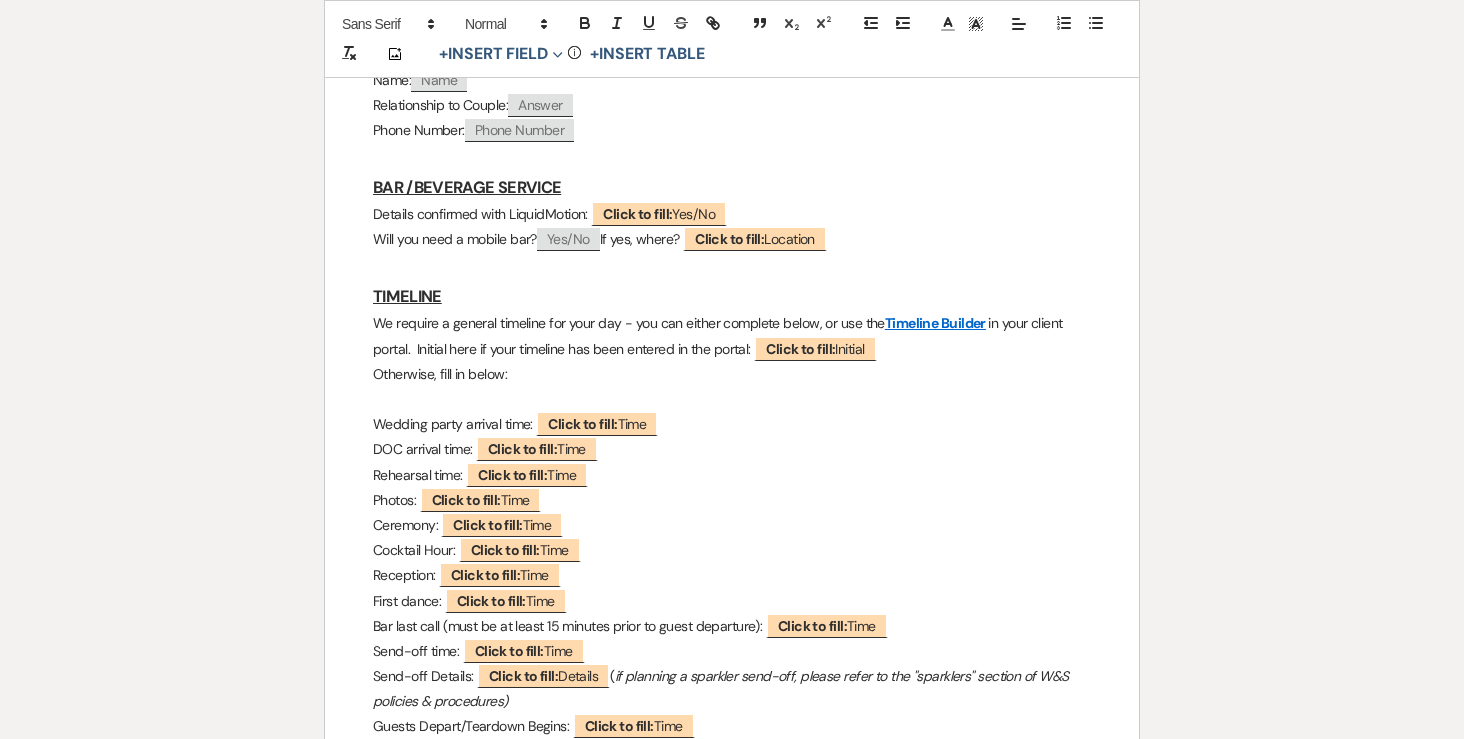 scroll, scrollTop: 1575, scrollLeft: 0, axis: vertical 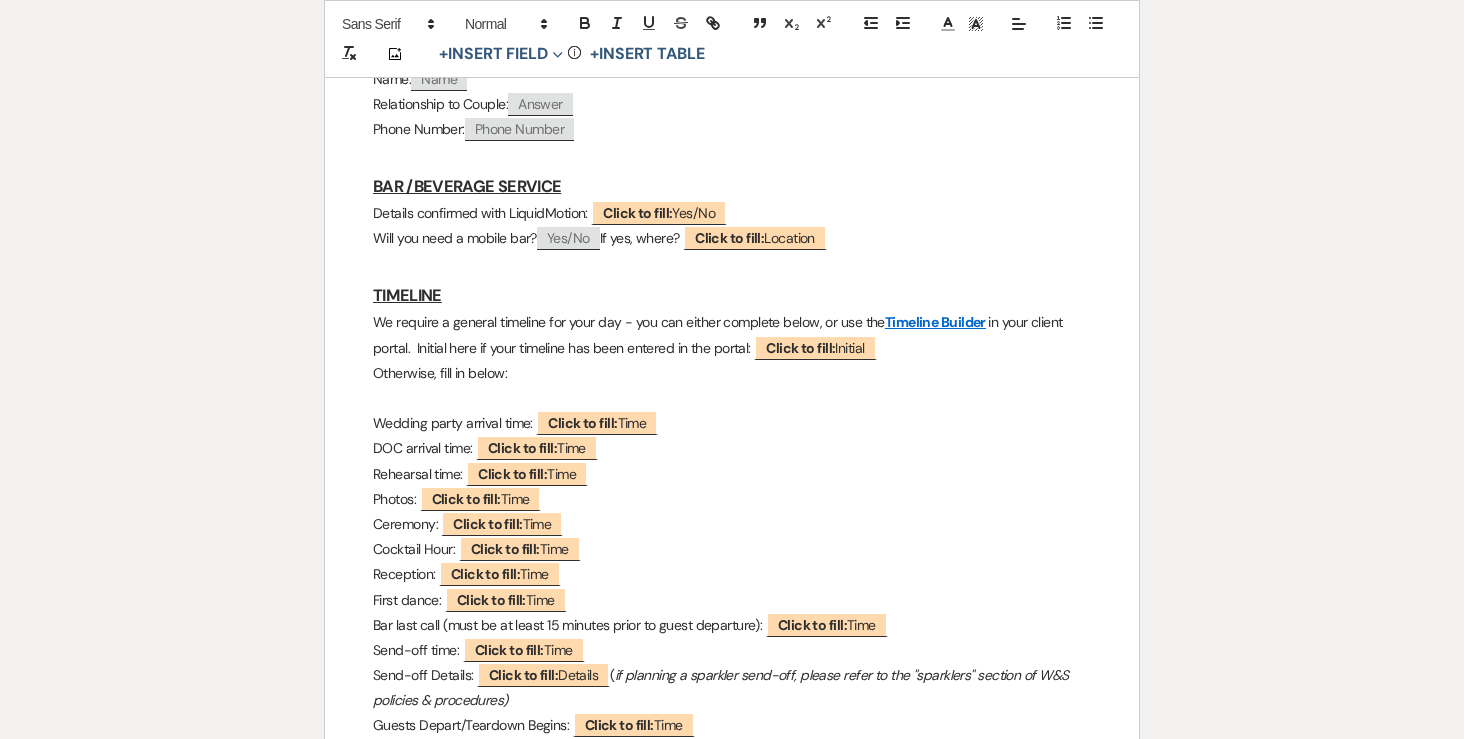 click on "Photos:  ﻿
Click to fill:
Time
﻿" at bounding box center (732, 499) 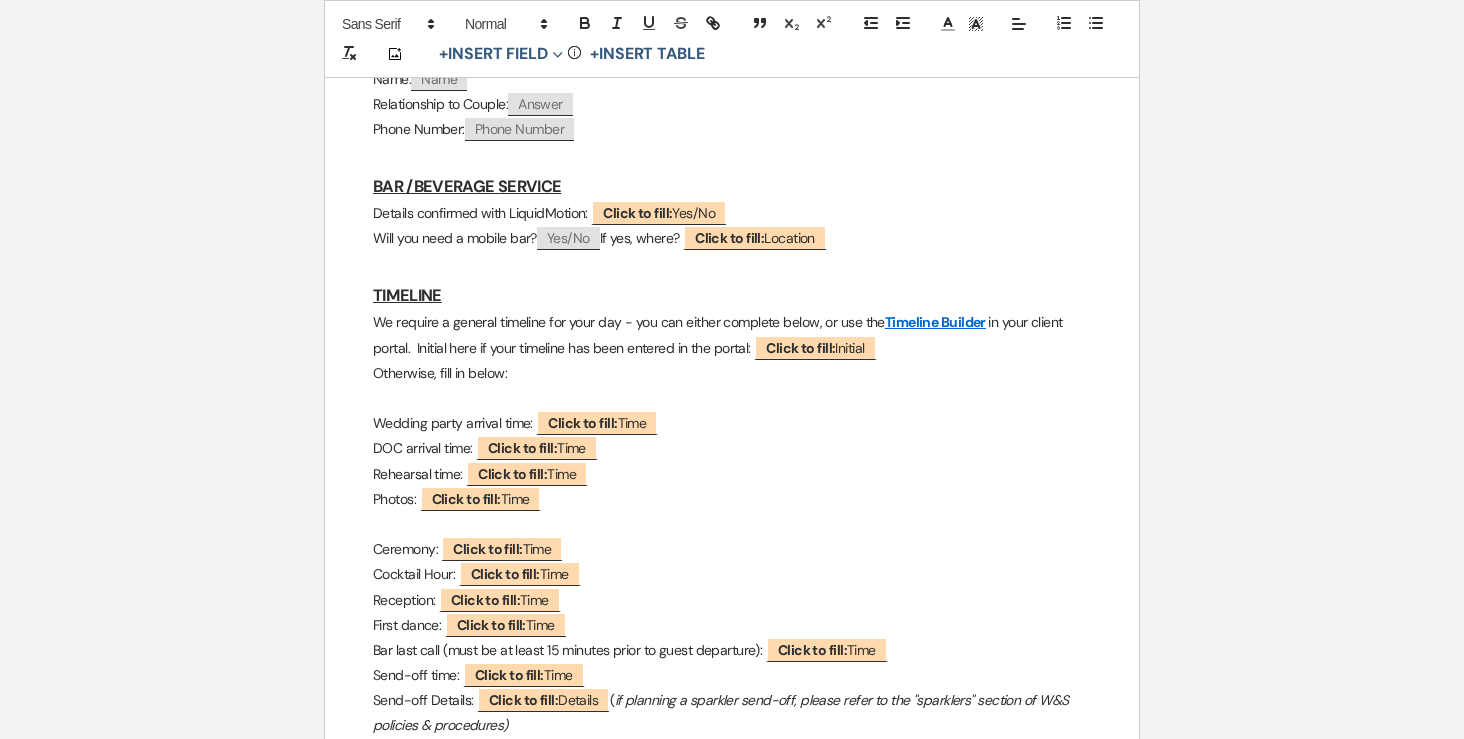 click on "Ceremony:  ﻿
Click to fill:
Time
﻿" at bounding box center [732, 549] 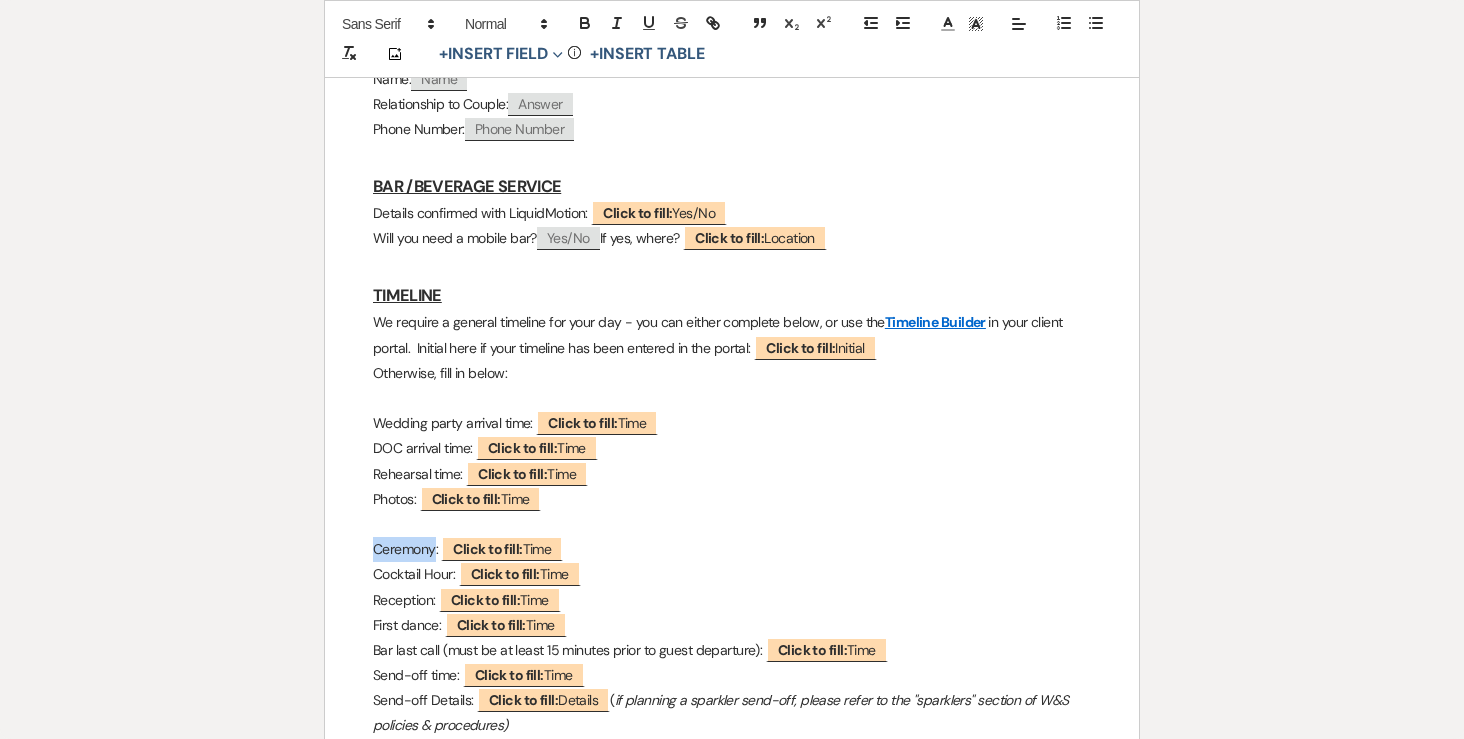 click on "Ceremony:  ﻿
Click to fill:
Time
﻿" at bounding box center (732, 549) 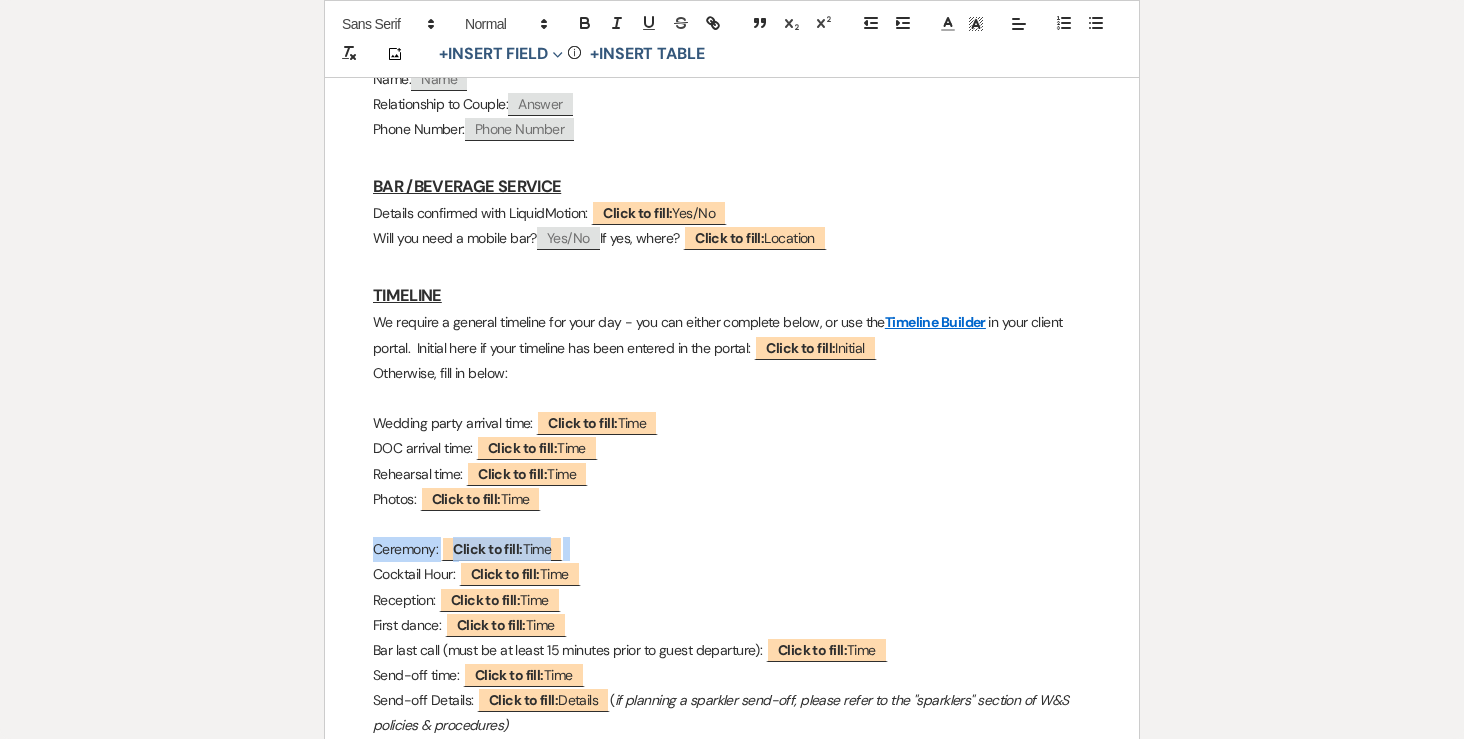 click on "Ceremony:  ﻿
Click to fill:
Time
﻿" at bounding box center (732, 549) 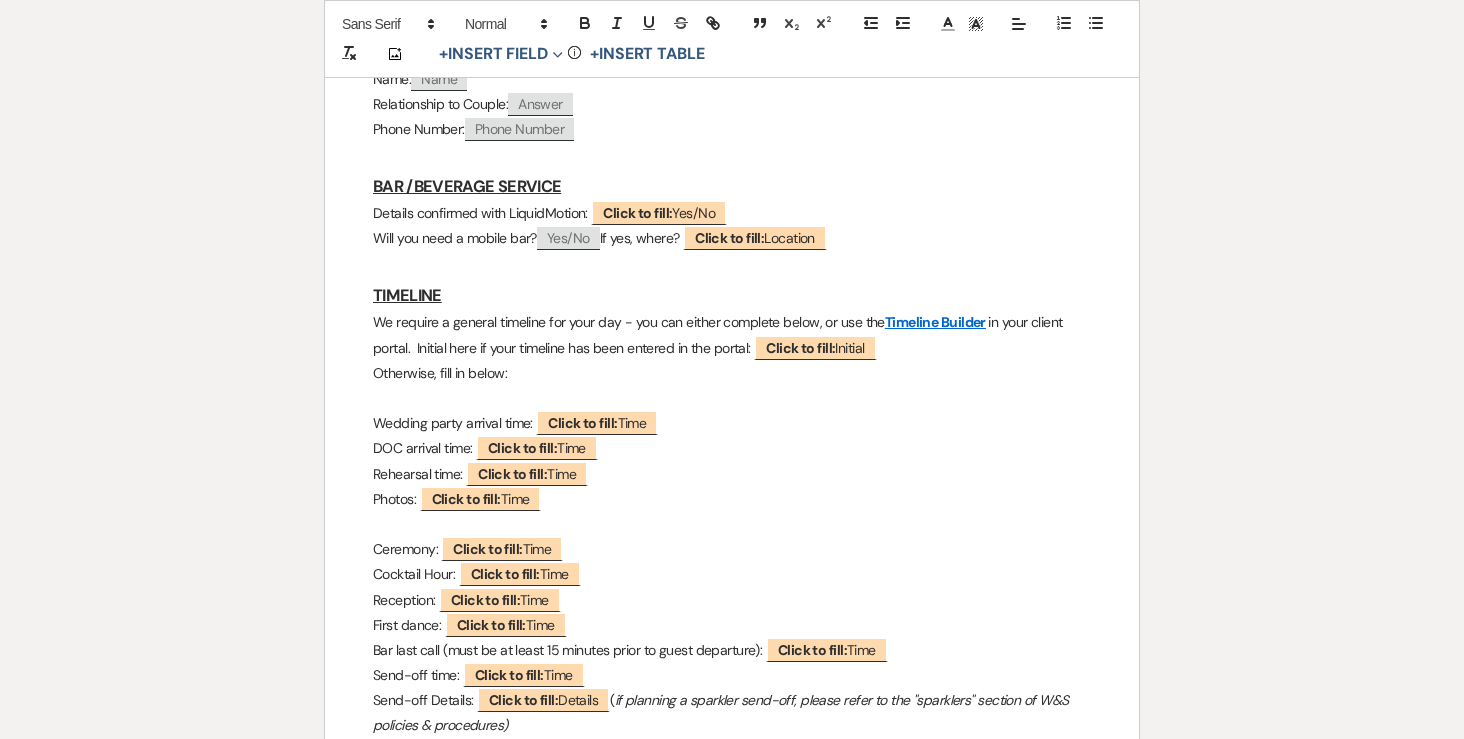 click at bounding box center (732, 524) 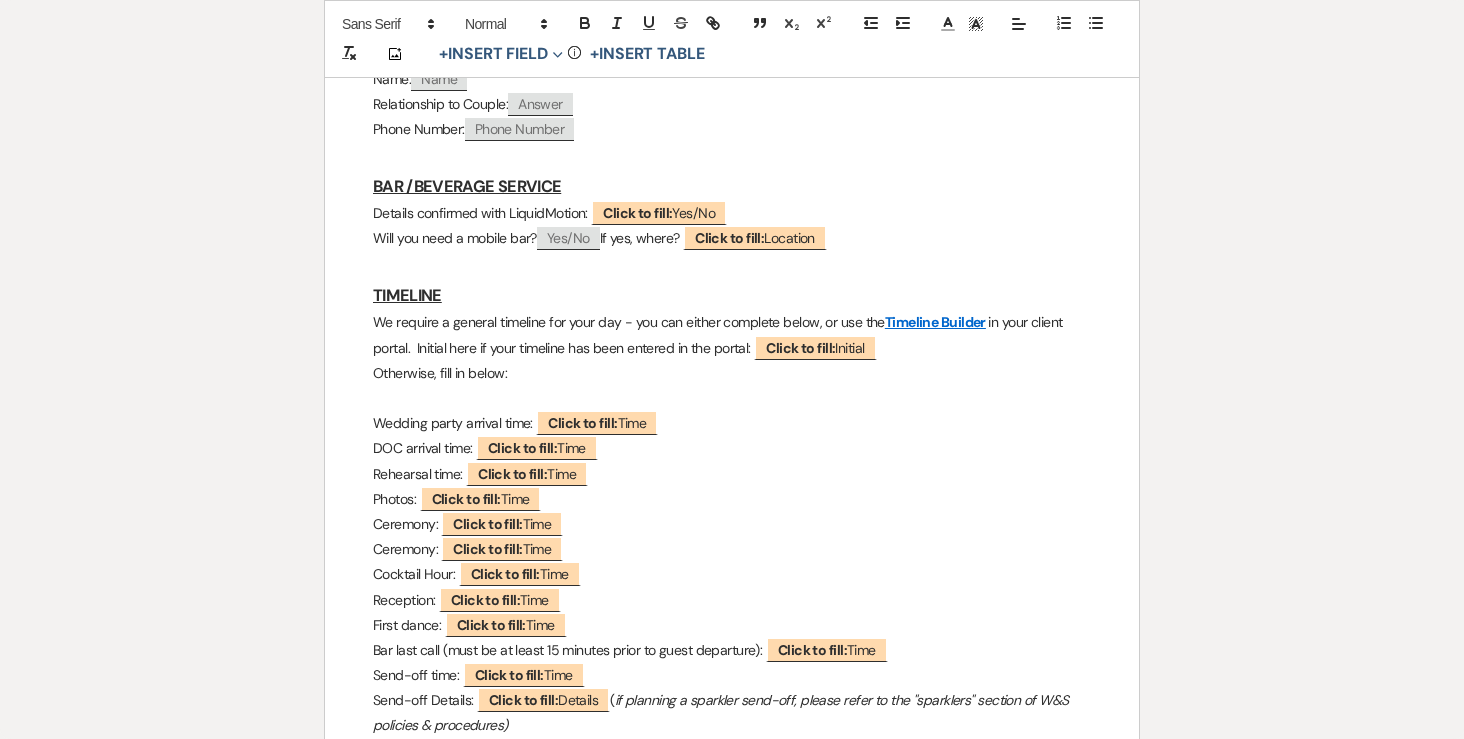 click on "Ceremony:  ﻿
Click to fill:
Time
﻿" at bounding box center [732, 524] 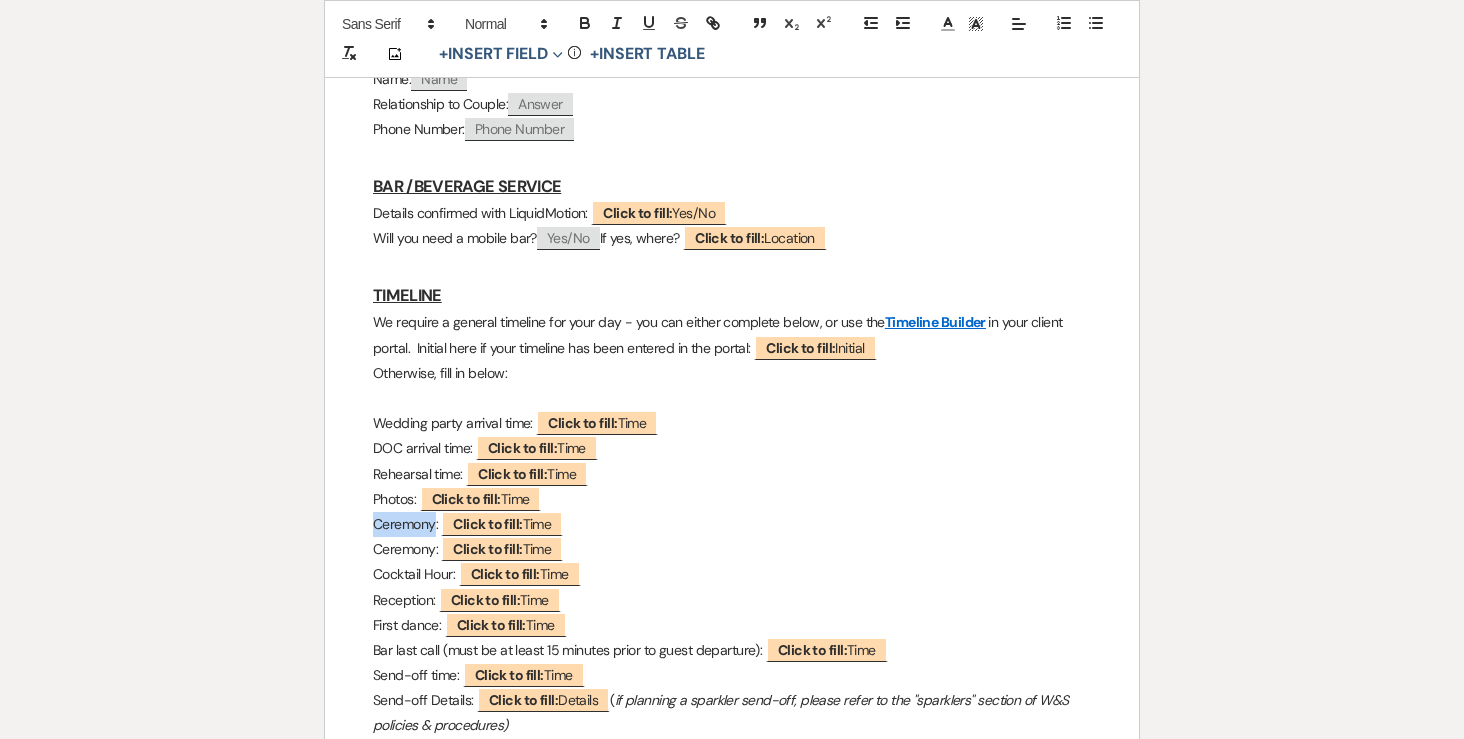click on "Ceremony:  ﻿
Click to fill:
Time
﻿" at bounding box center [732, 524] 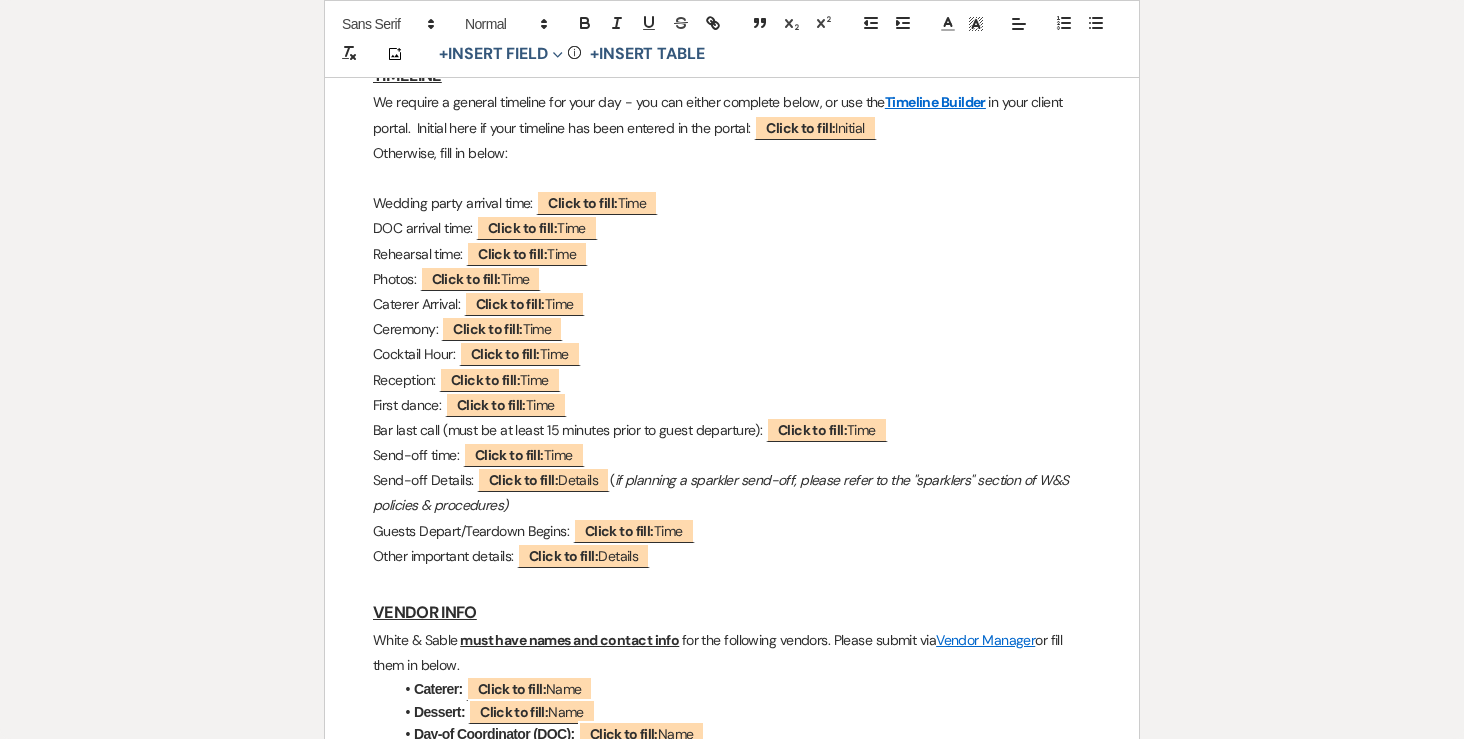 scroll, scrollTop: 1796, scrollLeft: 0, axis: vertical 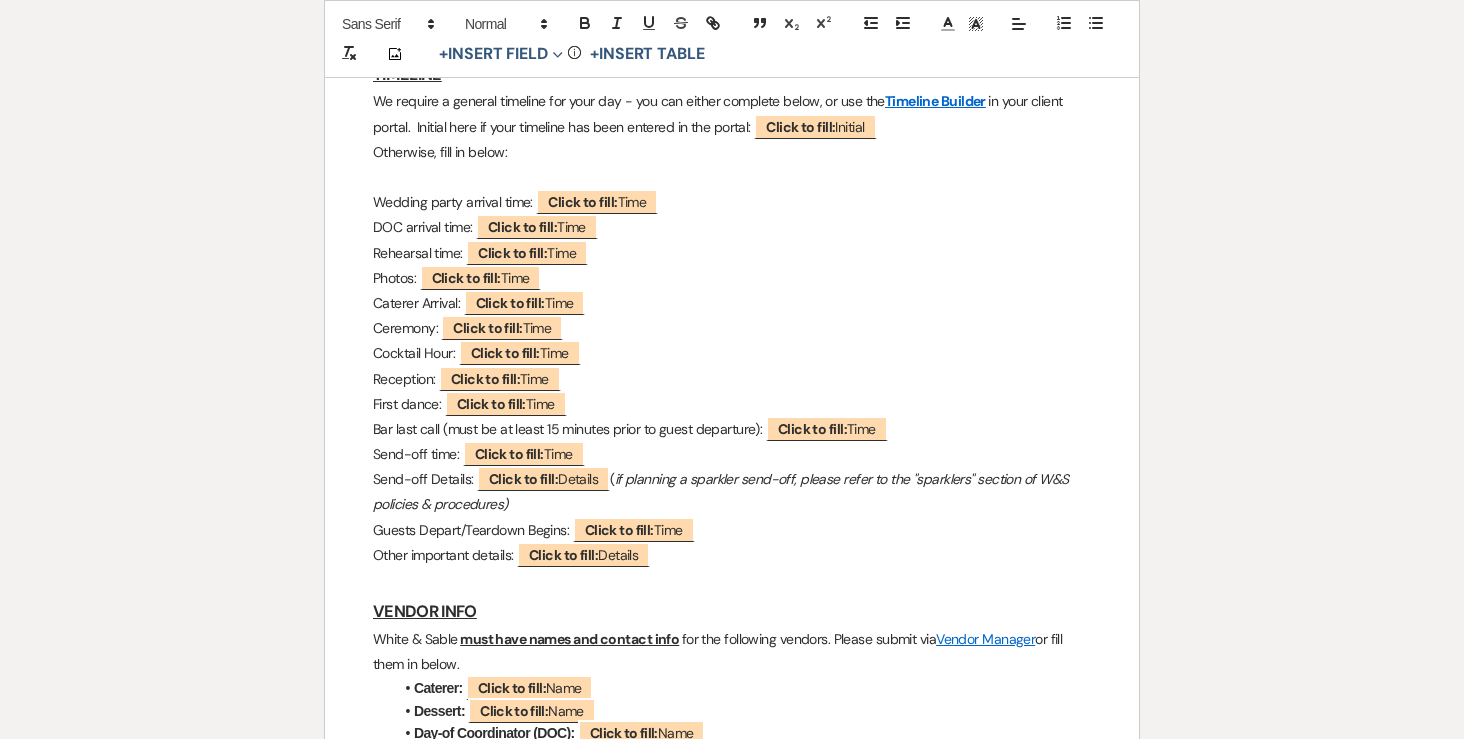 click on "Bar last call (must be at least 15 minutes prior to guest departure):  ﻿
Click to fill:
Time
﻿" at bounding box center [732, 429] 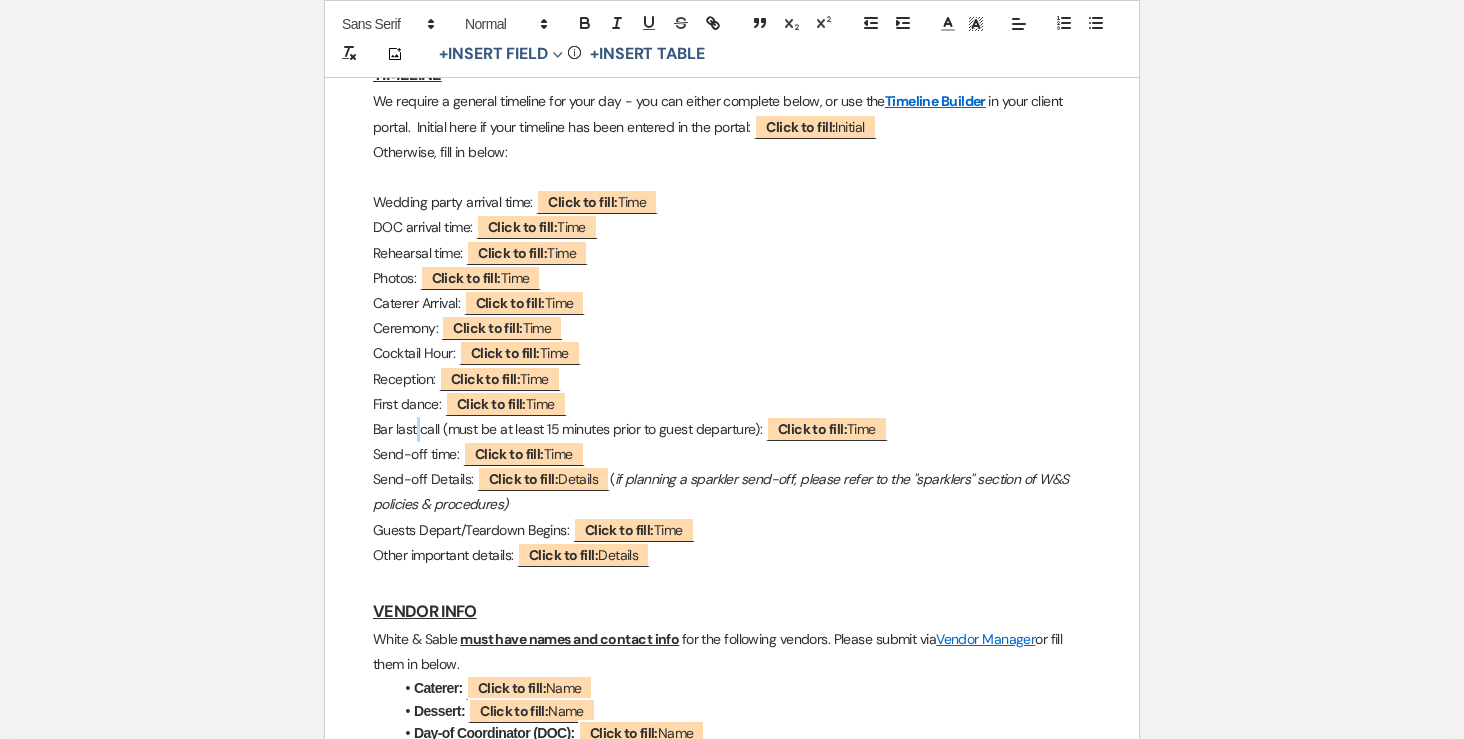 click on "Bar last call (must be at least 15 minutes prior to guest departure):  ﻿
Click to fill:
Time
﻿" at bounding box center [732, 429] 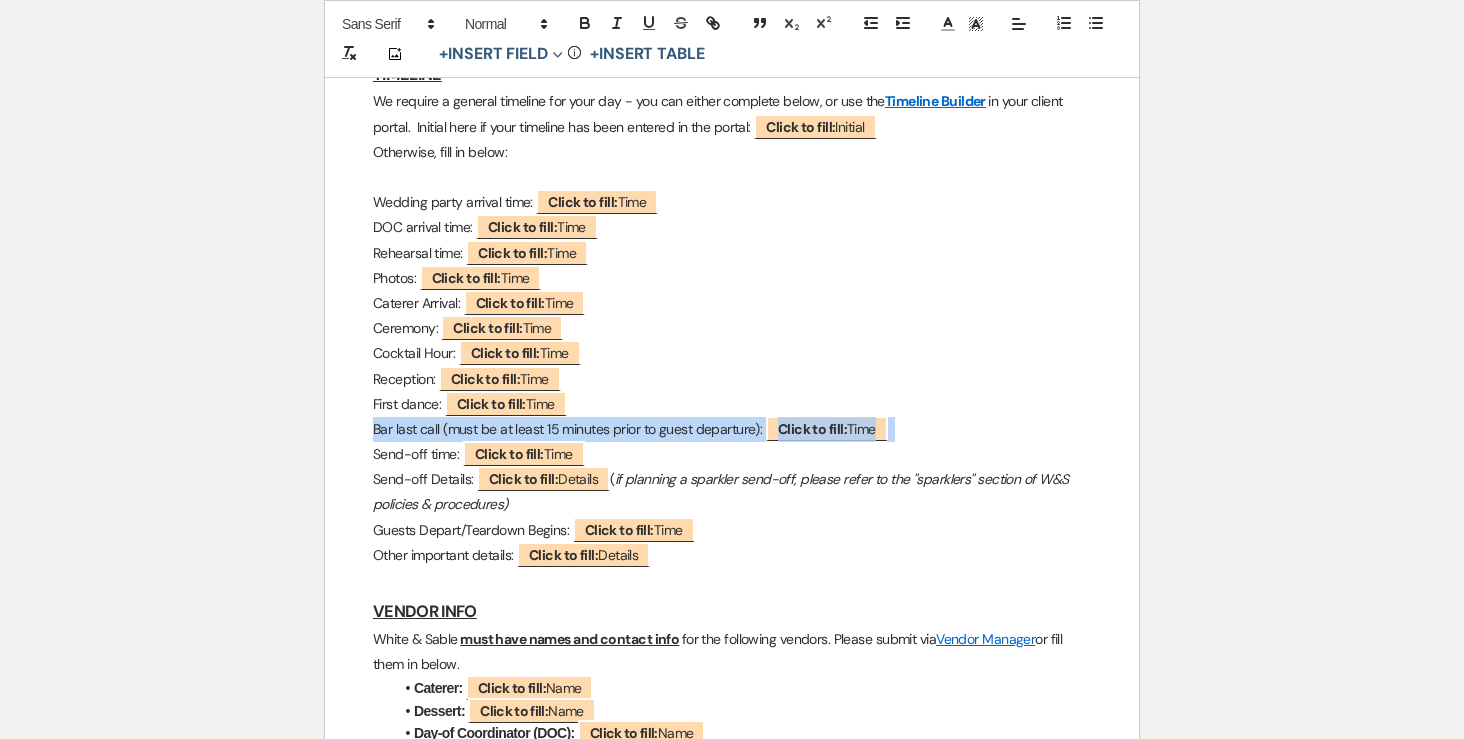 click on "Bar last call (must be at least 15 minutes prior to guest departure):  ﻿
Click to fill:
Time
﻿" at bounding box center (732, 429) 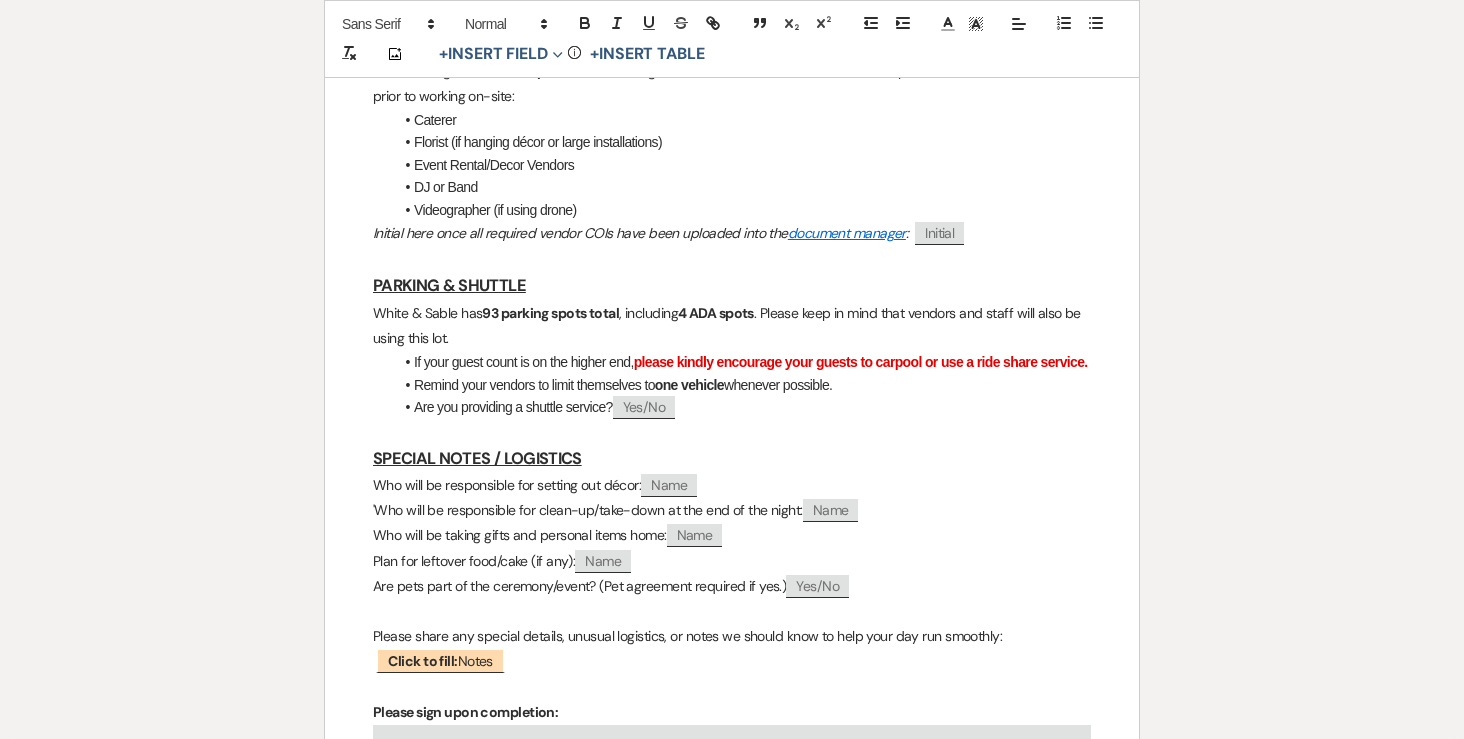 scroll, scrollTop: 2949, scrollLeft: 0, axis: vertical 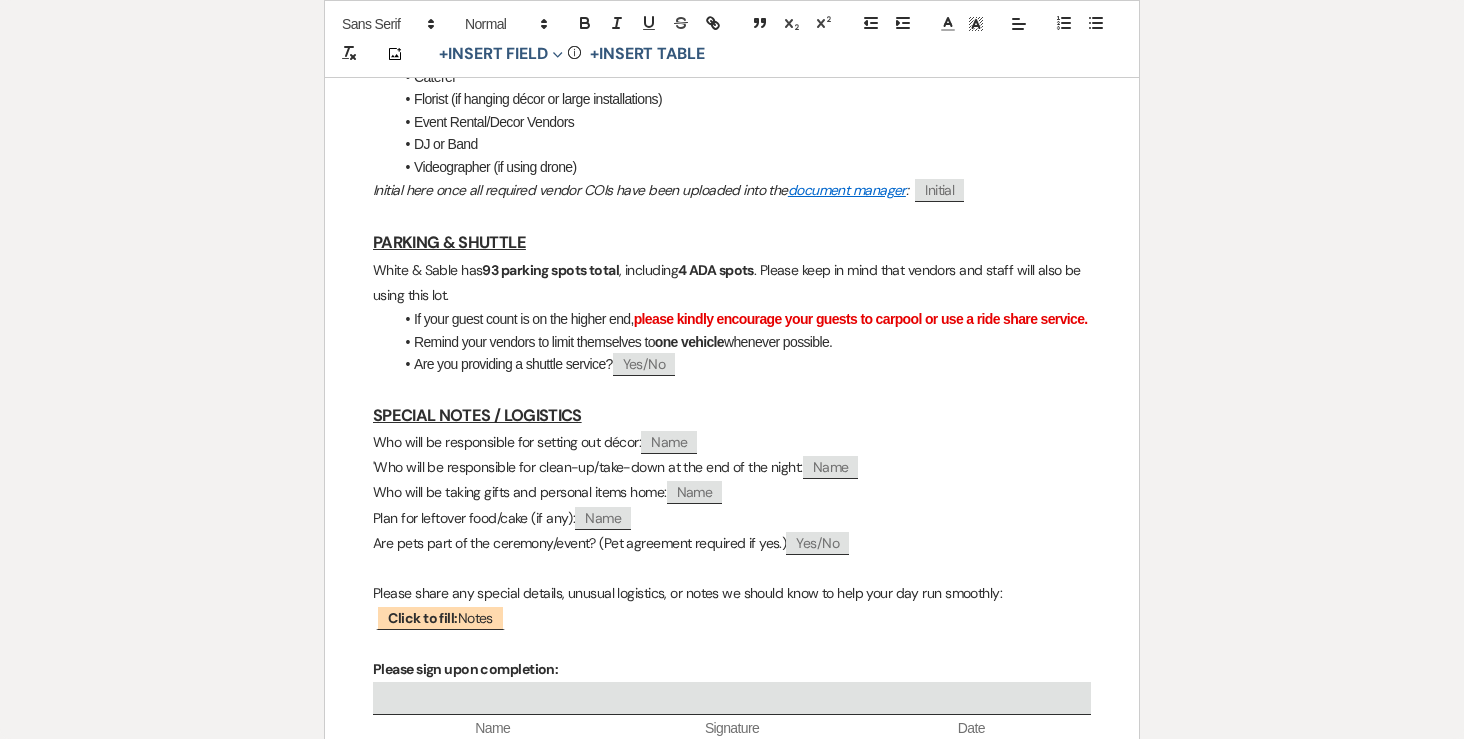 click on "'Who will be responsible for clean-up/take-down at the end of the night:  ﻿ Name ﻿" at bounding box center [732, 467] 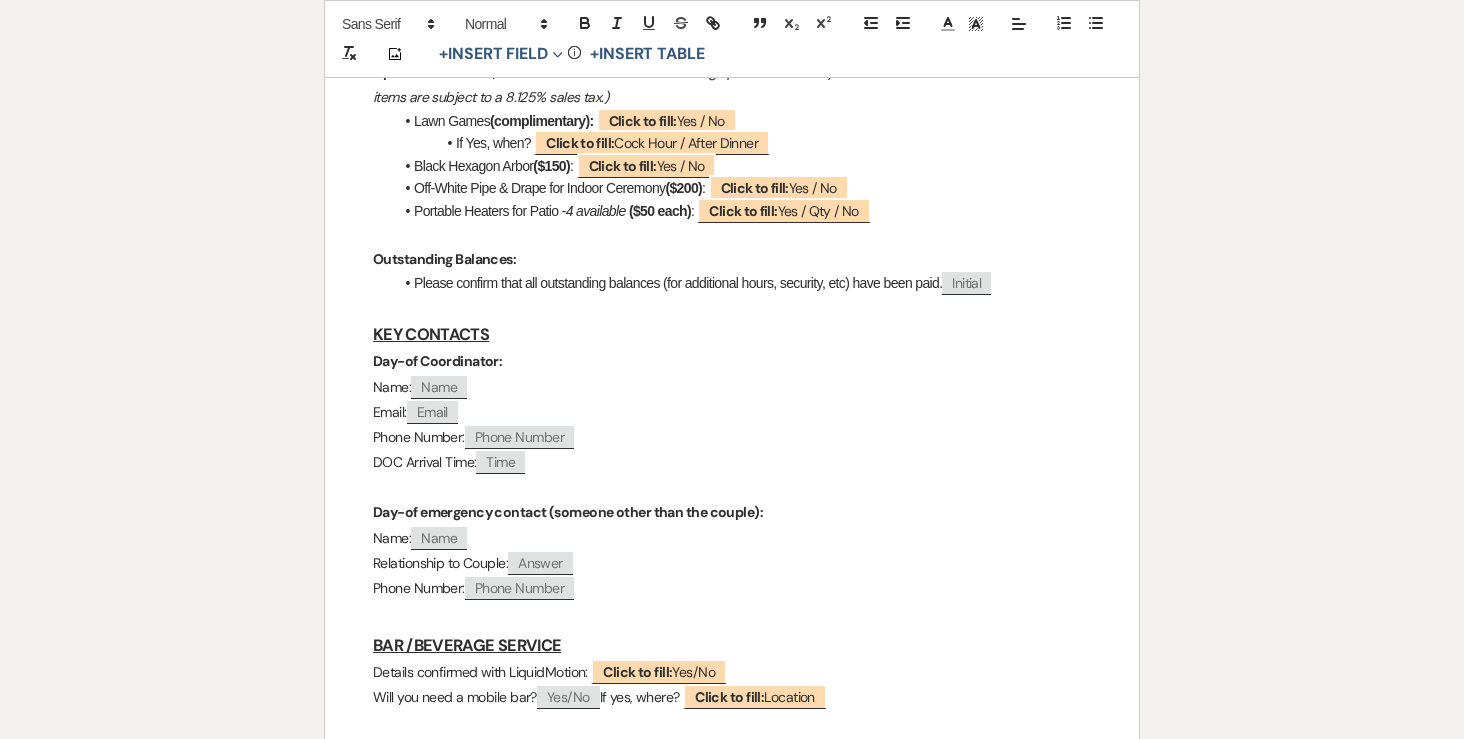 scroll, scrollTop: 0, scrollLeft: 0, axis: both 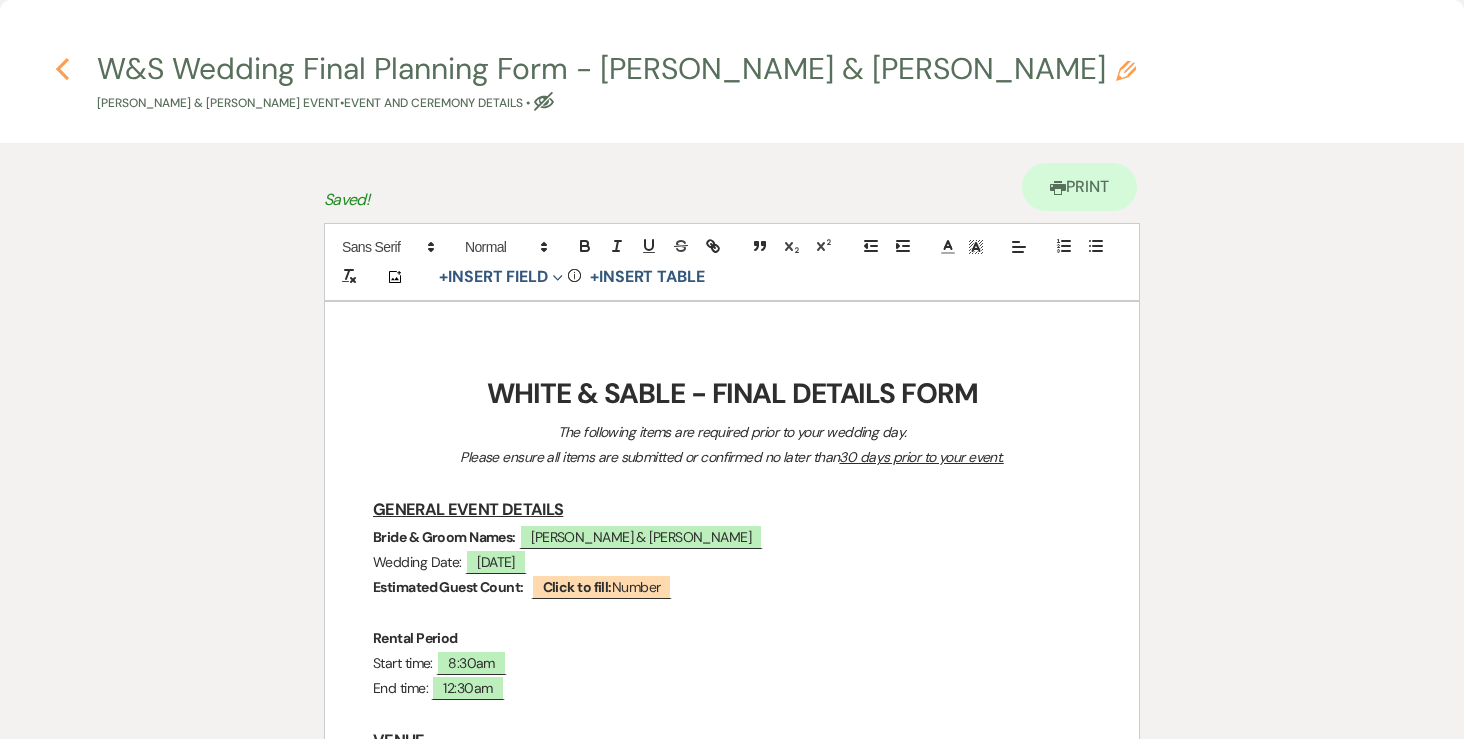 click on "Previous" 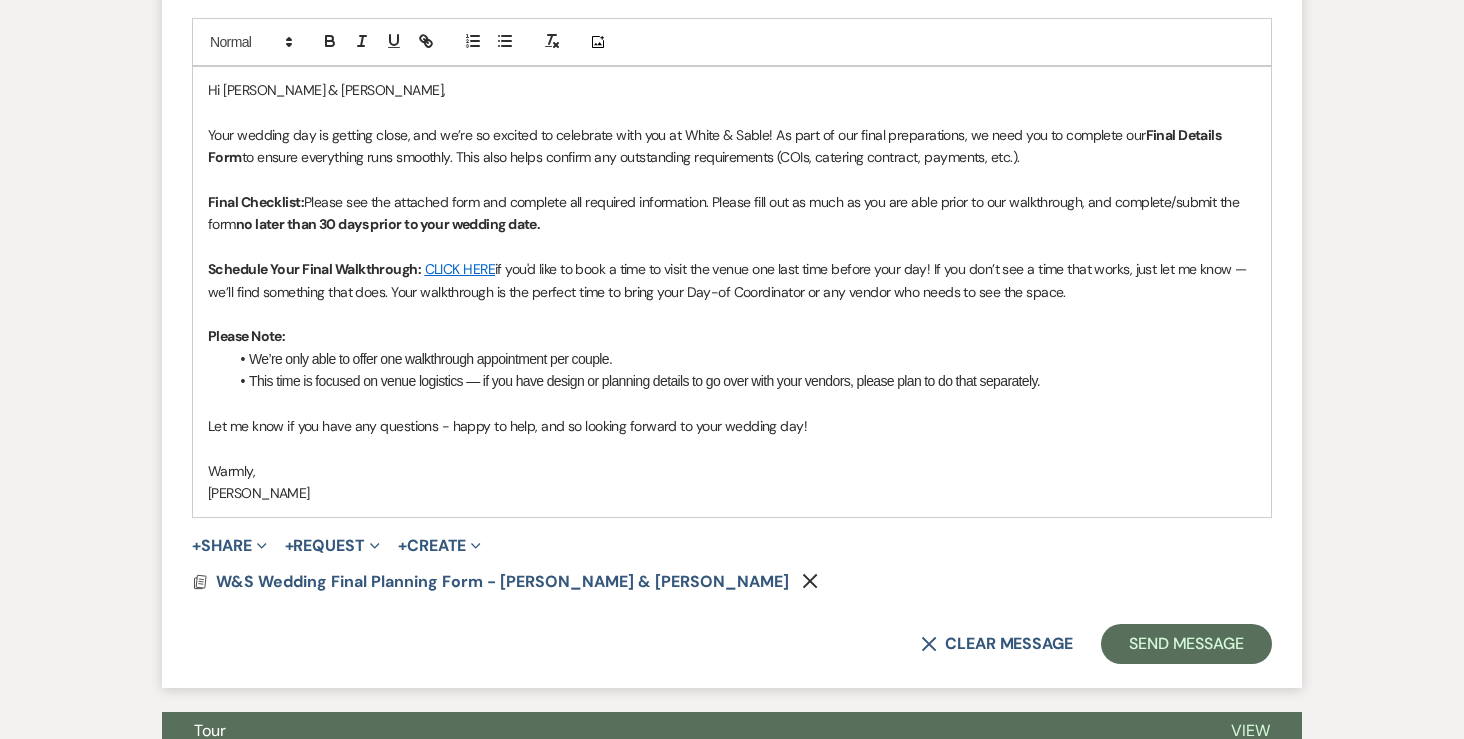 scroll, scrollTop: 1099, scrollLeft: 0, axis: vertical 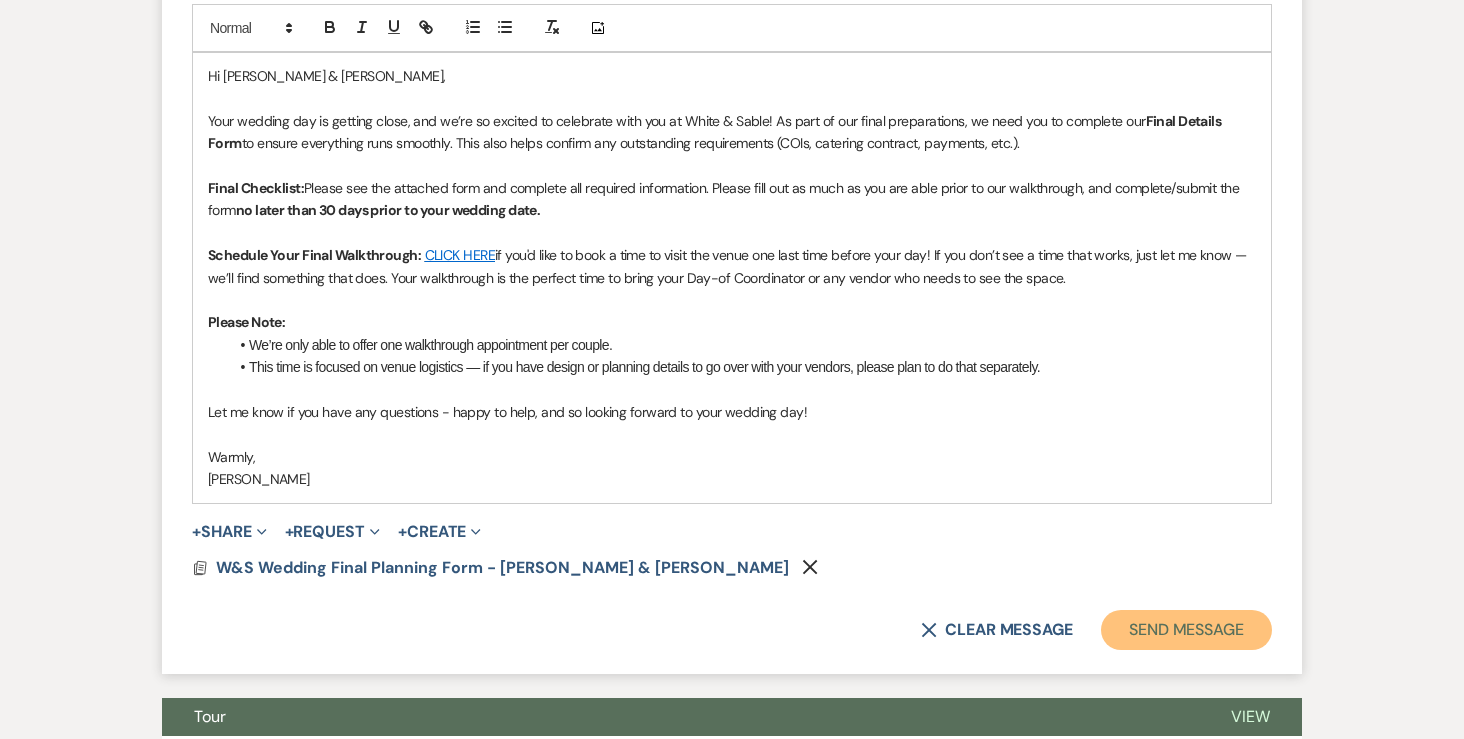 click on "Send Message" at bounding box center [1186, 630] 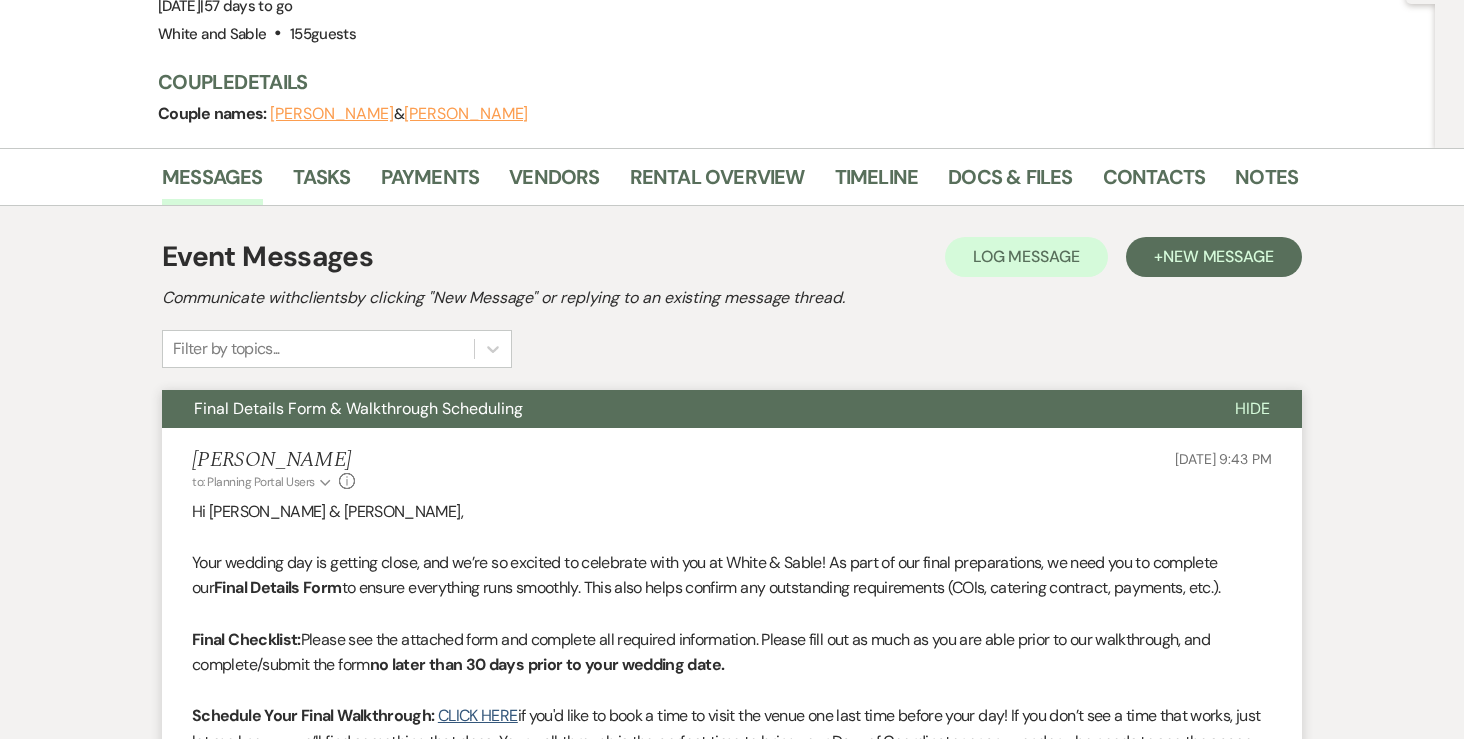 scroll, scrollTop: 0, scrollLeft: 0, axis: both 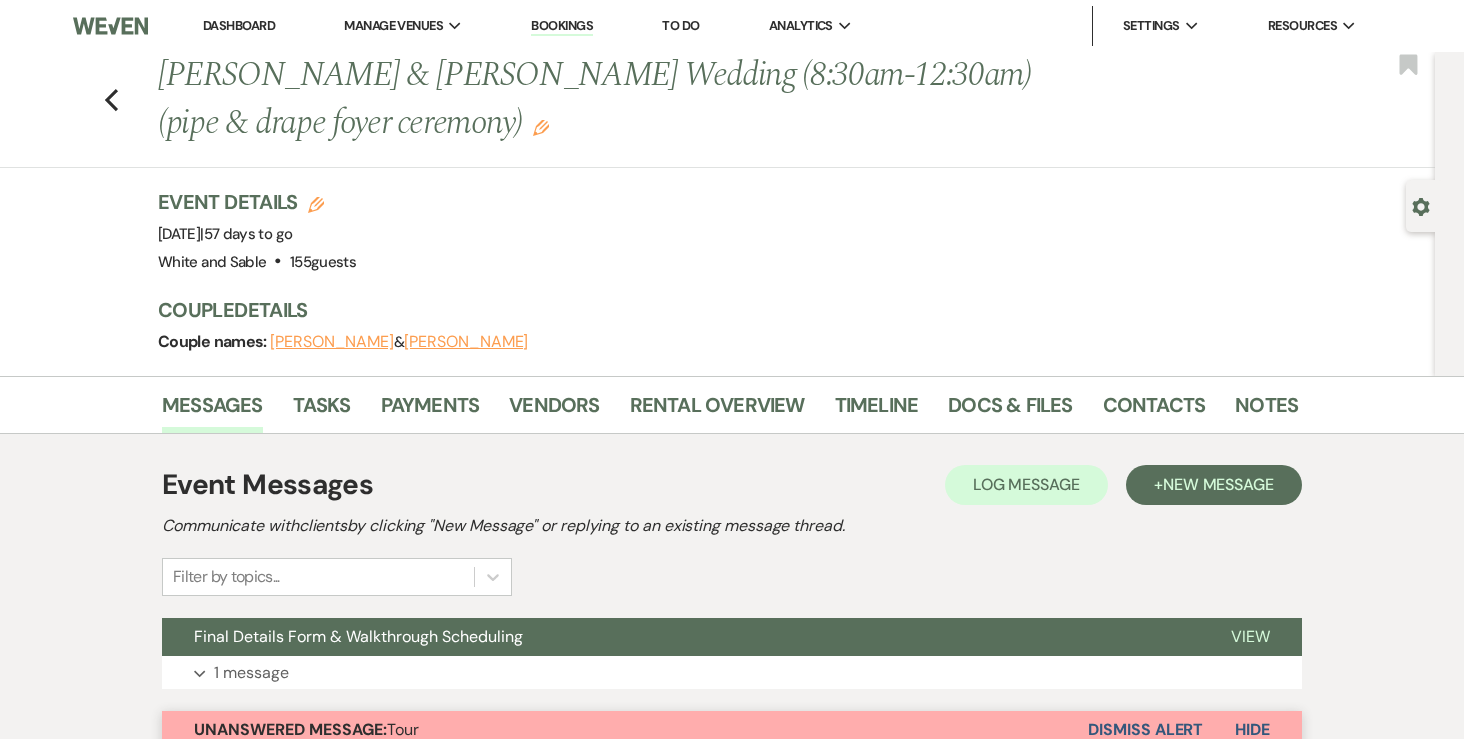 click on "Dashboard" at bounding box center [239, 25] 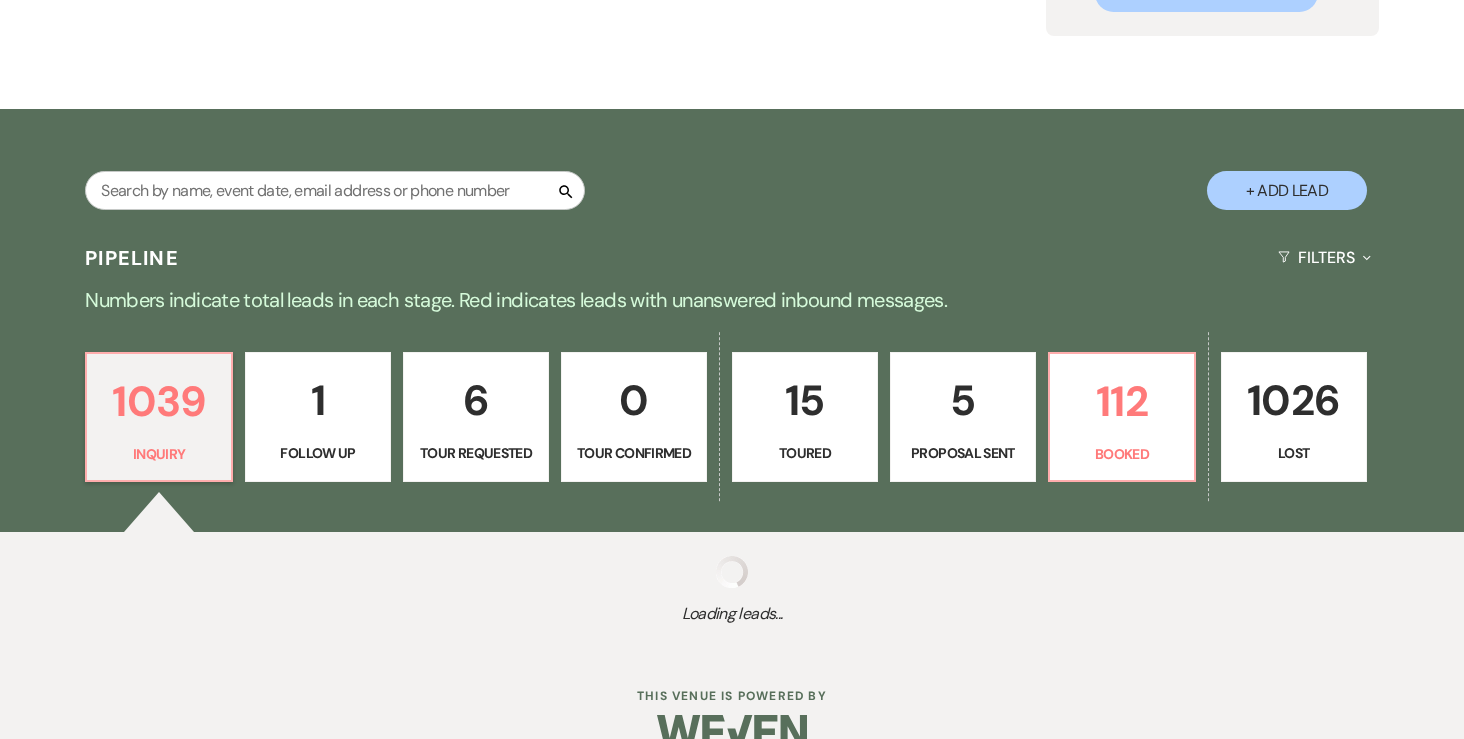 scroll, scrollTop: 247, scrollLeft: 0, axis: vertical 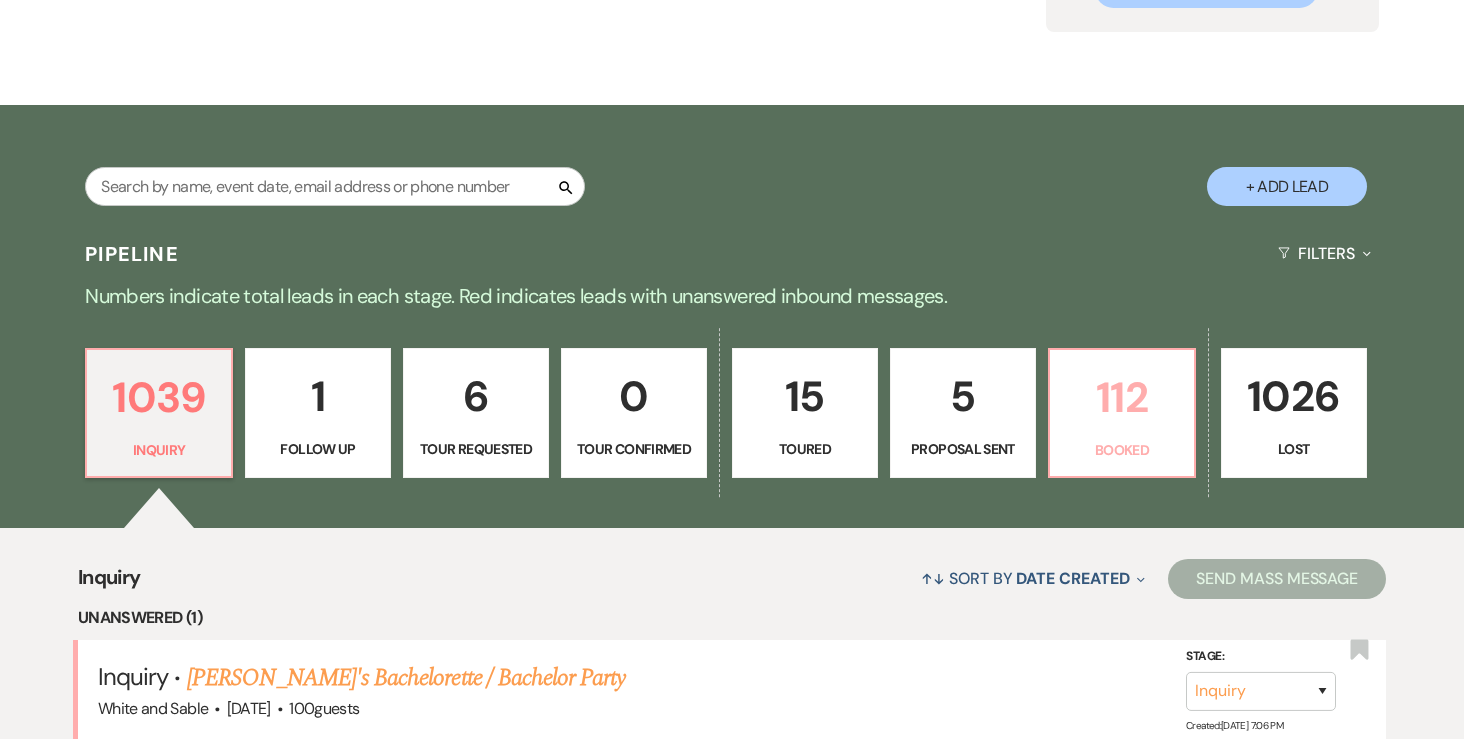 click on "112" at bounding box center (1122, 397) 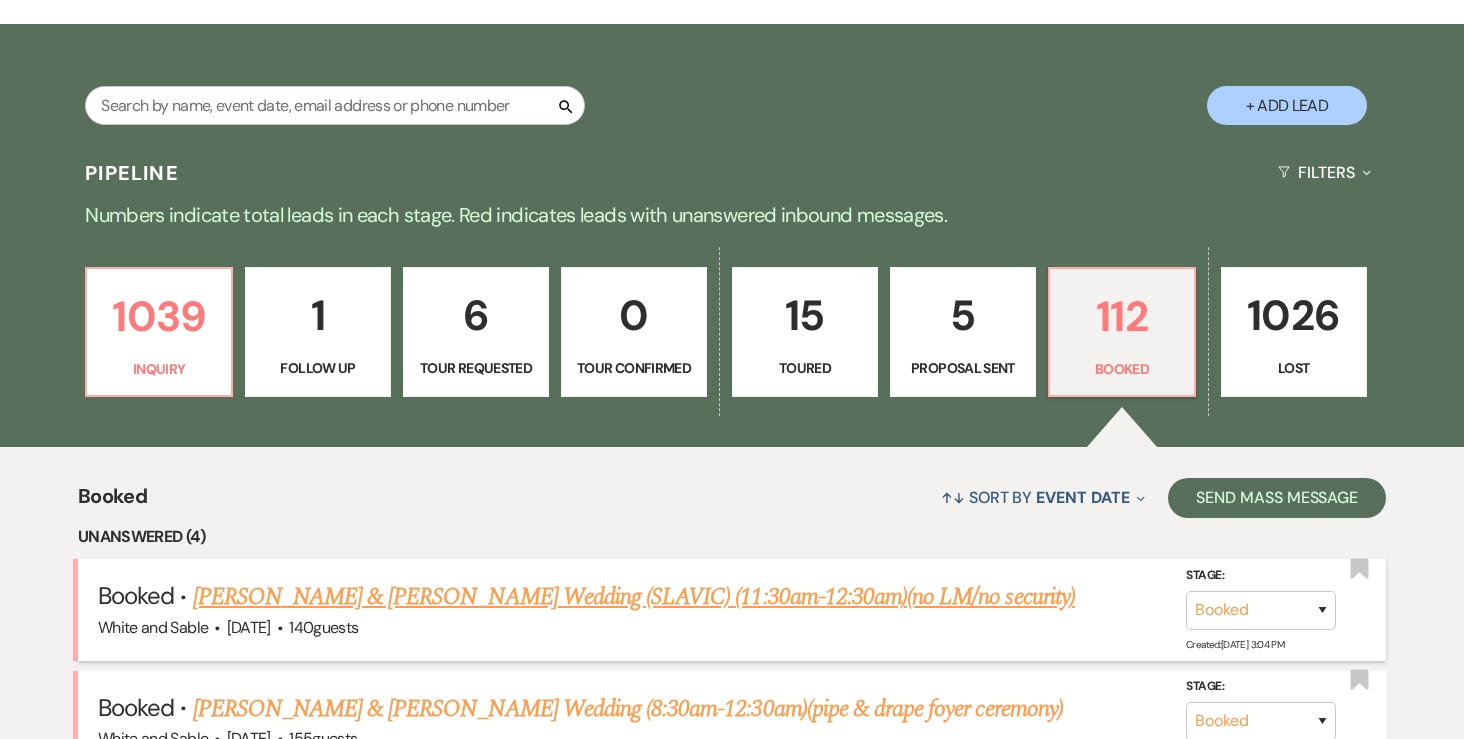 scroll, scrollTop: 497, scrollLeft: 0, axis: vertical 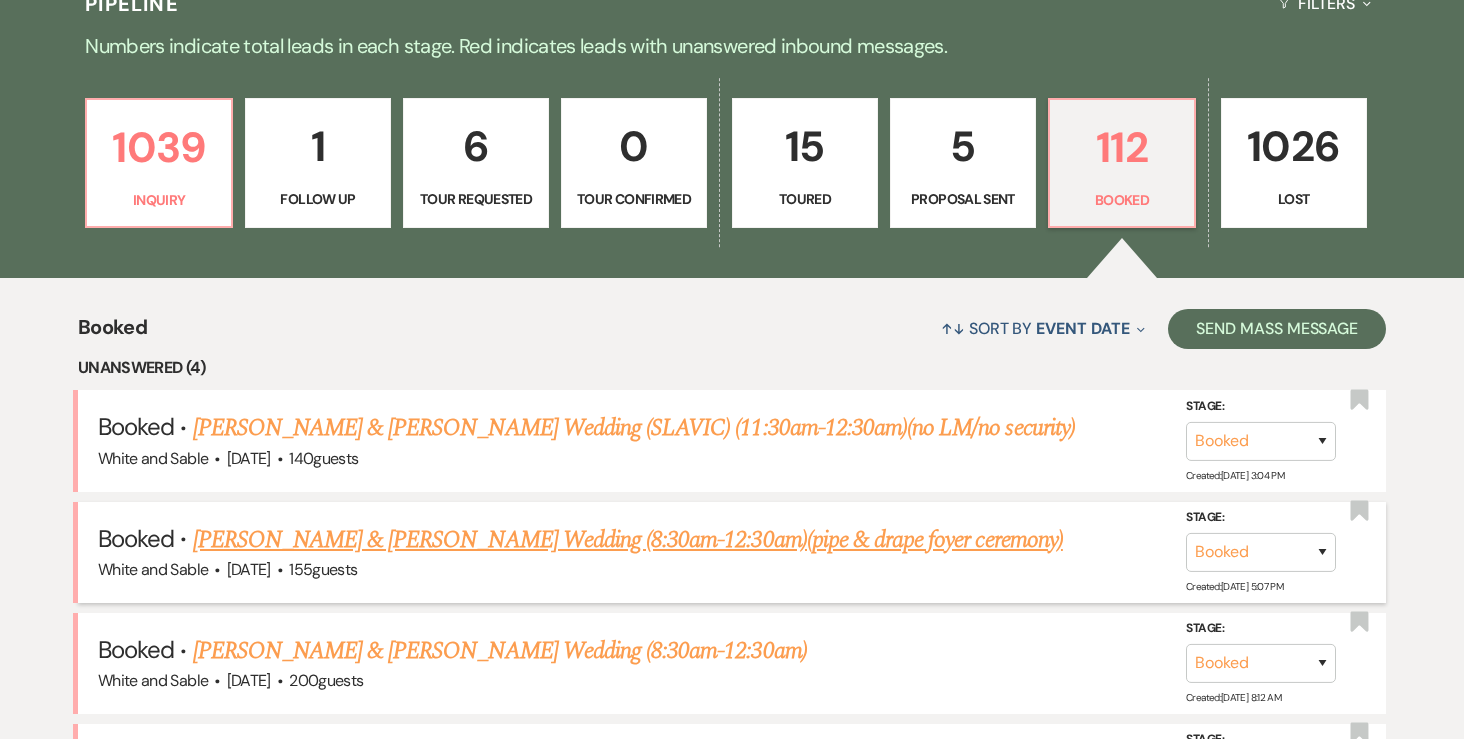 click on "White and Sable · Sep 19, 2025 · 155  guests" at bounding box center [732, 570] 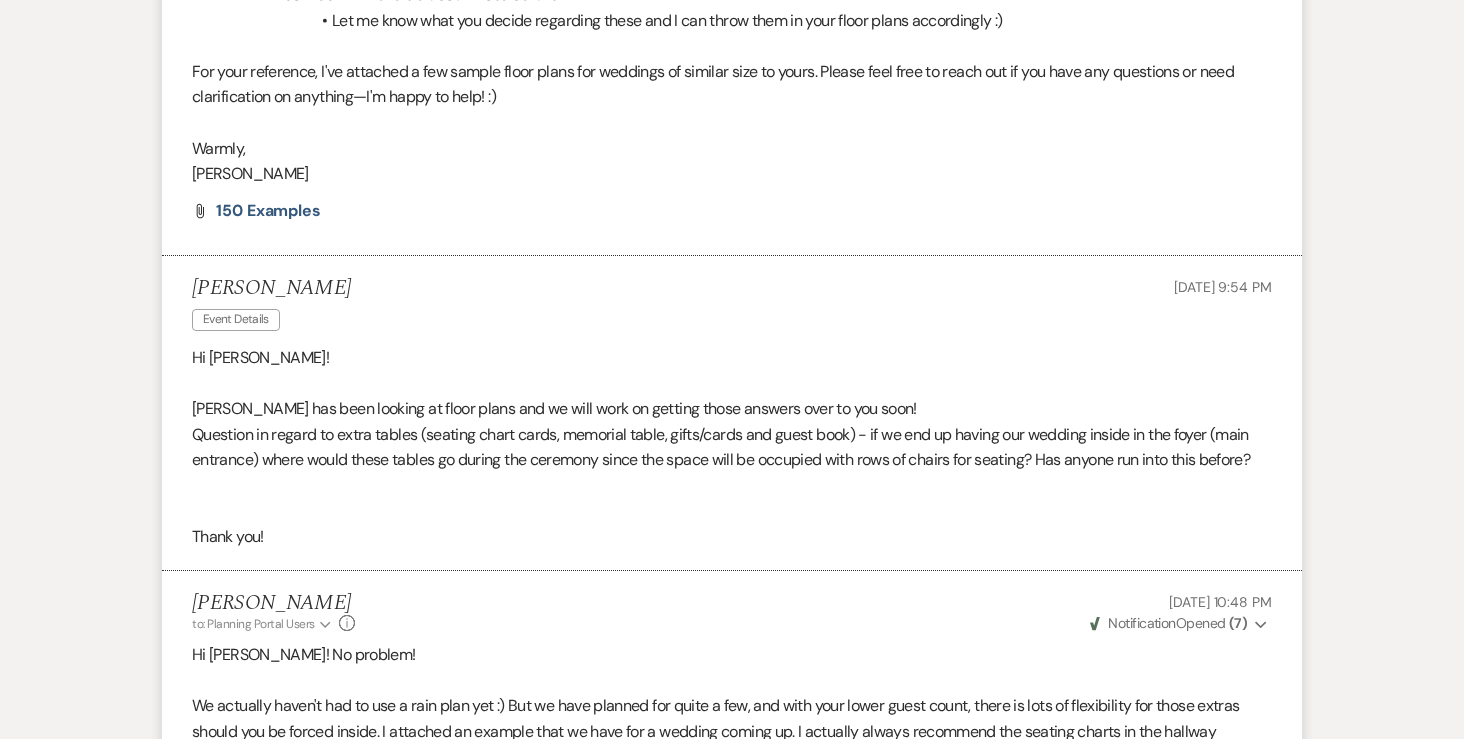 scroll, scrollTop: 2036, scrollLeft: 0, axis: vertical 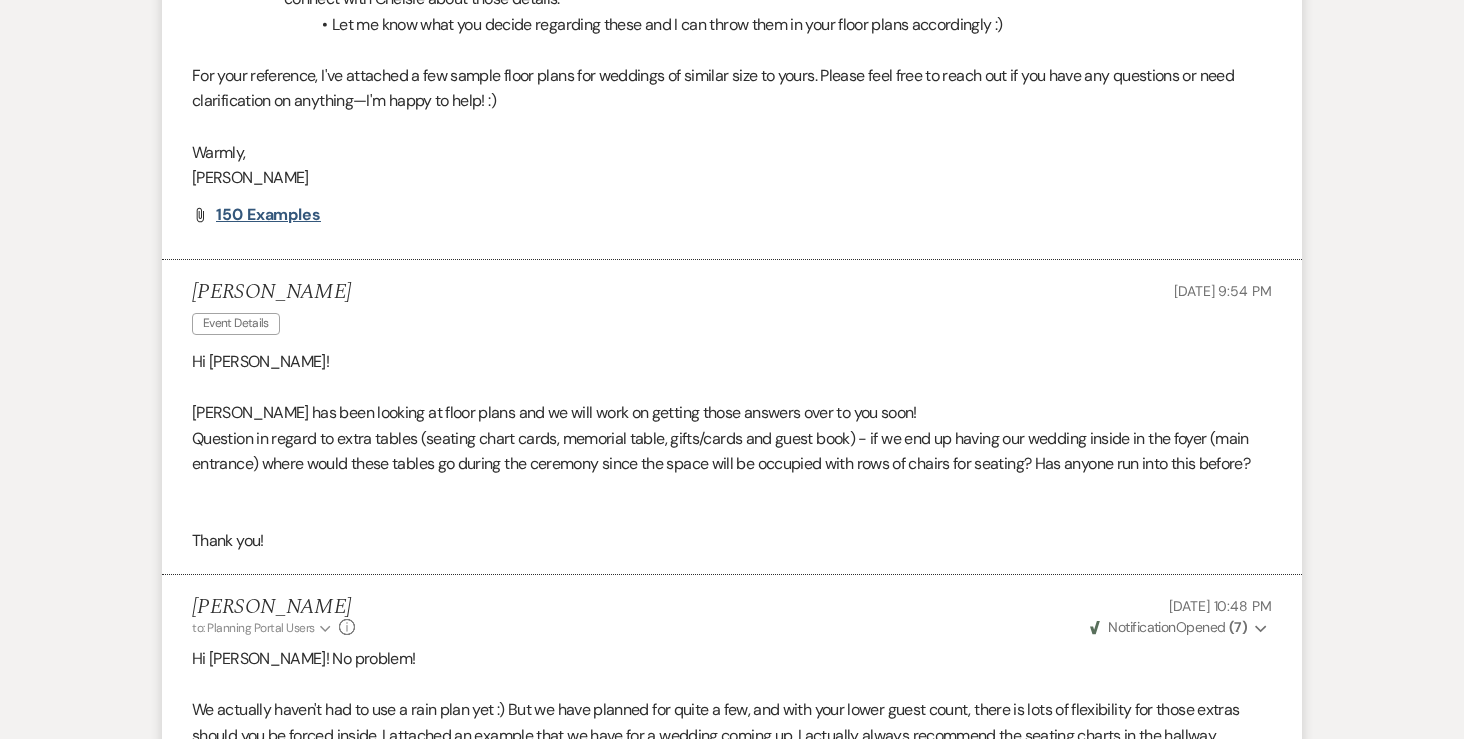 click on "150 Examples" at bounding box center (268, 214) 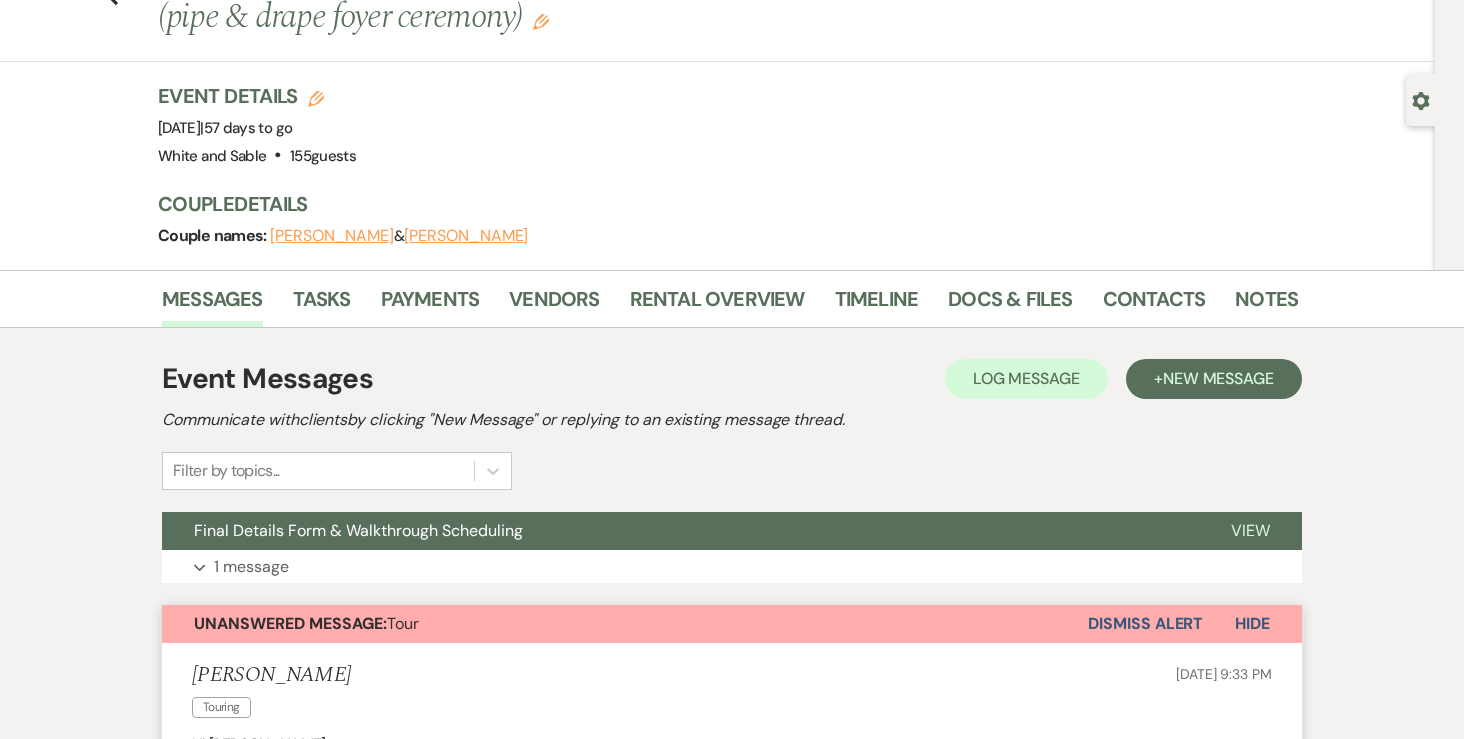 scroll, scrollTop: 0, scrollLeft: 0, axis: both 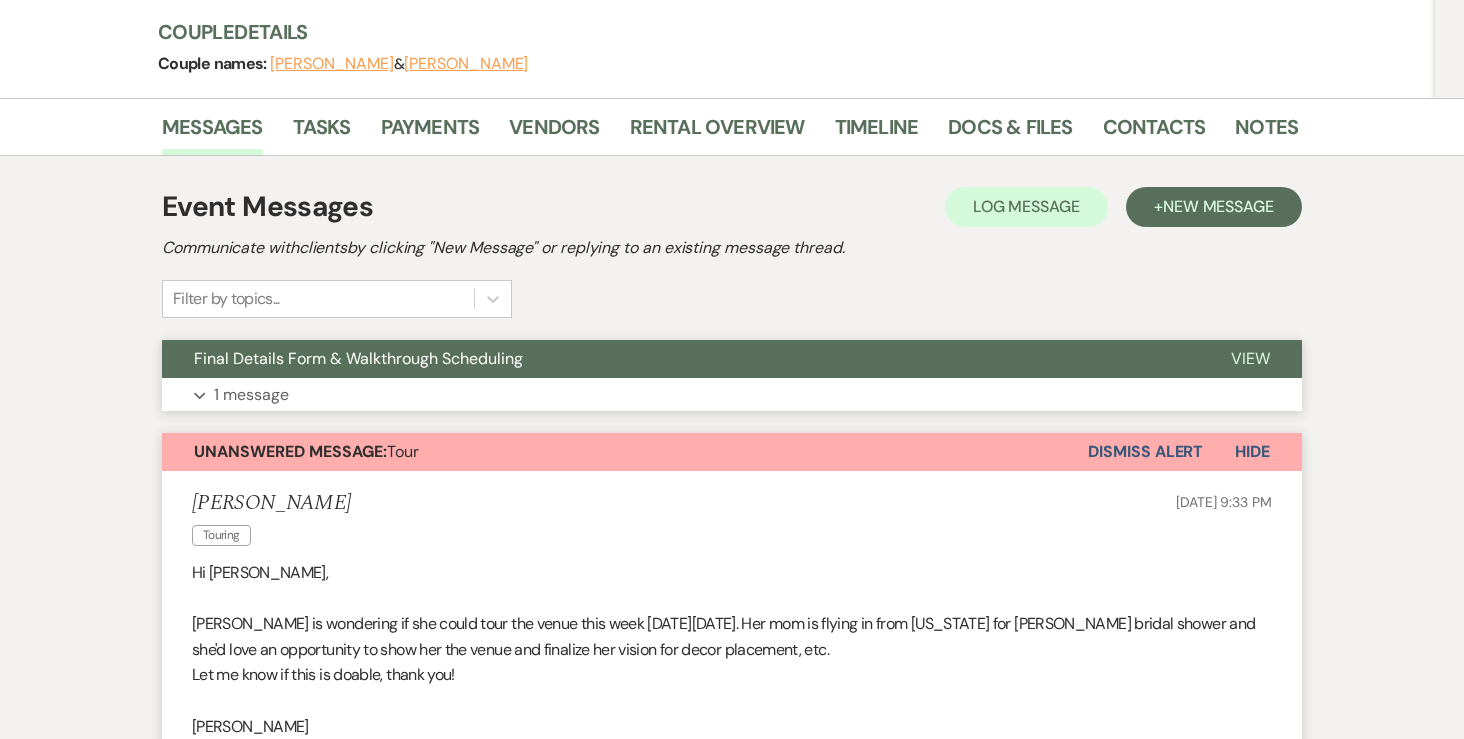 click on "1 message" at bounding box center (251, 395) 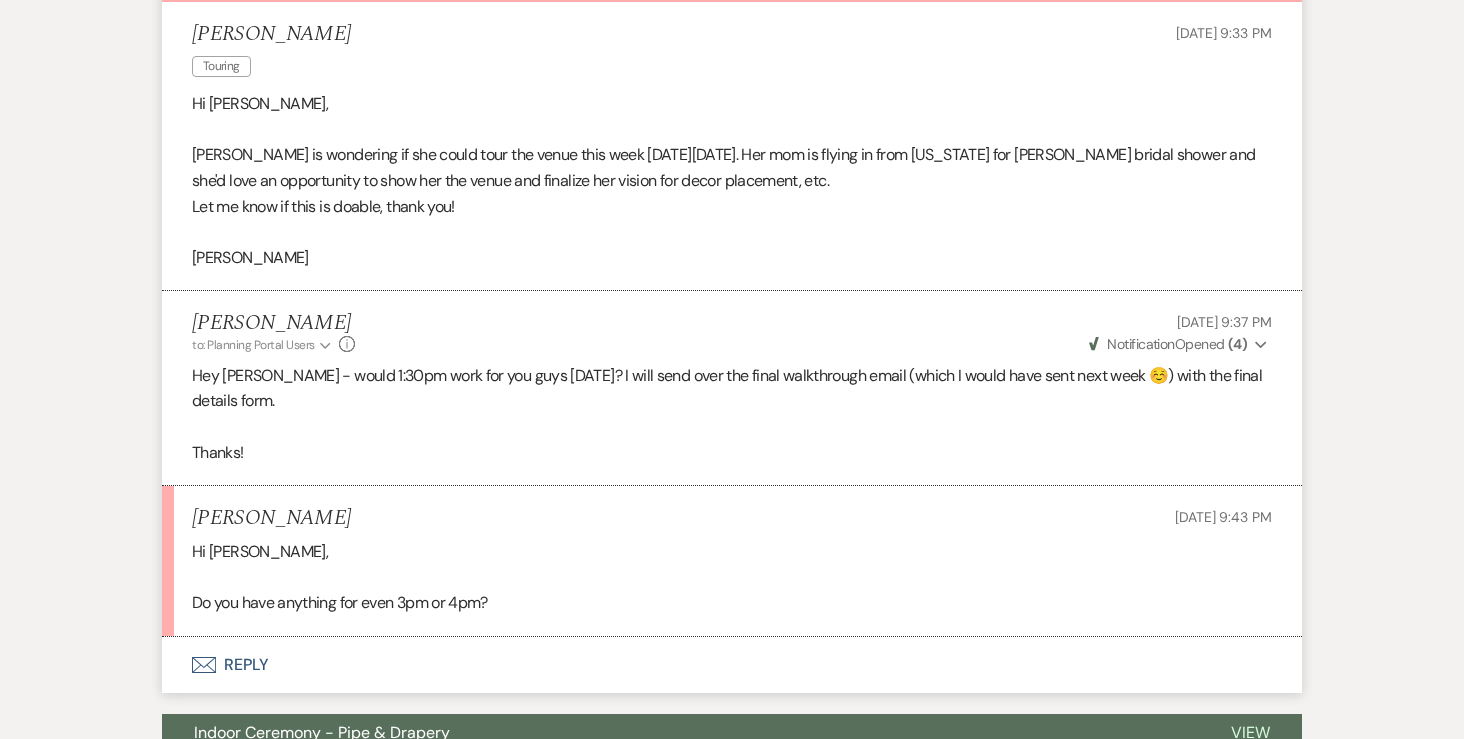 scroll, scrollTop: 1398, scrollLeft: 0, axis: vertical 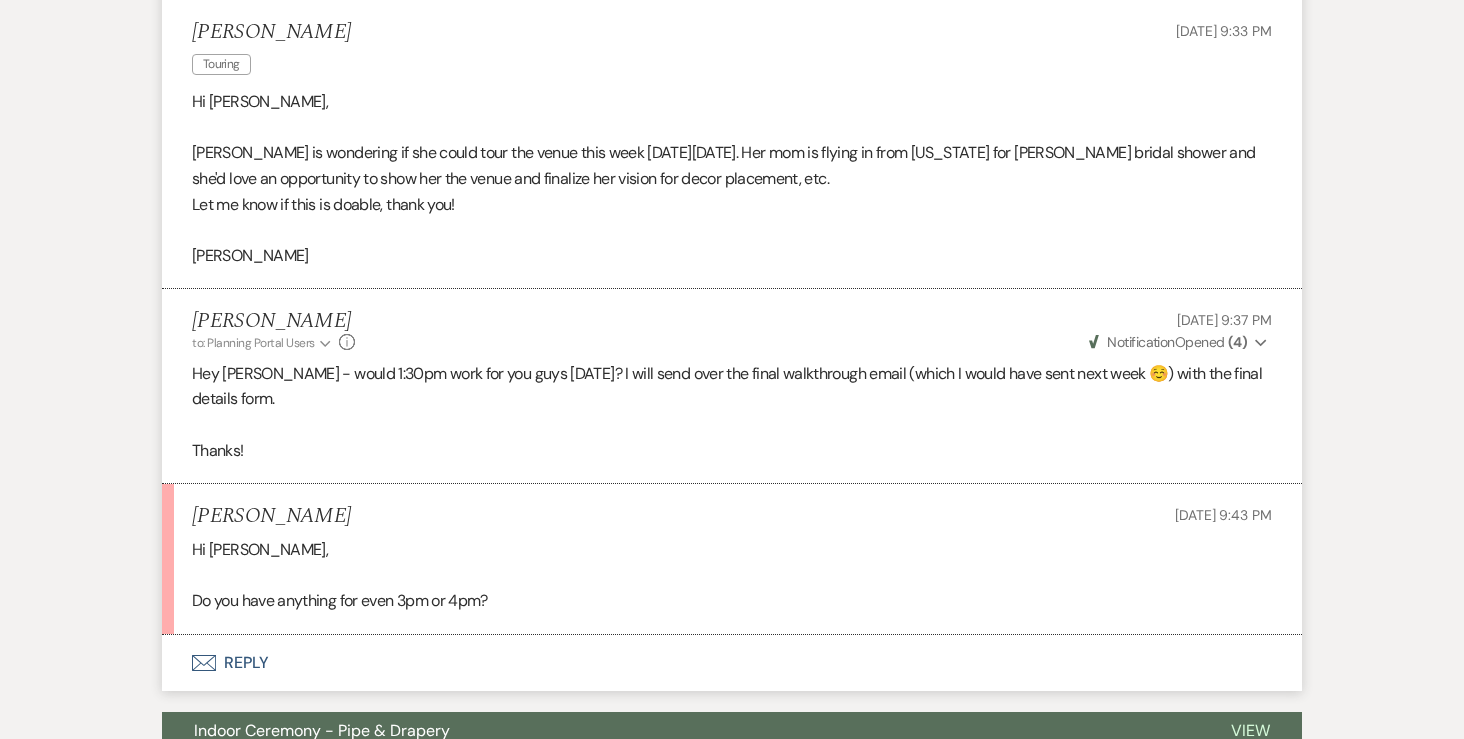 click on "Envelope Reply" at bounding box center [732, 663] 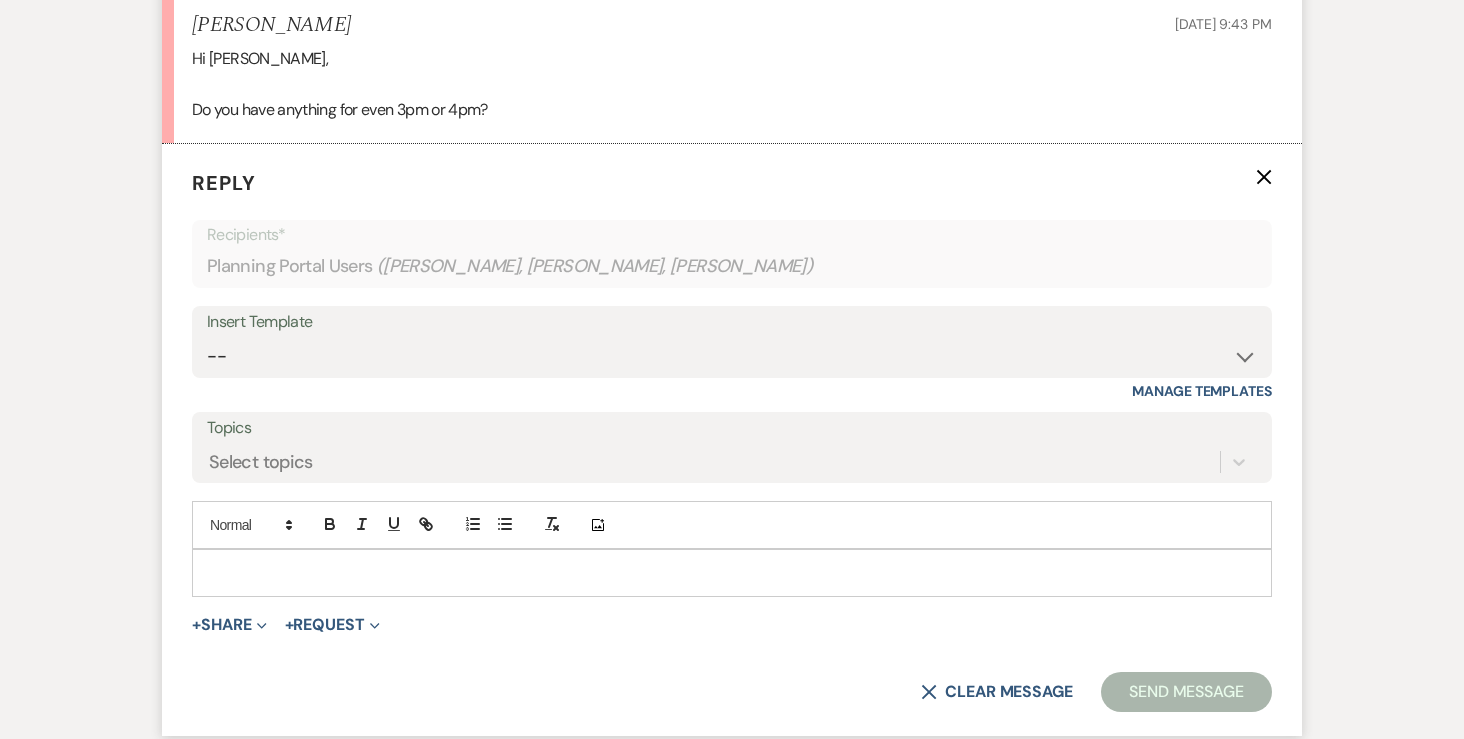 scroll, scrollTop: 1895, scrollLeft: 0, axis: vertical 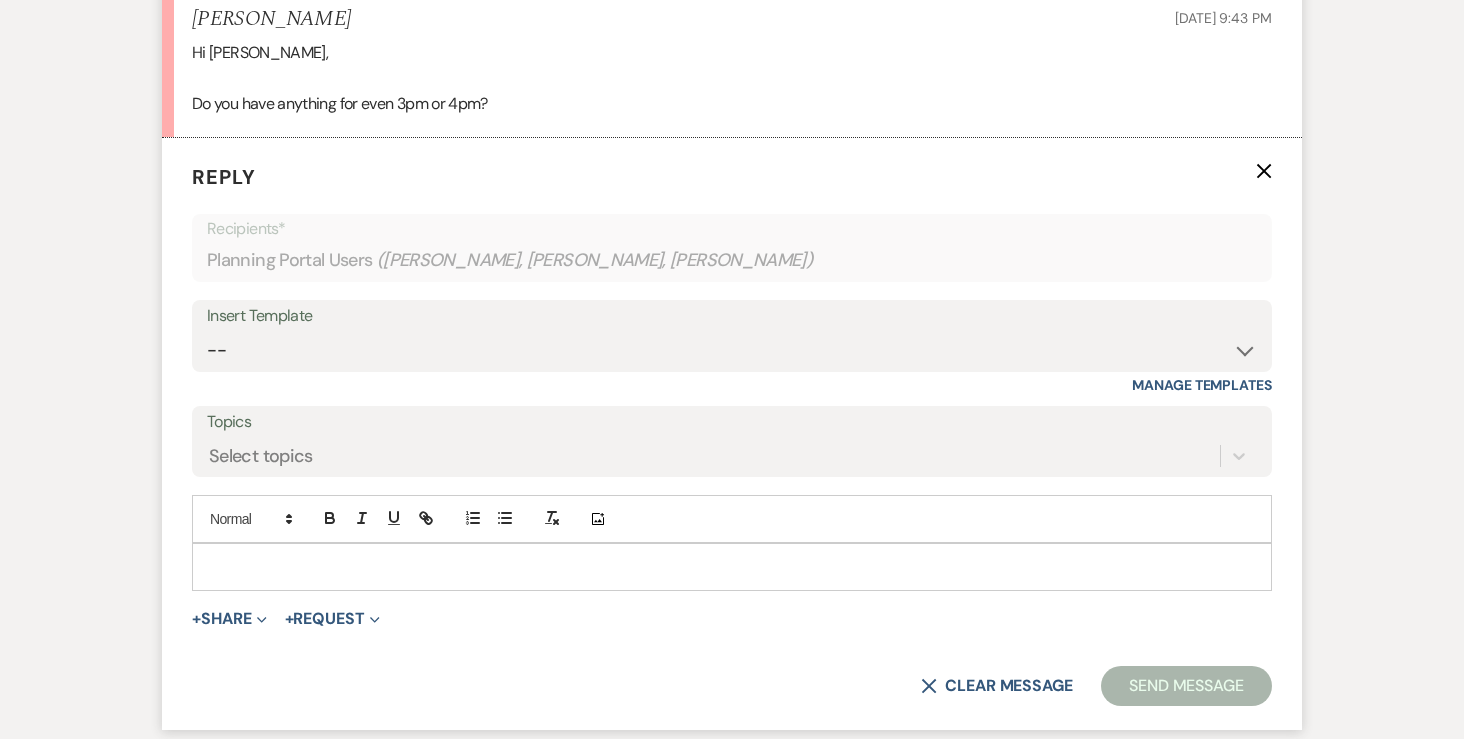 click at bounding box center [732, 567] 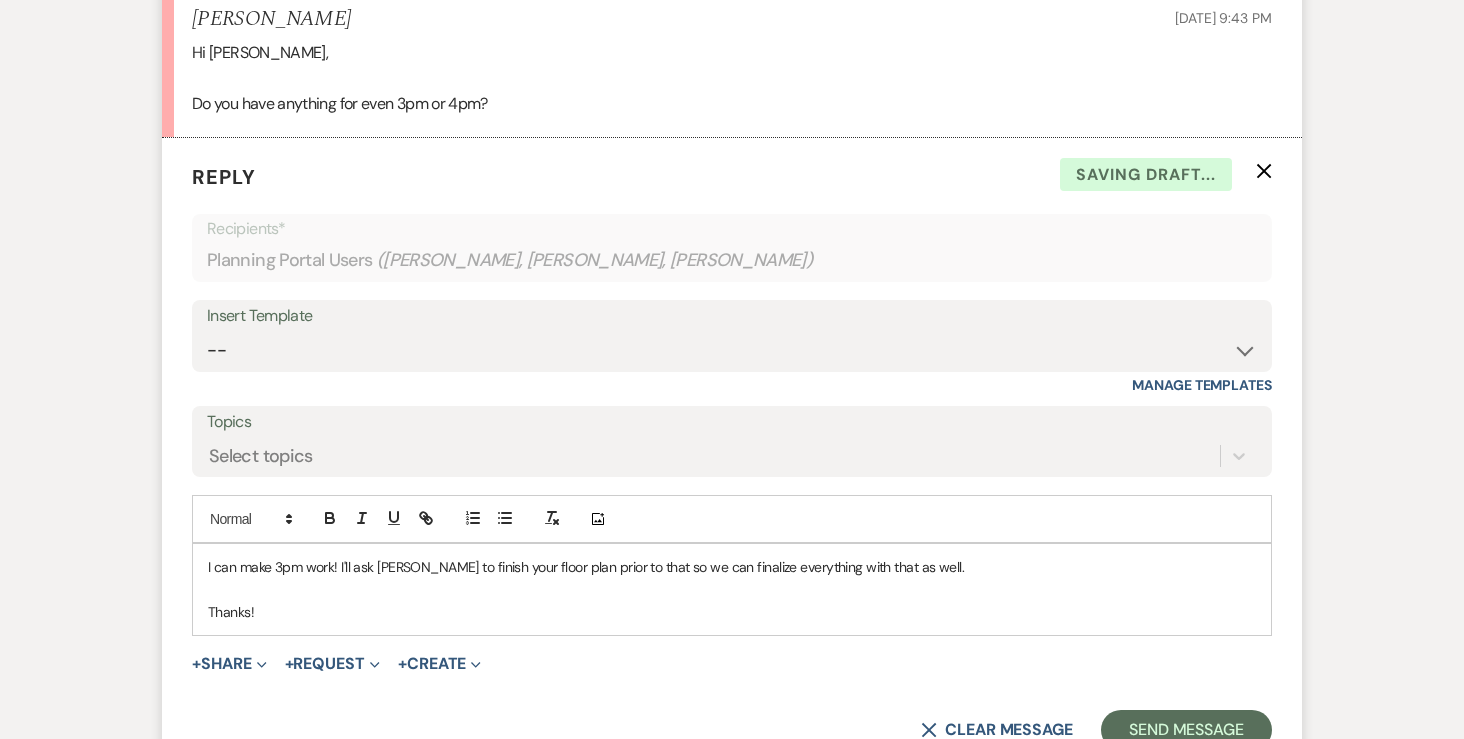 click on "Thanks!" at bounding box center [732, 612] 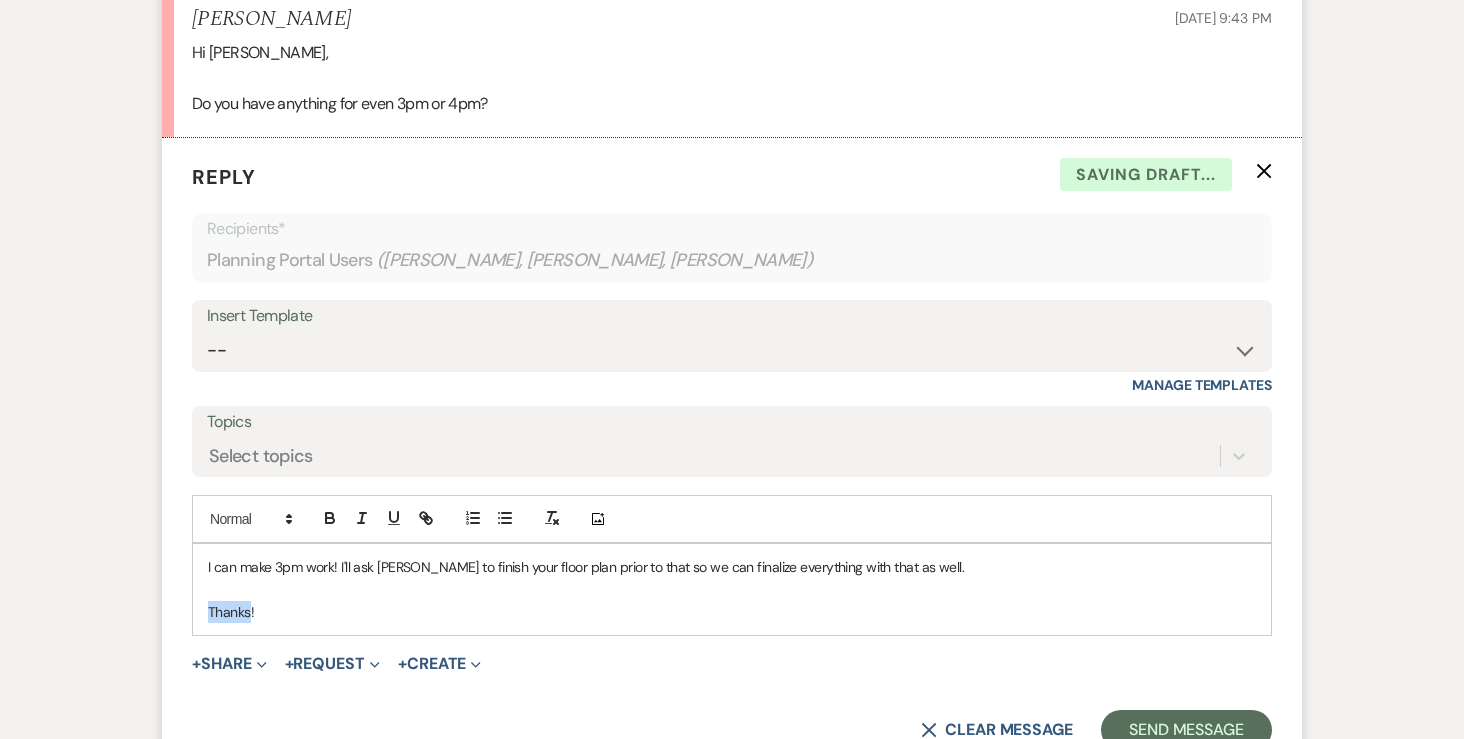 click on "Thanks!" at bounding box center (732, 612) 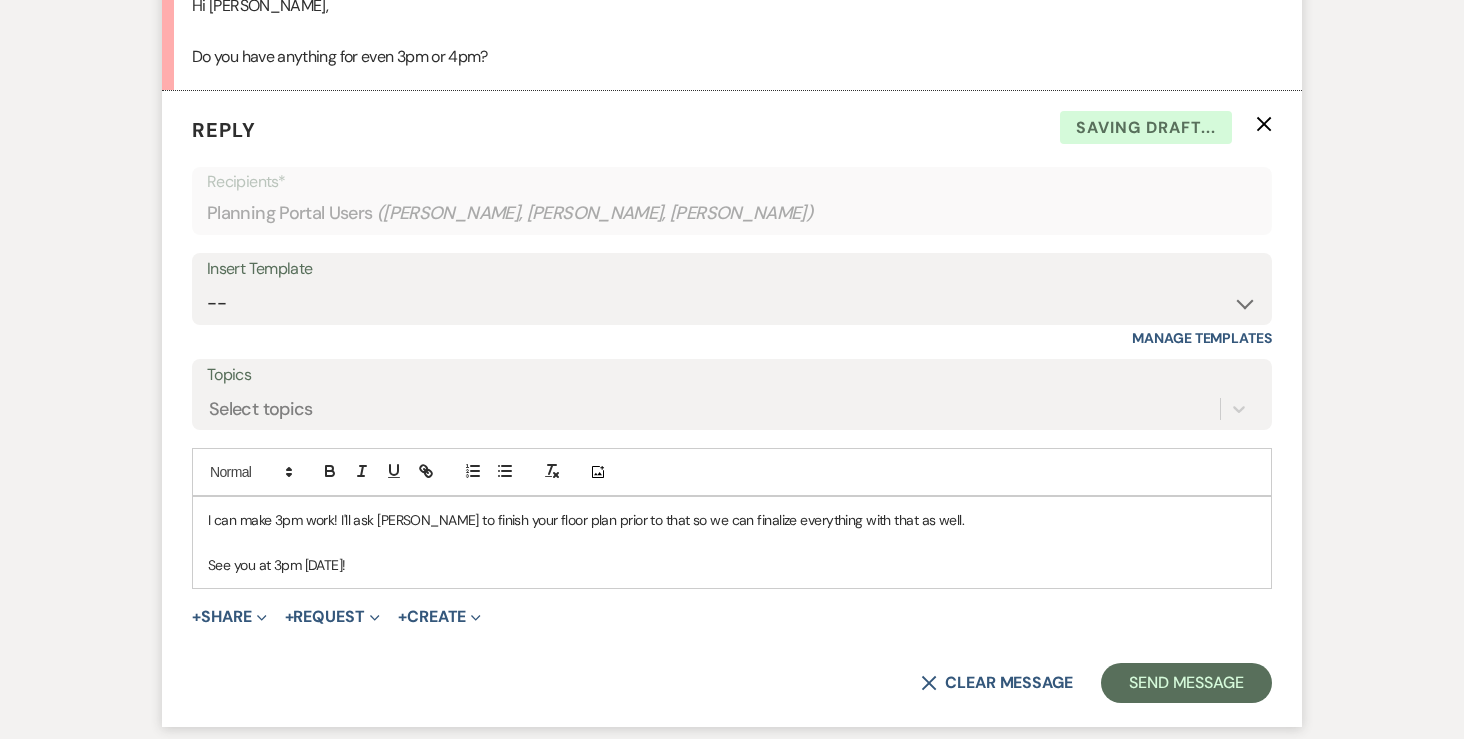scroll, scrollTop: 1948, scrollLeft: 0, axis: vertical 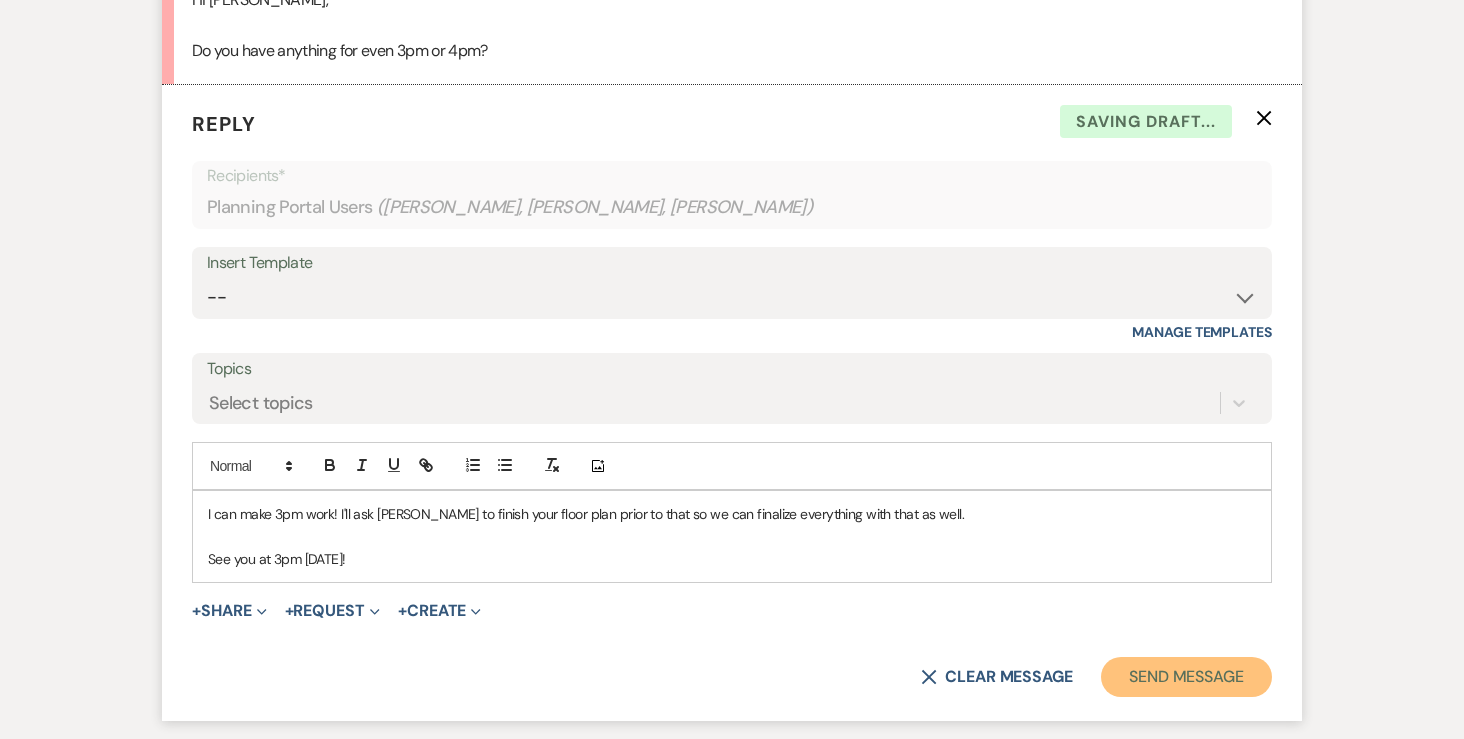 click on "Send Message" at bounding box center (1186, 677) 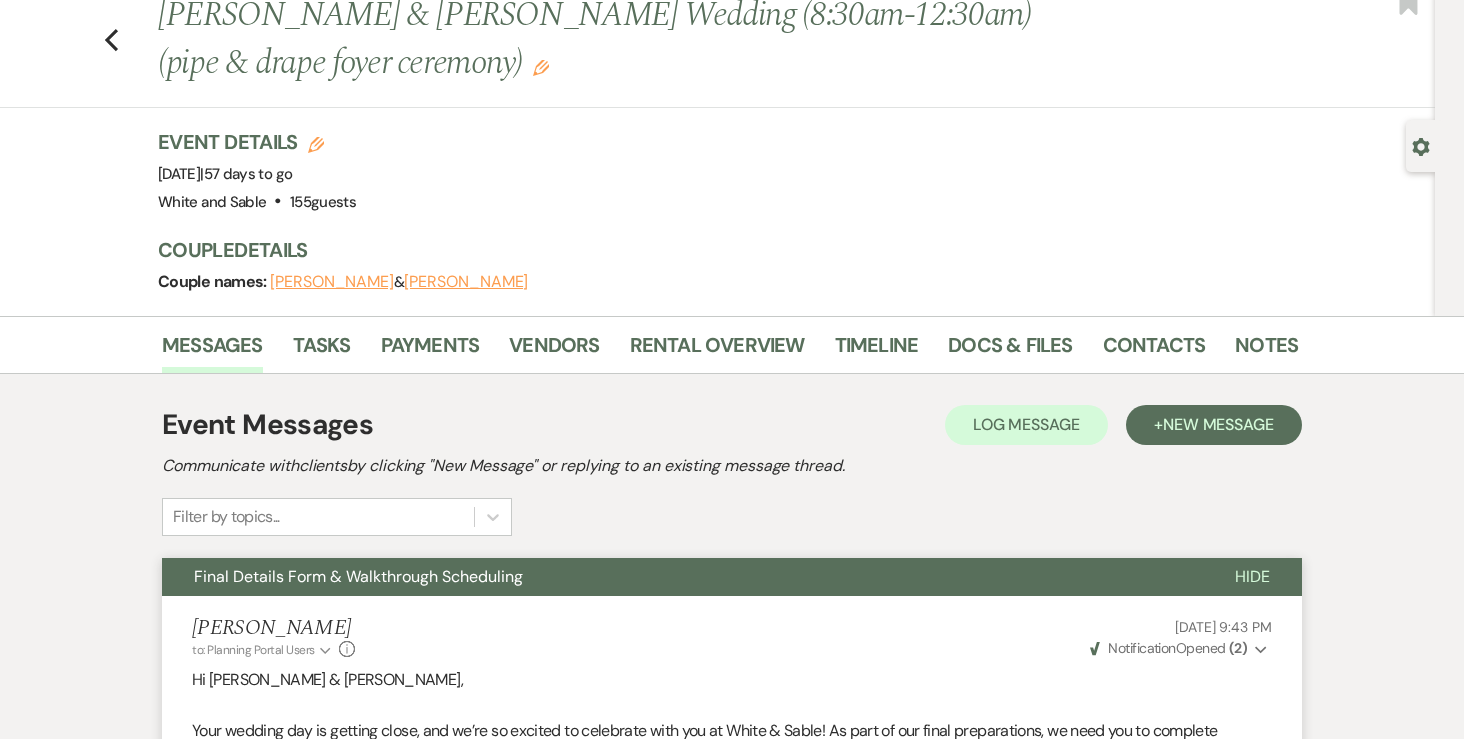 scroll, scrollTop: 0, scrollLeft: 0, axis: both 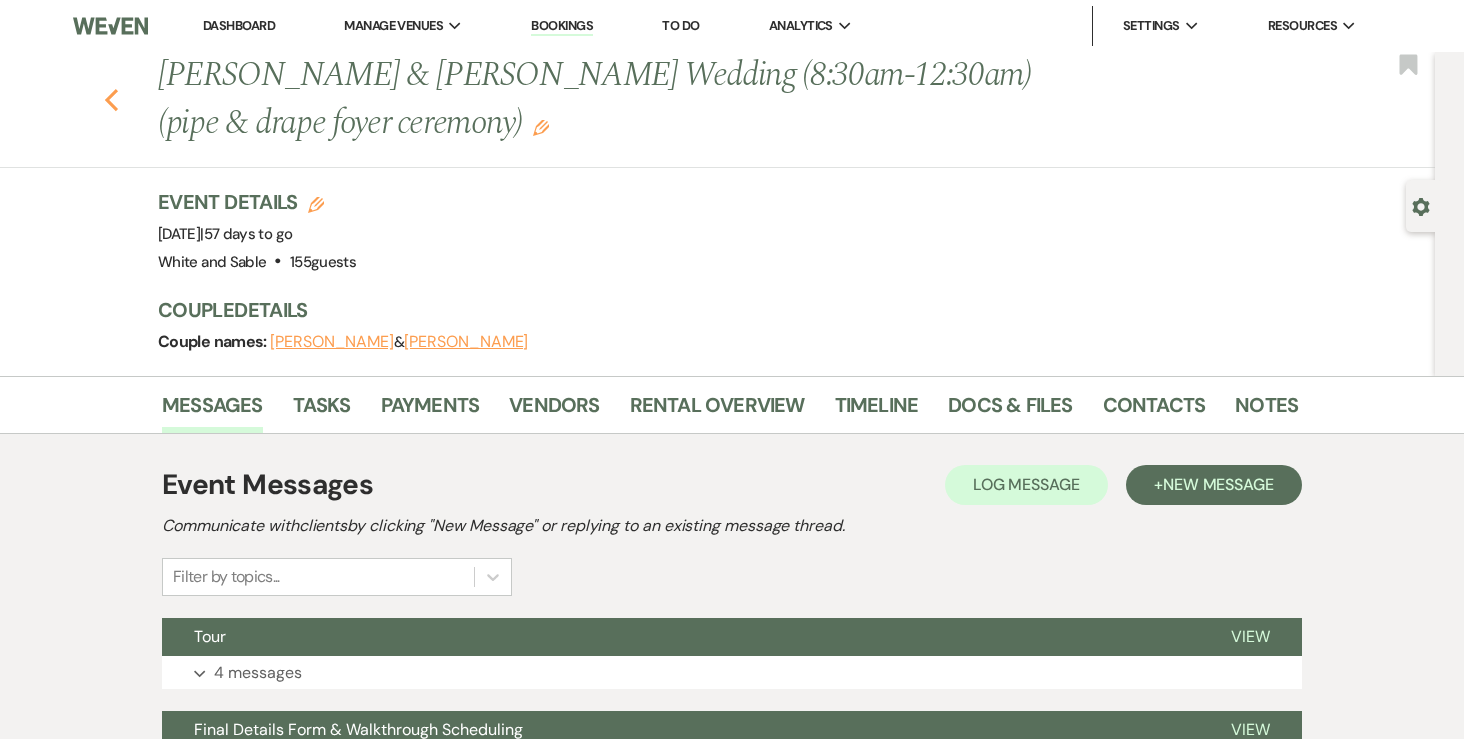 click on "Previous" 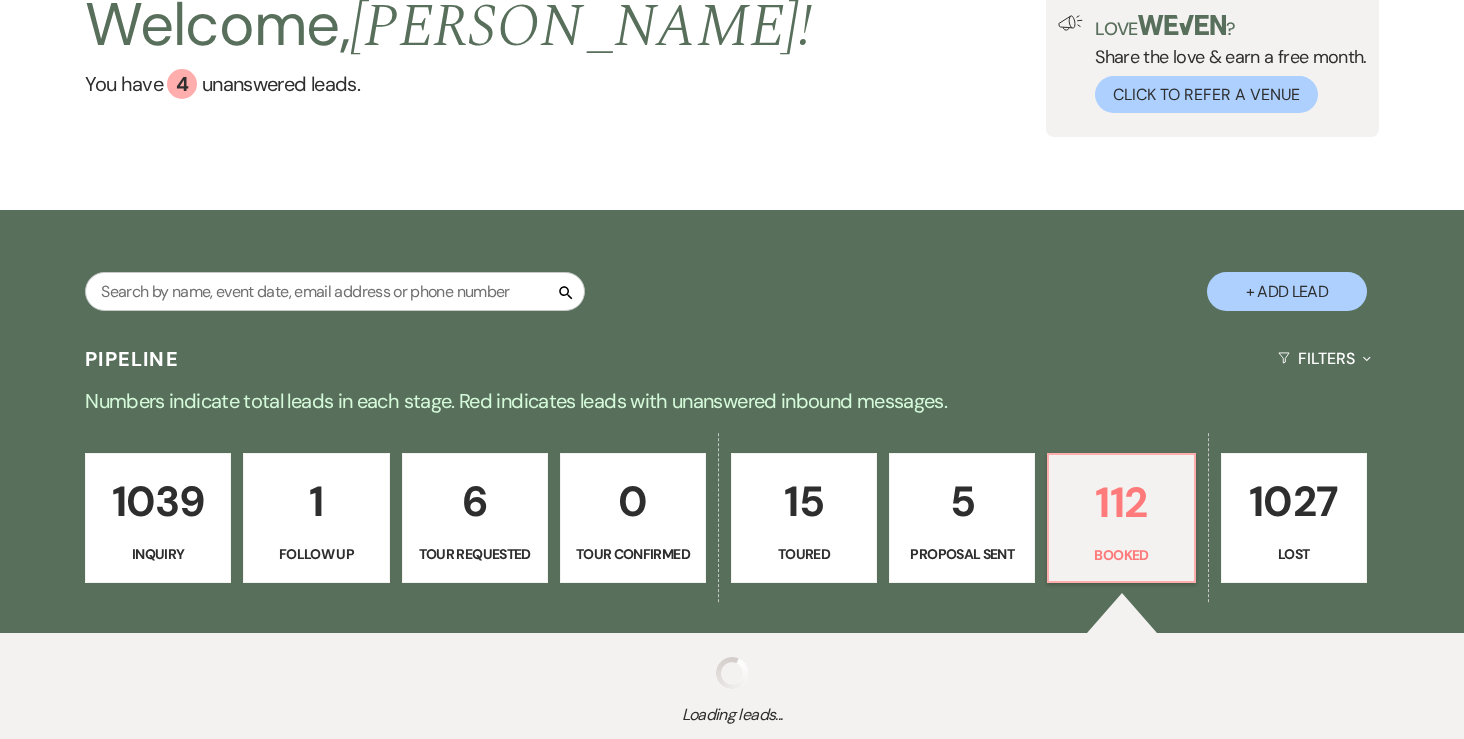 scroll, scrollTop: 218, scrollLeft: 0, axis: vertical 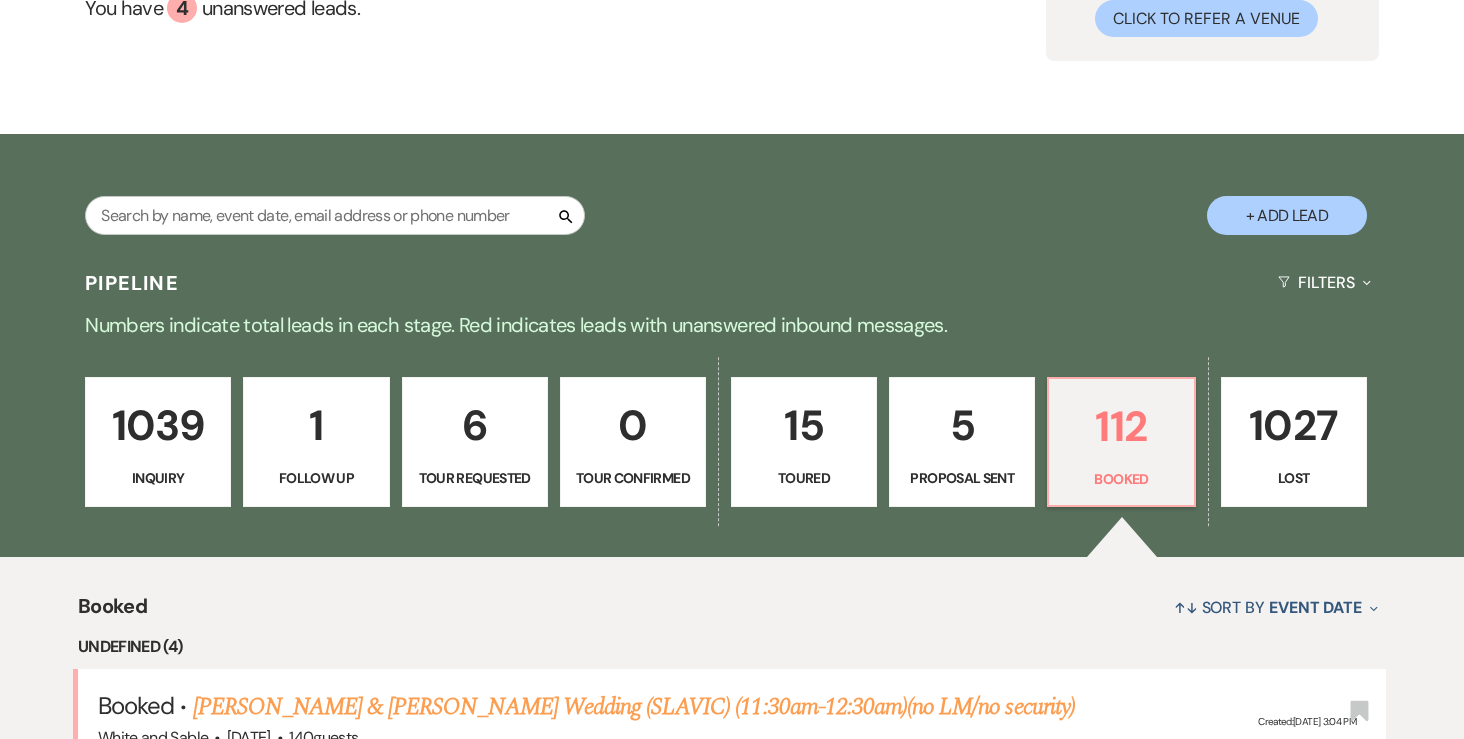 click on "undefined (4)" at bounding box center (732, 647) 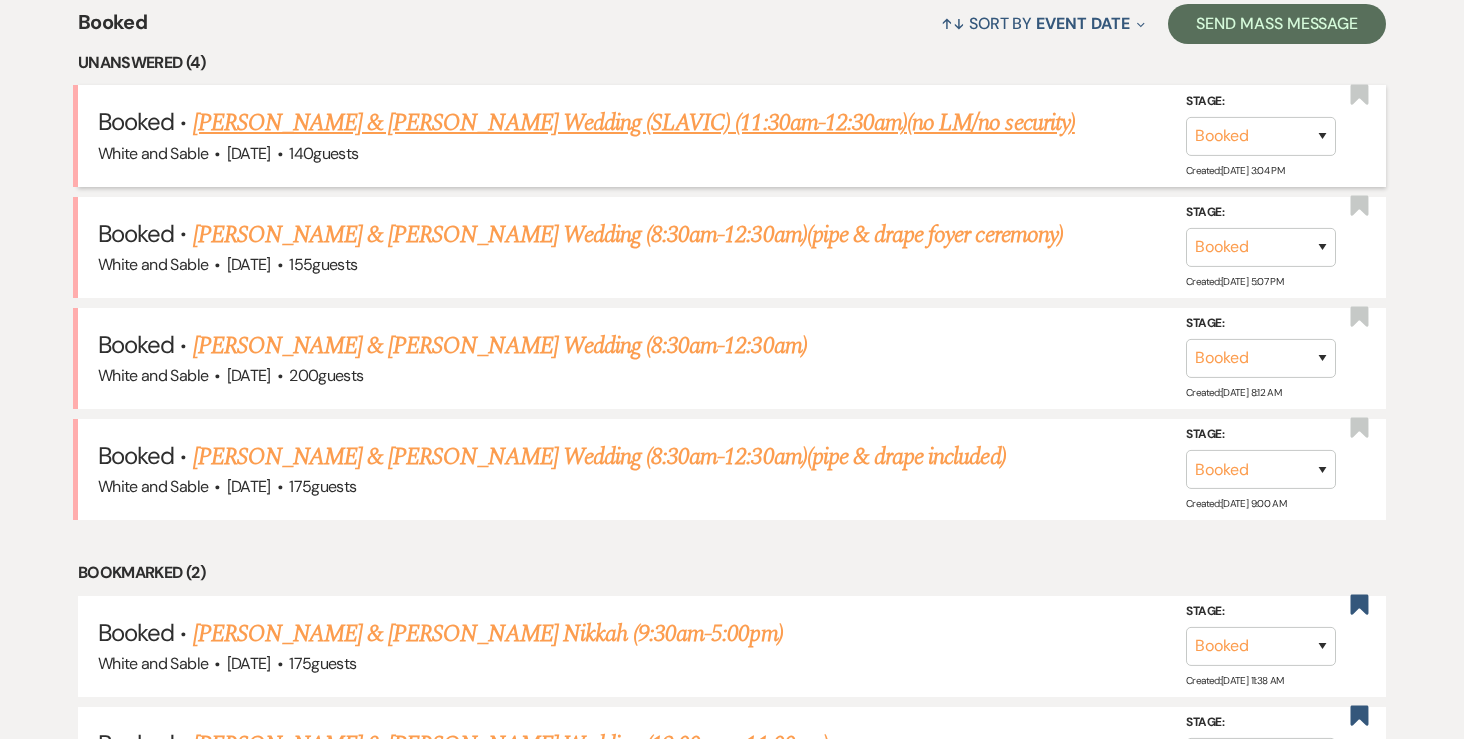 scroll, scrollTop: 804, scrollLeft: 0, axis: vertical 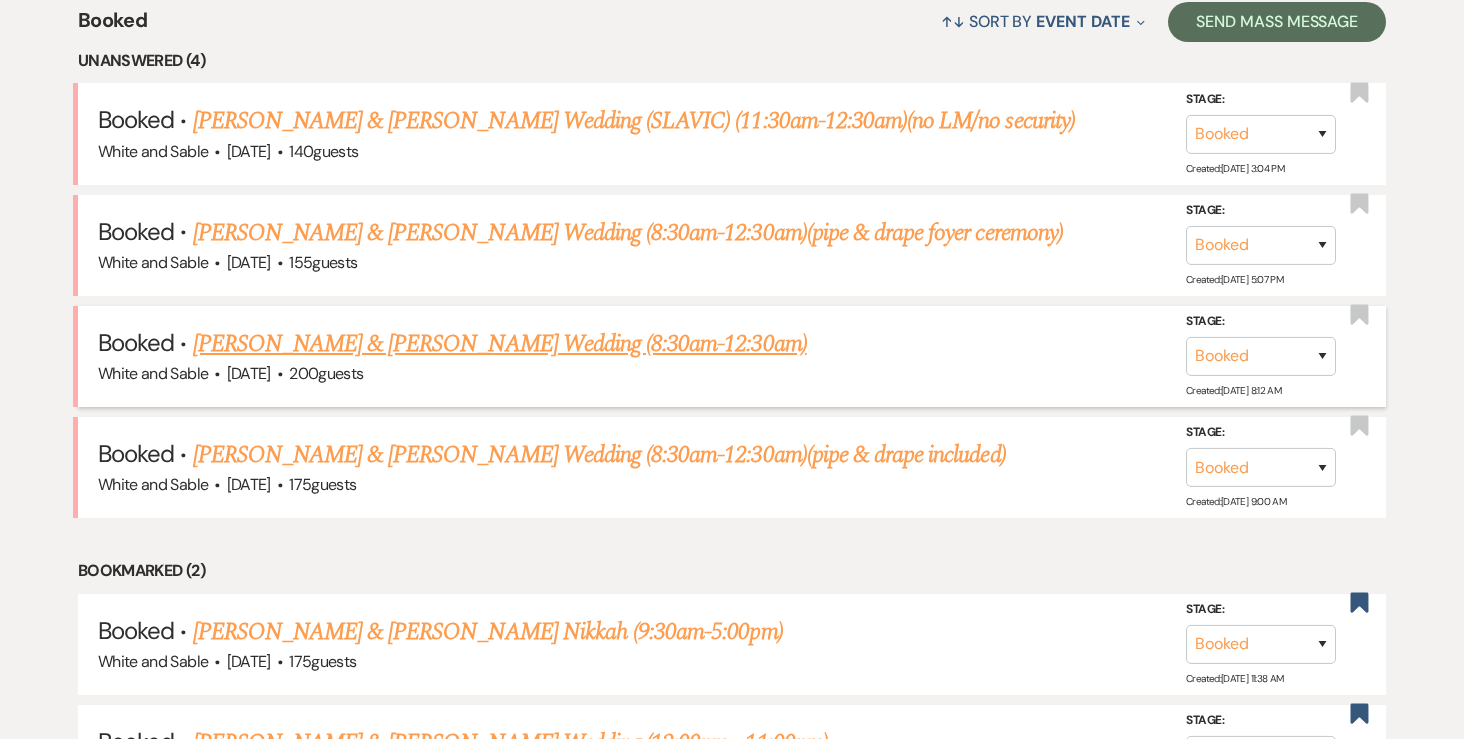 click on "[PERSON_NAME] & [PERSON_NAME] Wedding (8:30am-12:30am)" at bounding box center [500, 344] 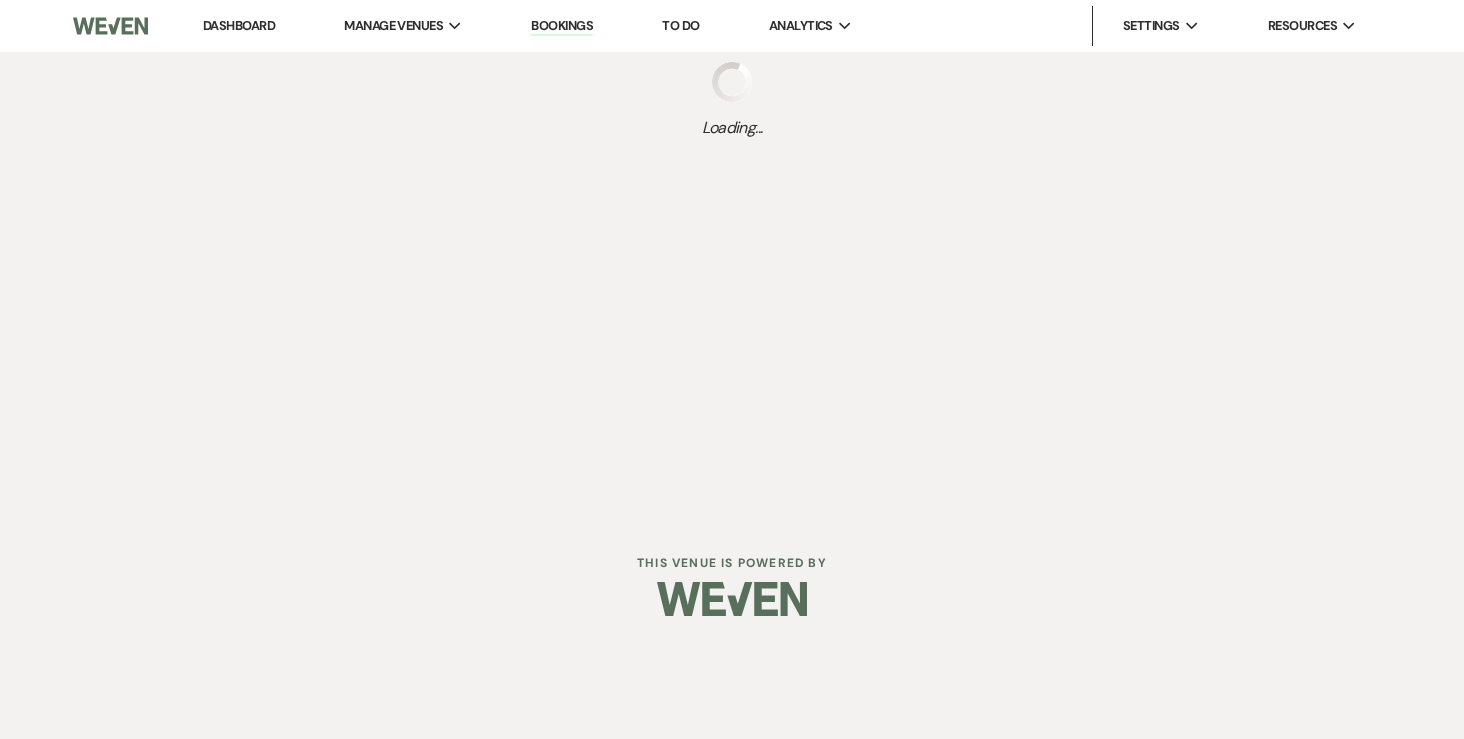 scroll, scrollTop: 0, scrollLeft: 0, axis: both 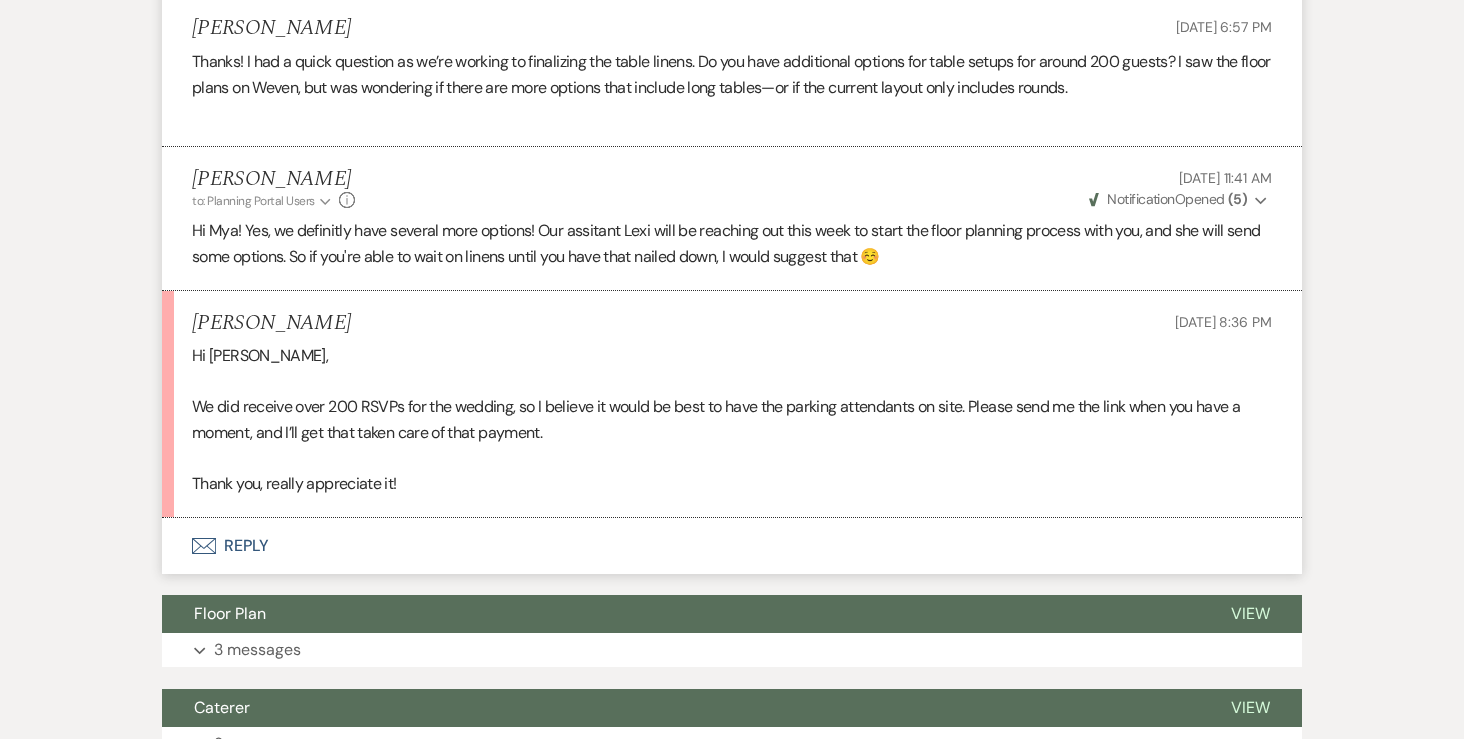 click on "Envelope Reply" at bounding box center [732, 546] 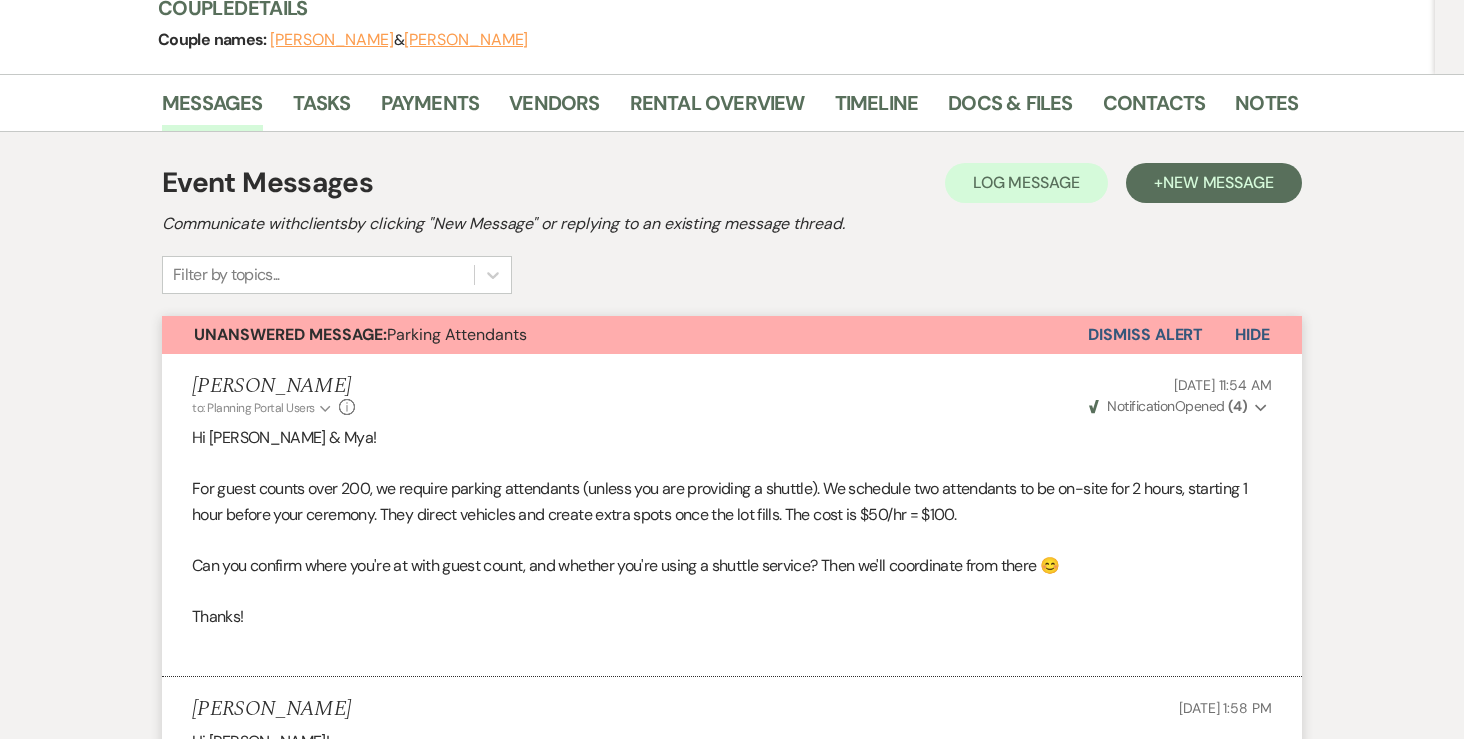scroll, scrollTop: 259, scrollLeft: 0, axis: vertical 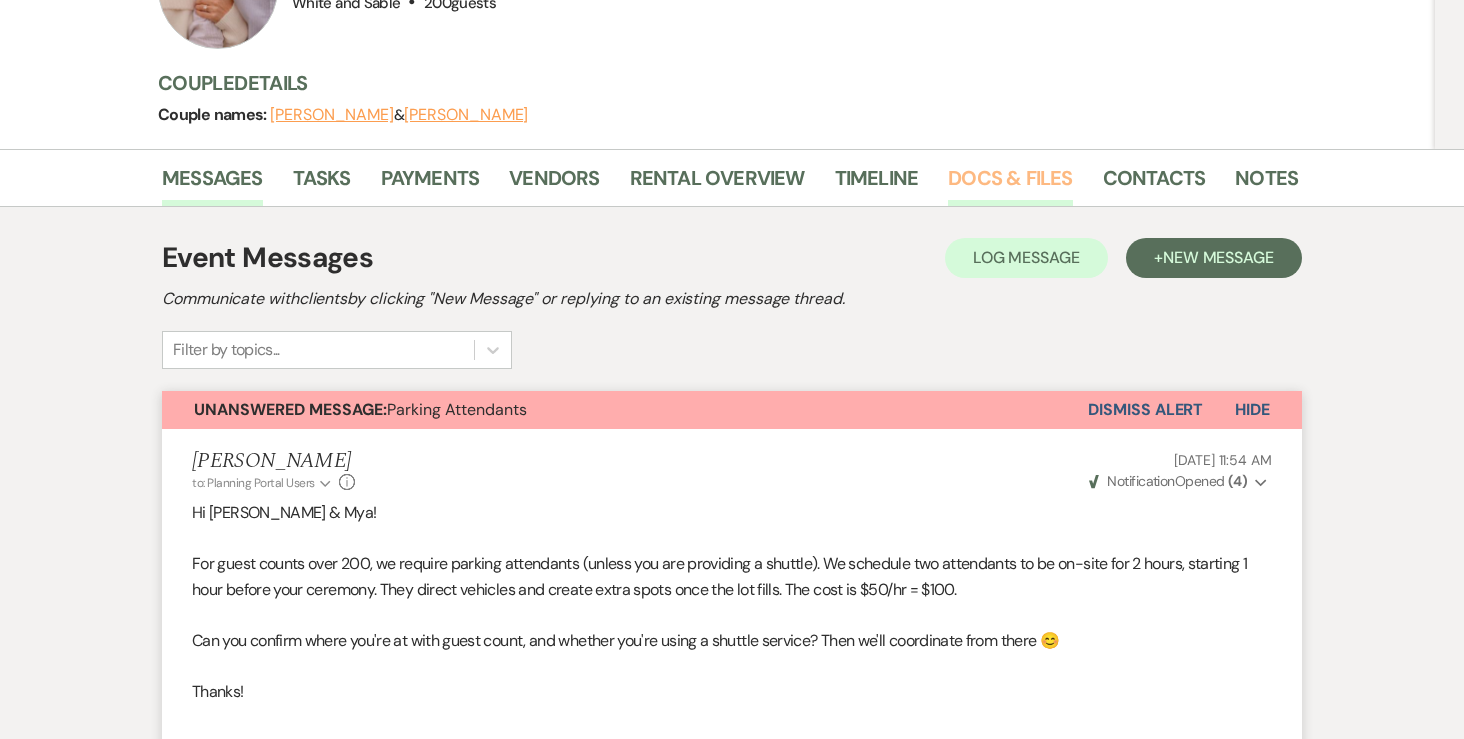 click on "Docs & Files" at bounding box center (1010, 184) 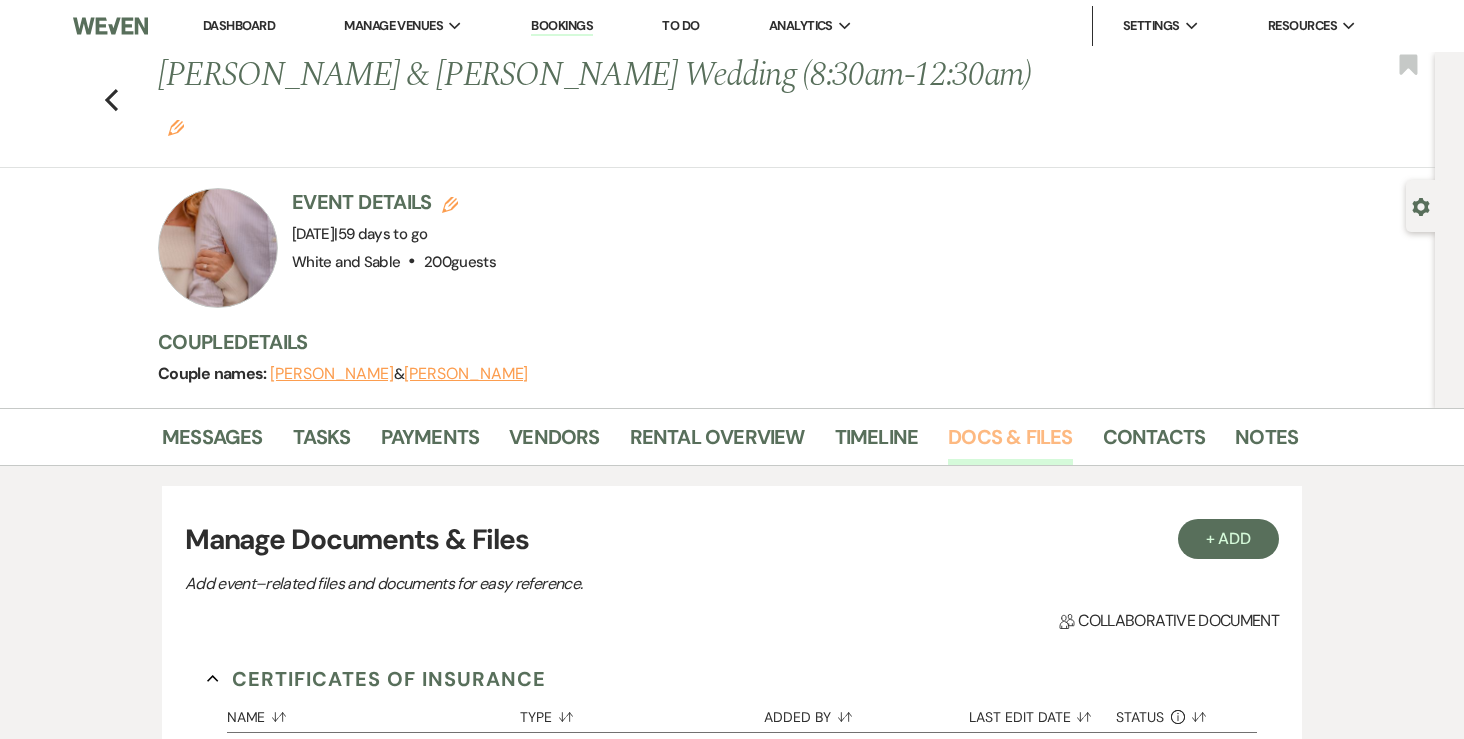 scroll, scrollTop: 3, scrollLeft: 0, axis: vertical 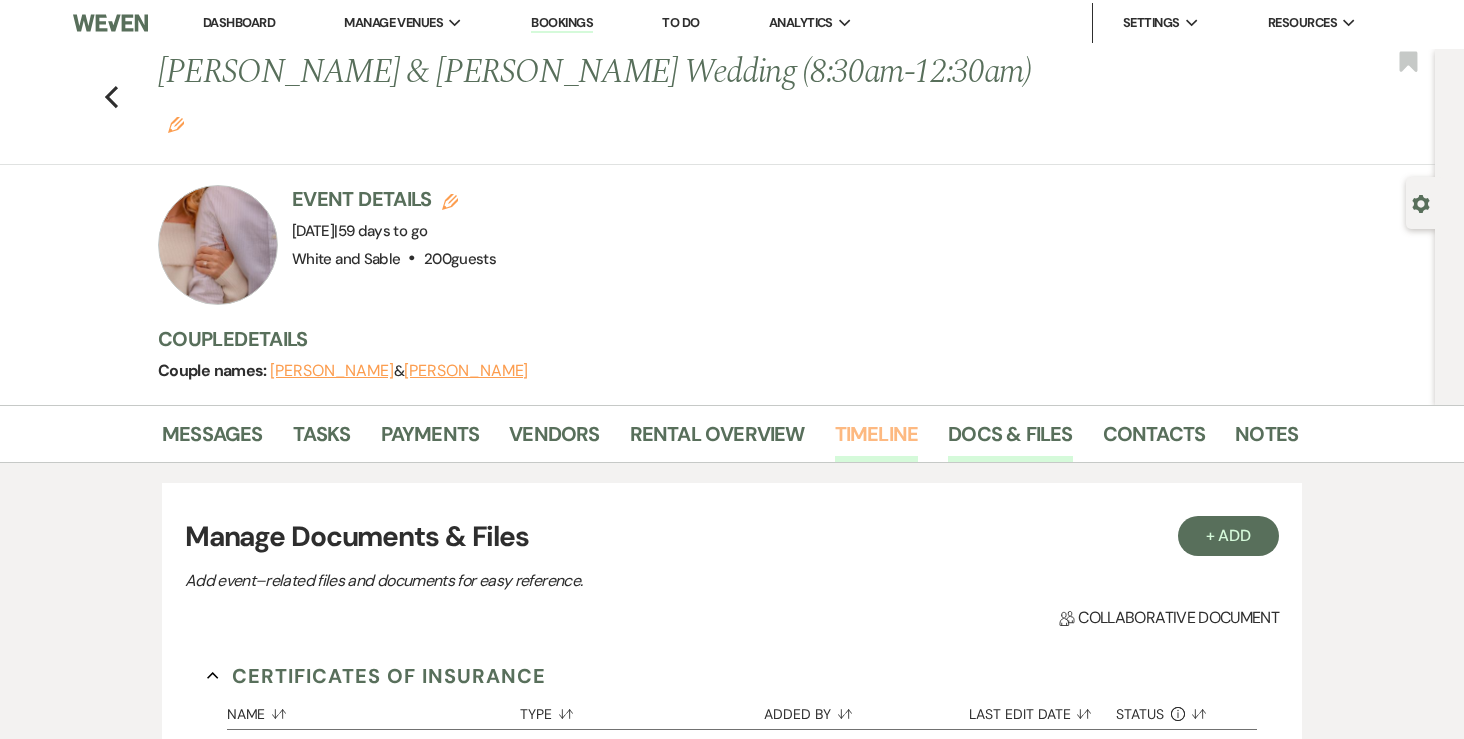 click on "Timeline" at bounding box center (877, 440) 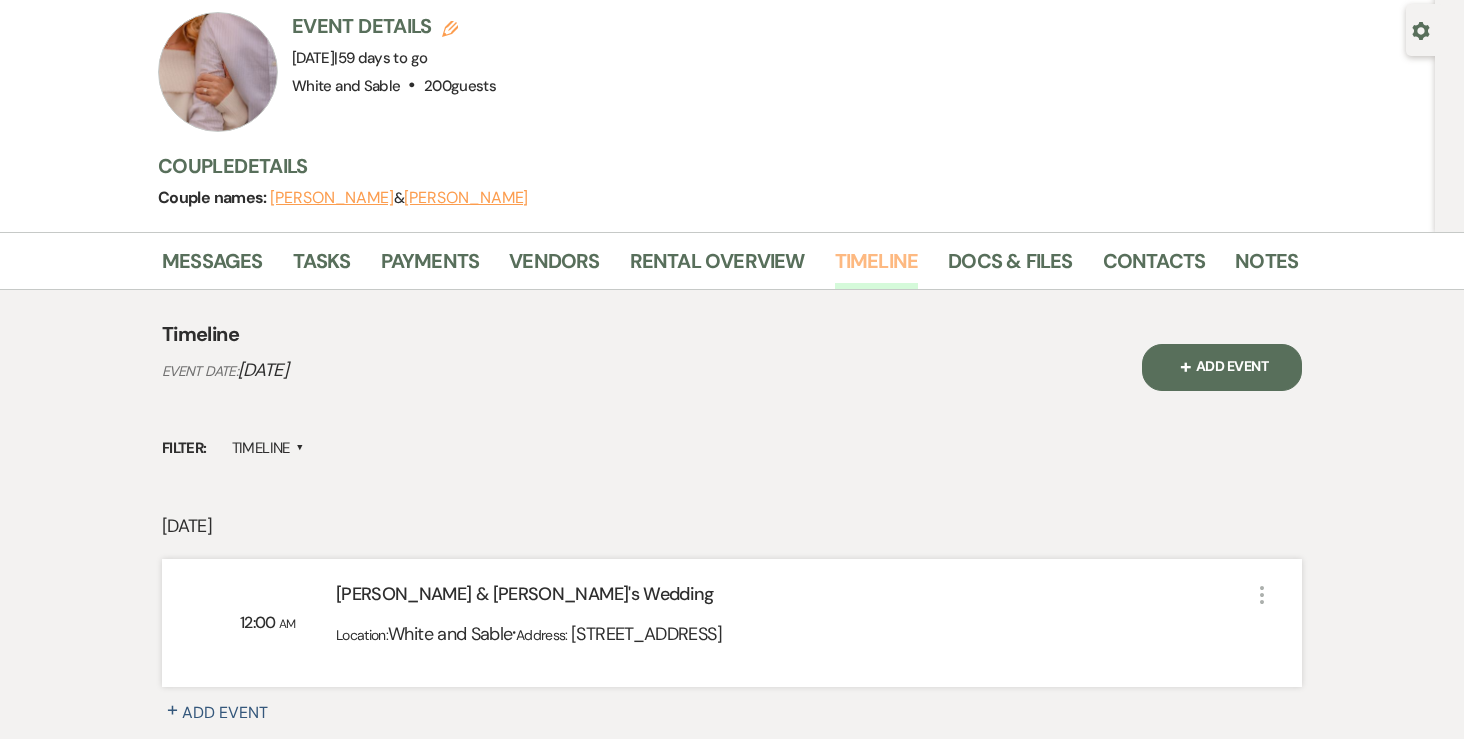 scroll, scrollTop: 0, scrollLeft: 0, axis: both 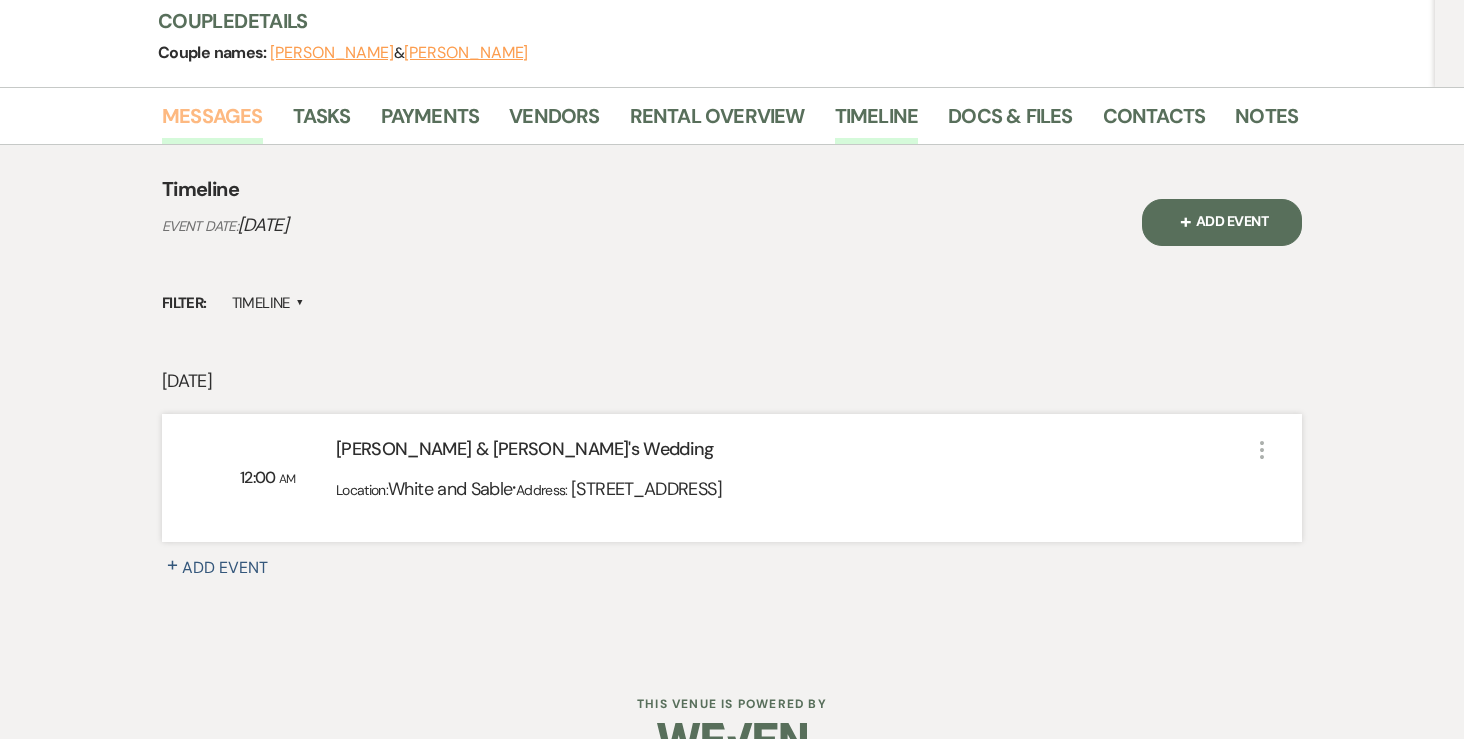 click on "Messages" at bounding box center (212, 122) 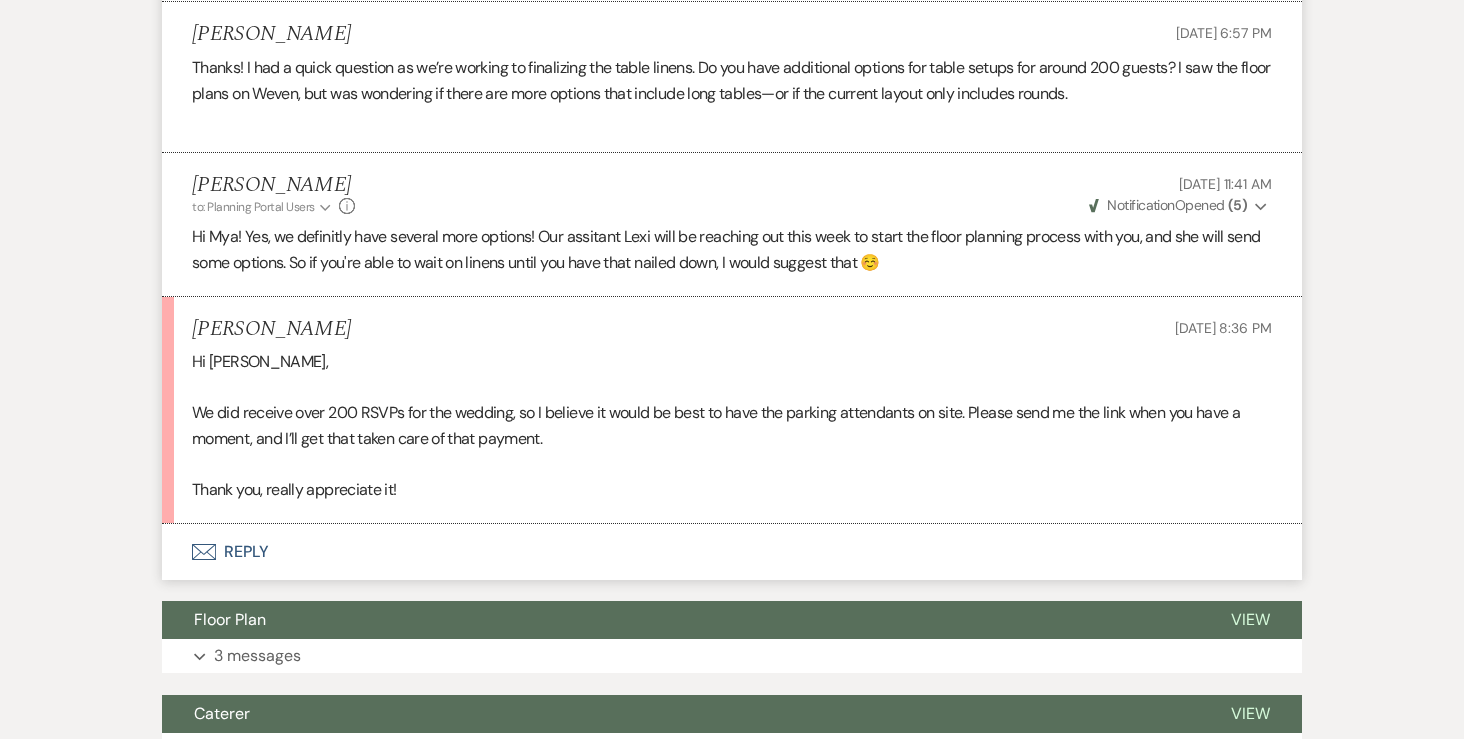 click on "Envelope Reply" at bounding box center (732, 552) 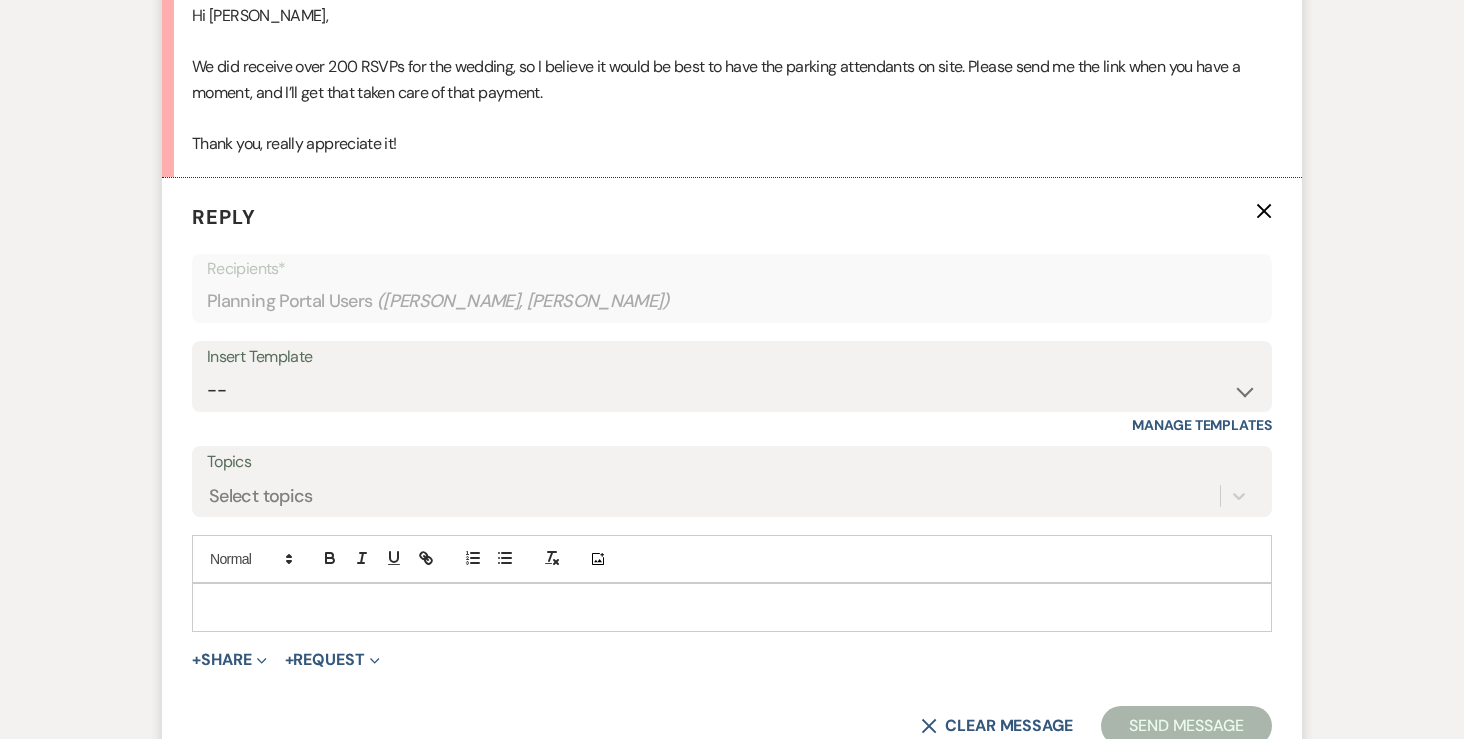 scroll, scrollTop: 1782, scrollLeft: 0, axis: vertical 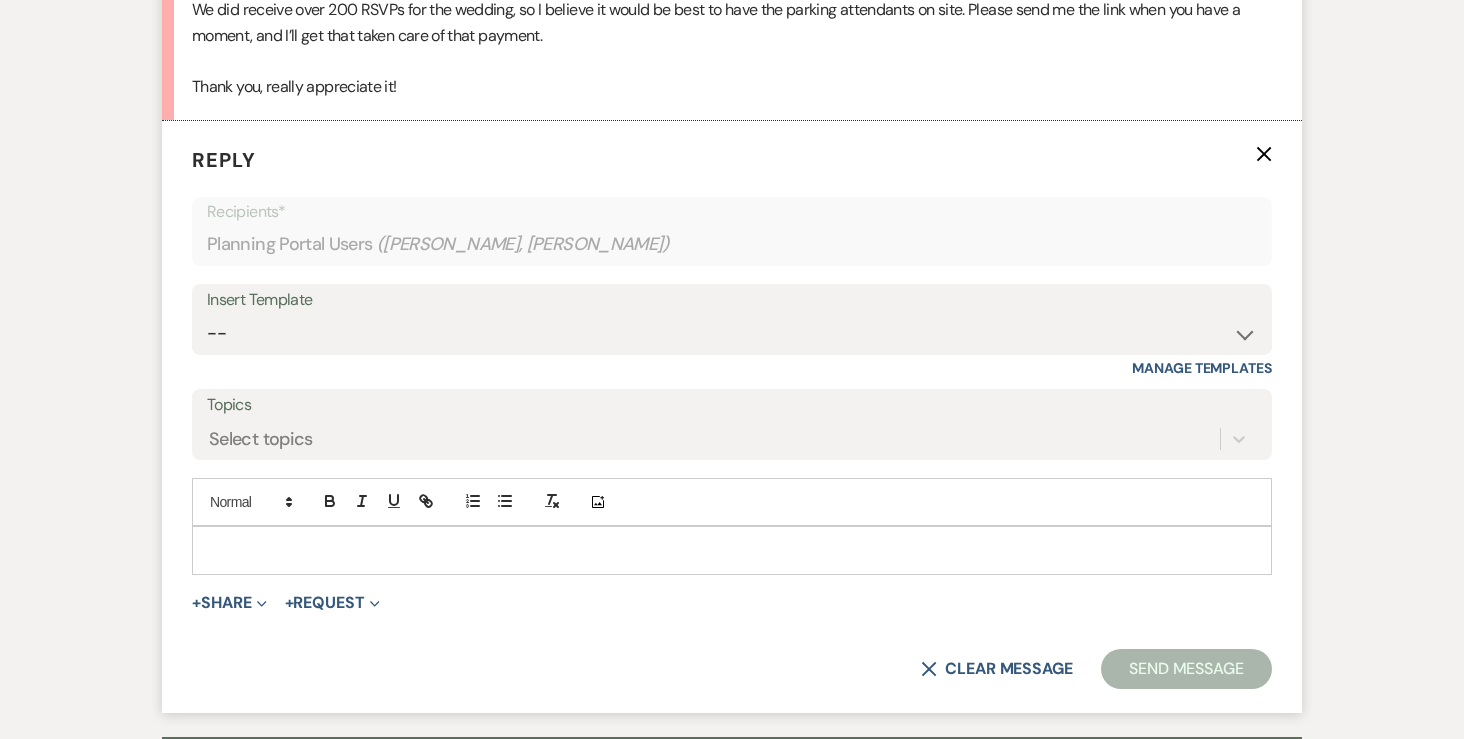 click at bounding box center [732, 550] 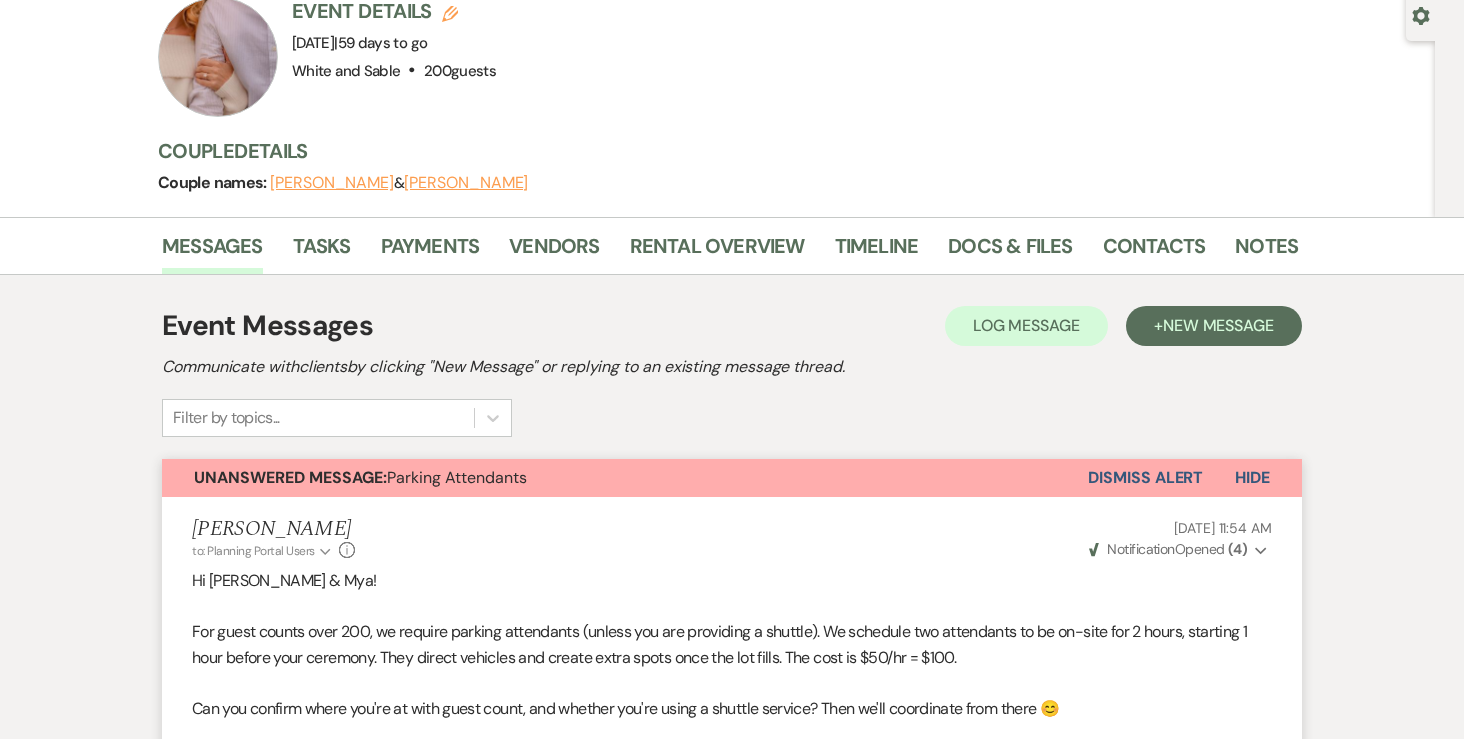 scroll, scrollTop: 10, scrollLeft: 0, axis: vertical 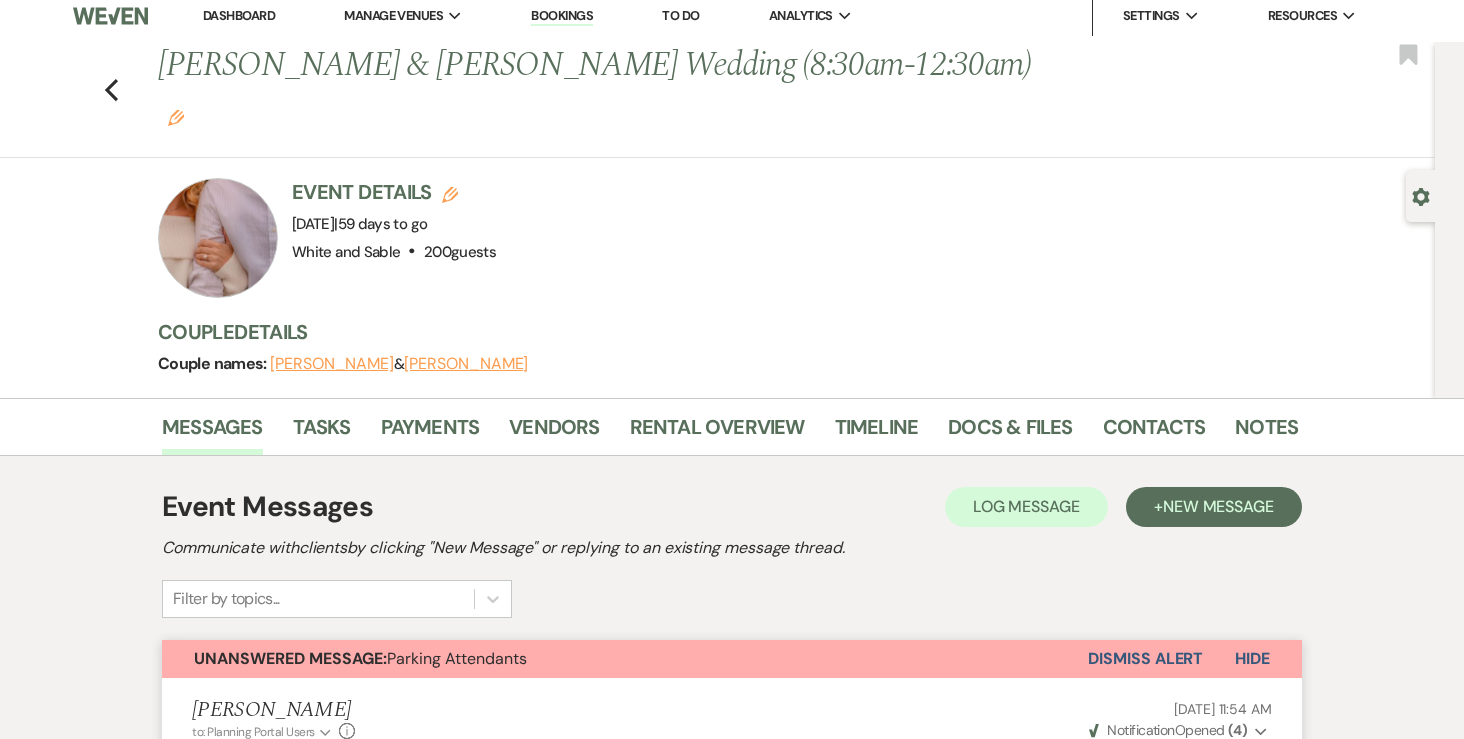 click on "Messages Tasks Payments Vendors Rental Overview Timeline Docs & Files Contacts Notes" at bounding box center (732, 427) 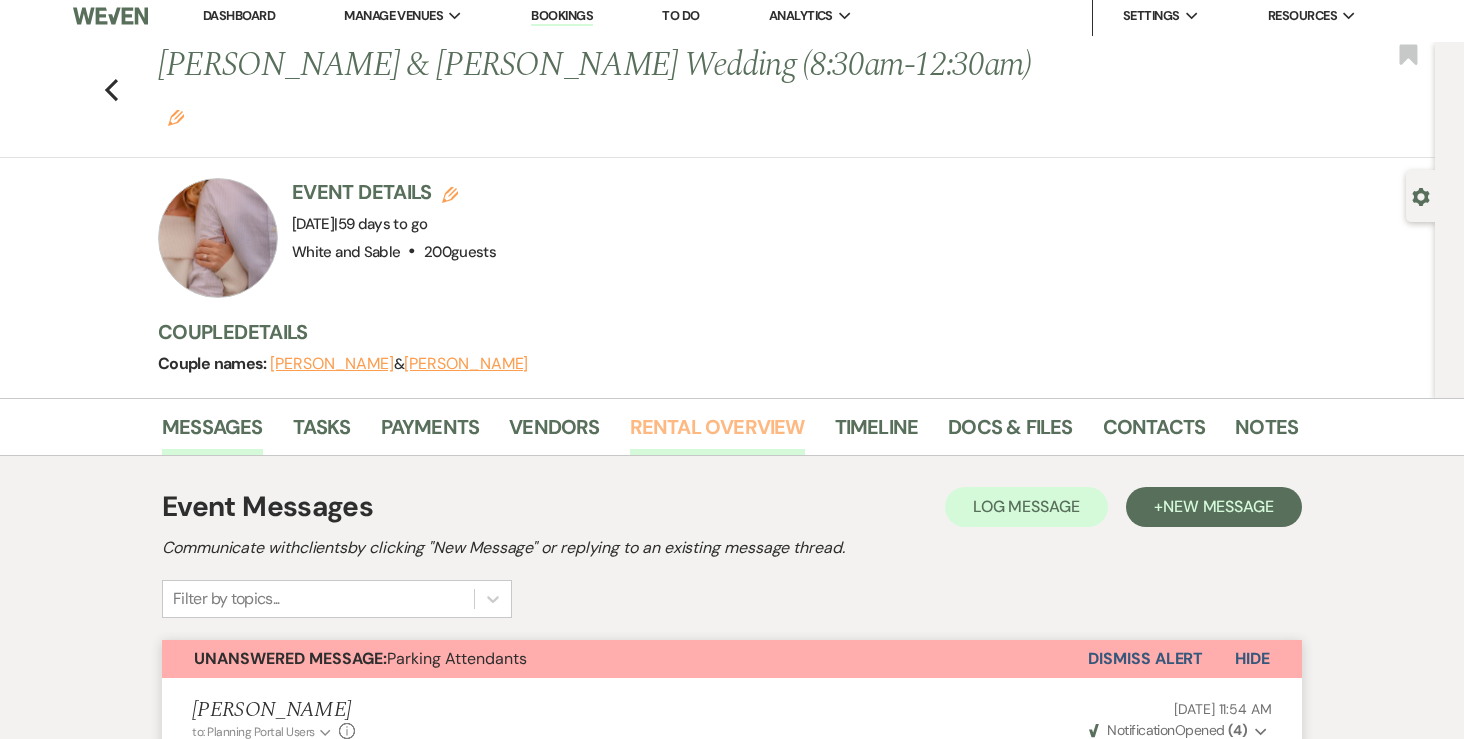 click on "Rental Overview" at bounding box center [717, 433] 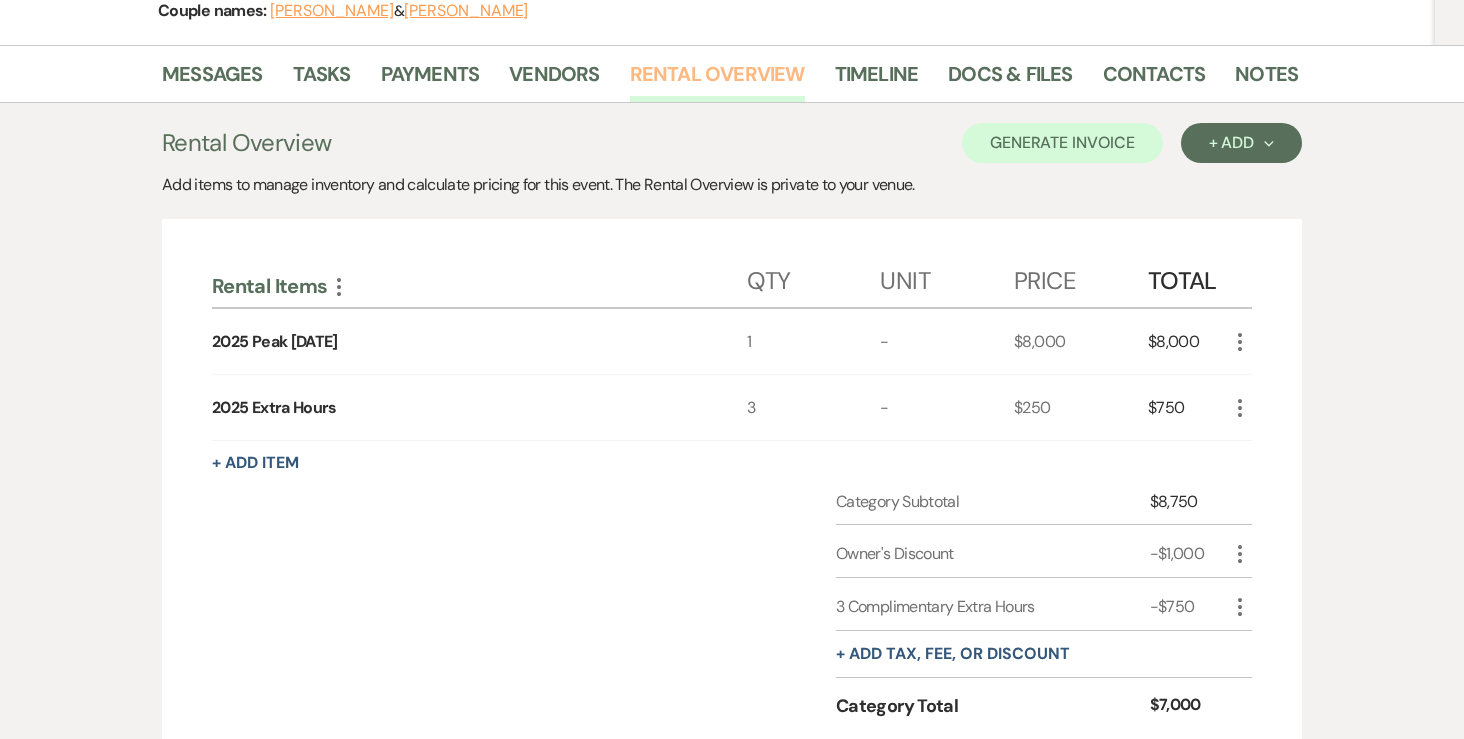 scroll, scrollTop: 362, scrollLeft: 0, axis: vertical 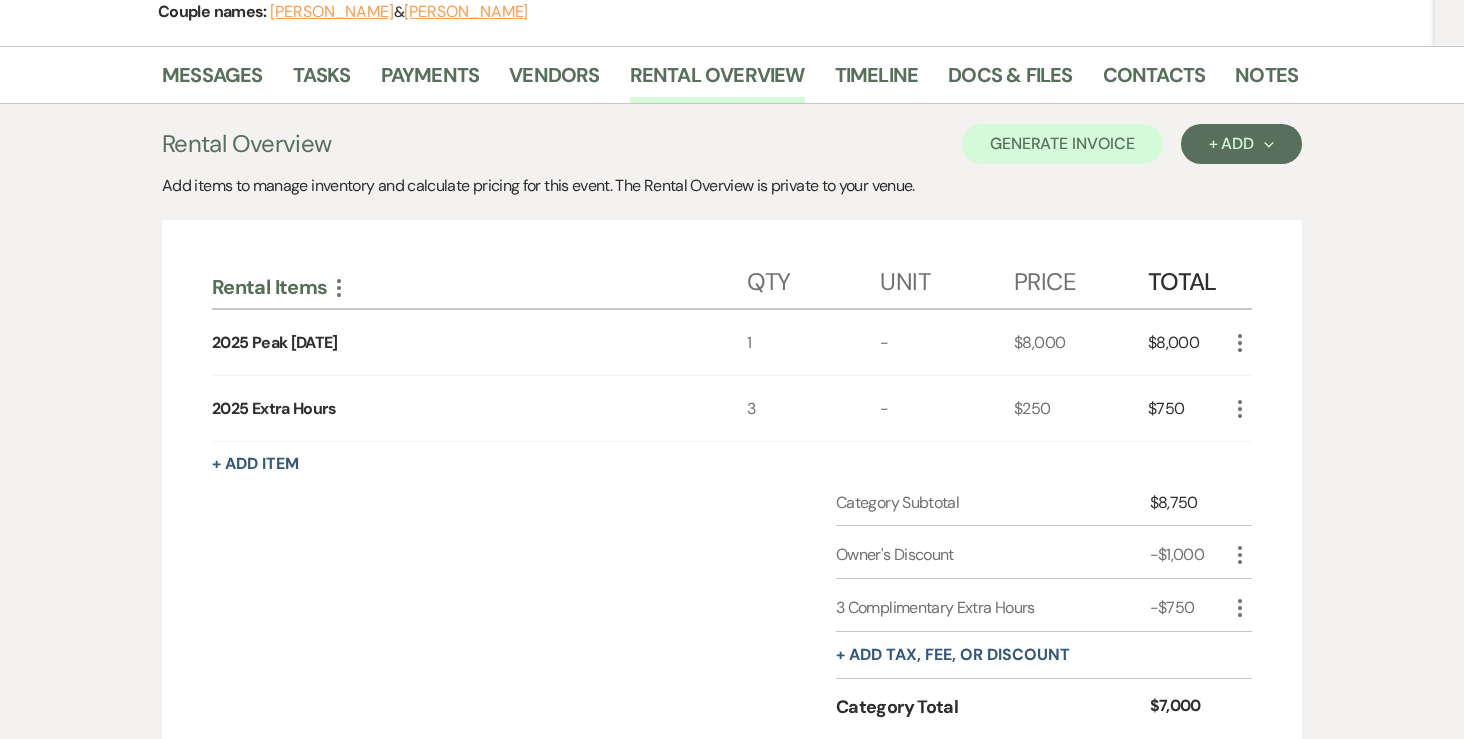 click on "+ Add Item" at bounding box center [732, 464] 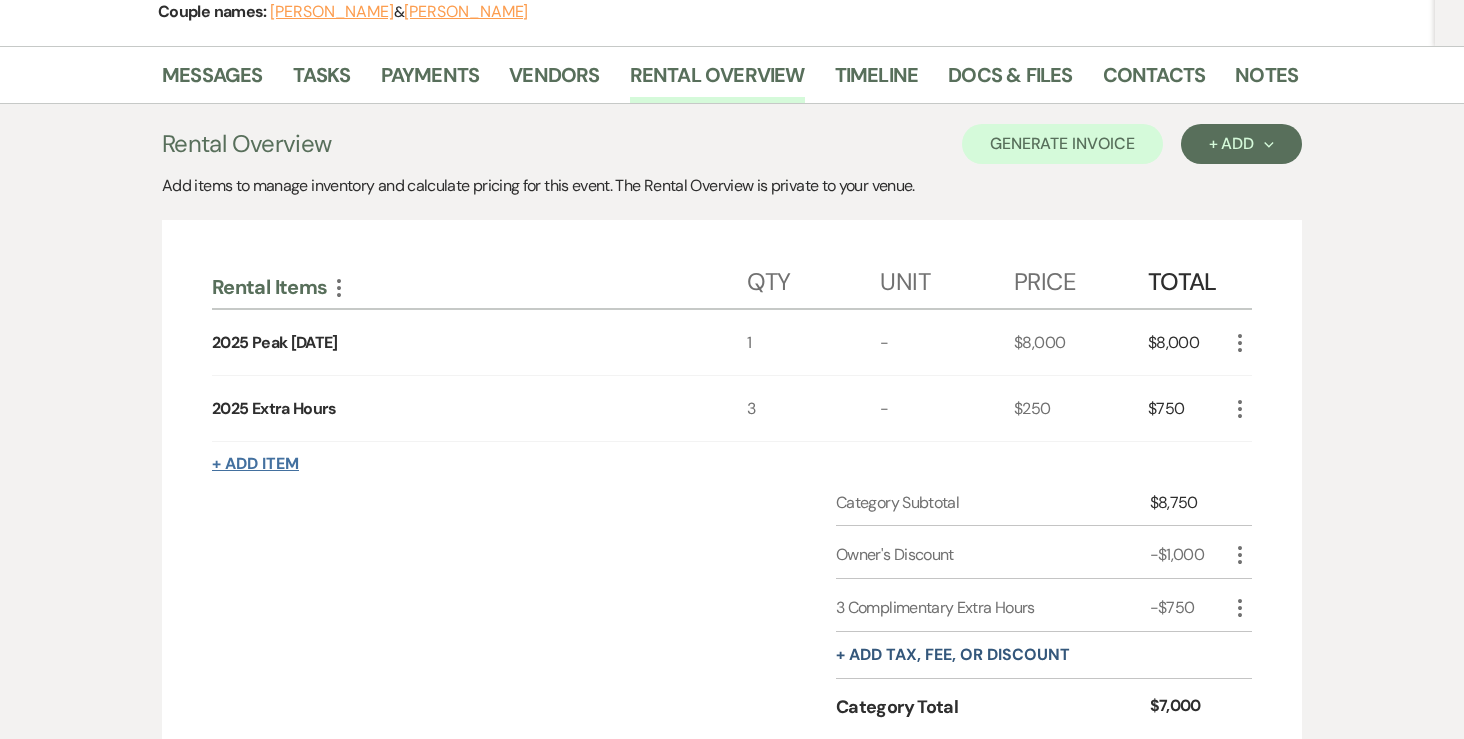 click on "+ Add Item" at bounding box center (255, 464) 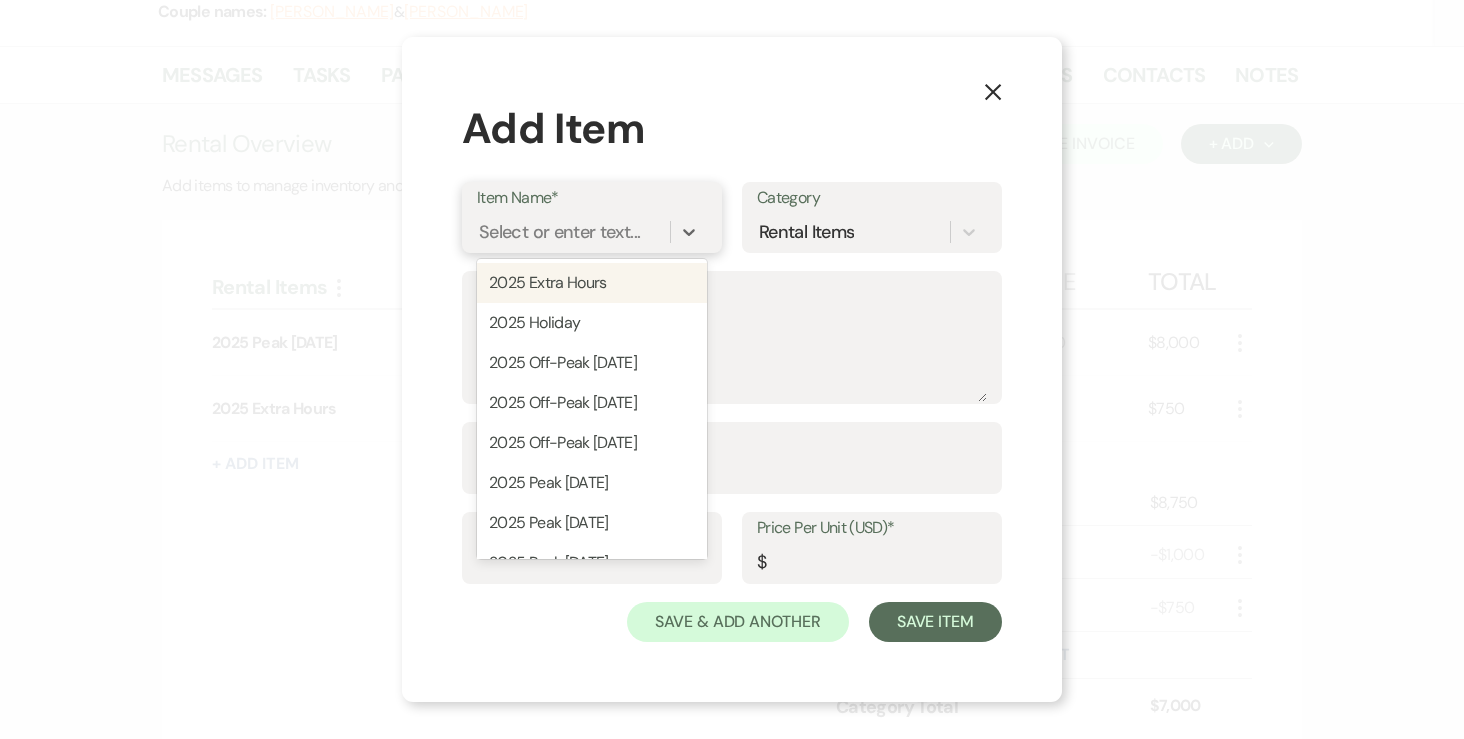 click on "Select or enter text..." at bounding box center (559, 232) 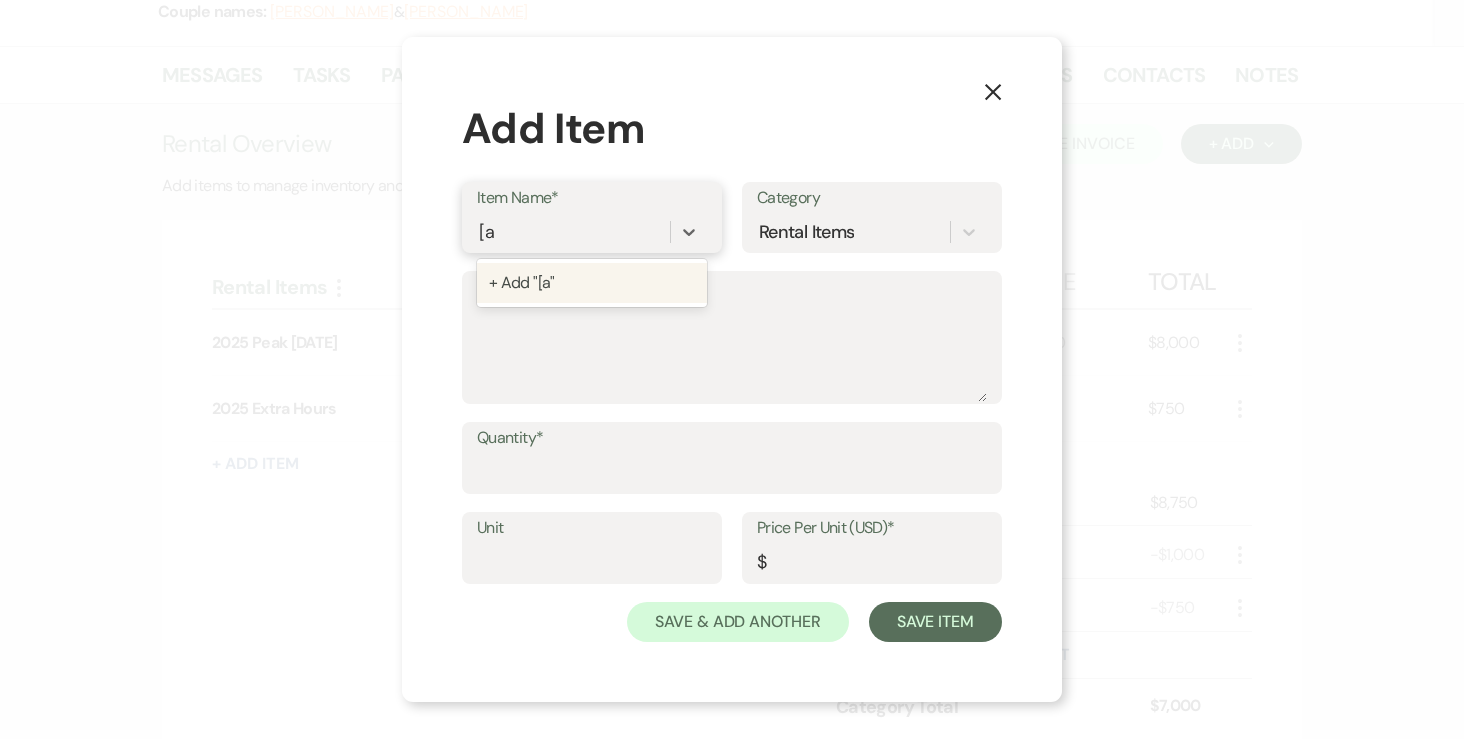 type on "[" 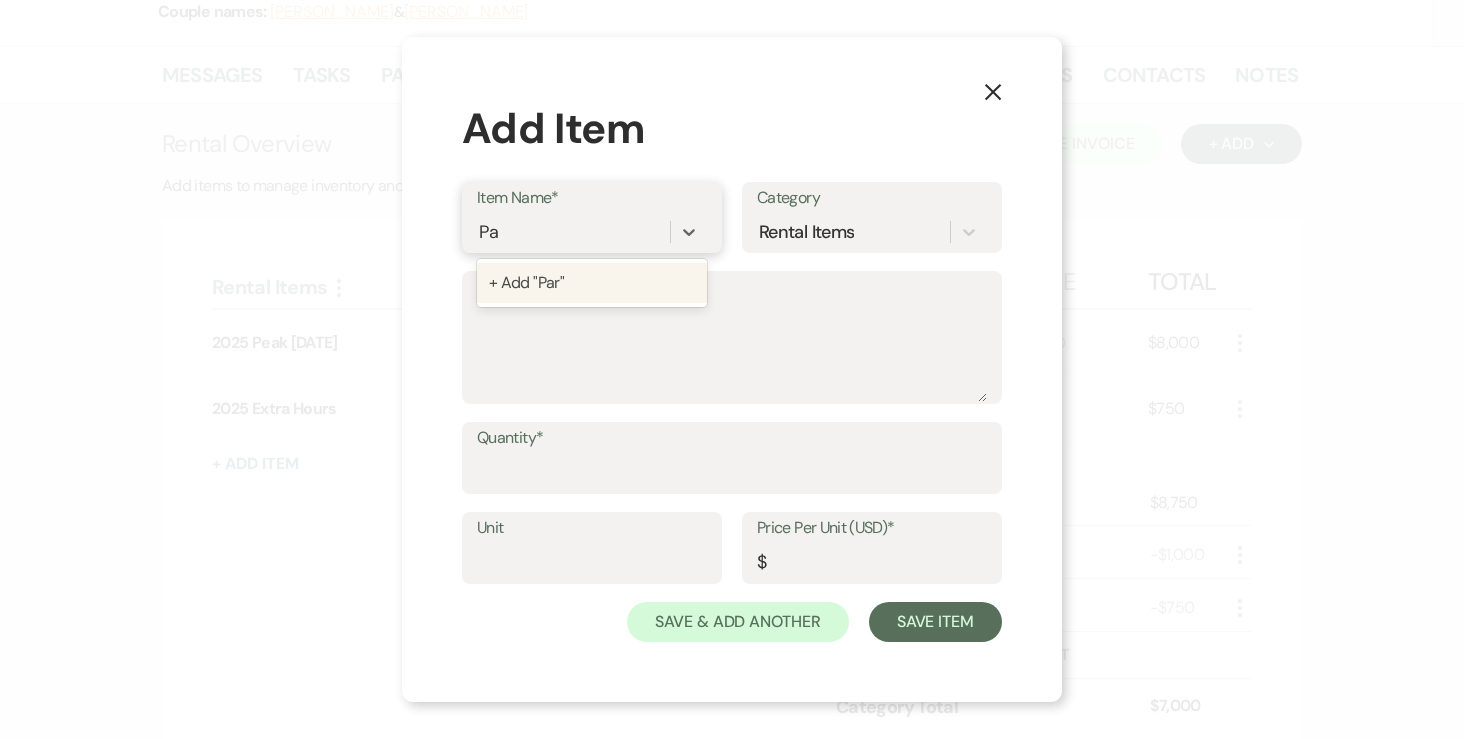type on "P" 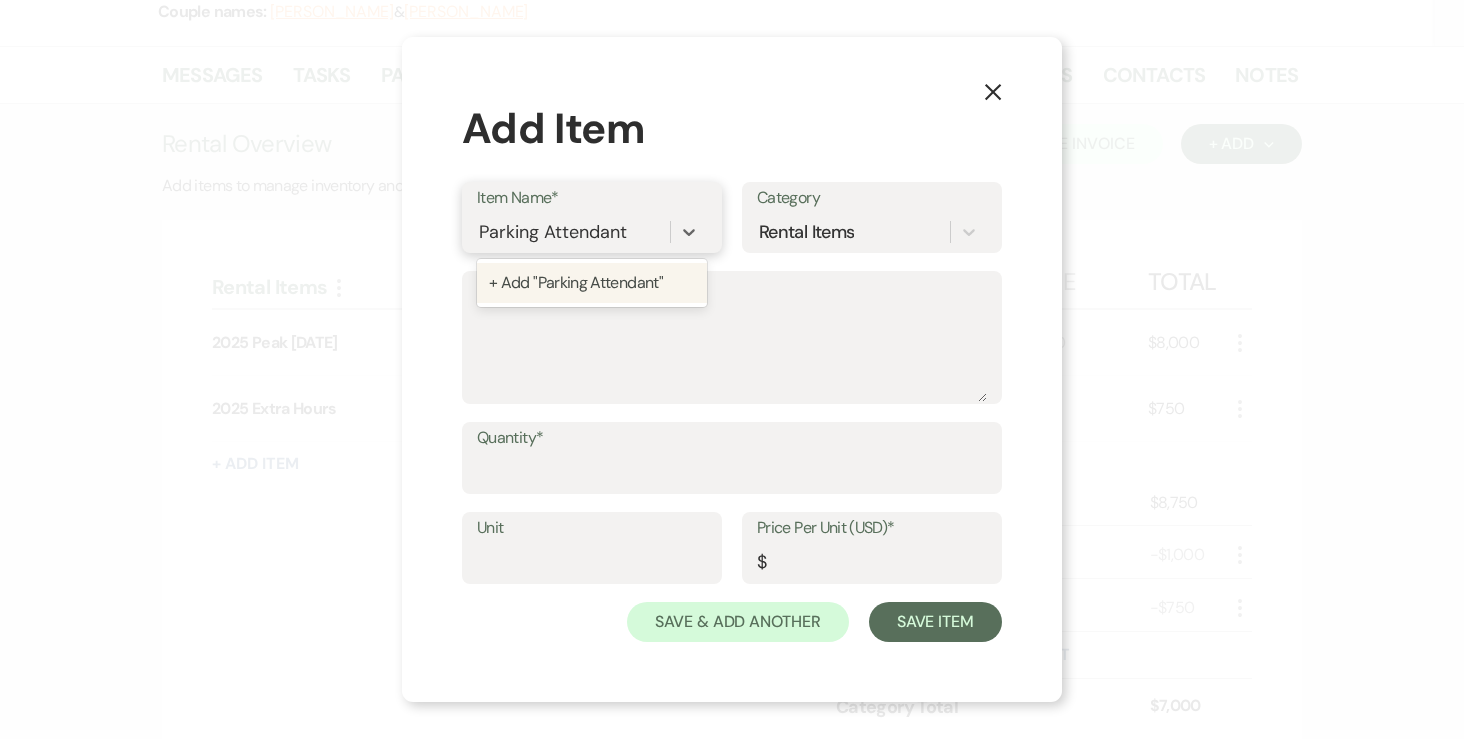 type on "Parking Attendants" 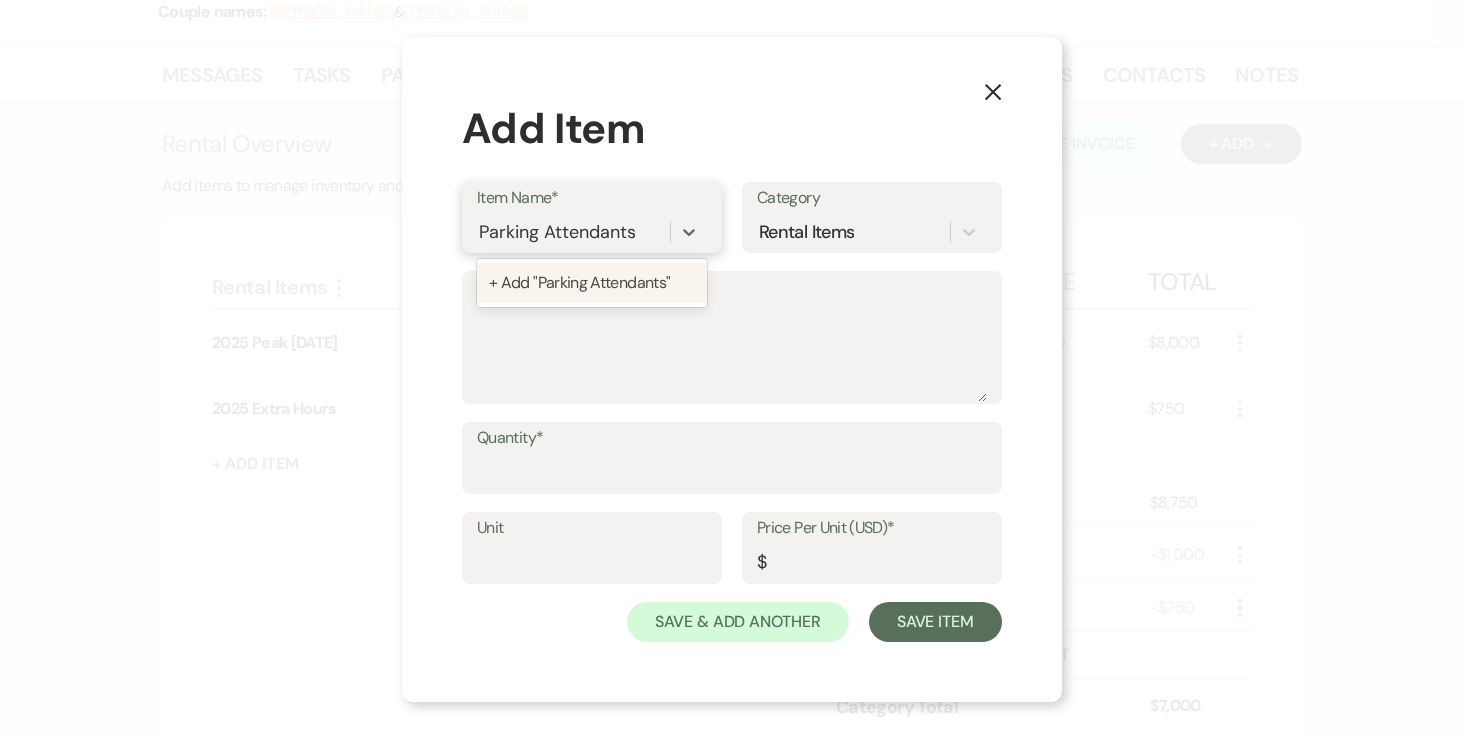 type 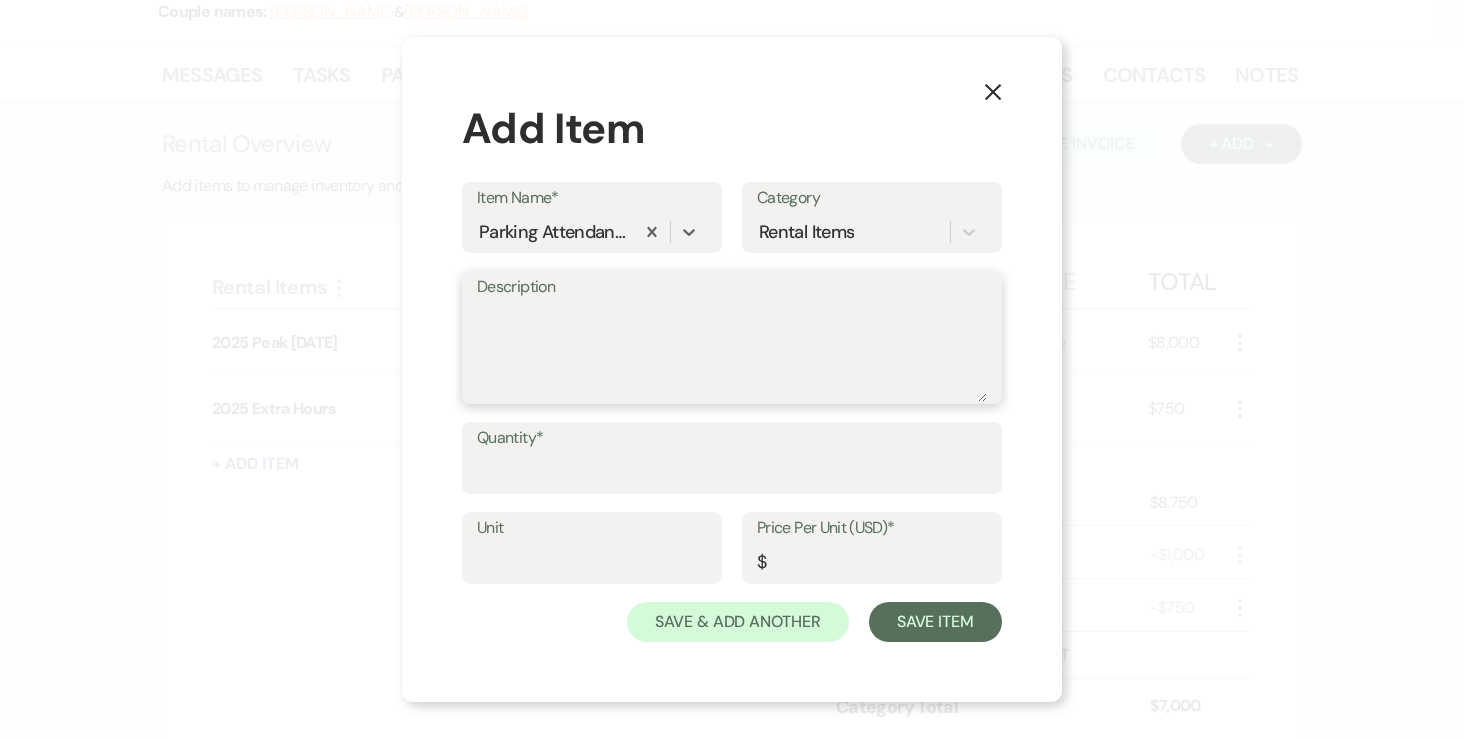 click on "Description" at bounding box center [732, 352] 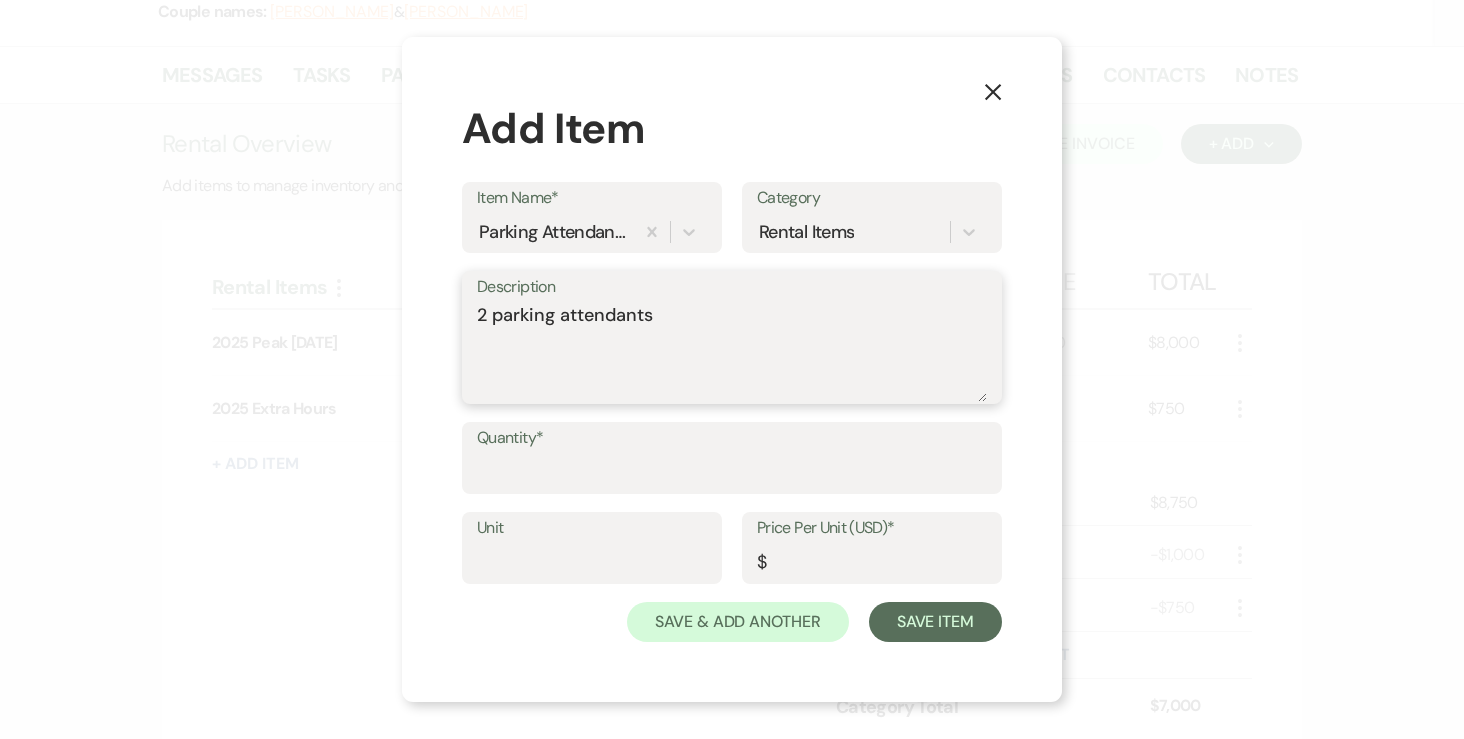 type on "2 parking attendants" 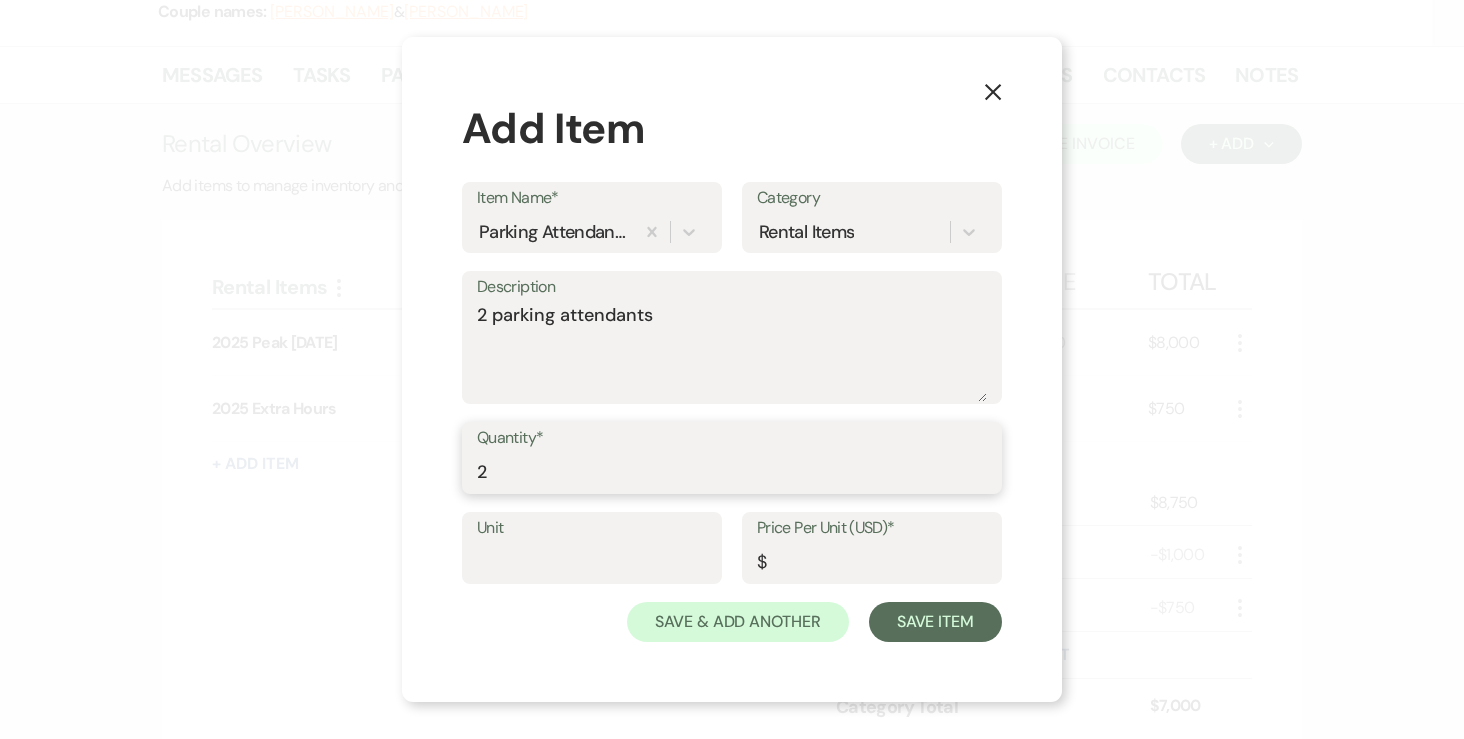 type on "2" 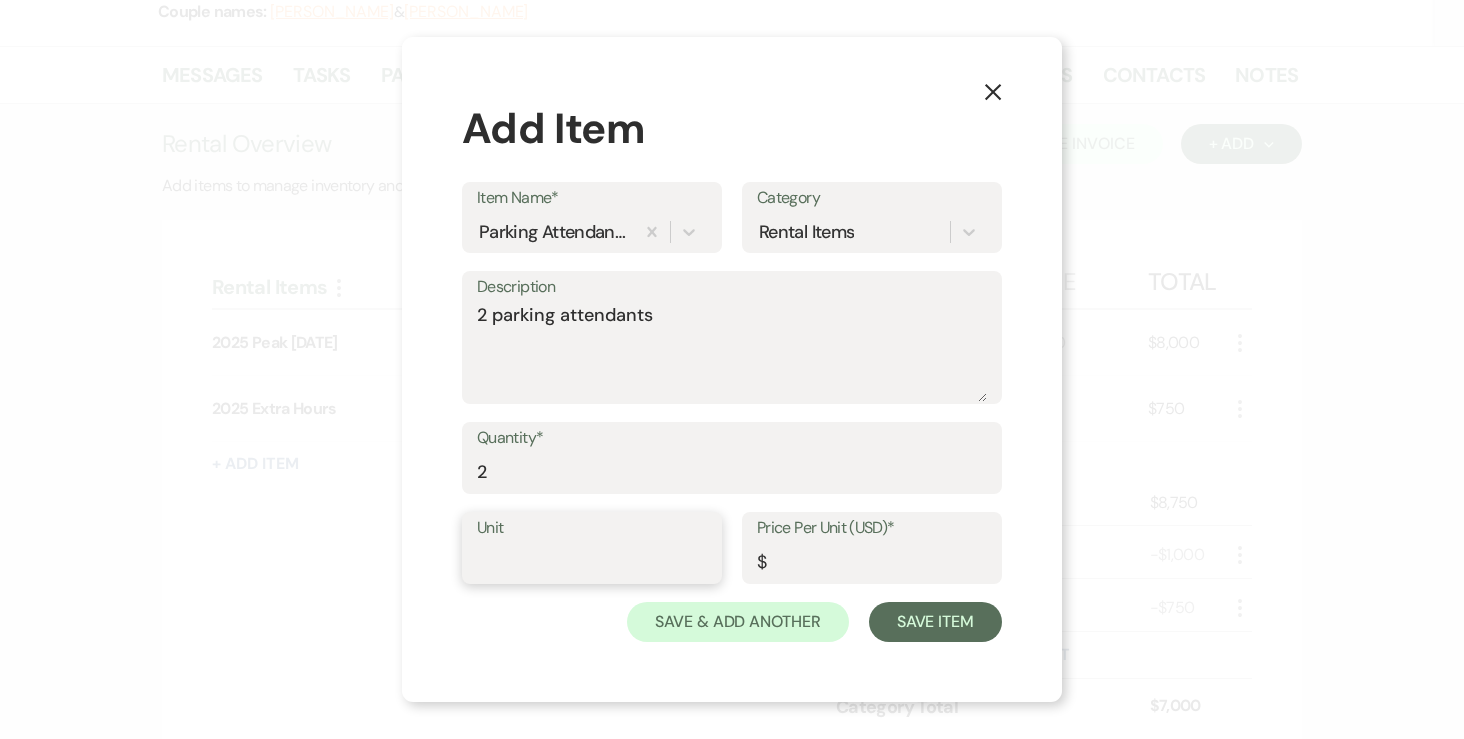 type on "n" 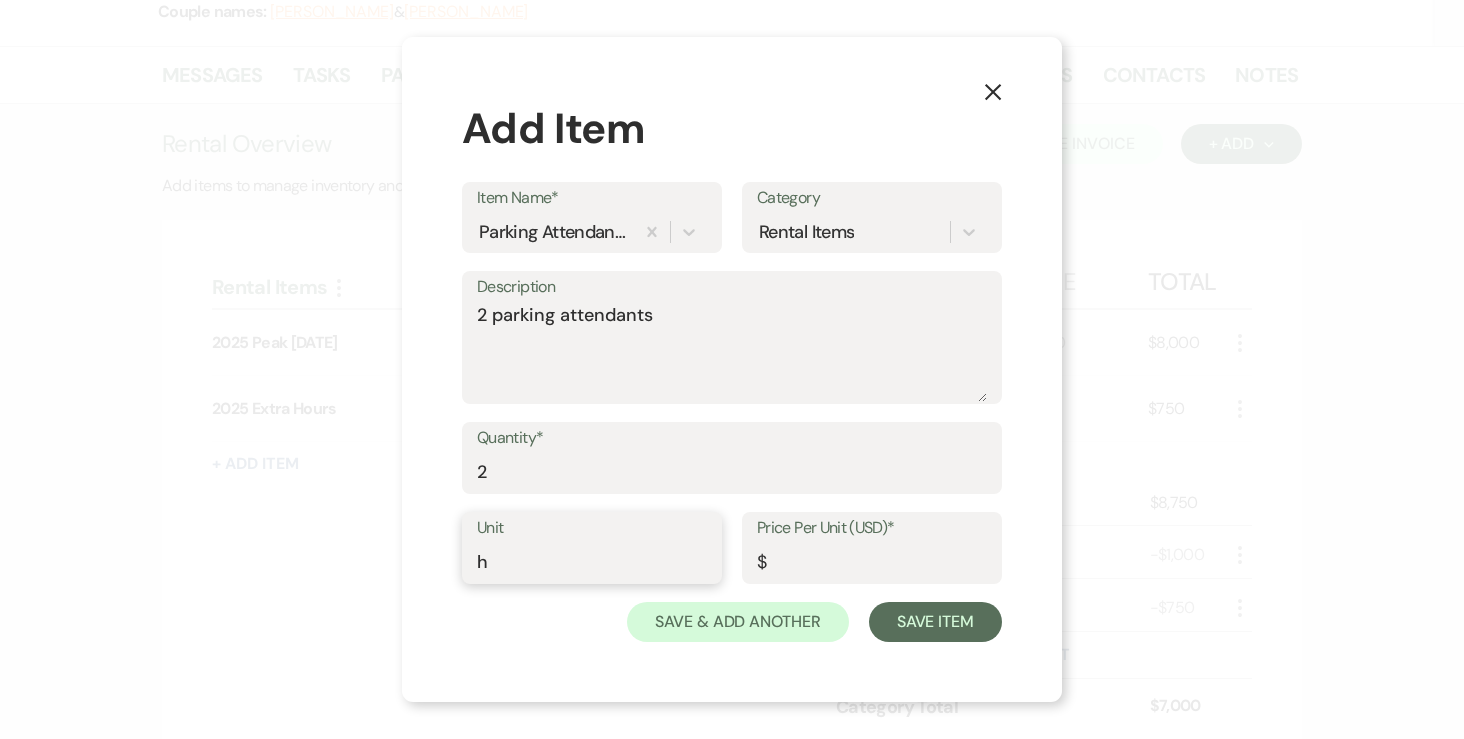 type on "Hours" 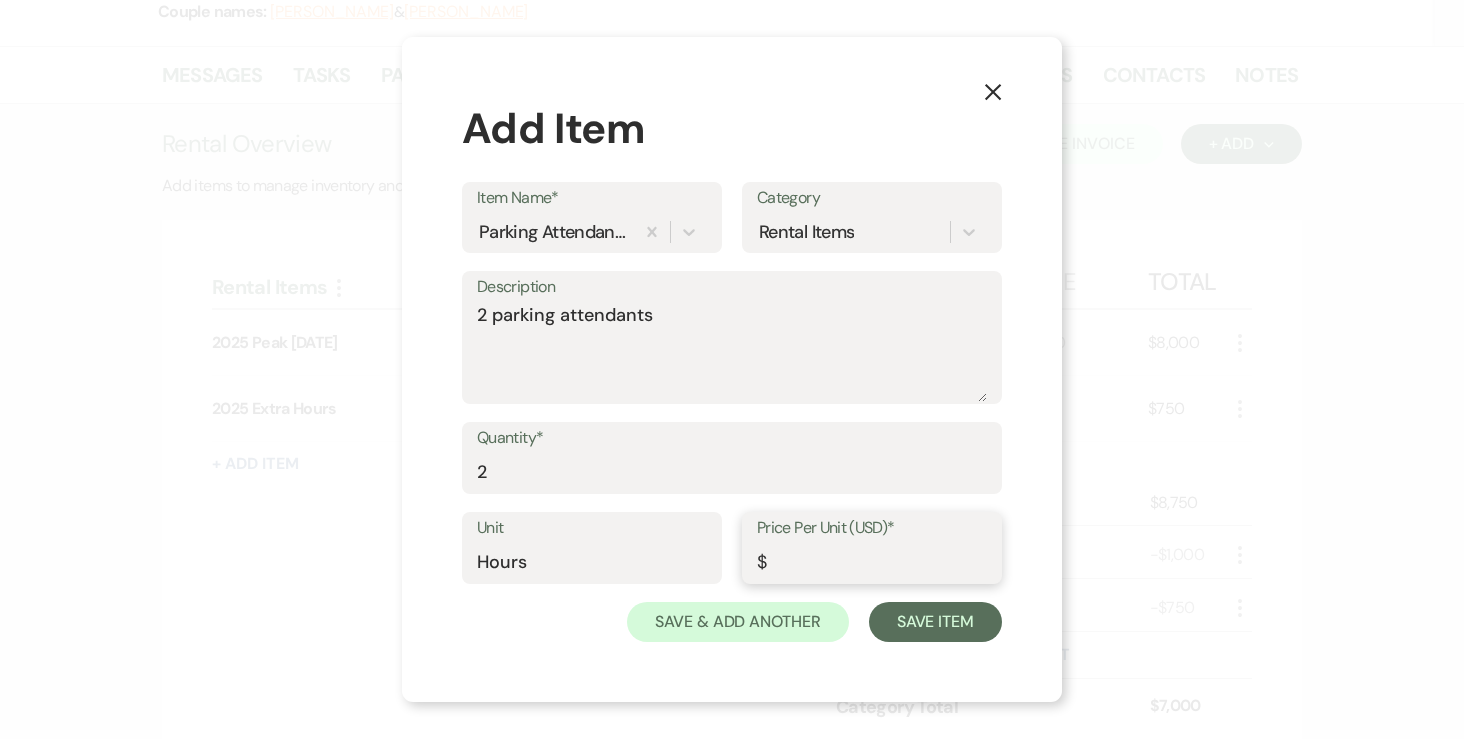 click on "Price Per Unit (USD)*" at bounding box center (872, 562) 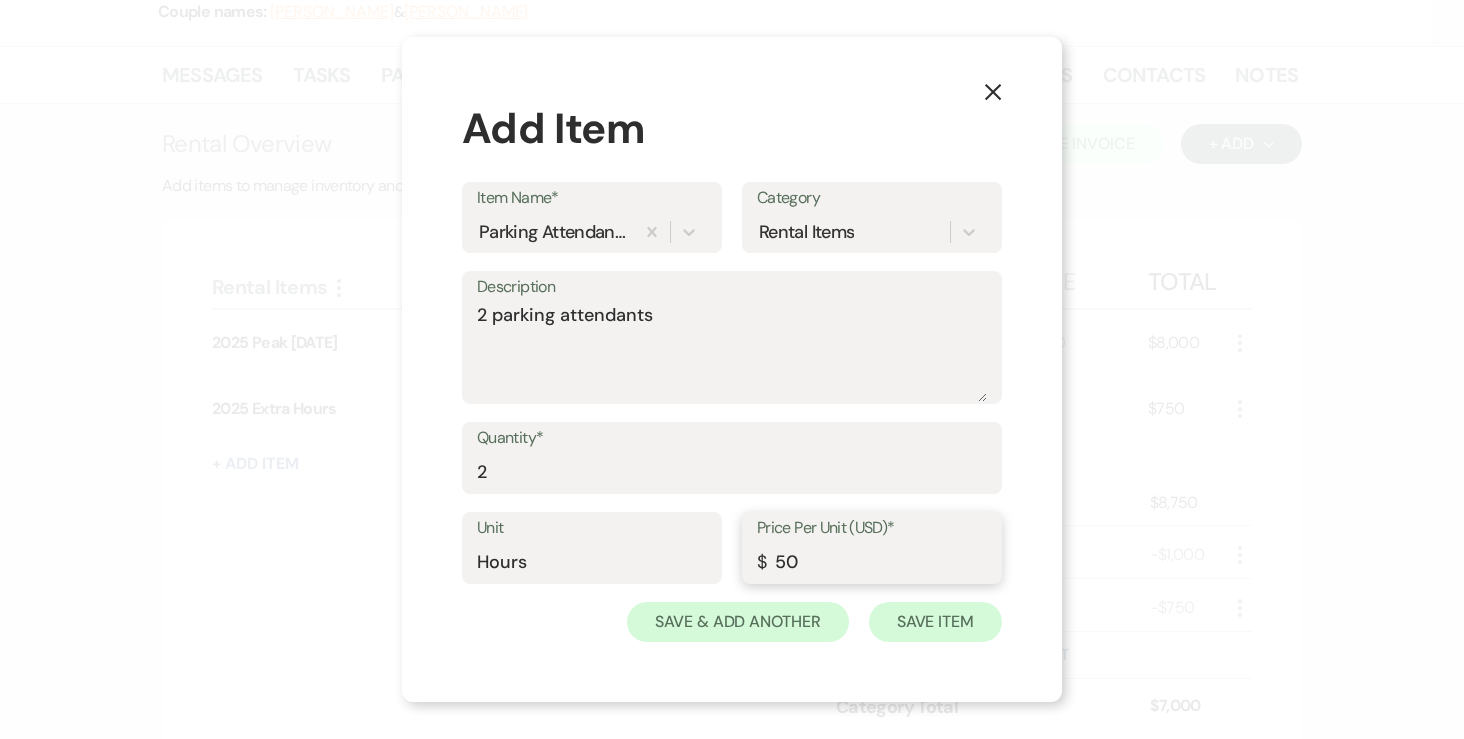 type on "50" 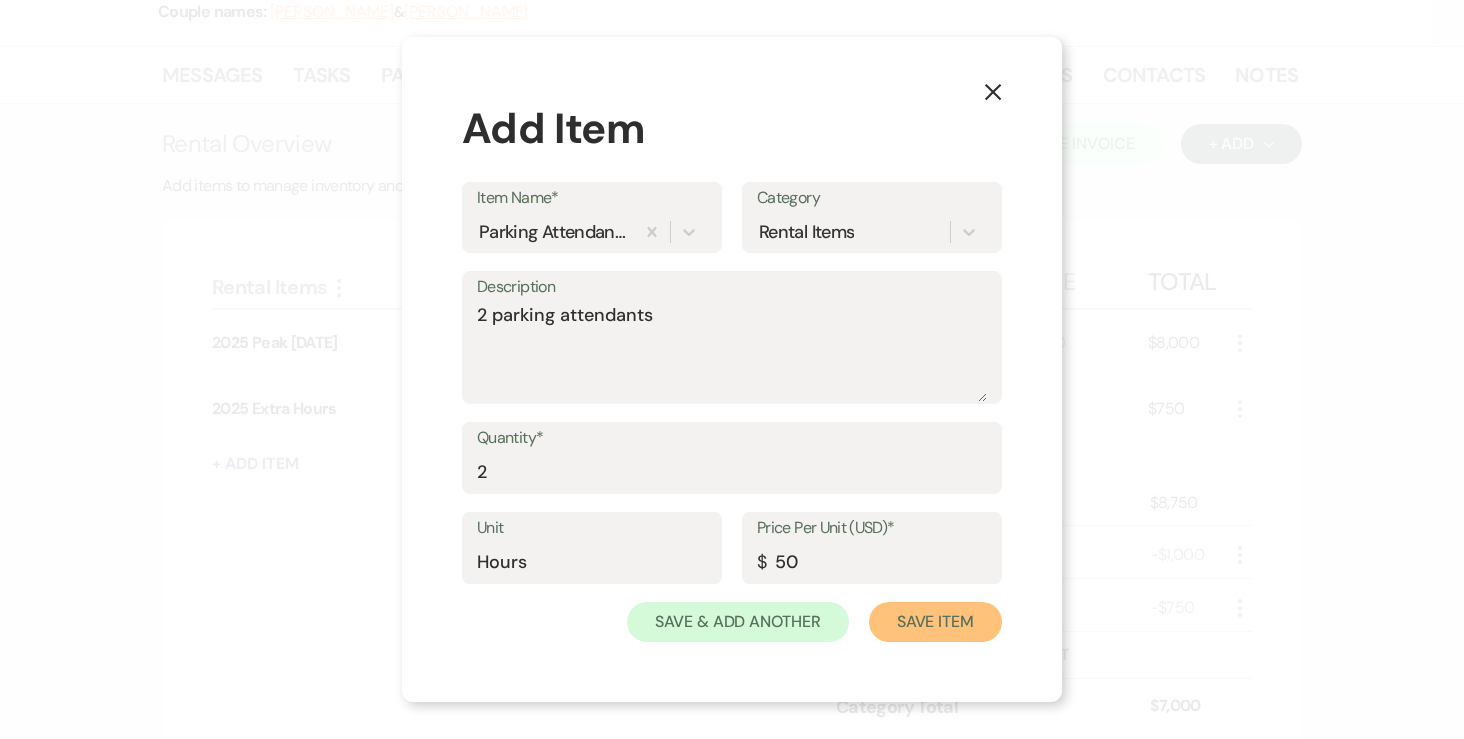 click on "Save Item" at bounding box center [935, 622] 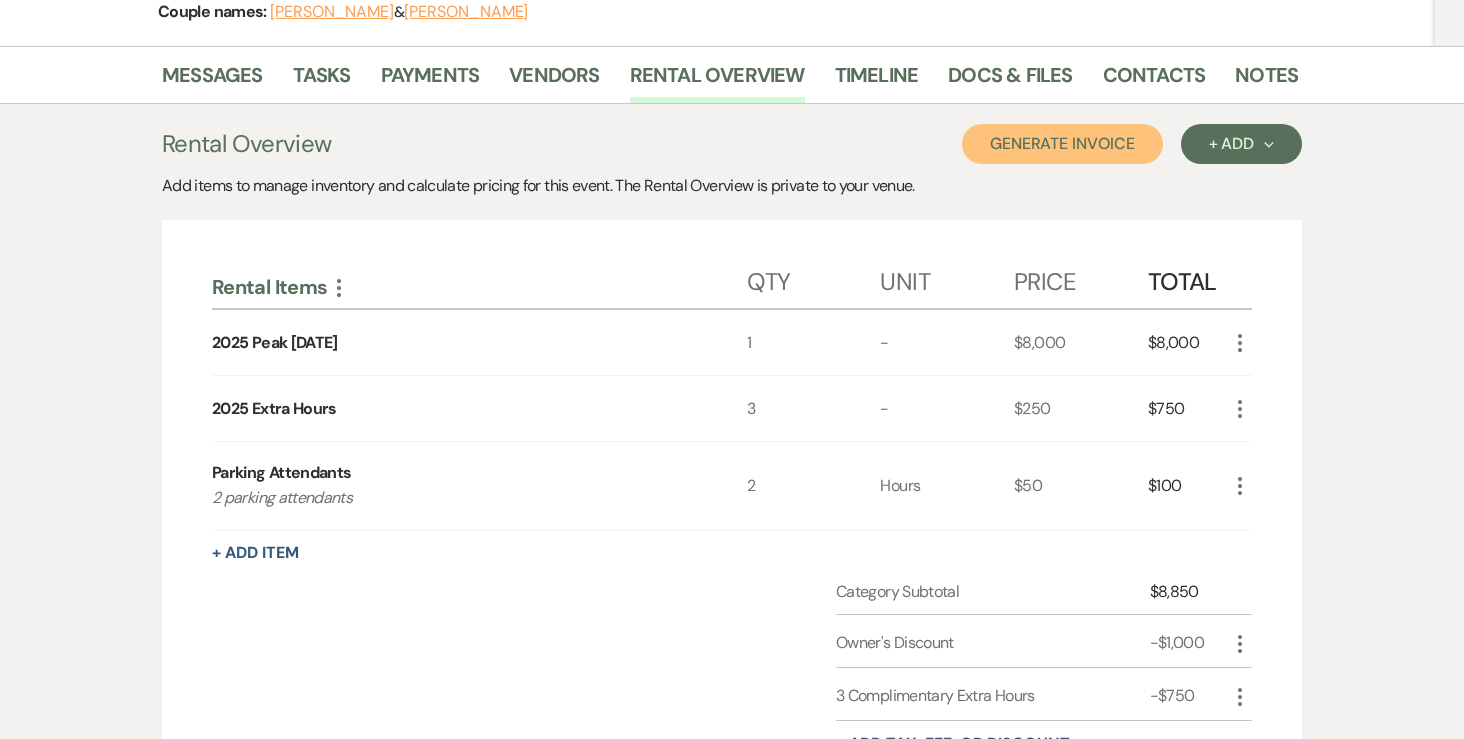 click on "Generate Invoice" at bounding box center (1062, 144) 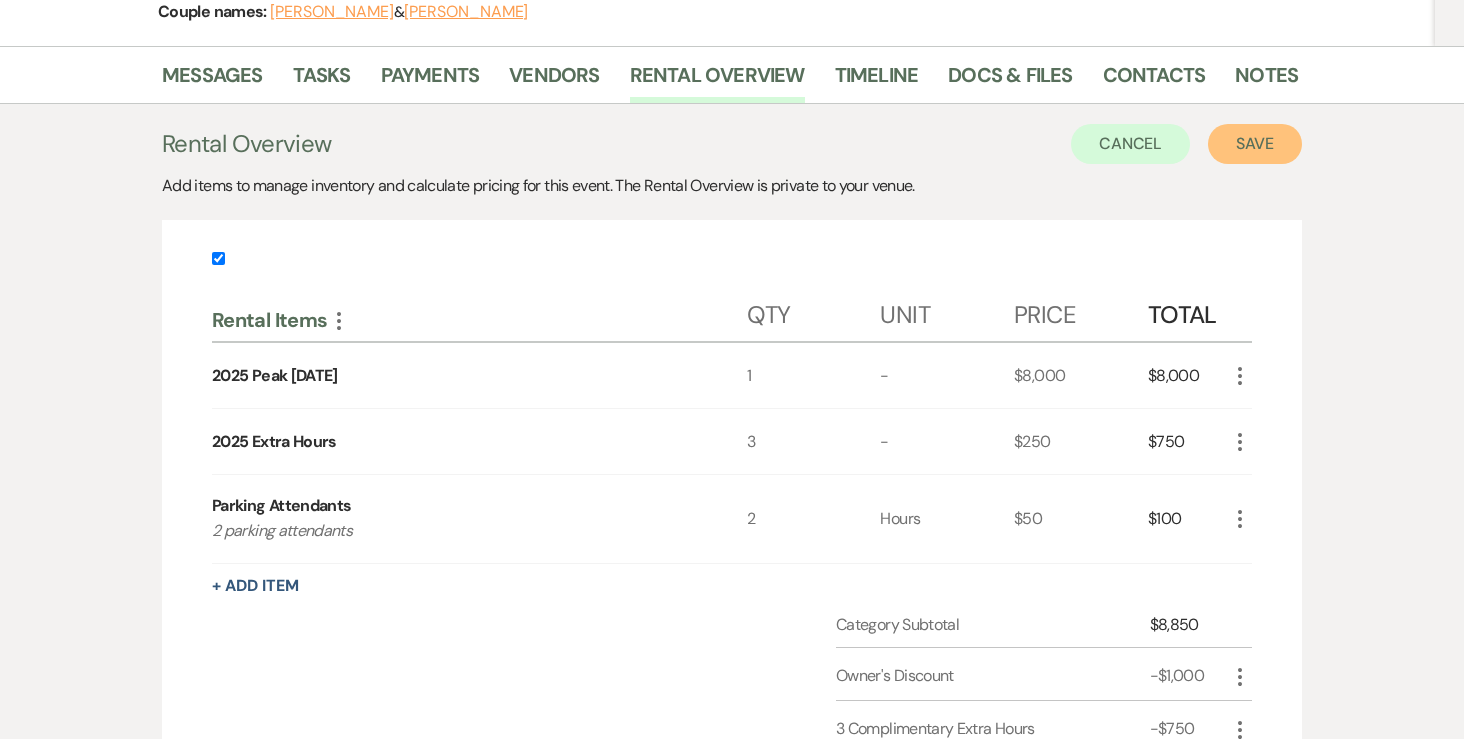 click on "Save" at bounding box center (1255, 144) 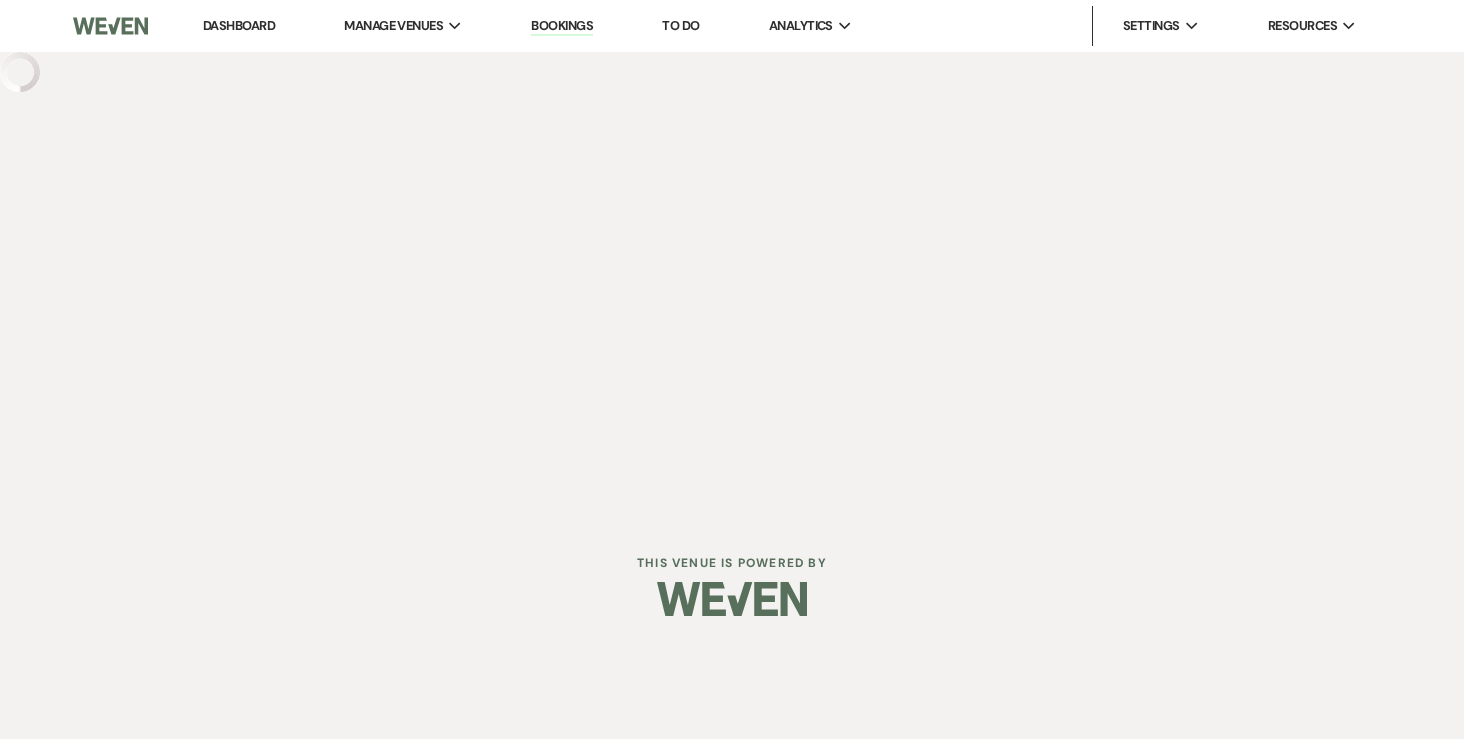 scroll, scrollTop: 0, scrollLeft: 0, axis: both 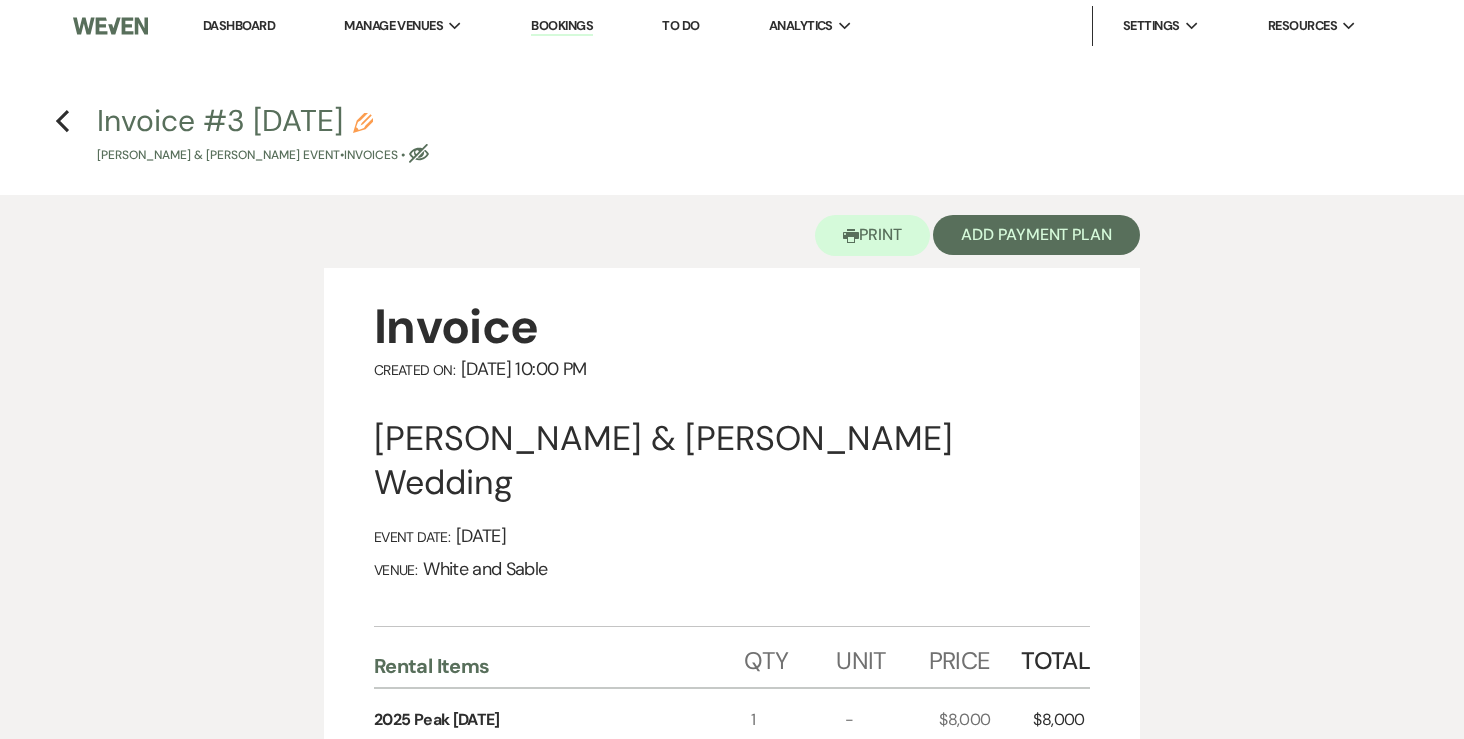 click on "Pencil" 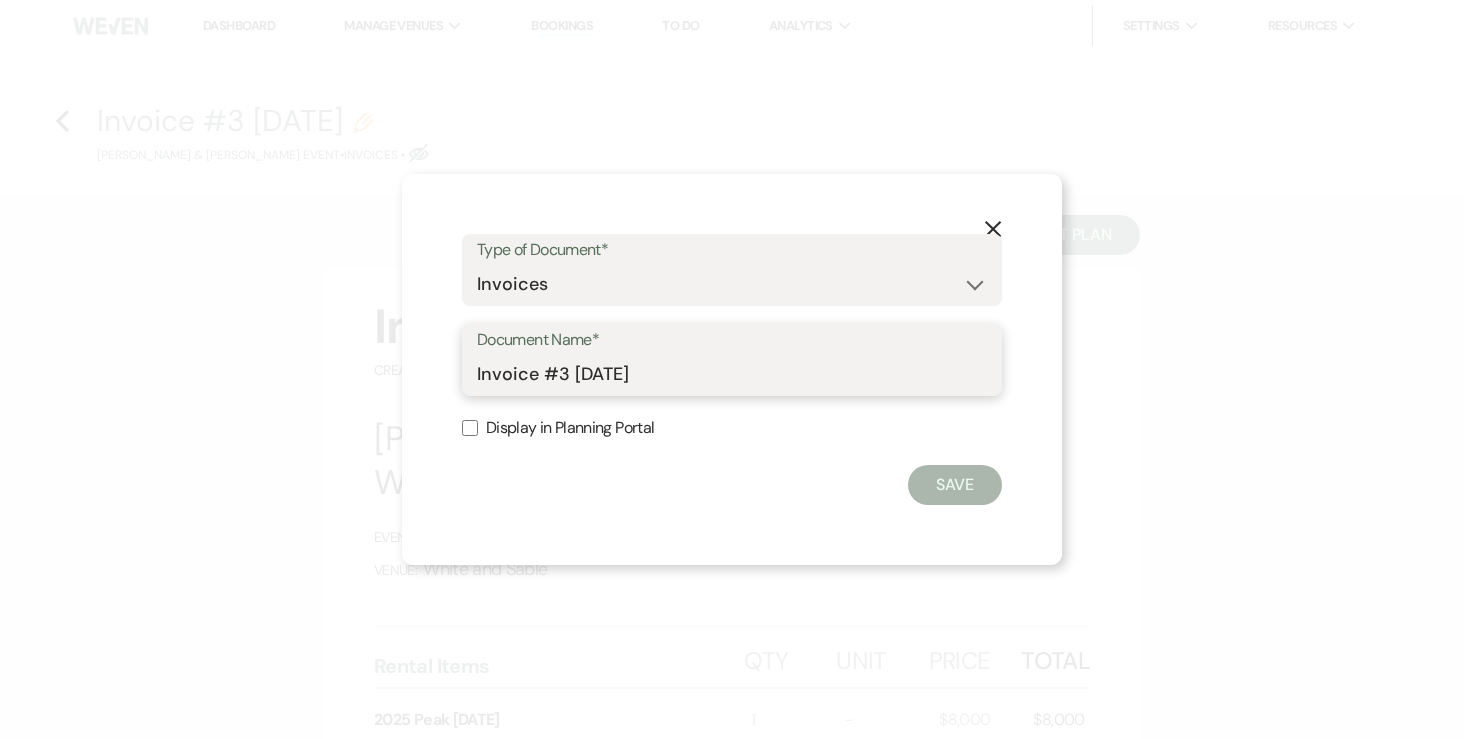 click on "Invoice #3 [DATE]" at bounding box center (732, 374) 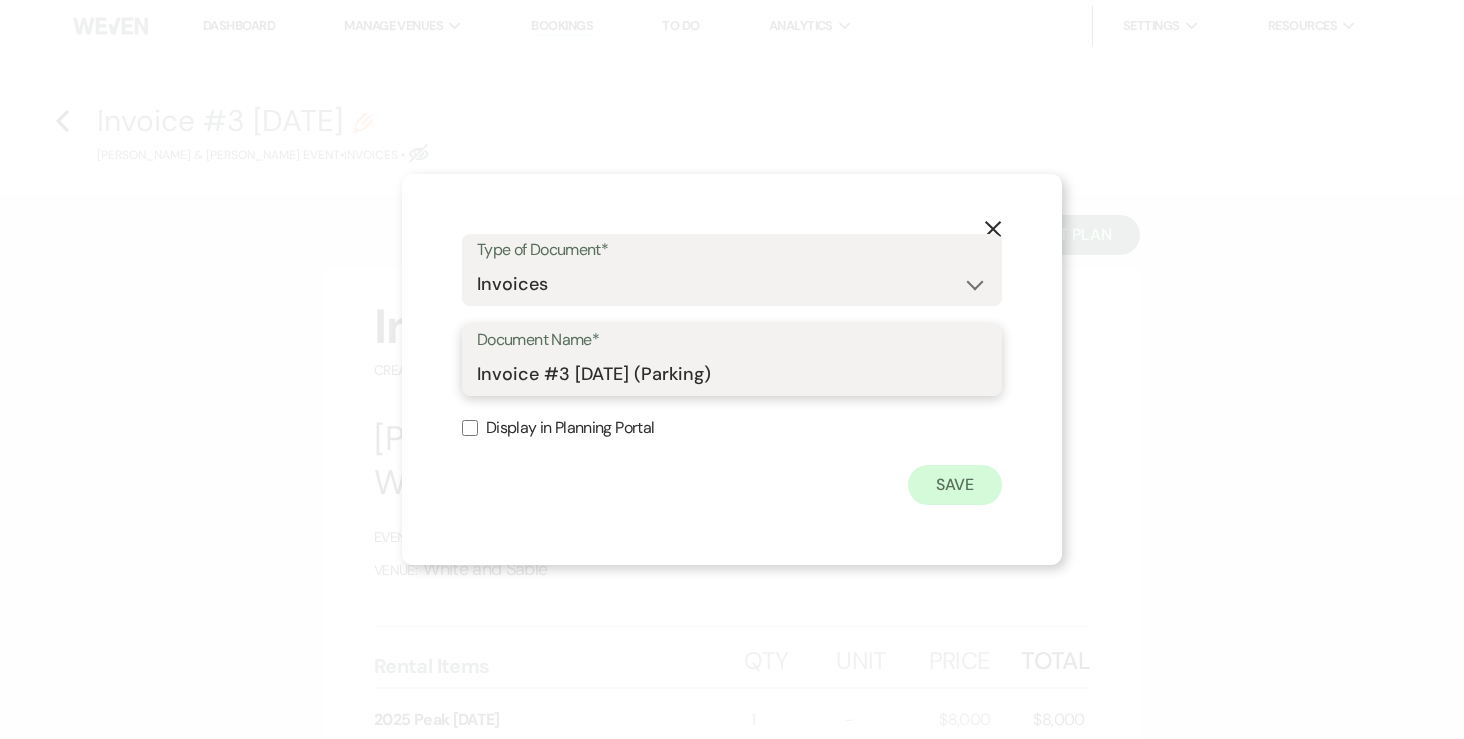 type on "Invoice #3 [DATE] (Parking)" 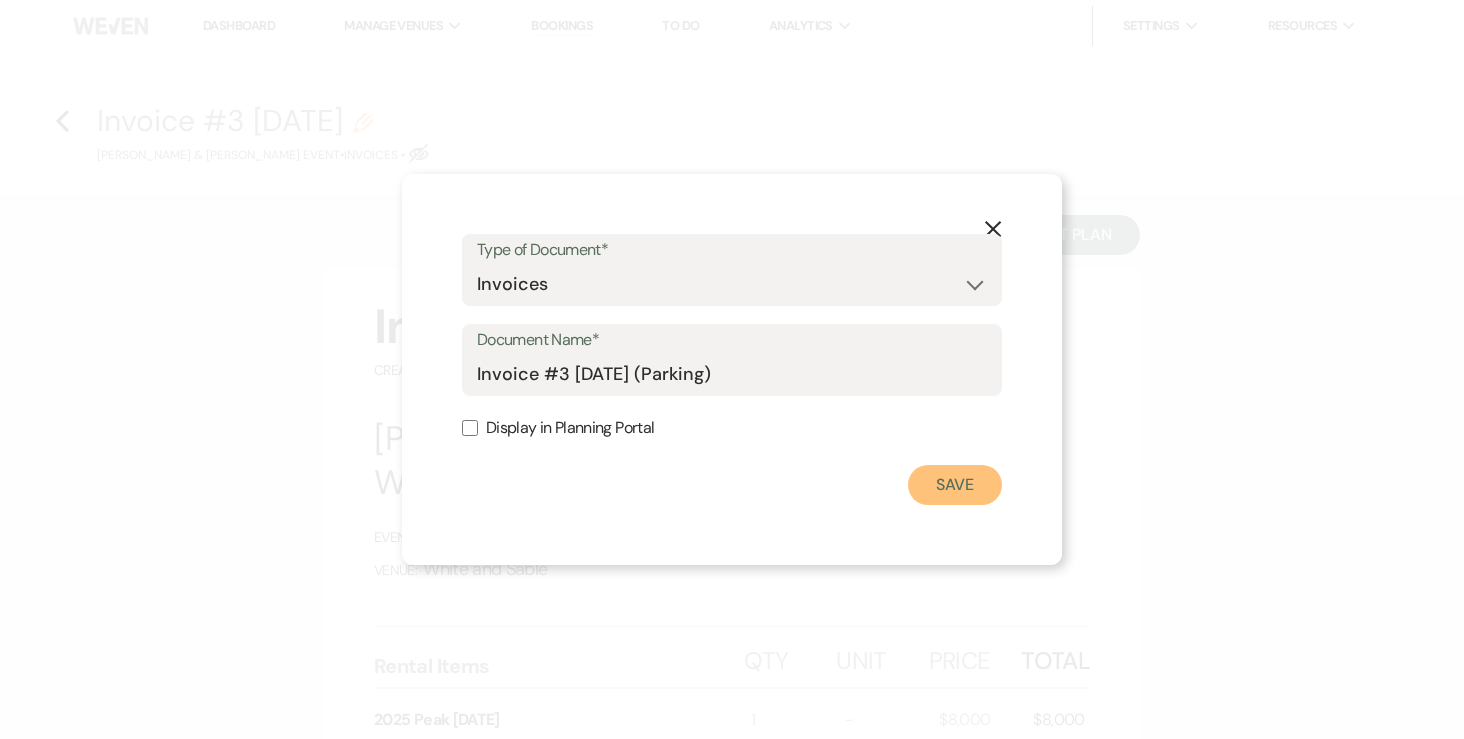click on "Save" at bounding box center [955, 485] 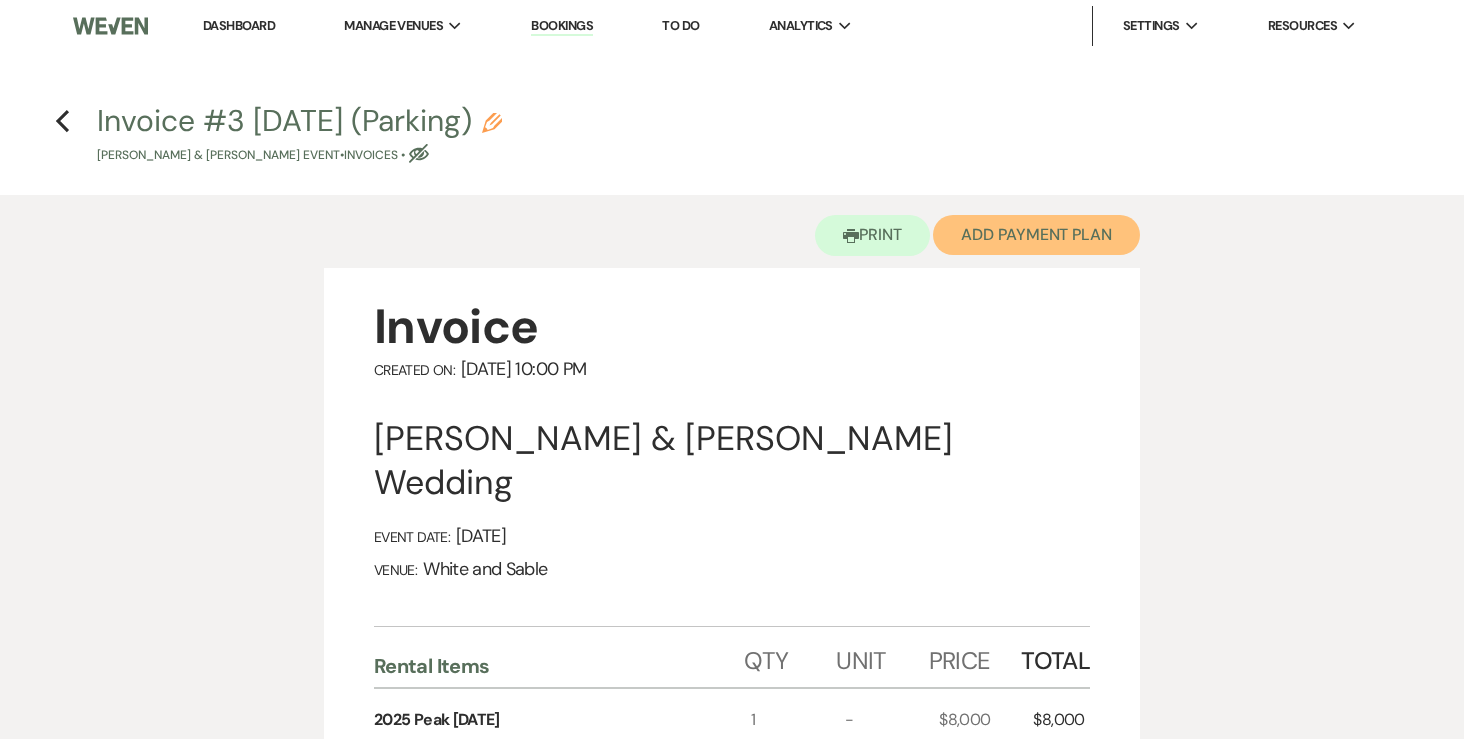 click on "Add Payment Plan" at bounding box center [1036, 235] 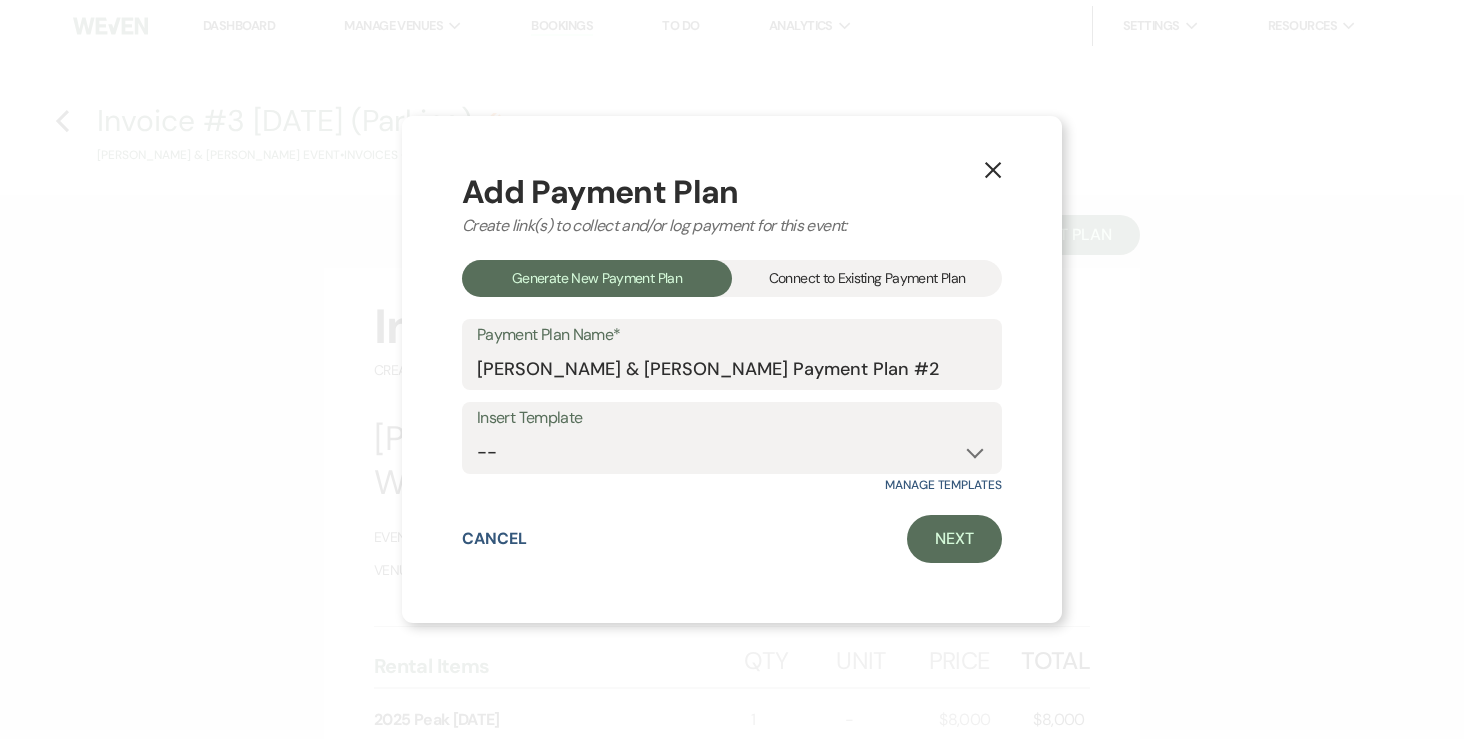 click on "Connect to Existing Payment Plan" at bounding box center (867, 278) 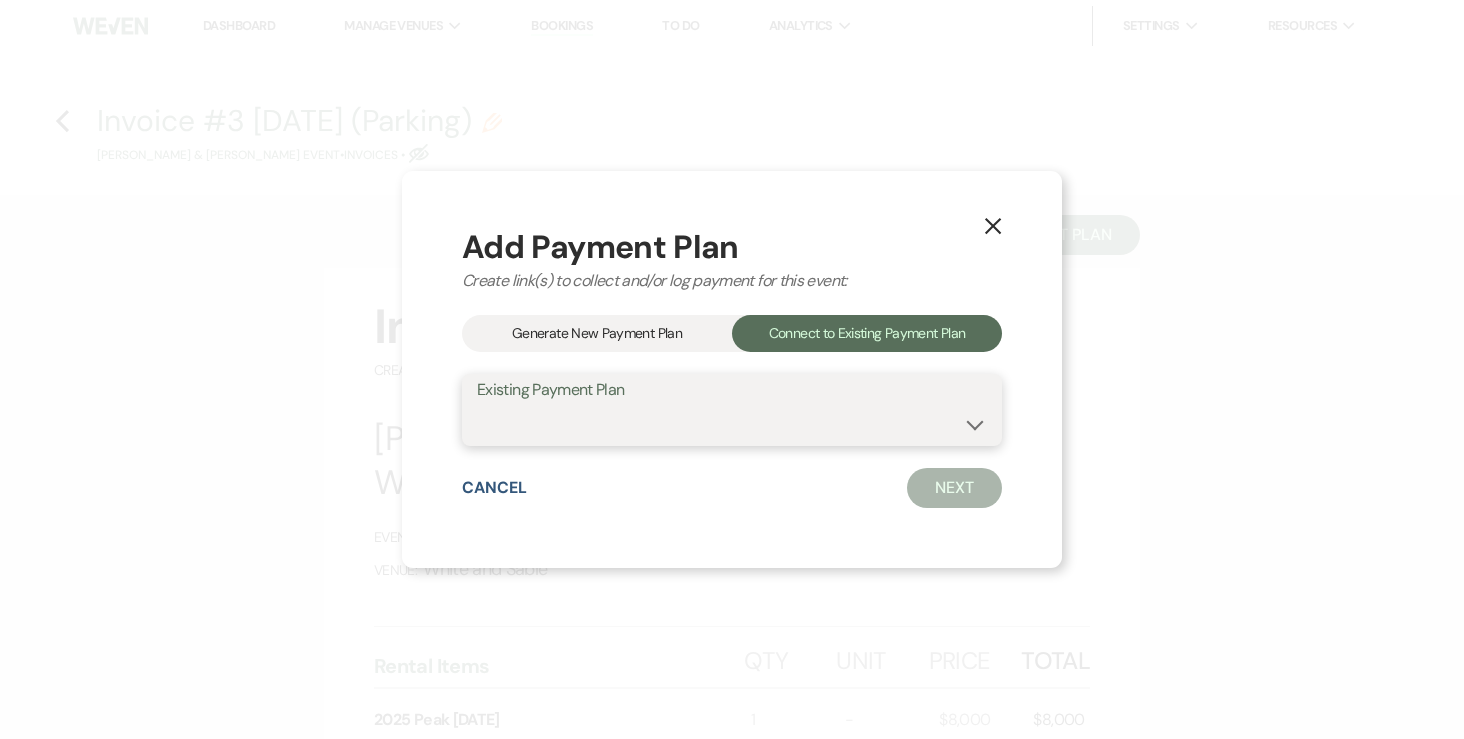 click on "[PERSON_NAME] & [PERSON_NAME] Payment Plan #1" at bounding box center [732, 424] 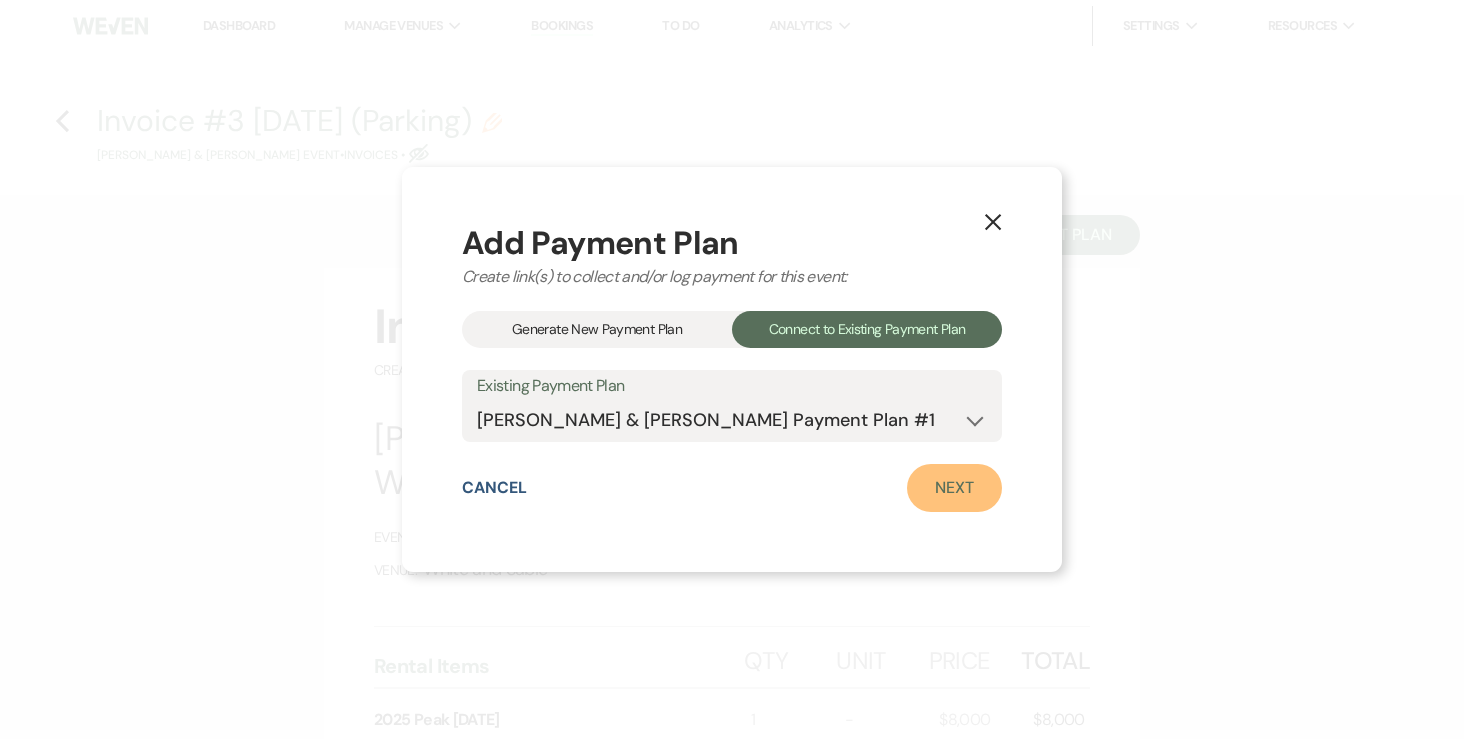 click on "Next" at bounding box center (954, 488) 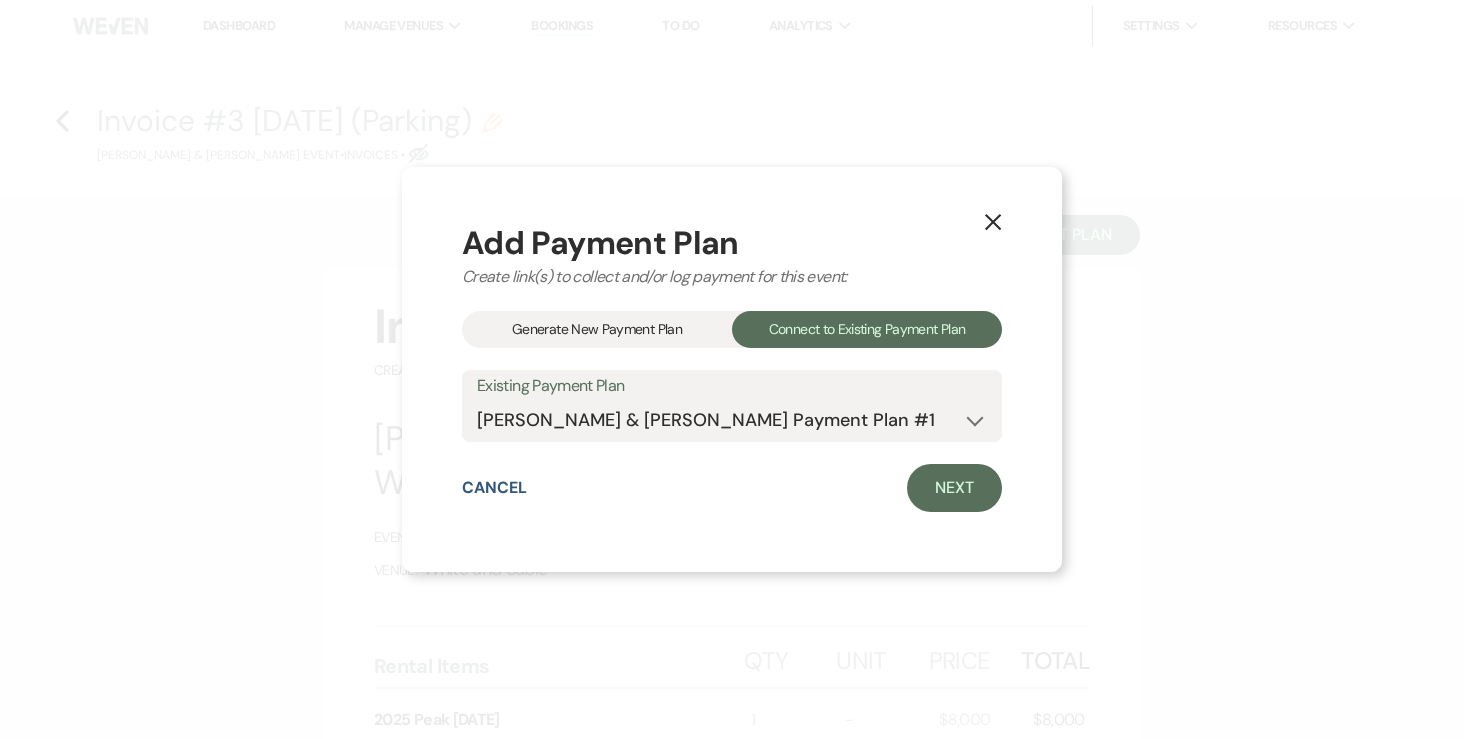 select on "26346" 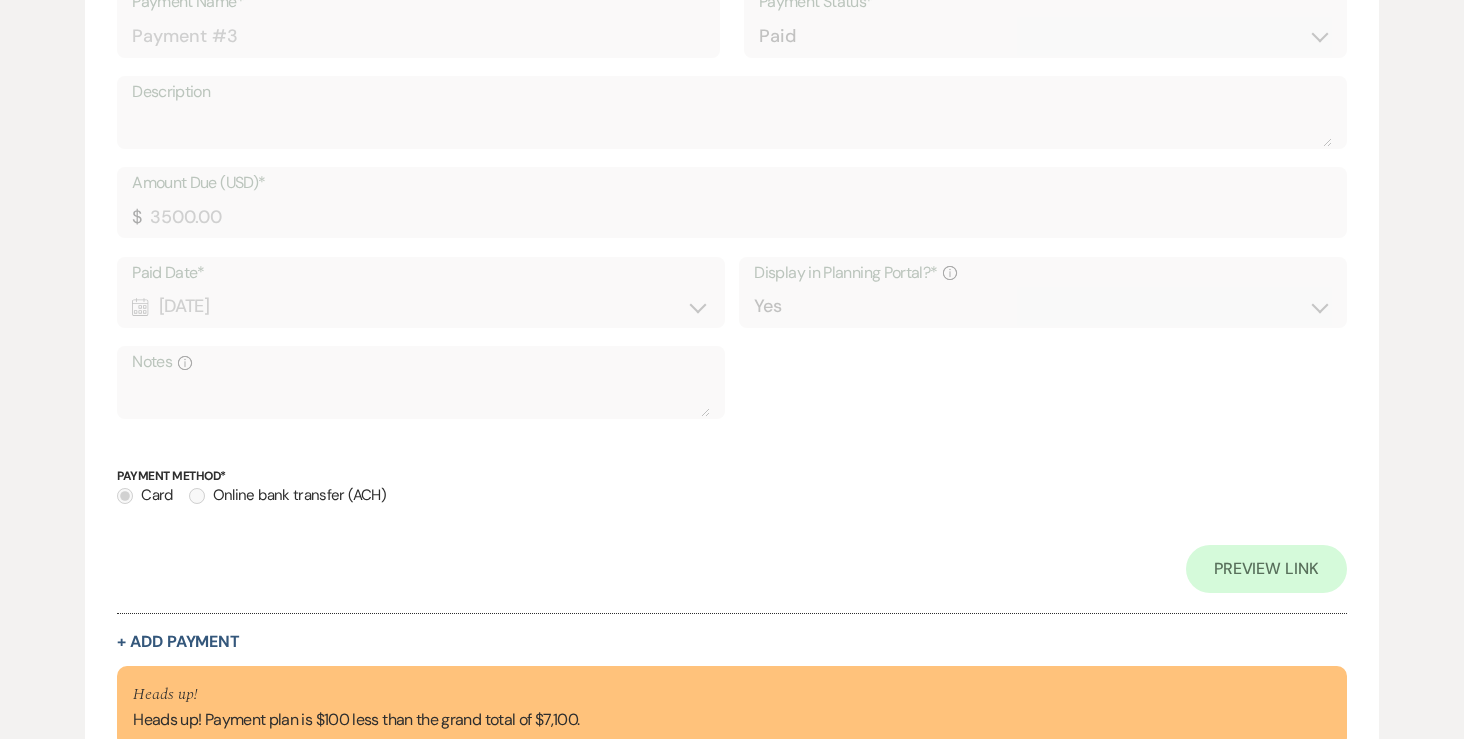 scroll, scrollTop: 2221, scrollLeft: 0, axis: vertical 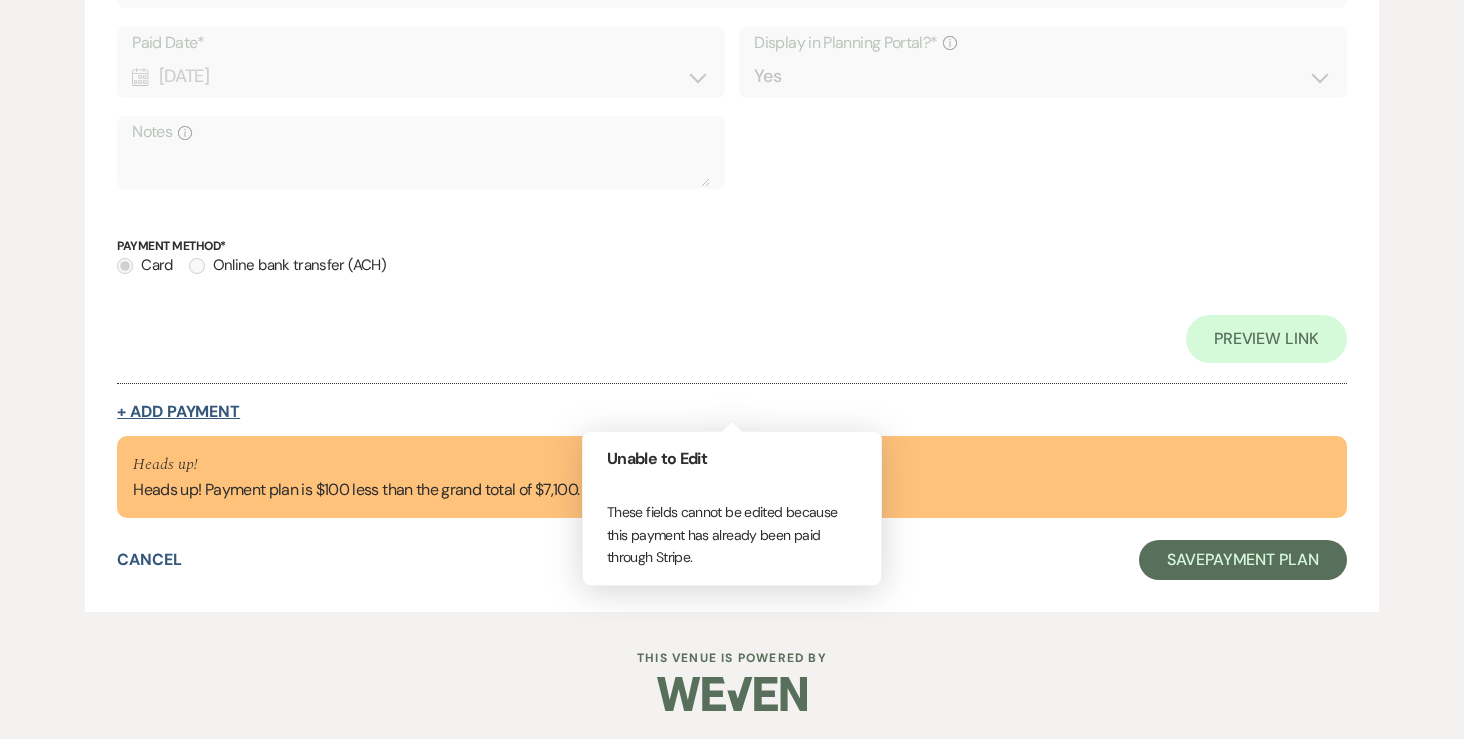 click on "+ Add Payment" at bounding box center (178, 412) 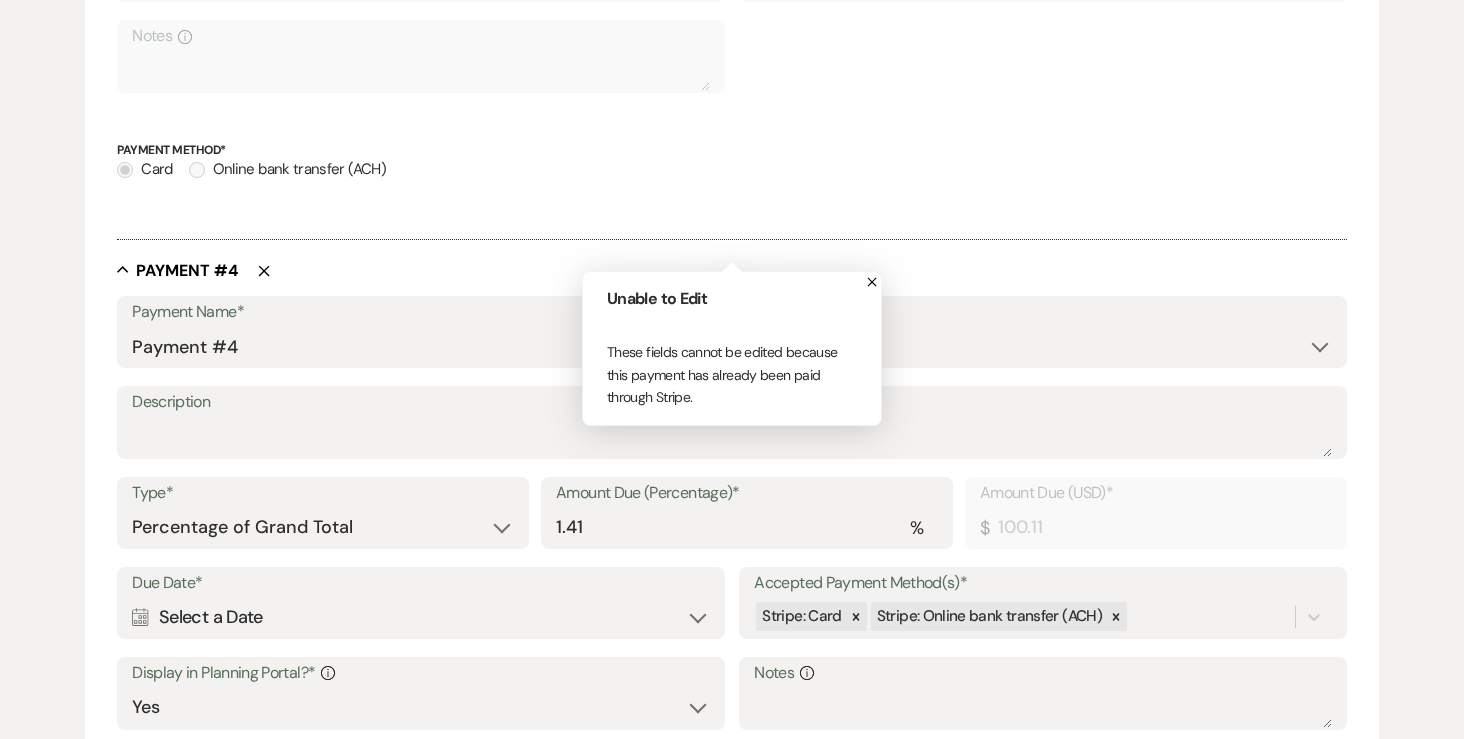 scroll, scrollTop: 2125, scrollLeft: 0, axis: vertical 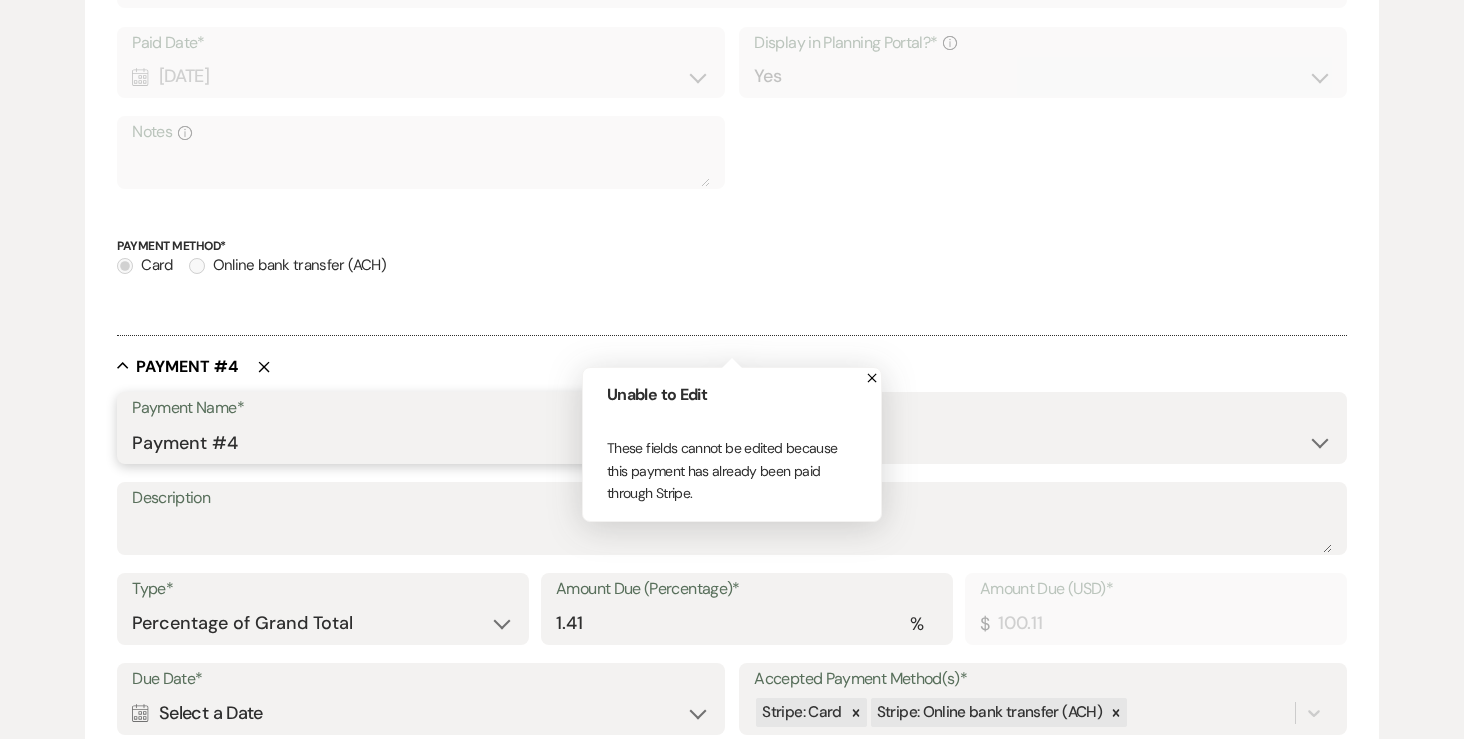 click on "Payment #4" at bounding box center [418, 442] 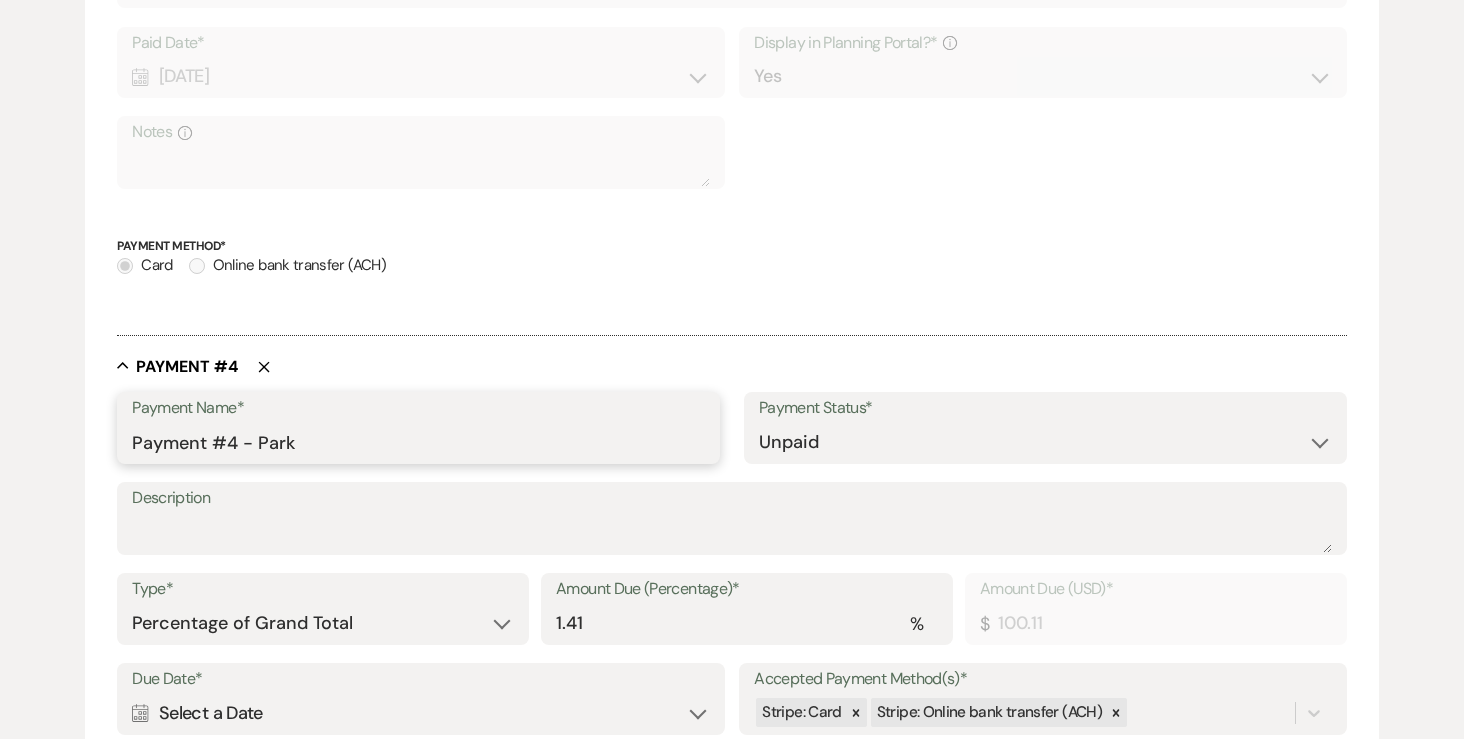 type on "Payment #4 - Parking Attendants" 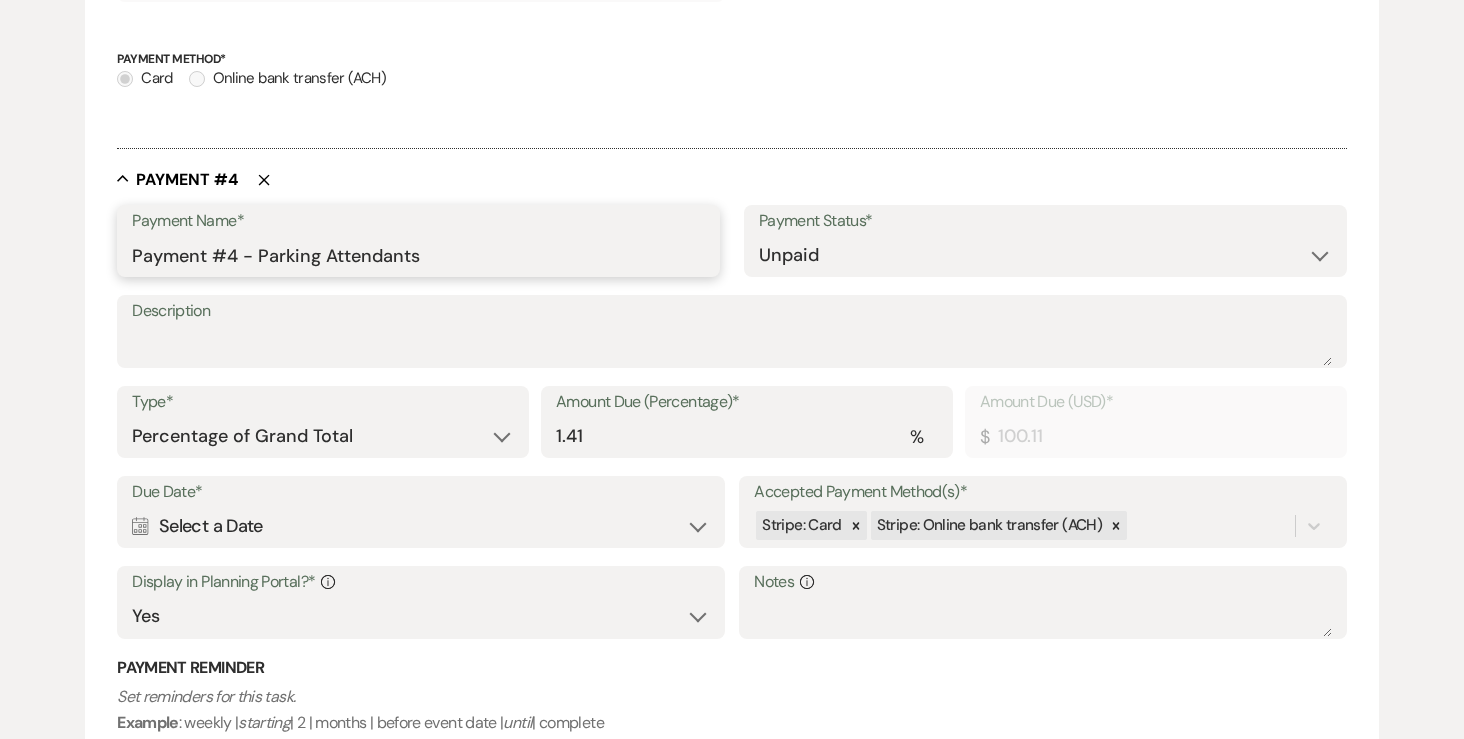 scroll, scrollTop: 2317, scrollLeft: 0, axis: vertical 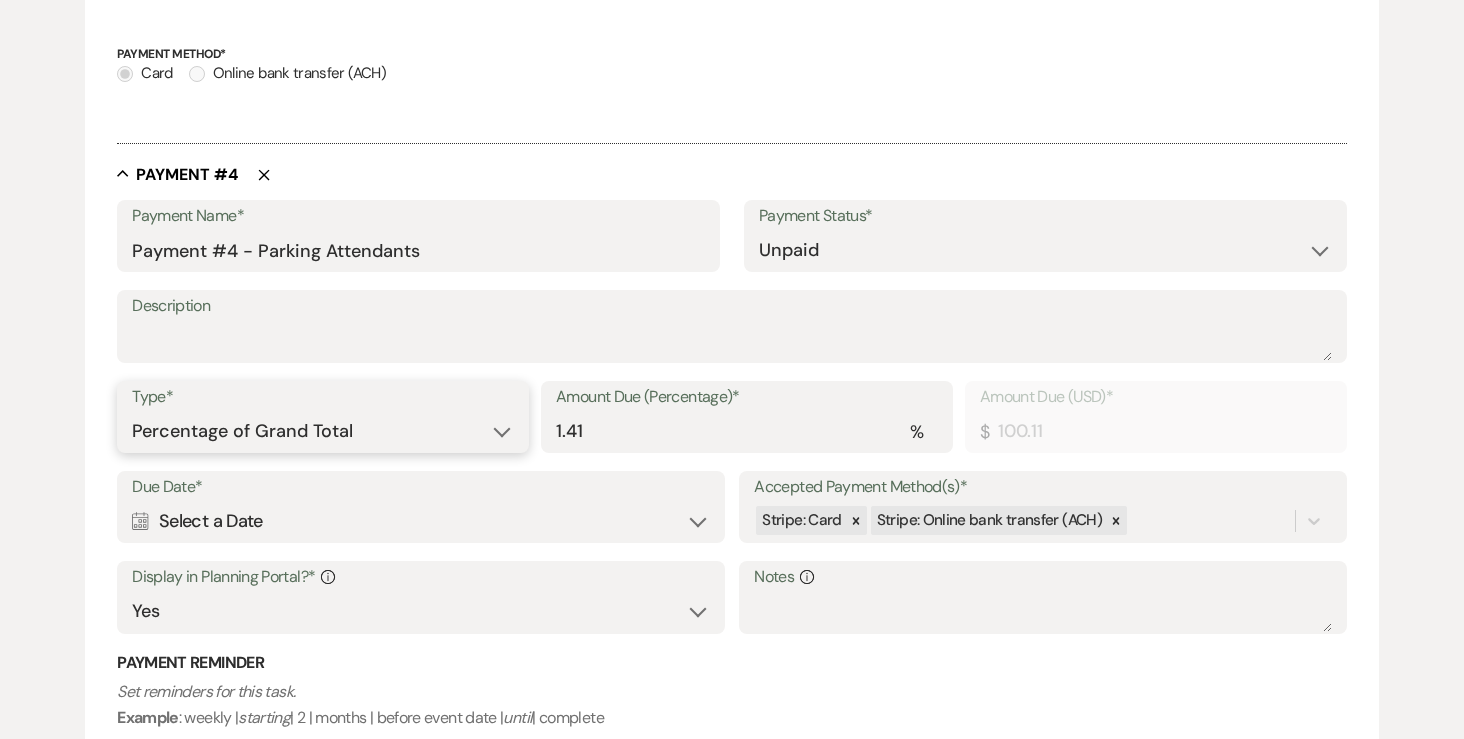 click on "Dollar Amount Percentage of Grand Total" at bounding box center (323, 431) 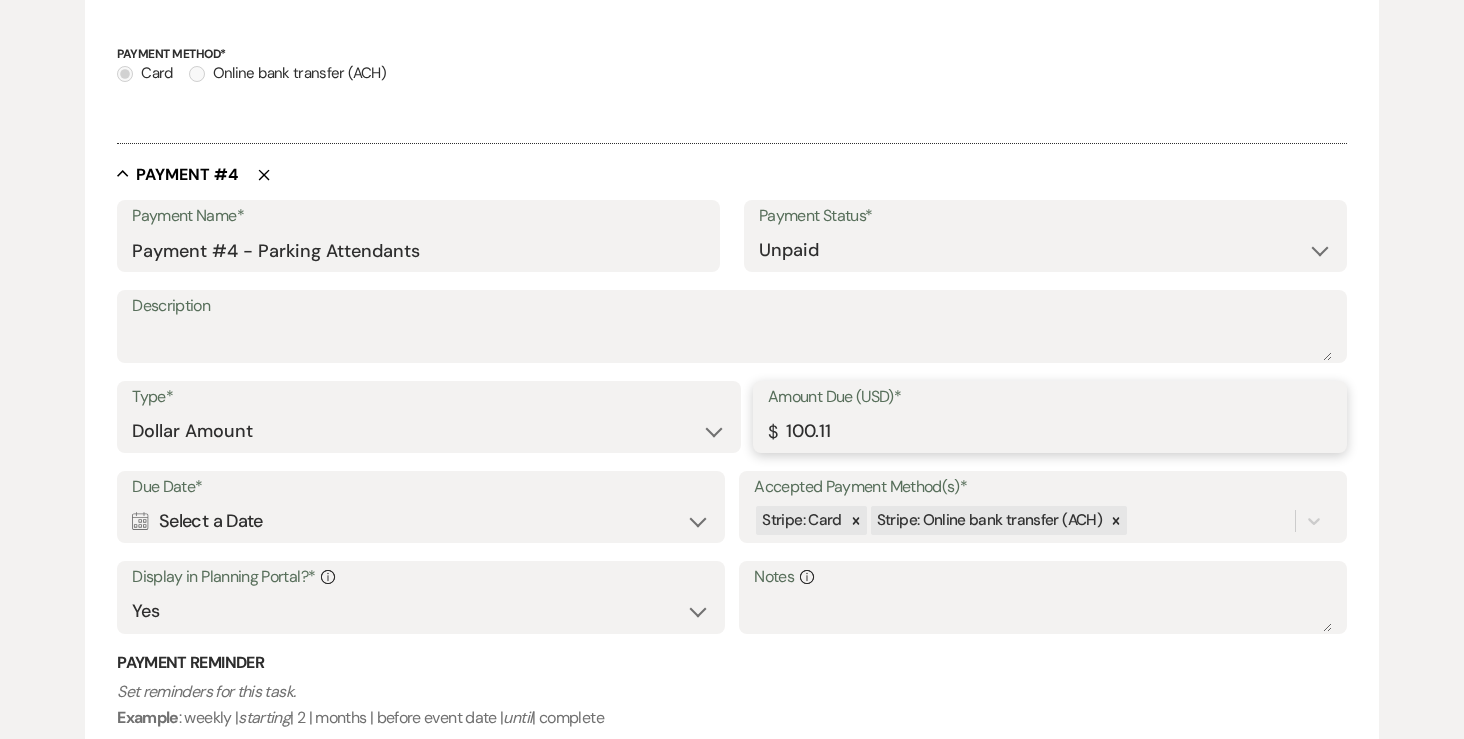 click on "100.11" at bounding box center [1050, 431] 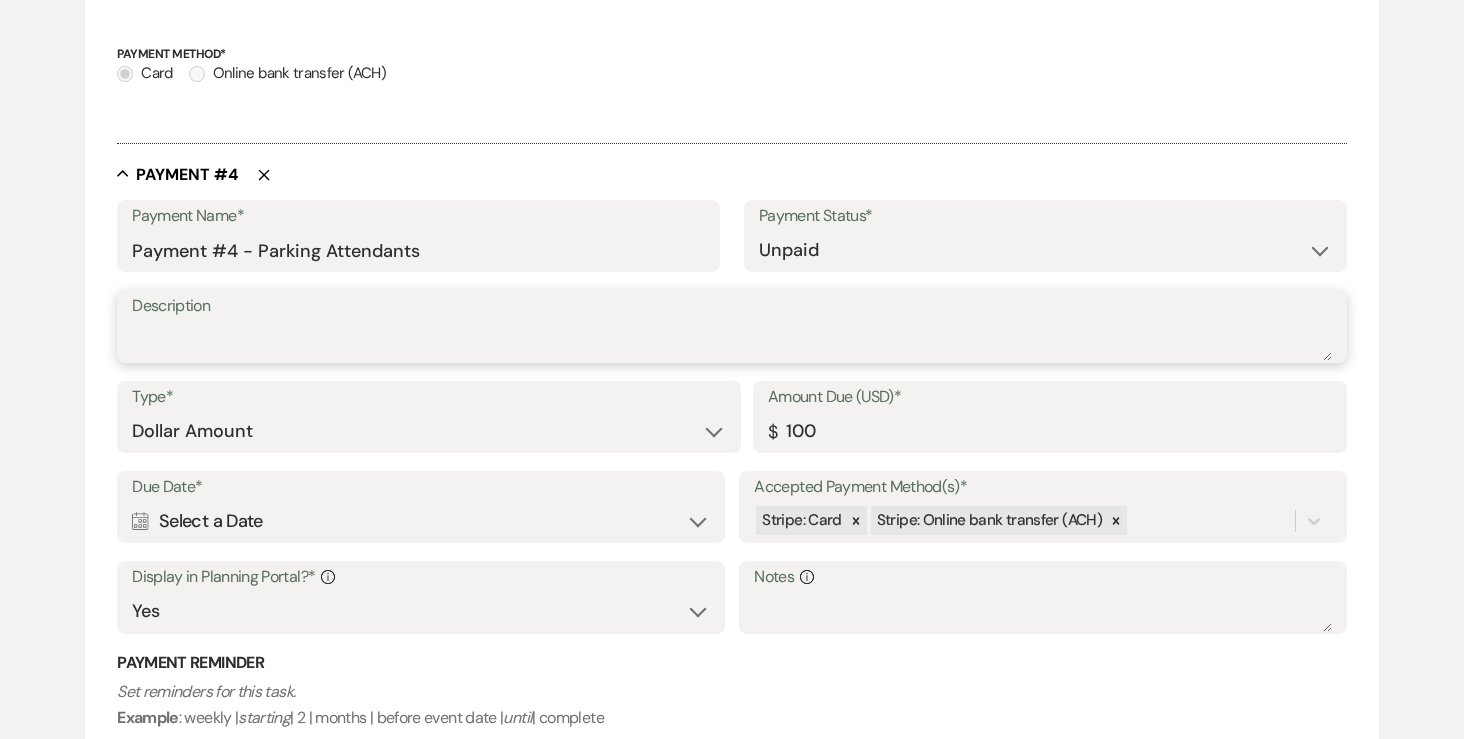 type on "100.00" 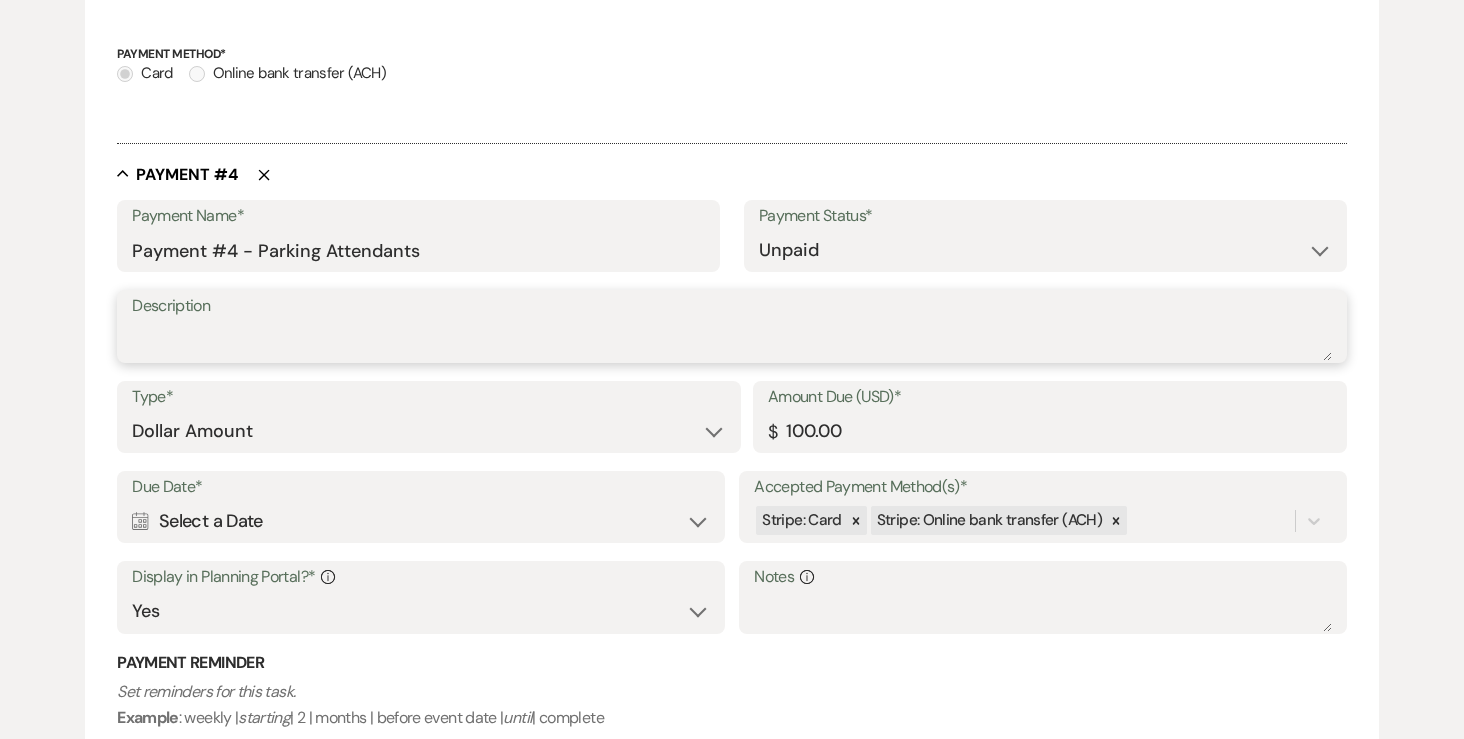 click on "Description" at bounding box center [732, 341] 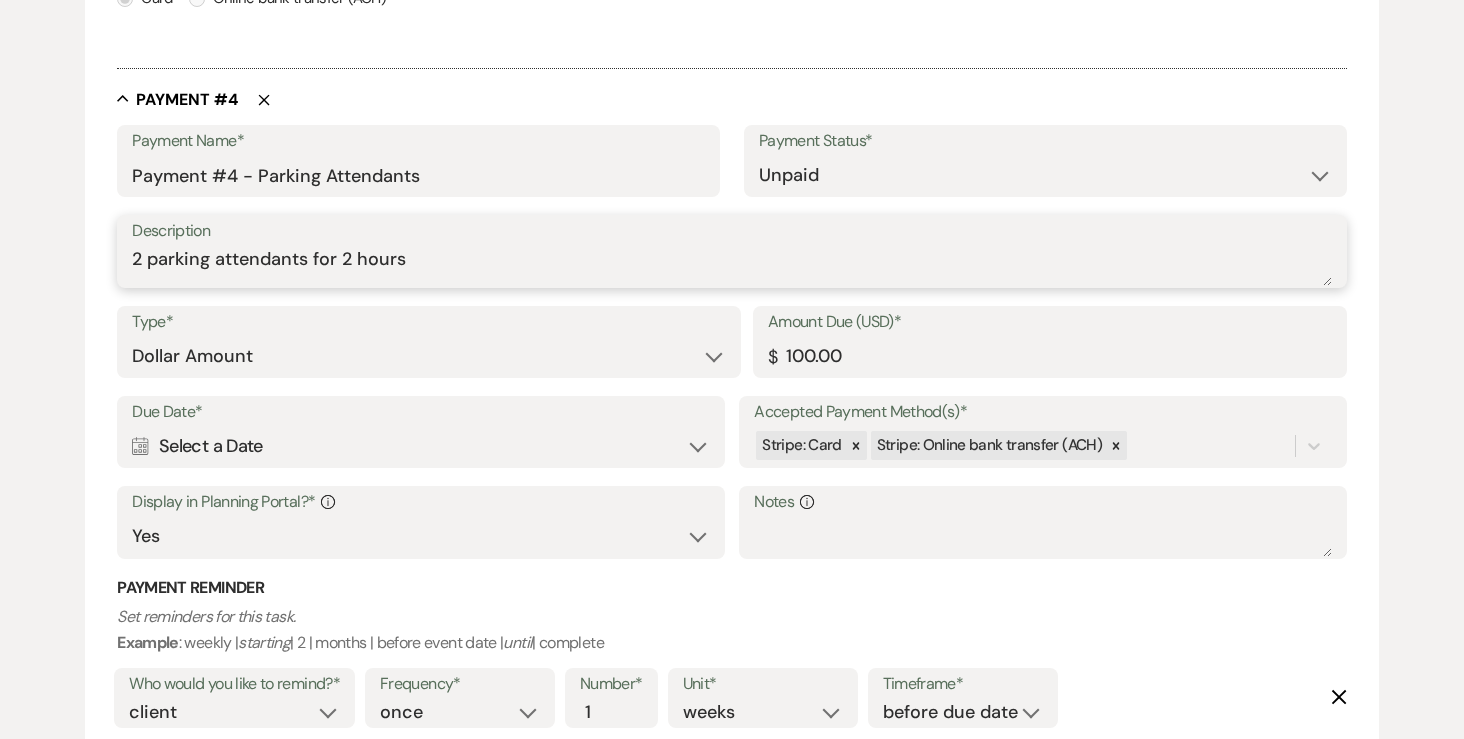 scroll, scrollTop: 2414, scrollLeft: 0, axis: vertical 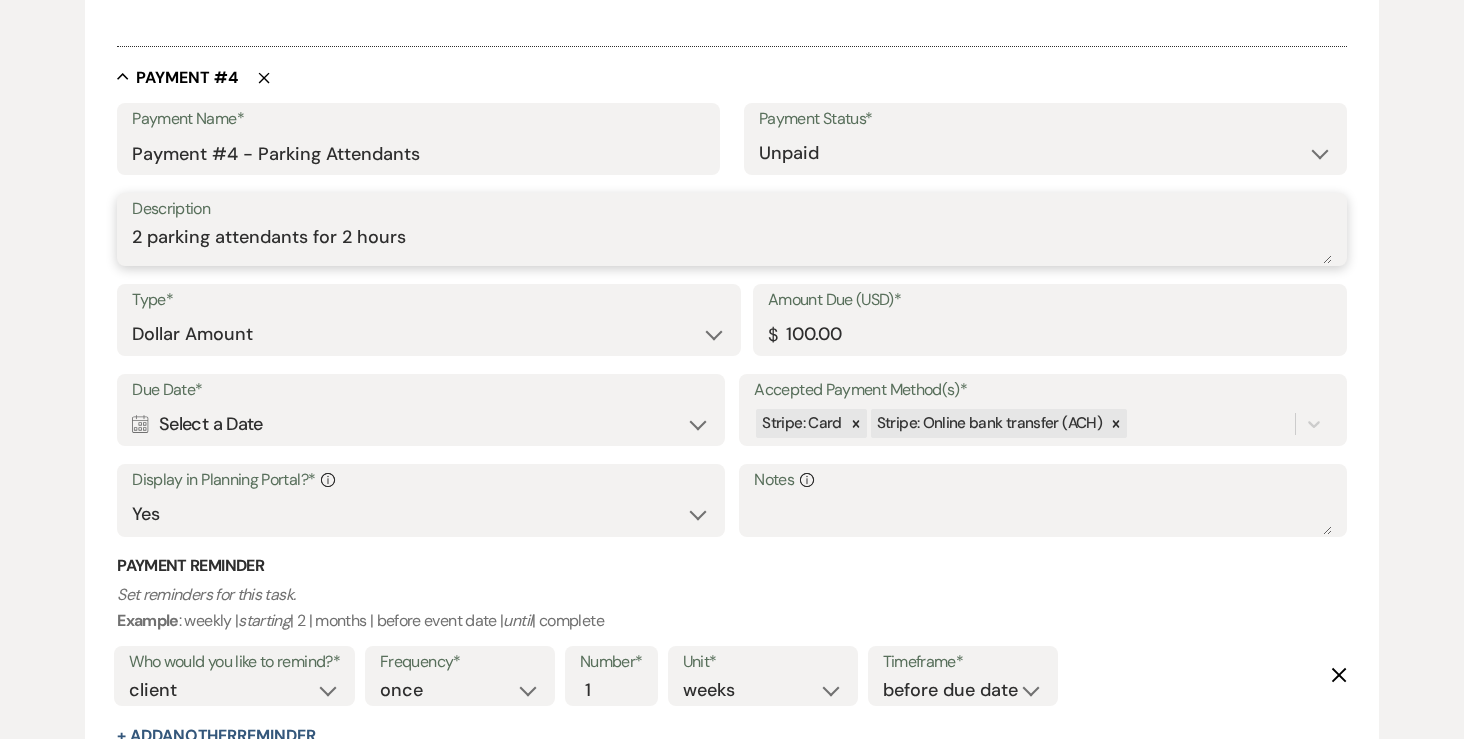 type on "2 parking attendants for 2 hours" 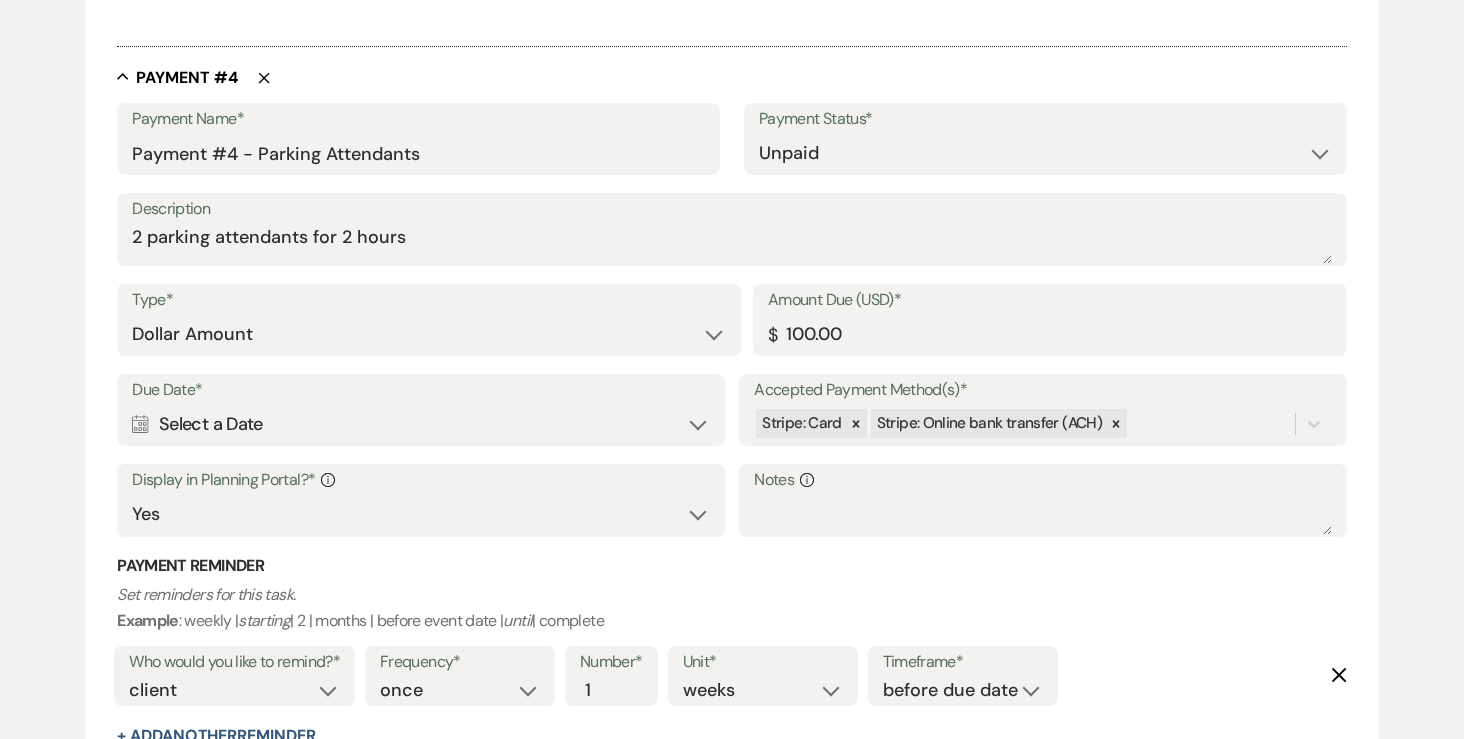 click on "Calendar Select a Date Expand" at bounding box center (420, 424) 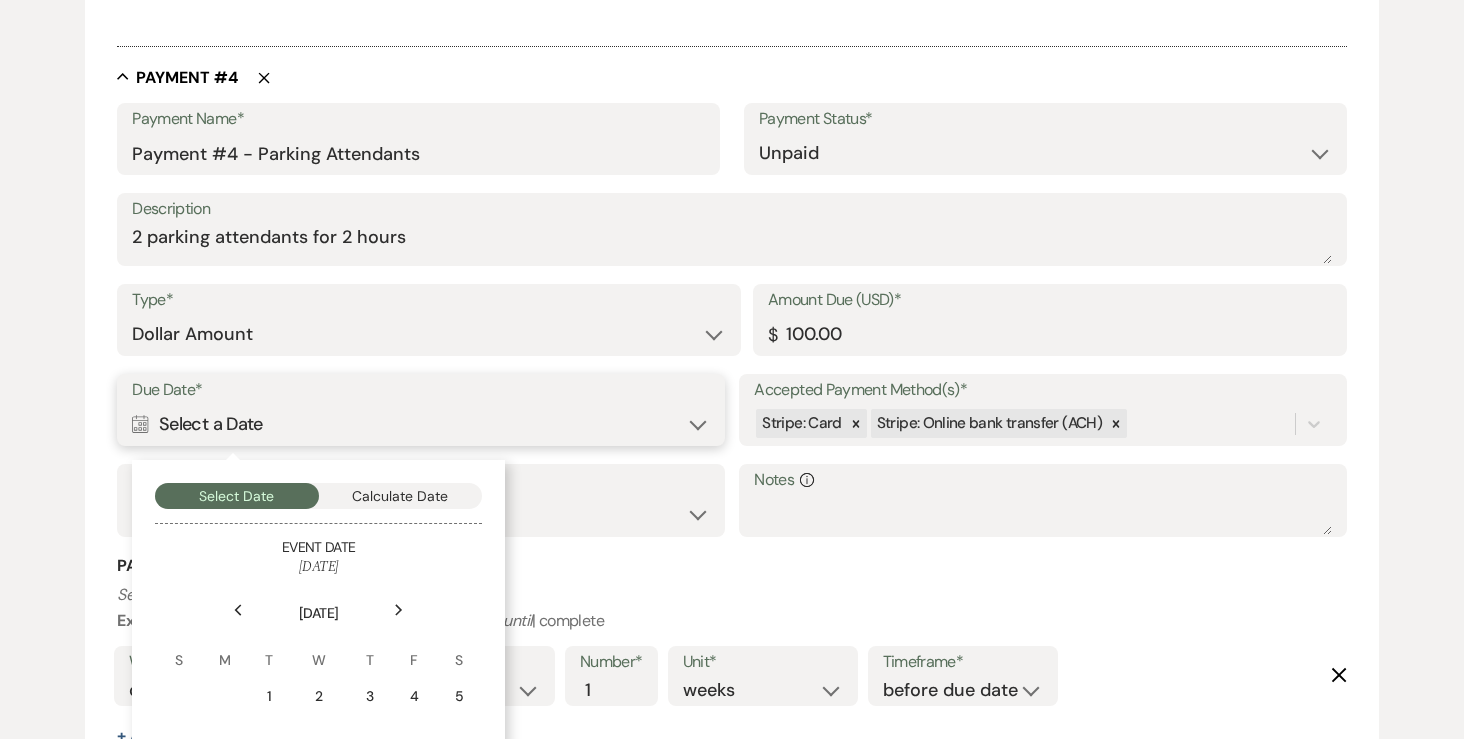 click on "Calculate Date" at bounding box center [401, 496] 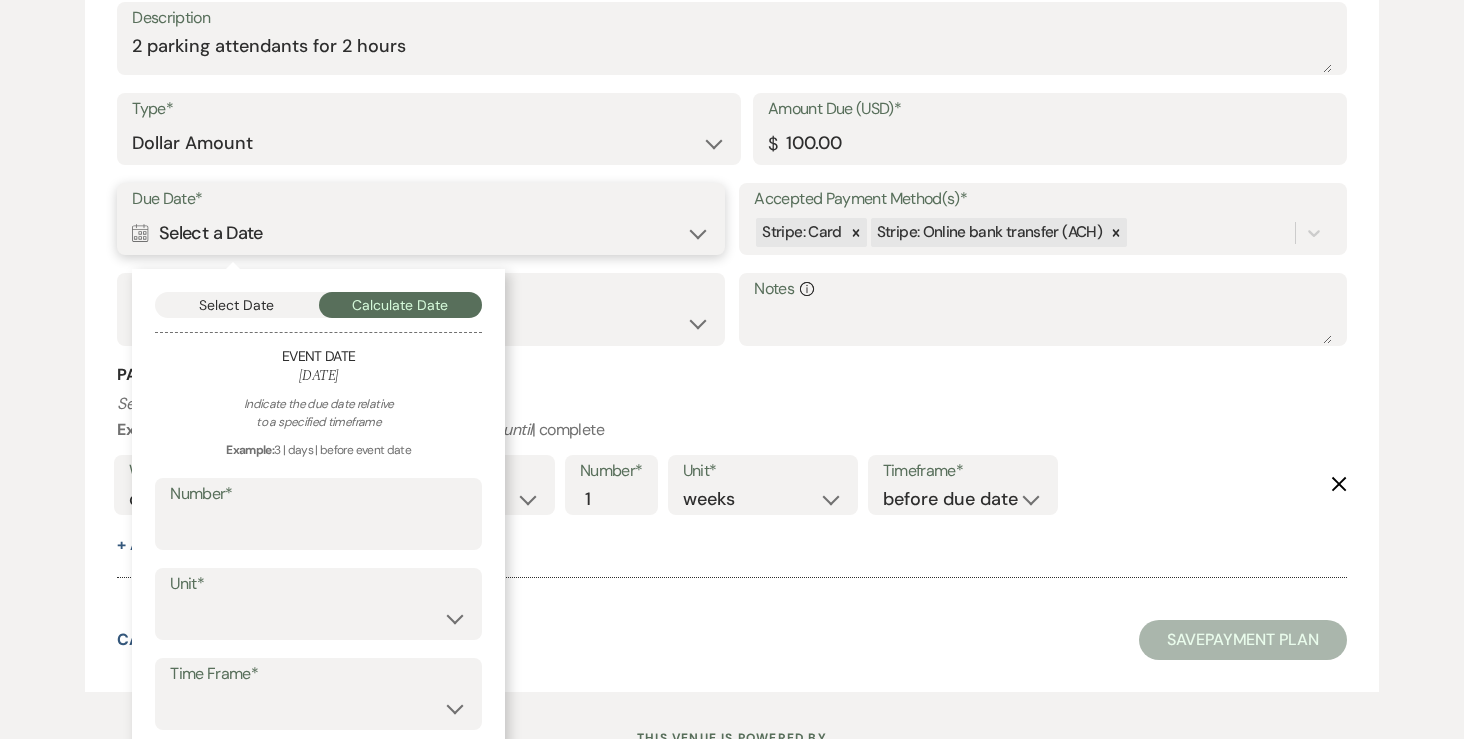 scroll, scrollTop: 2606, scrollLeft: 0, axis: vertical 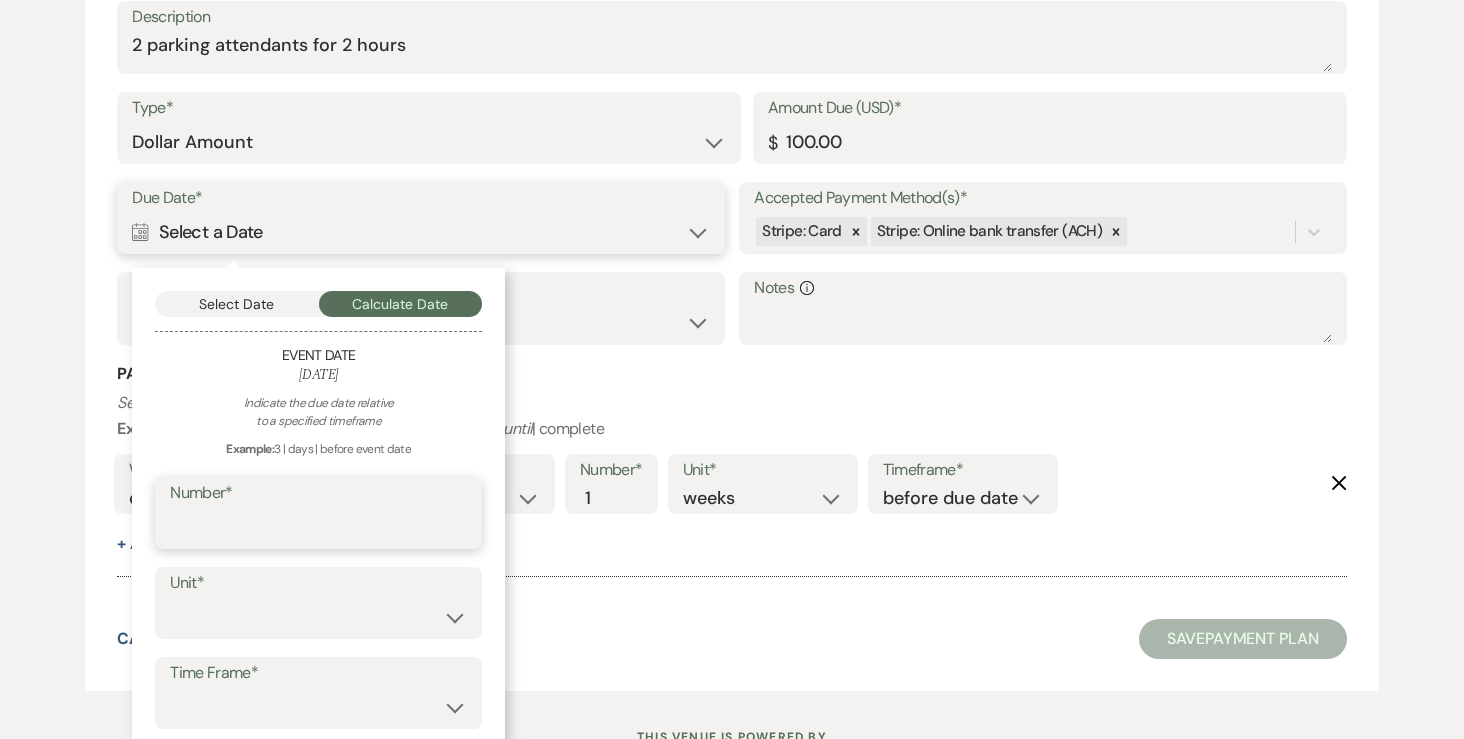 click on "Number*" at bounding box center (318, 527) 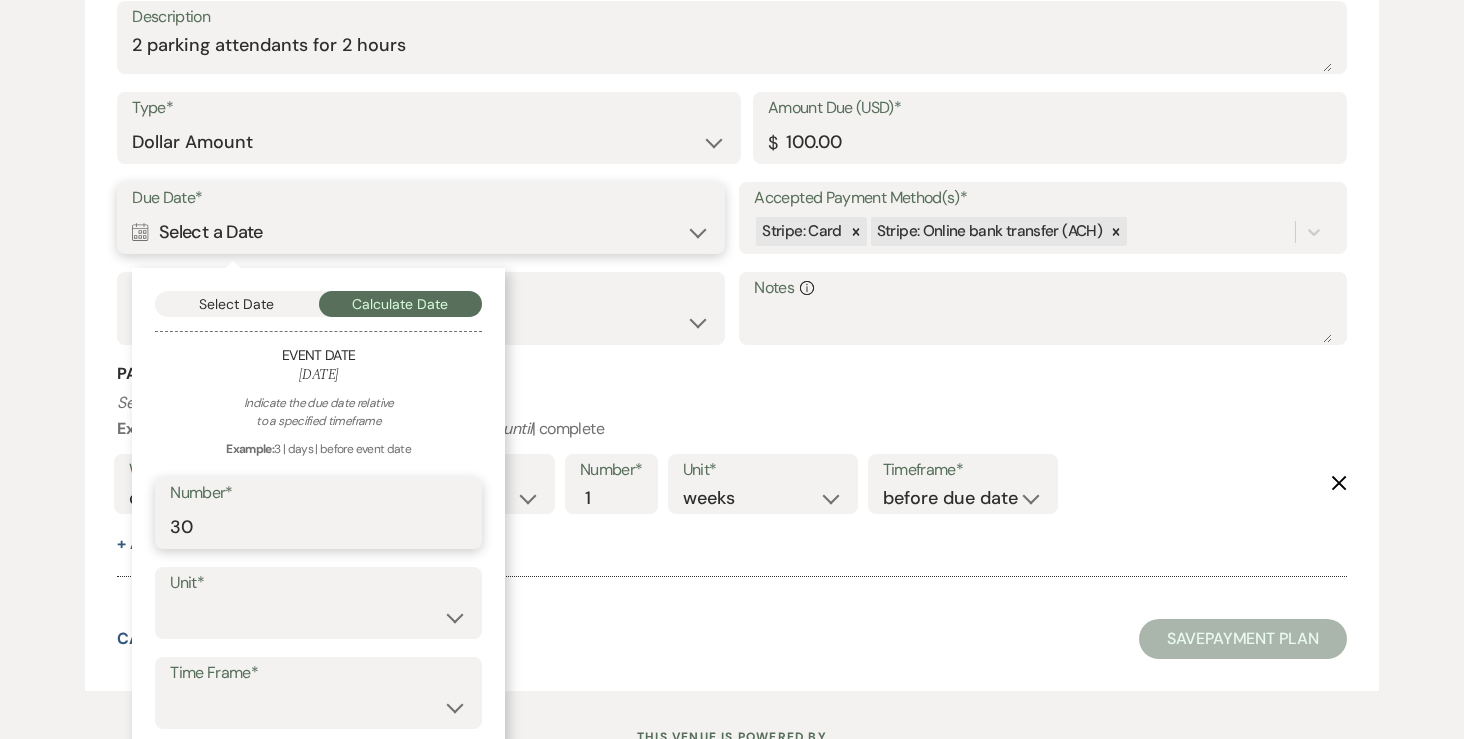 type on "30" 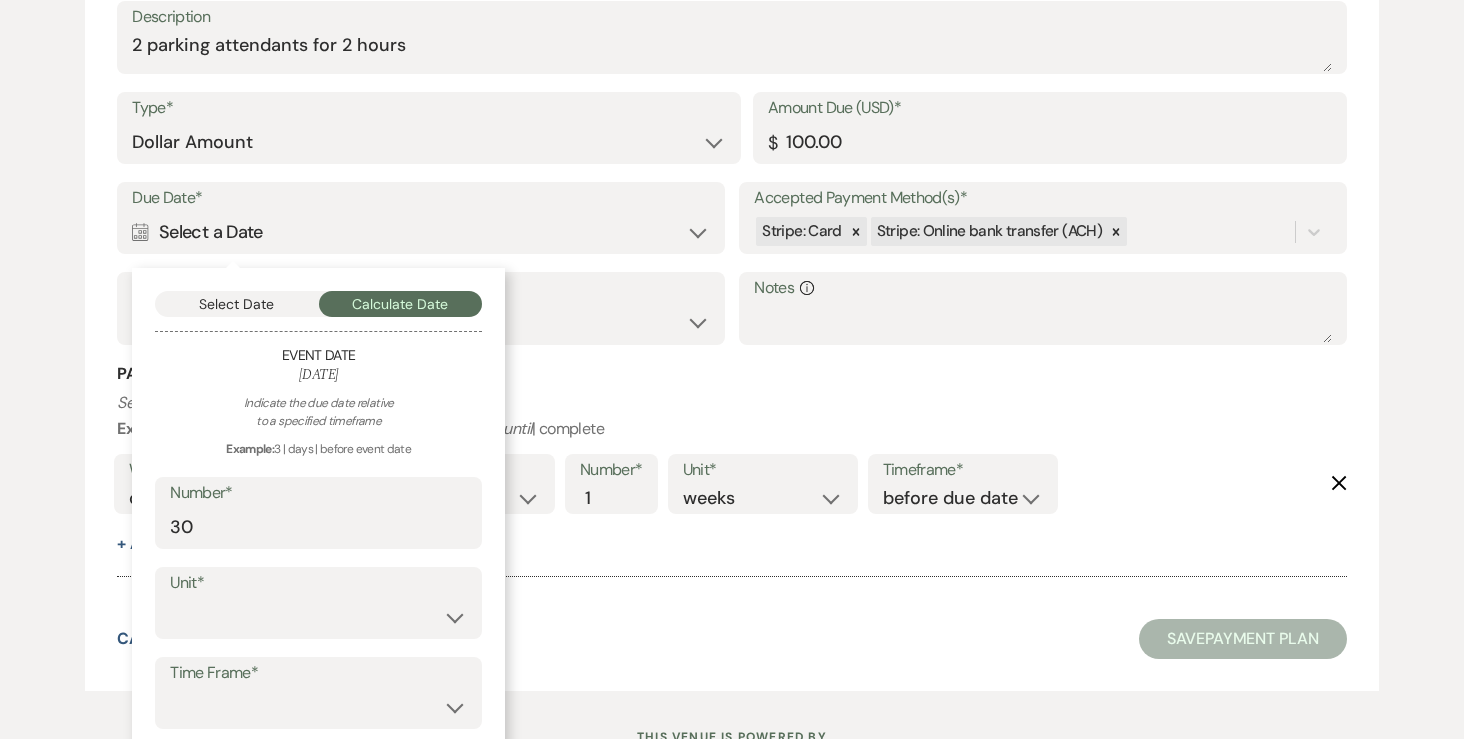 scroll, scrollTop: 2685, scrollLeft: 0, axis: vertical 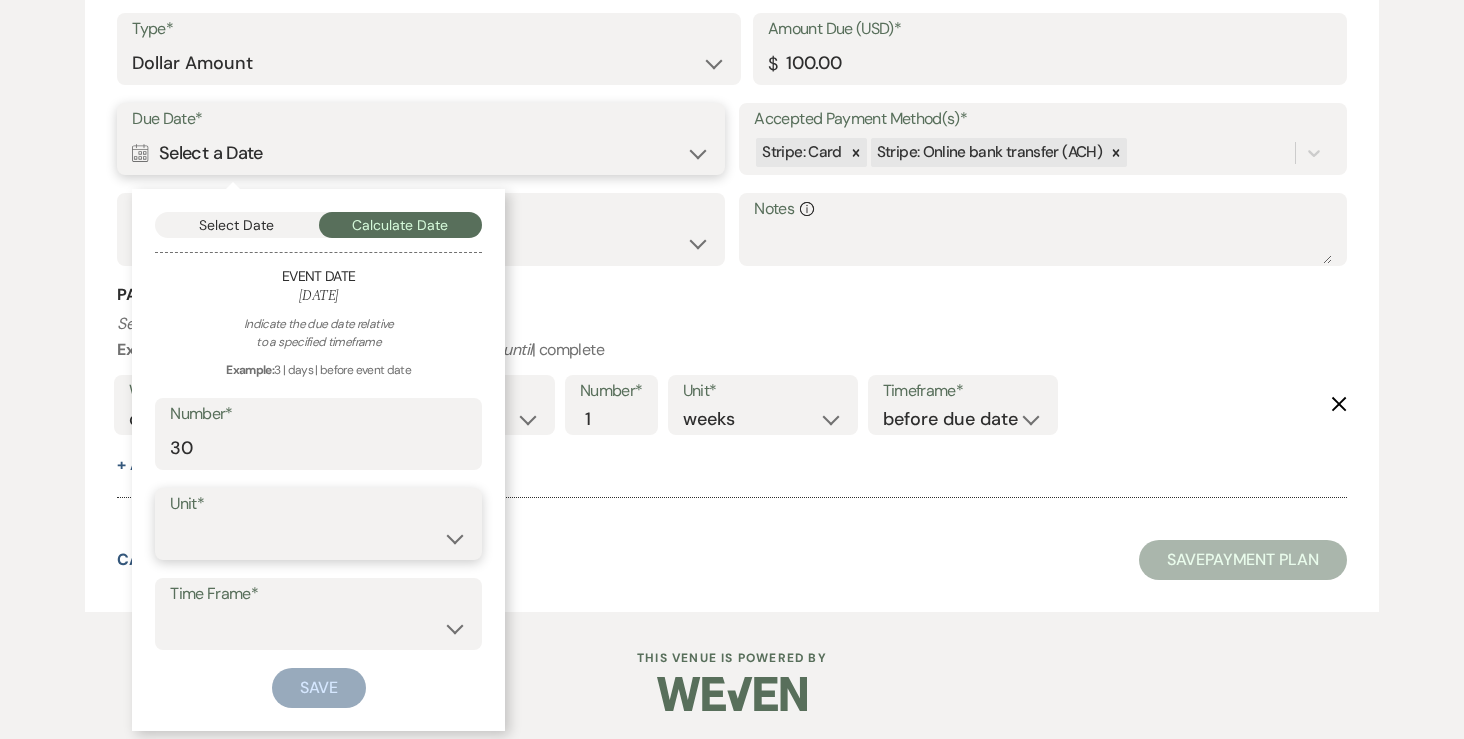click on "days weeks months" at bounding box center [318, 538] 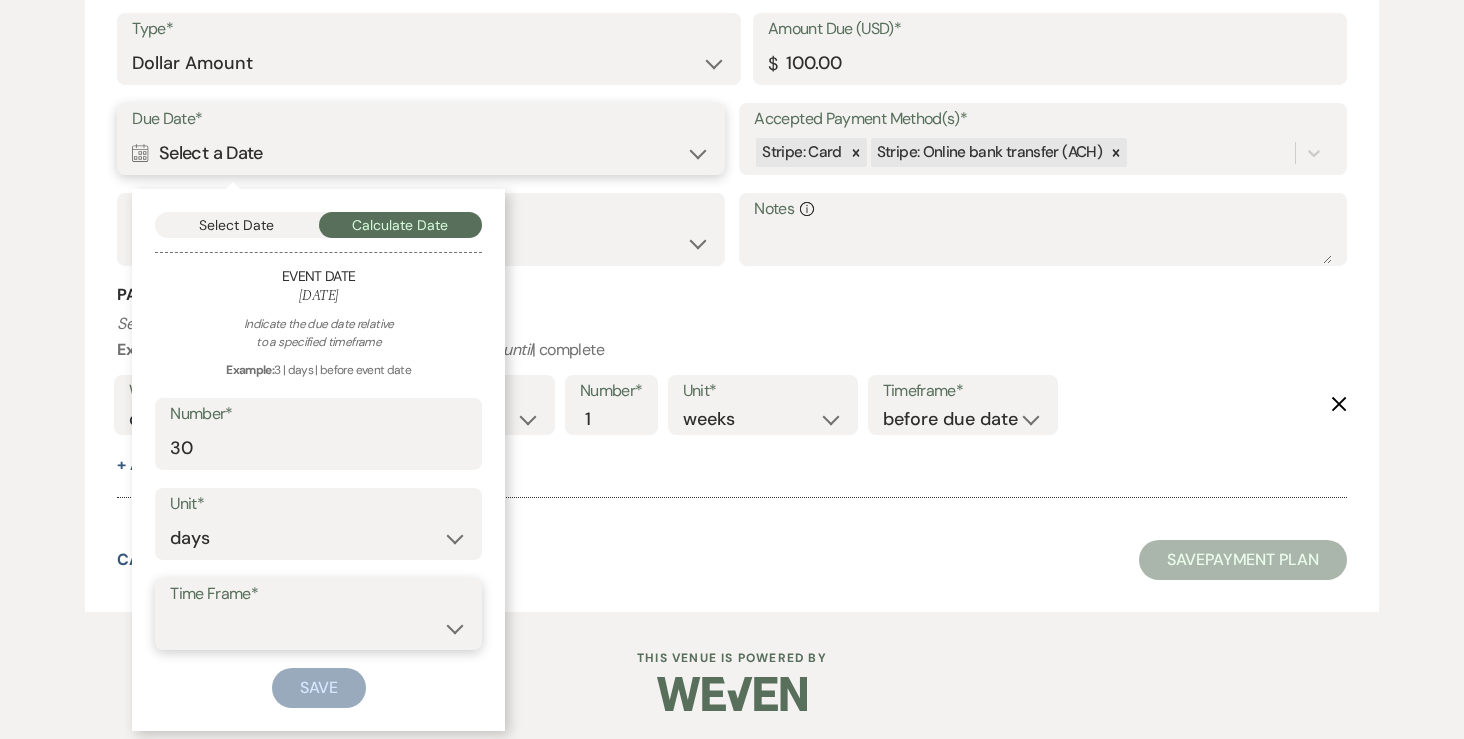 click on "before event date after event date after event is booked after [DATE] date" at bounding box center [318, 628] 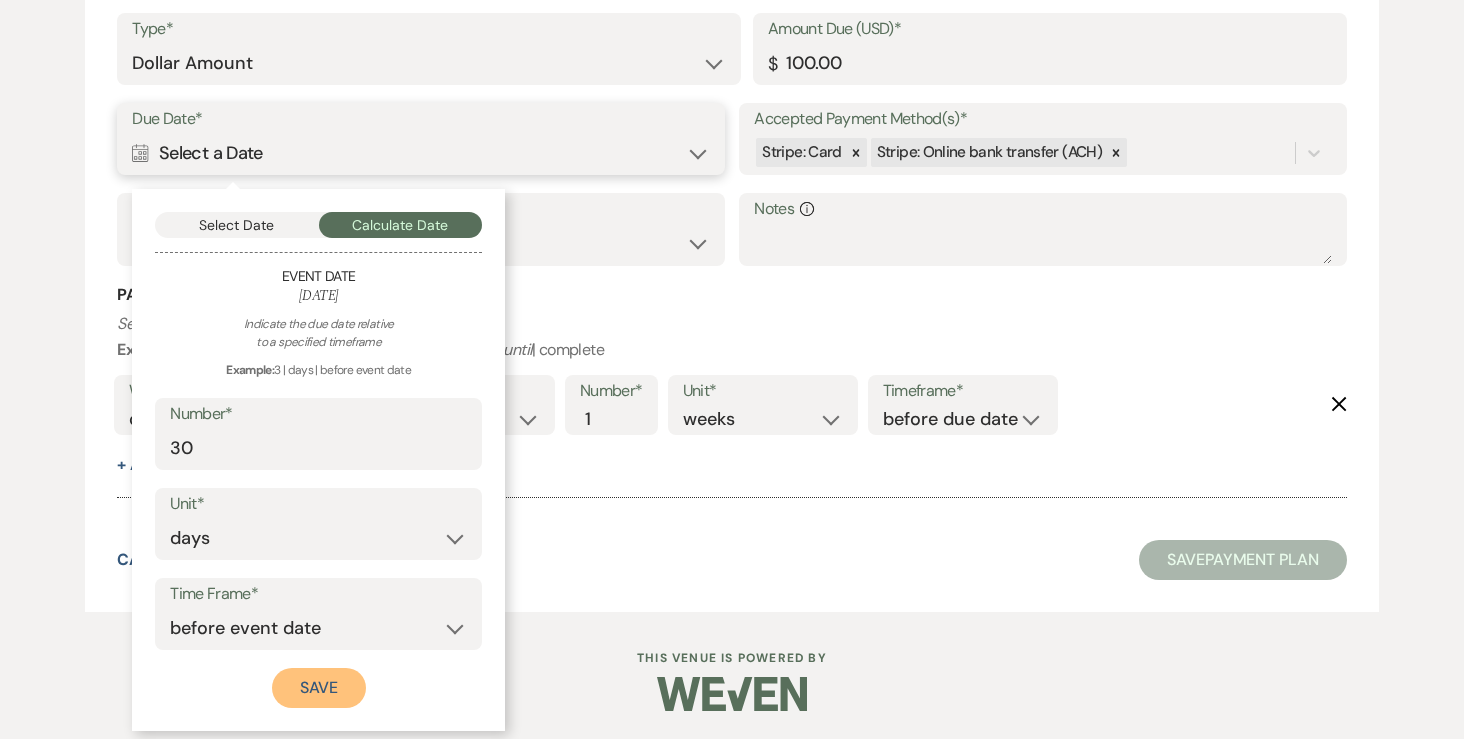 click on "Save" at bounding box center [319, 688] 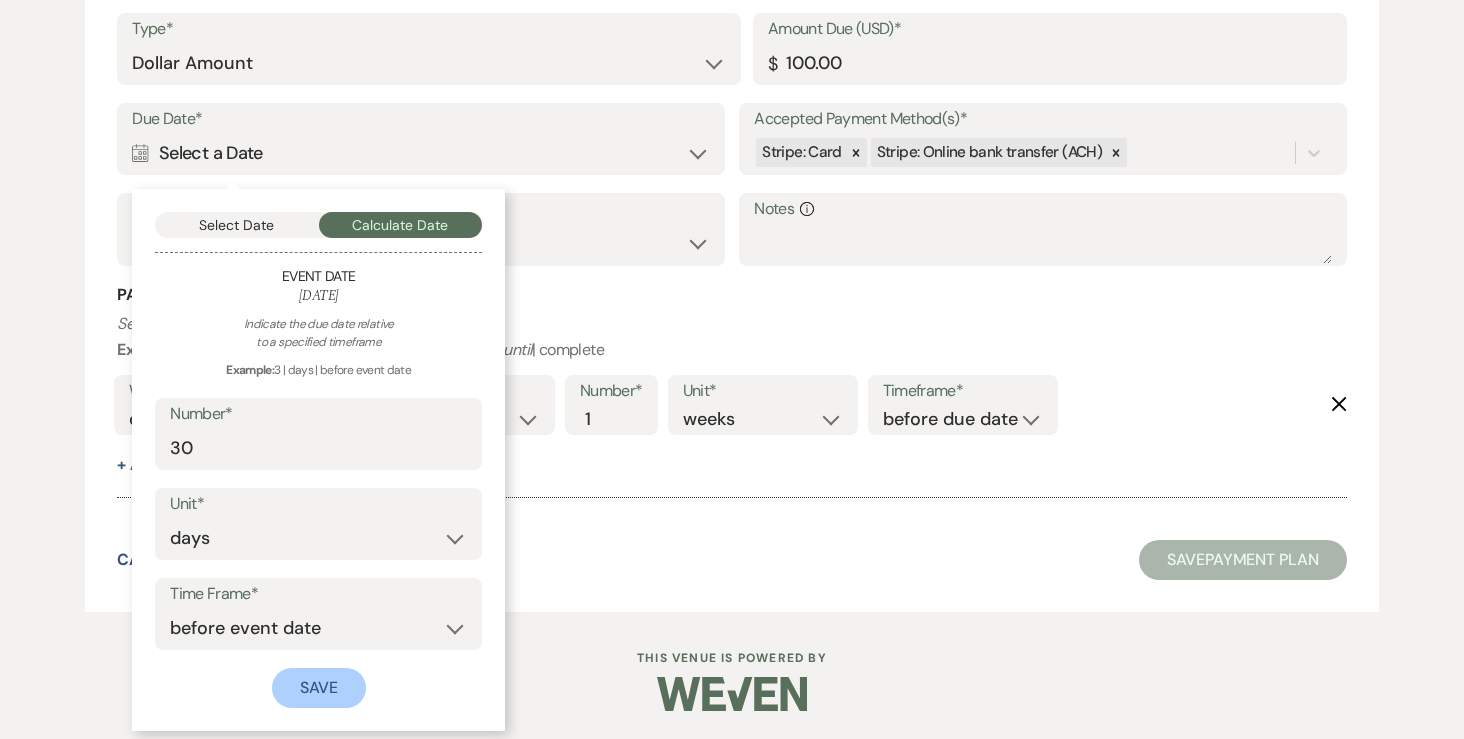 scroll, scrollTop: 2829, scrollLeft: 0, axis: vertical 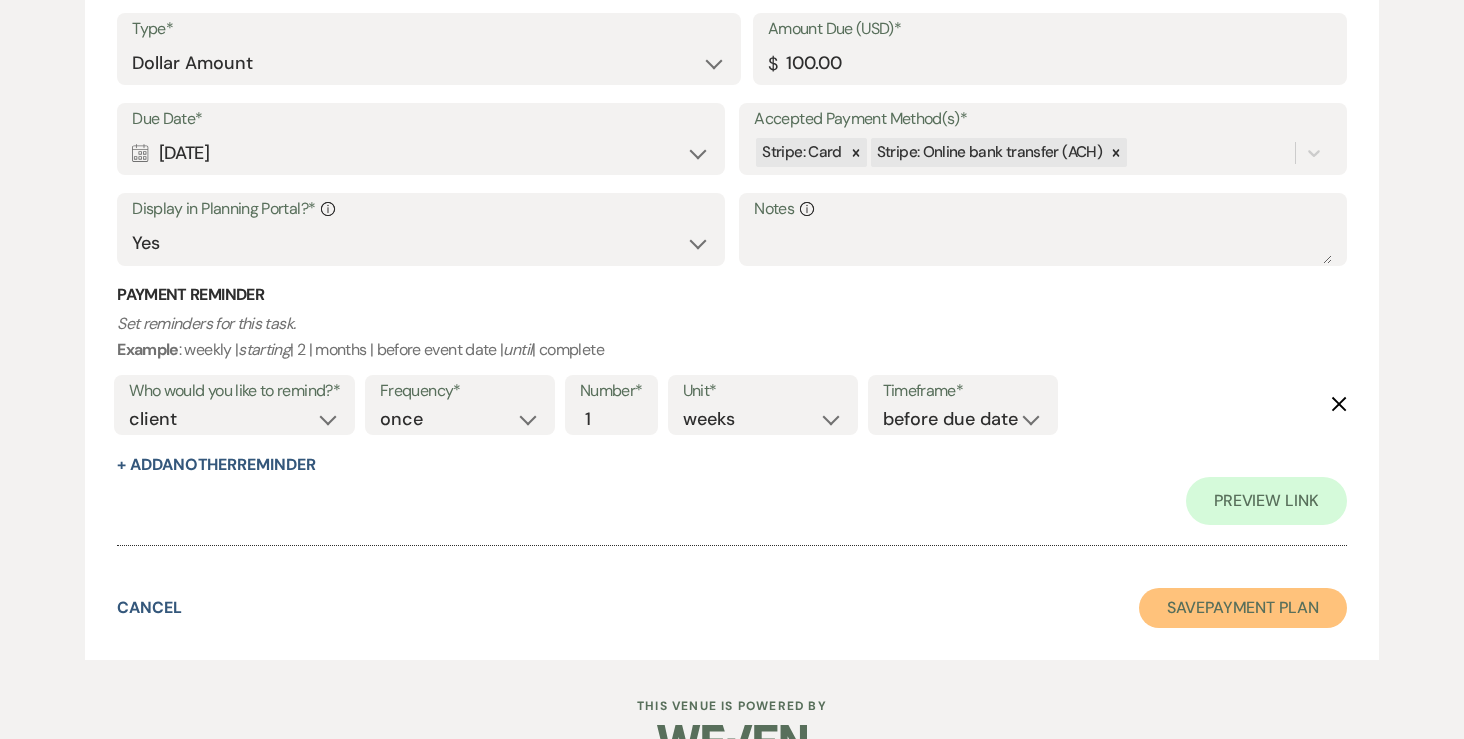 click on "Save  Payment Plan" at bounding box center [1243, 608] 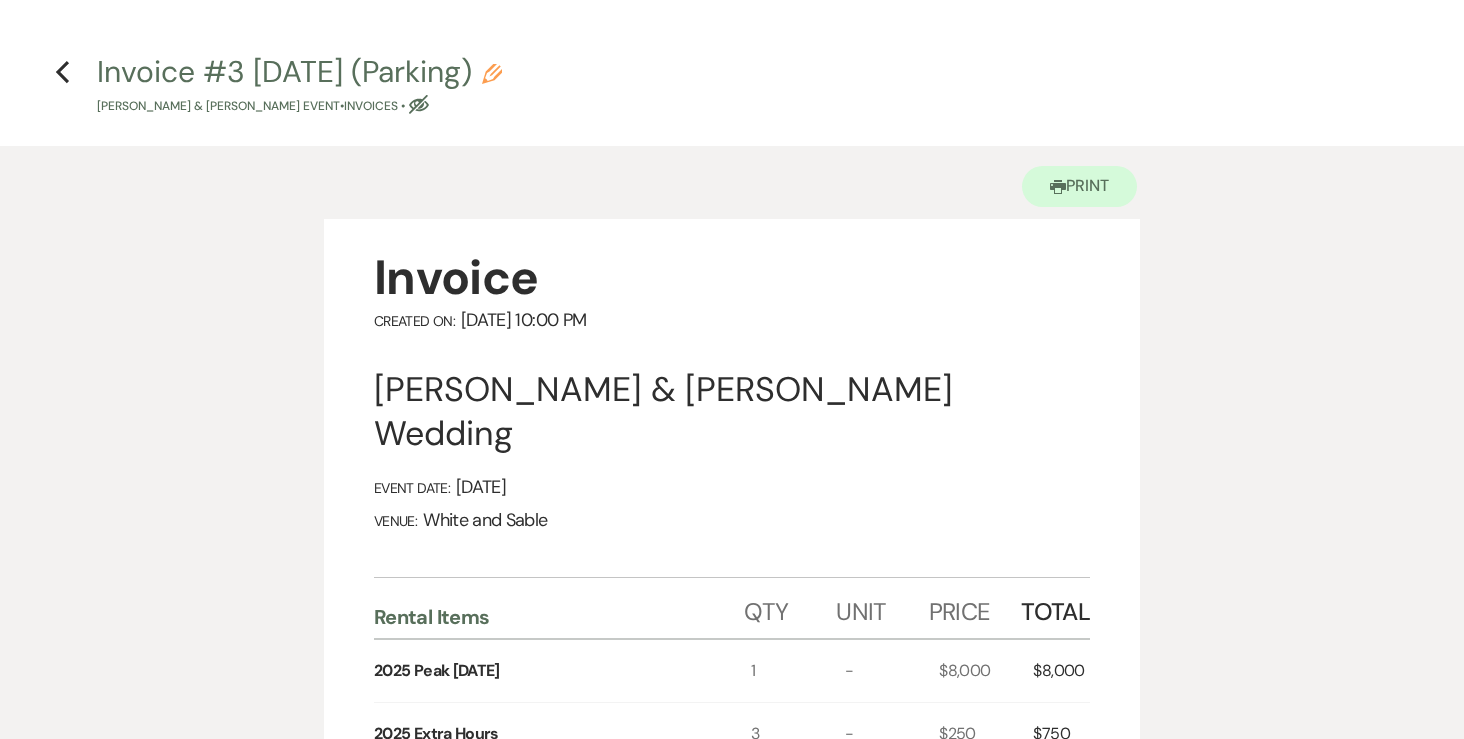scroll, scrollTop: 70, scrollLeft: 0, axis: vertical 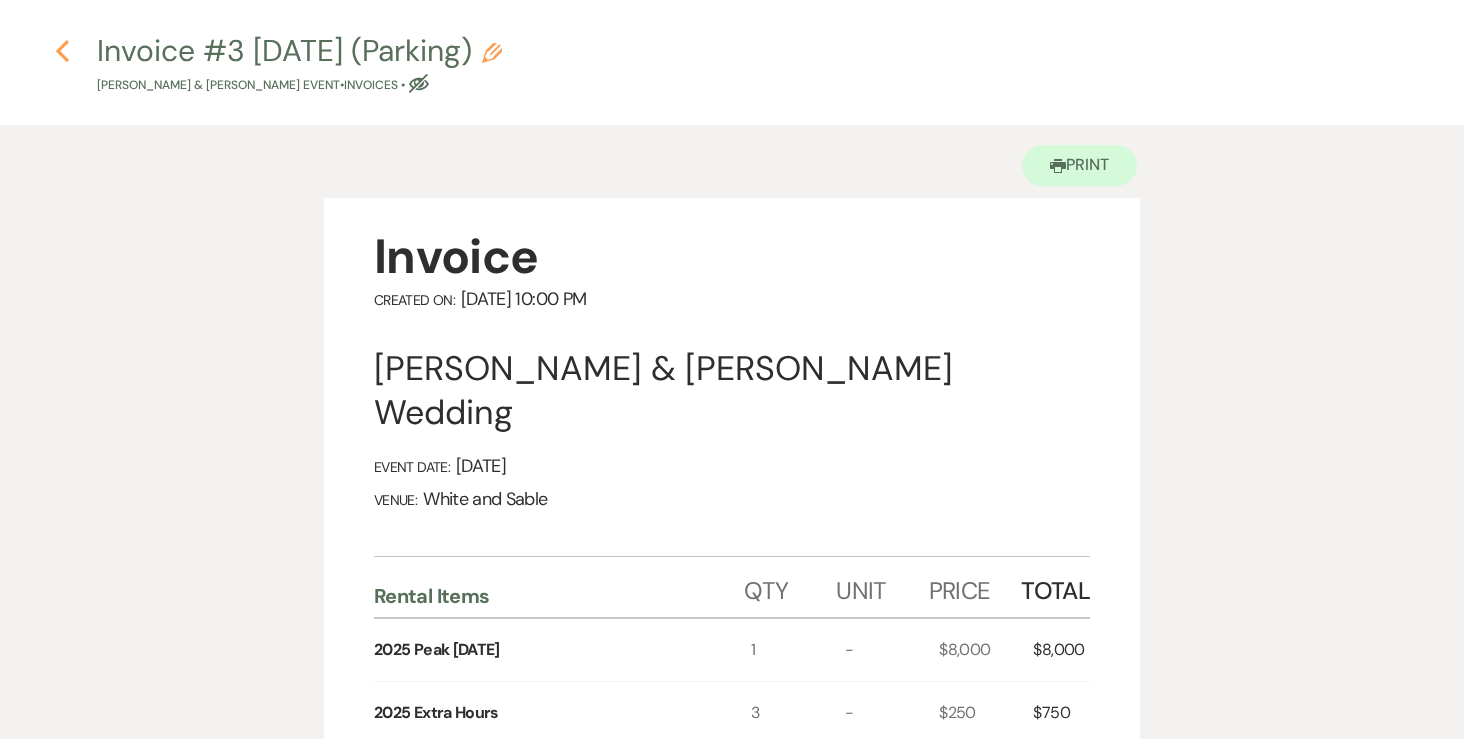 click 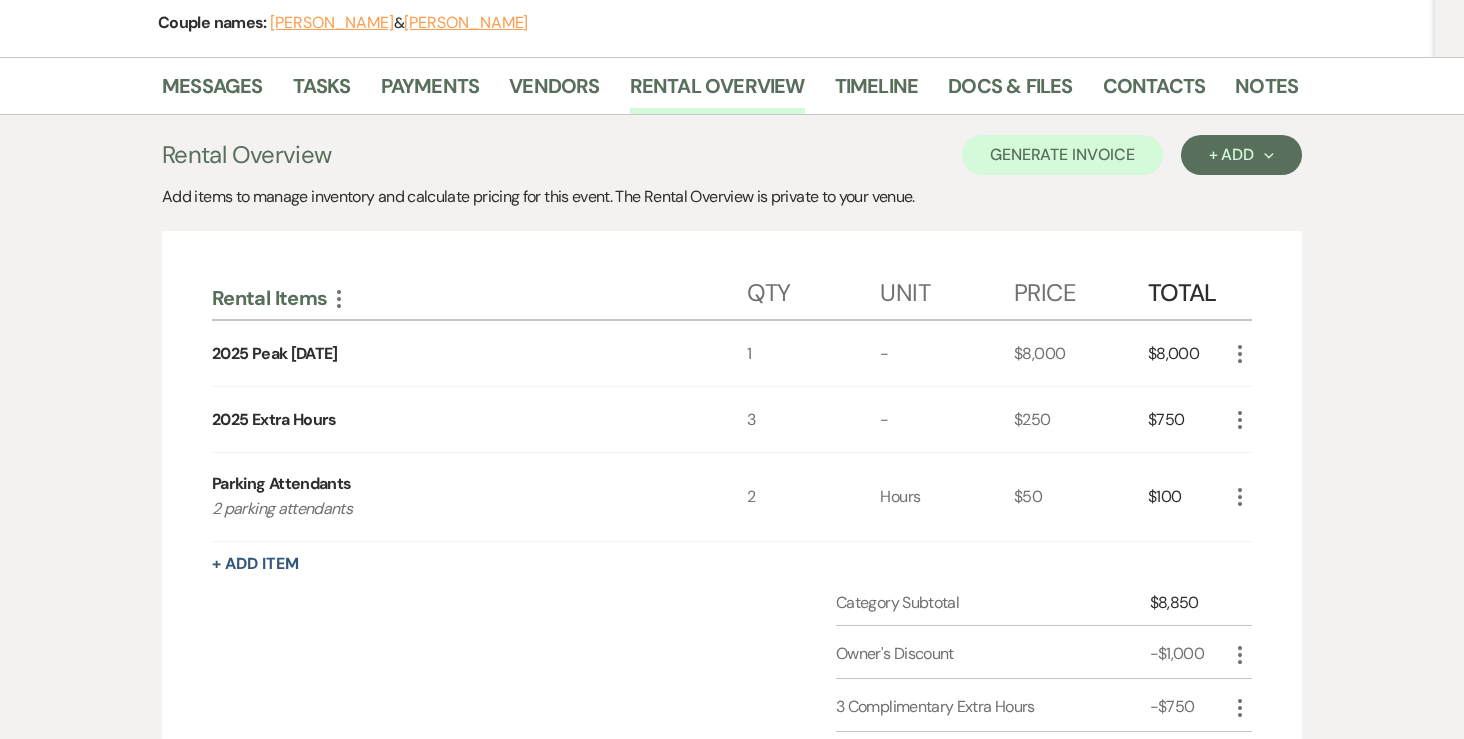 scroll, scrollTop: 350, scrollLeft: 0, axis: vertical 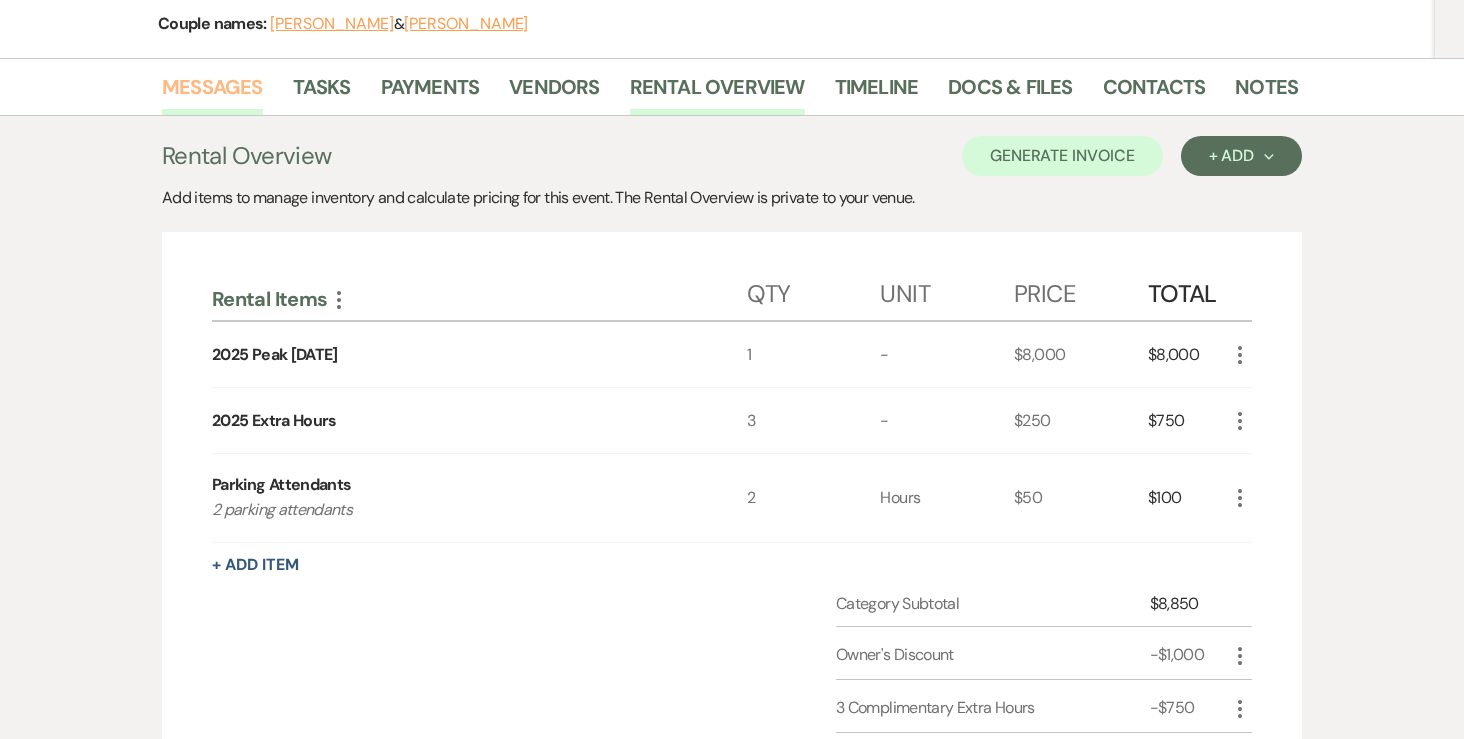click on "Messages" at bounding box center [212, 93] 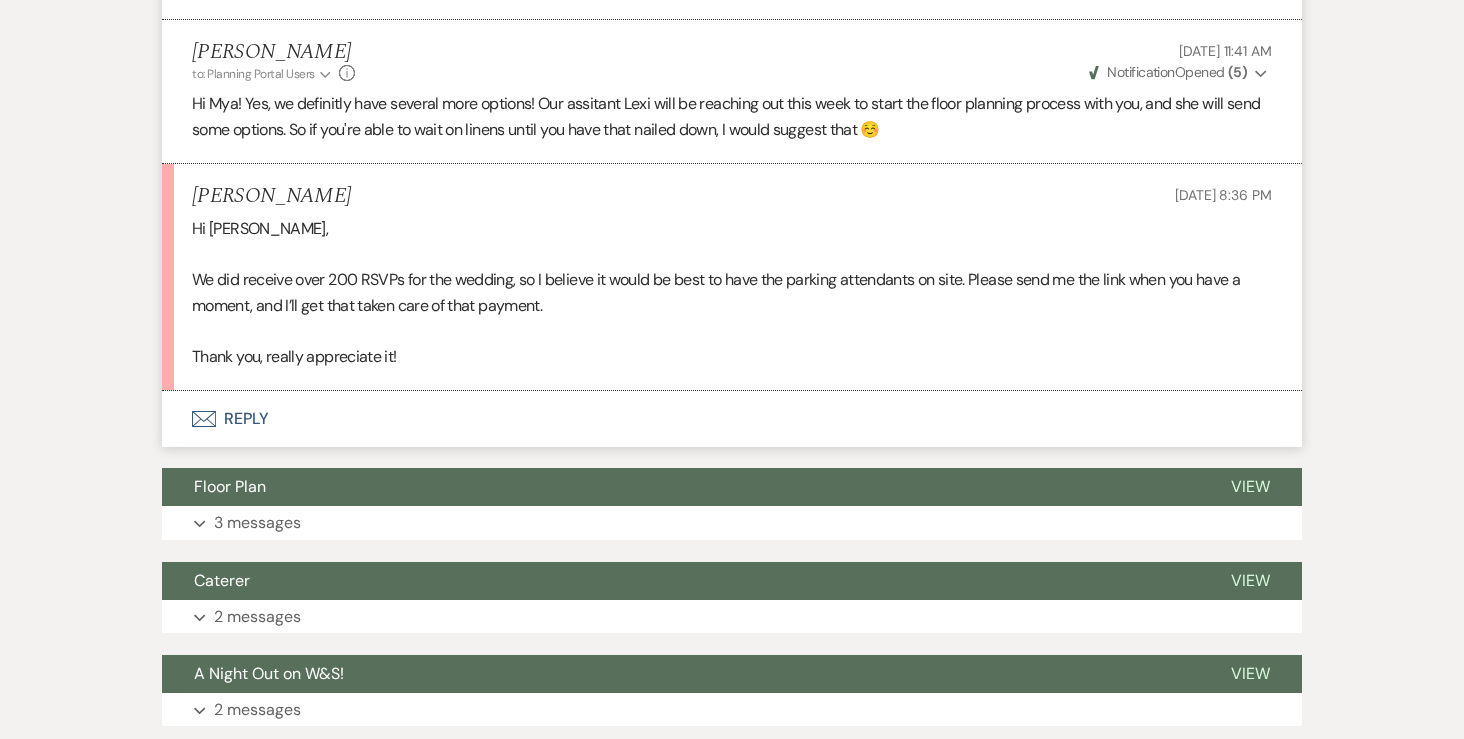 click on "Envelope Reply" at bounding box center (732, 419) 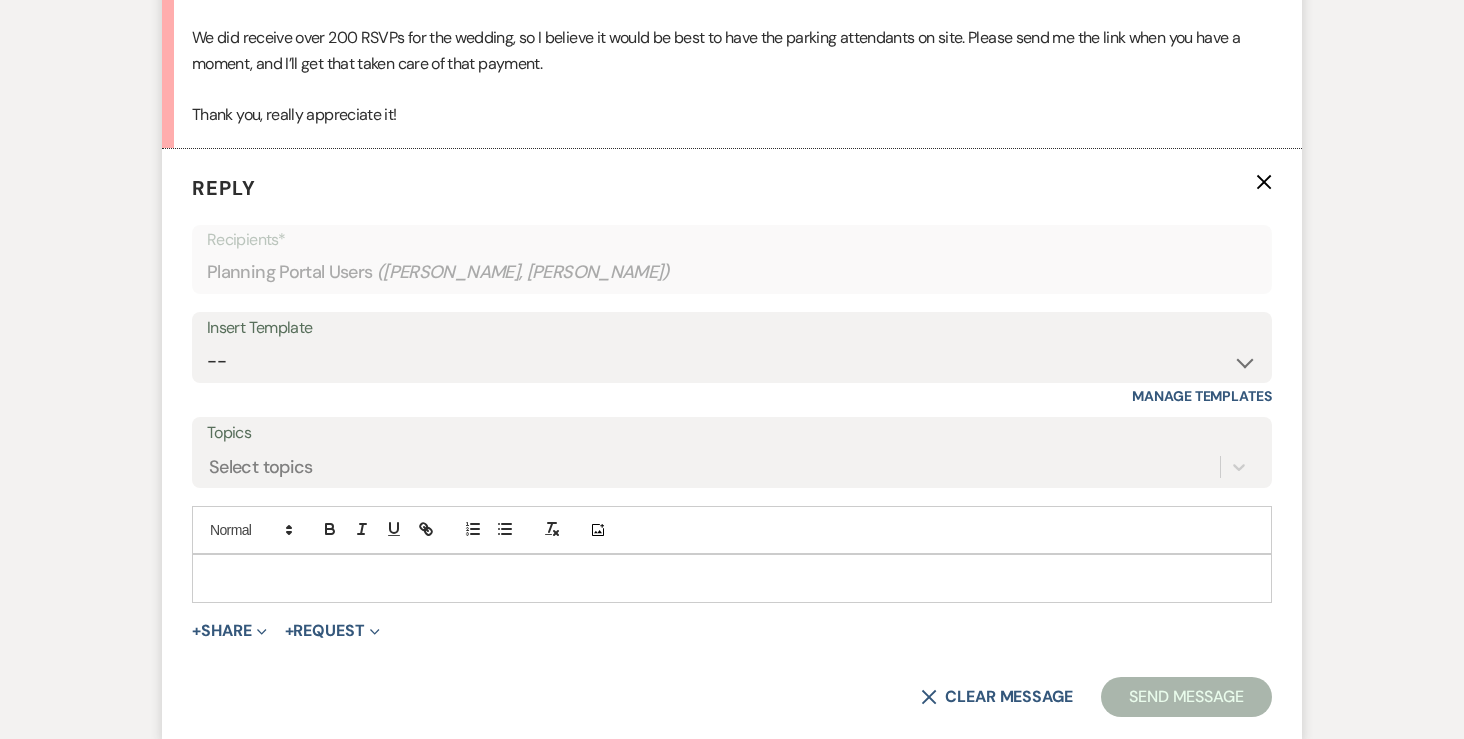 scroll, scrollTop: 1782, scrollLeft: 0, axis: vertical 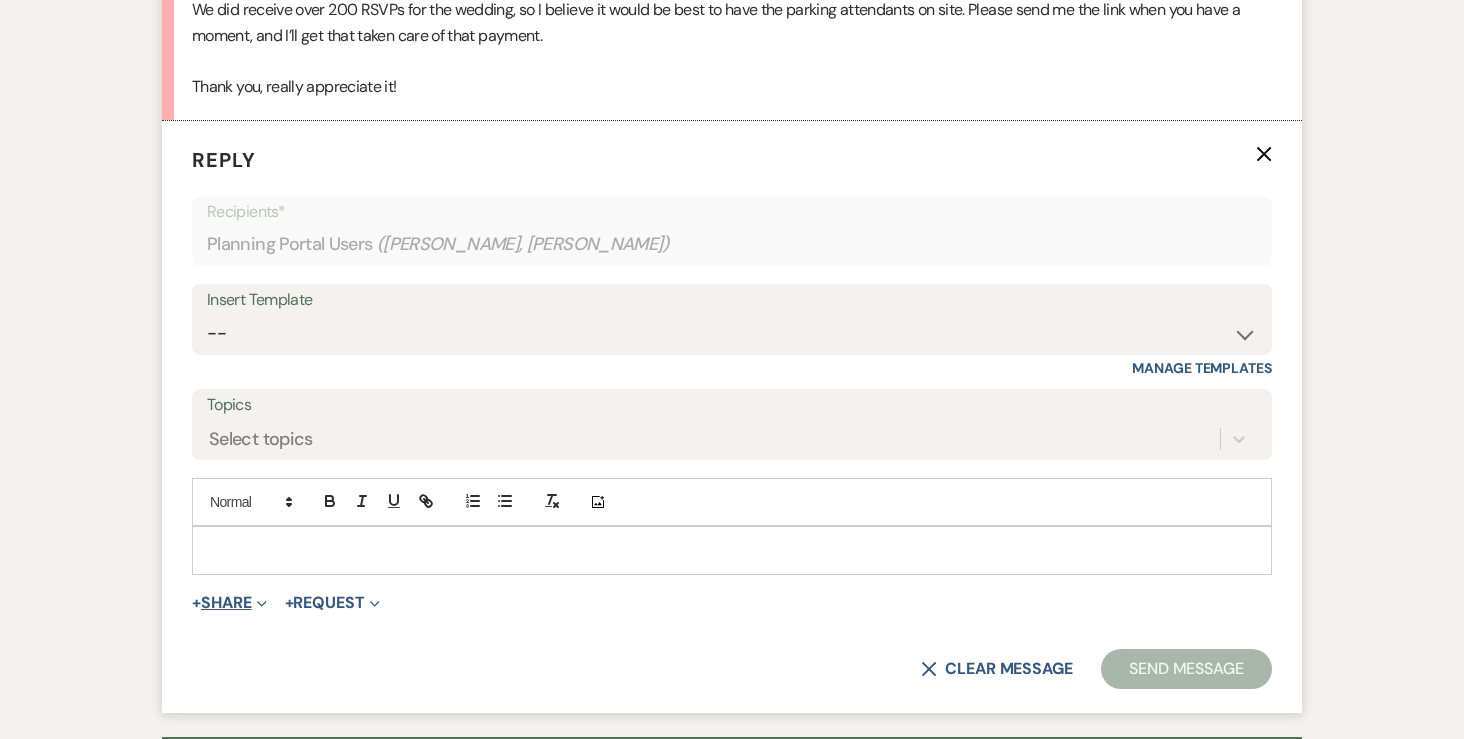 click on "+  Share Expand" at bounding box center (229, 603) 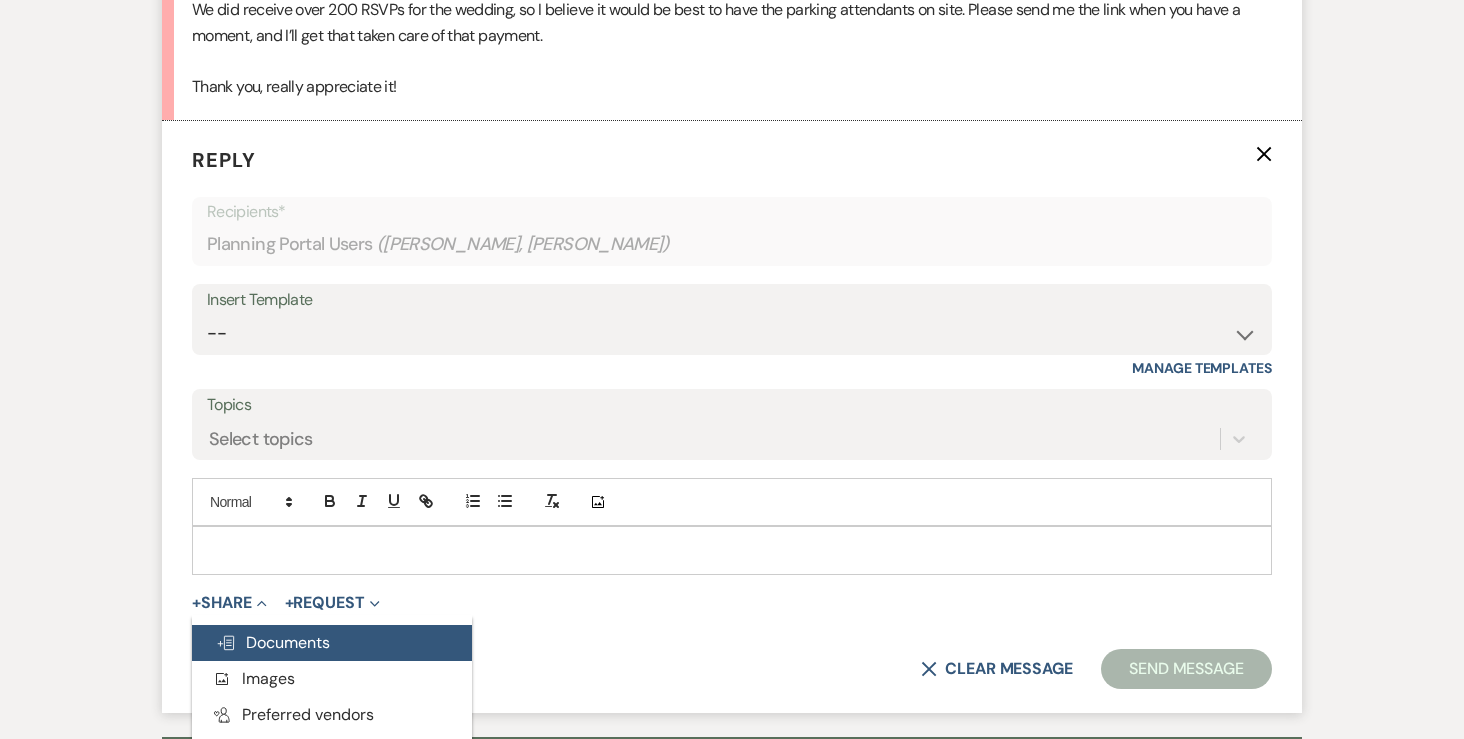 click on "Doc Upload Documents" at bounding box center [273, 642] 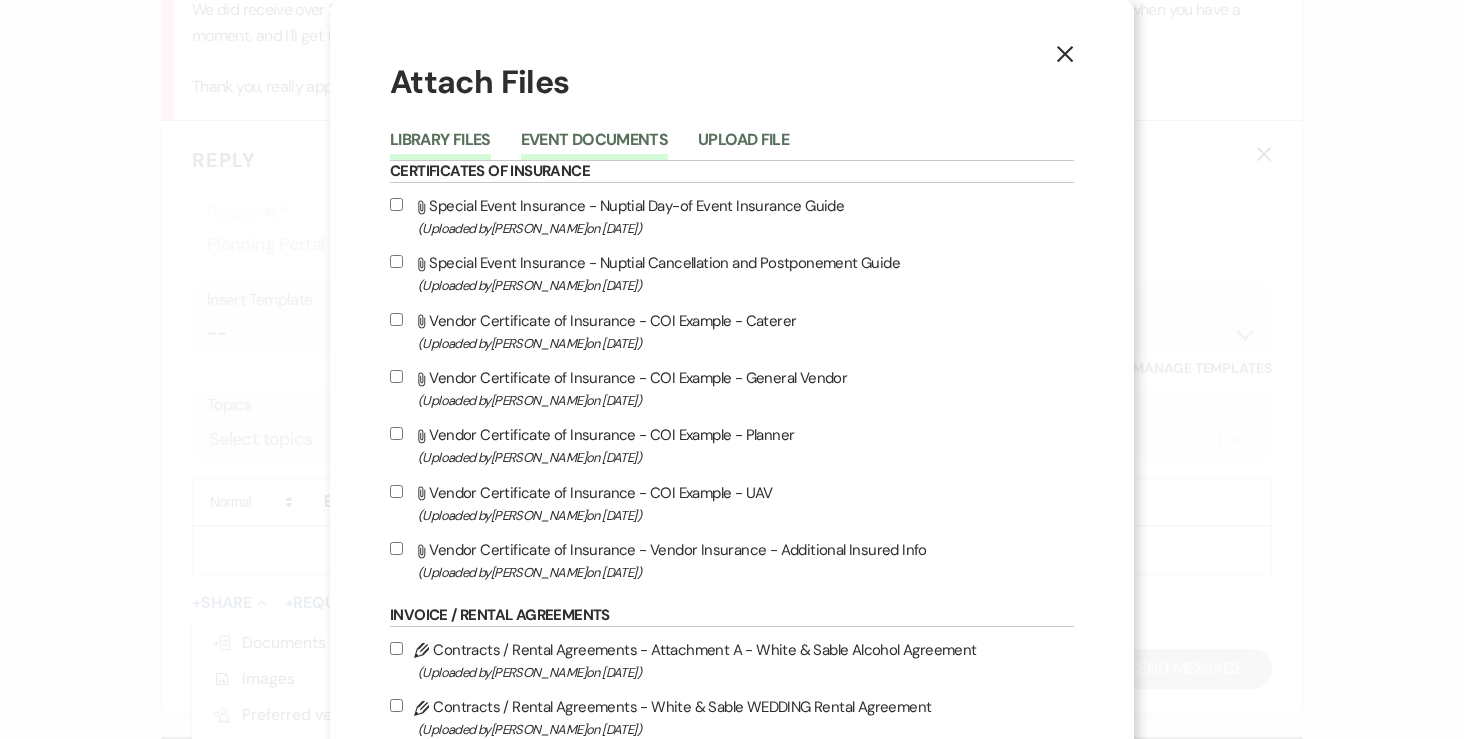 click on "Event Documents" at bounding box center (594, 146) 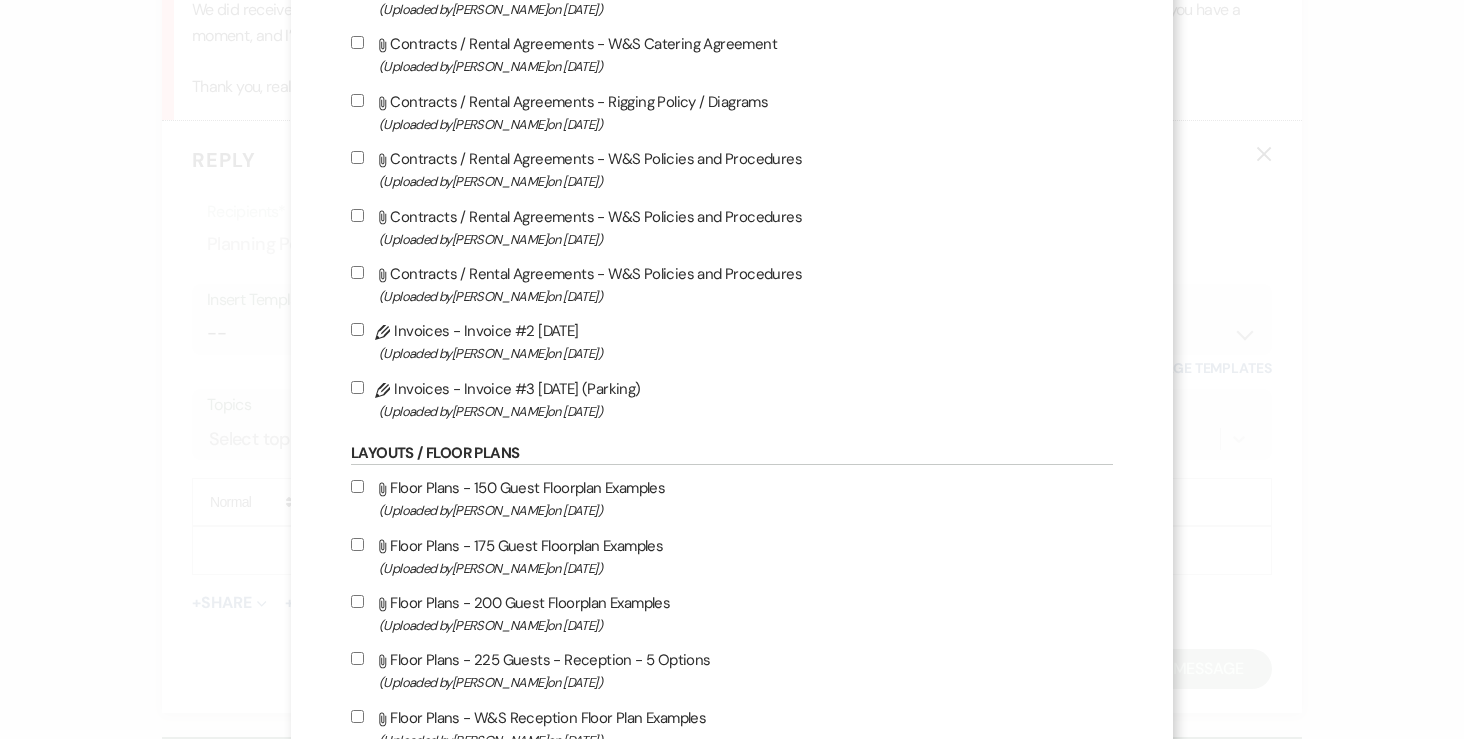 scroll, scrollTop: 893, scrollLeft: 0, axis: vertical 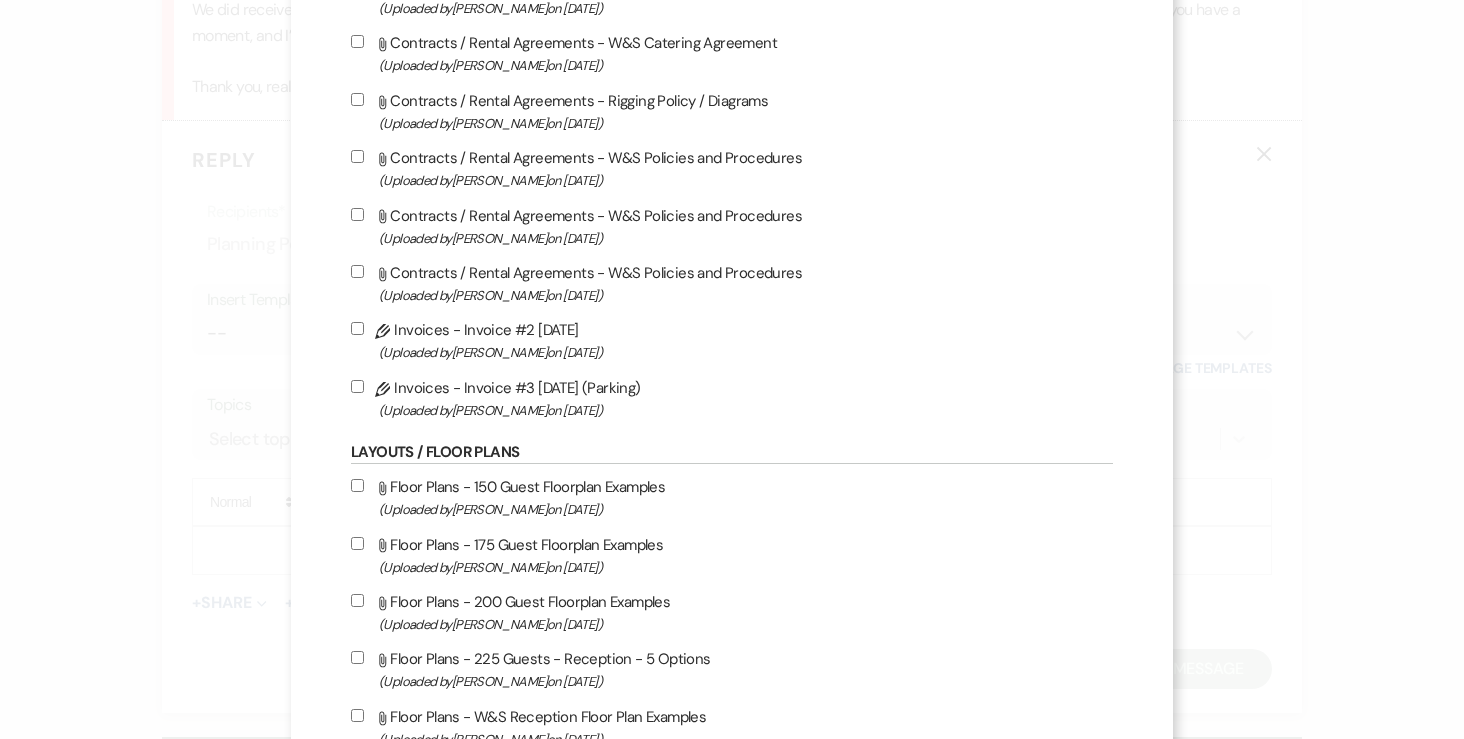 click on "Pencil Invoices - Invoice #3 [DATE] (Parking) (Uploaded by  [PERSON_NAME]  on   [DATE] )" at bounding box center [357, 386] 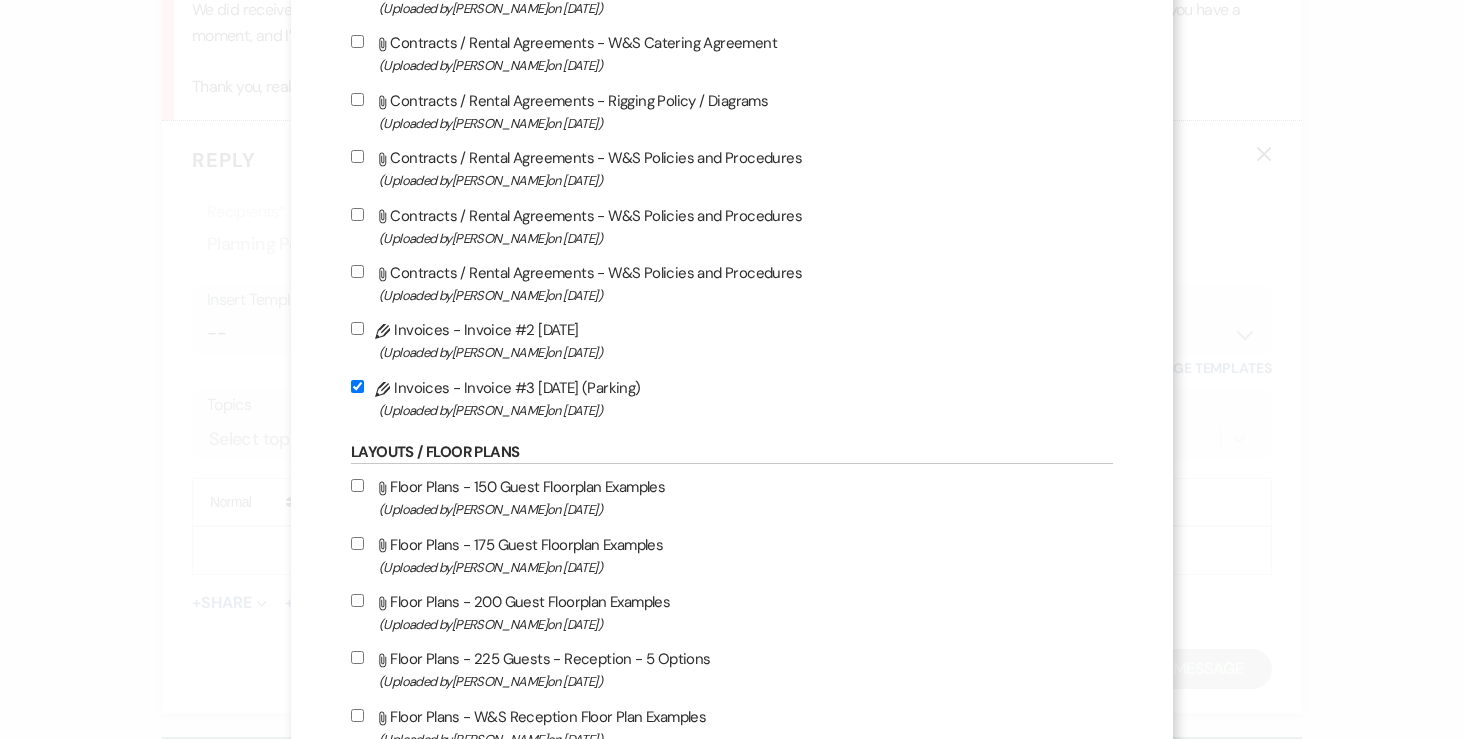 checkbox on "true" 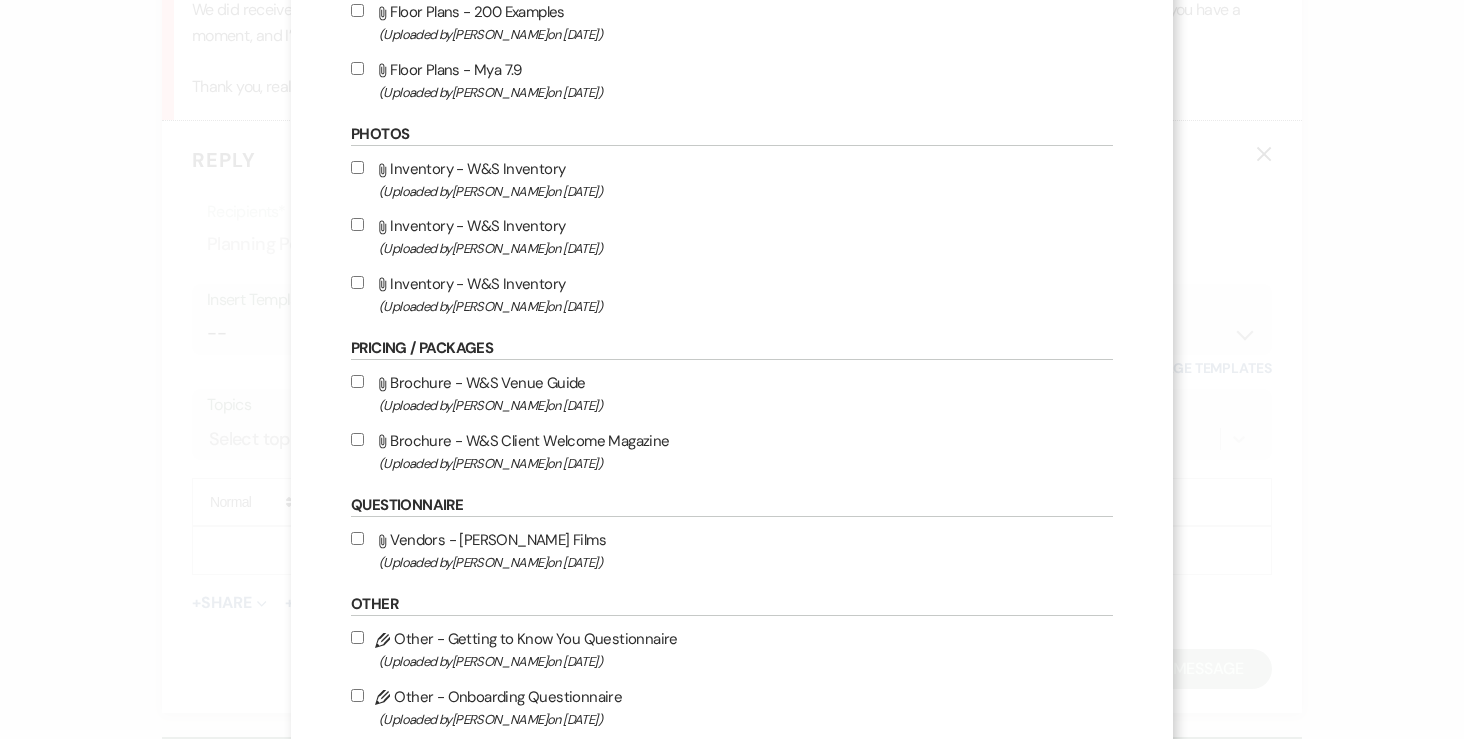 scroll, scrollTop: 1941, scrollLeft: 0, axis: vertical 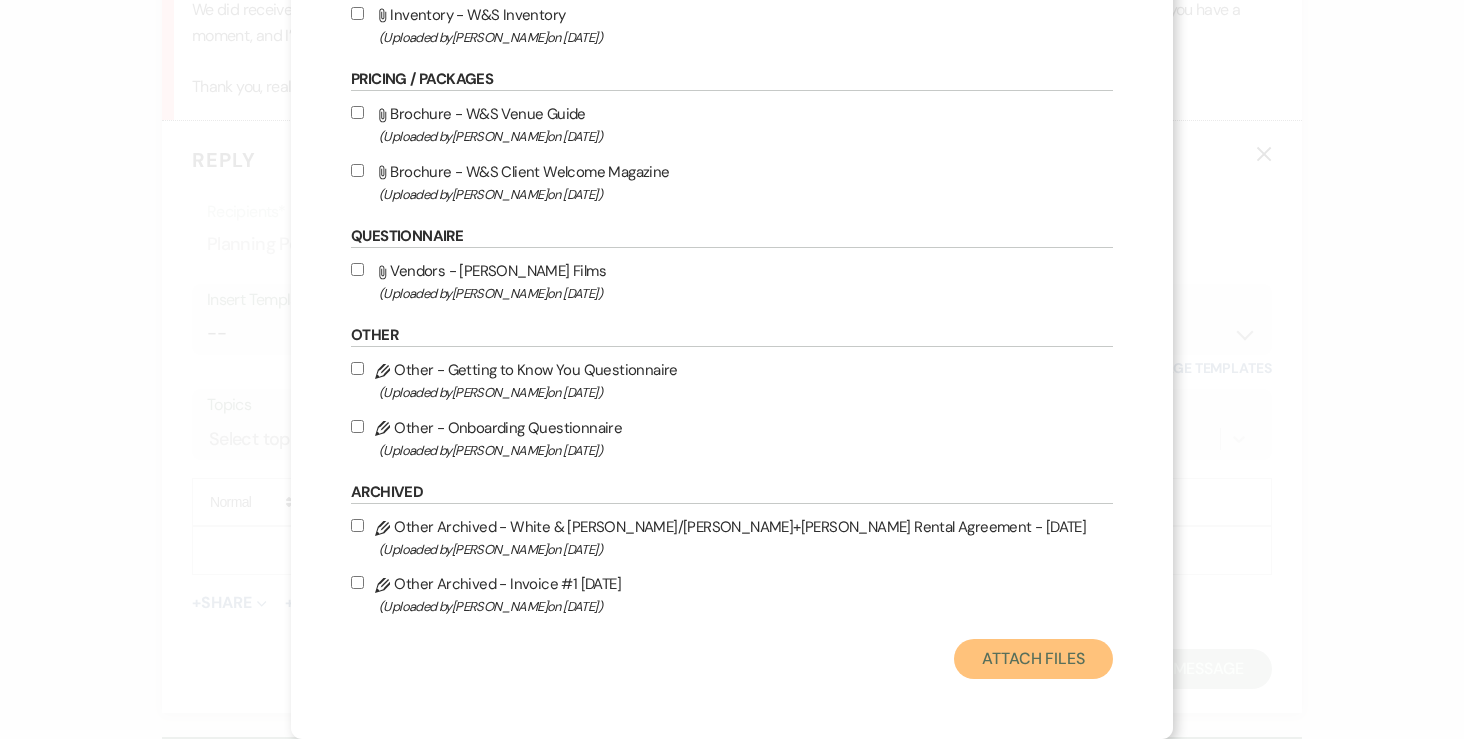 click on "Attach Files" at bounding box center [1033, 659] 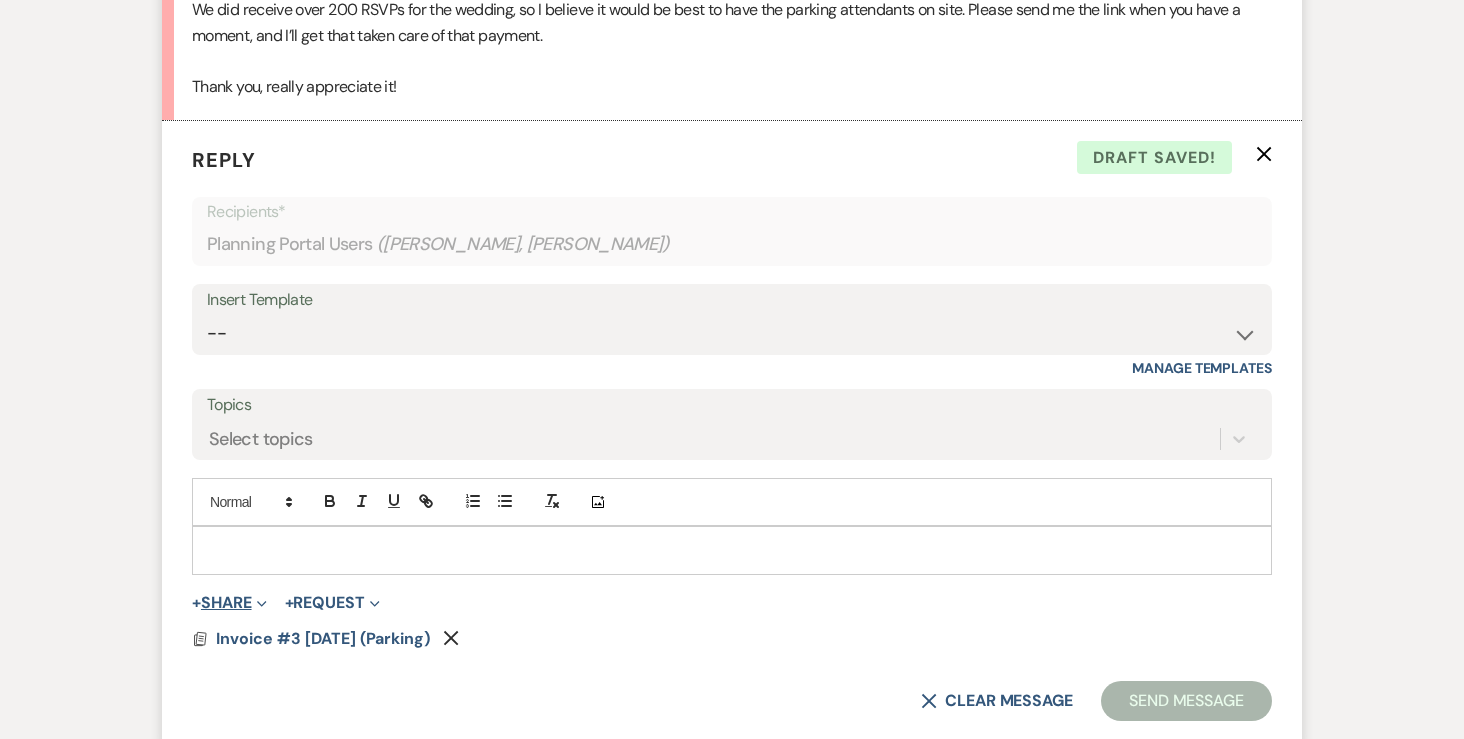 click on "+  Share Expand" at bounding box center (229, 603) 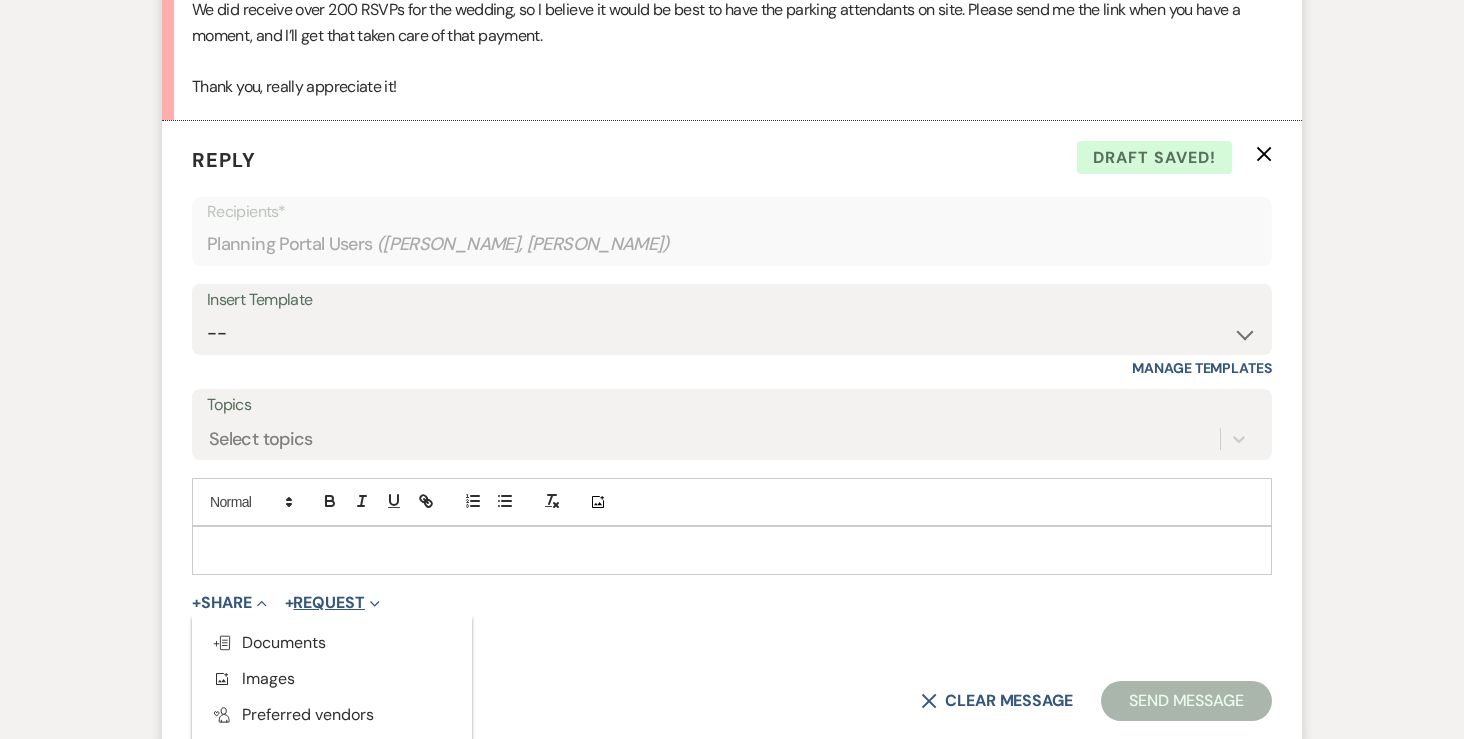 click on "+  Request Expand" at bounding box center [332, 603] 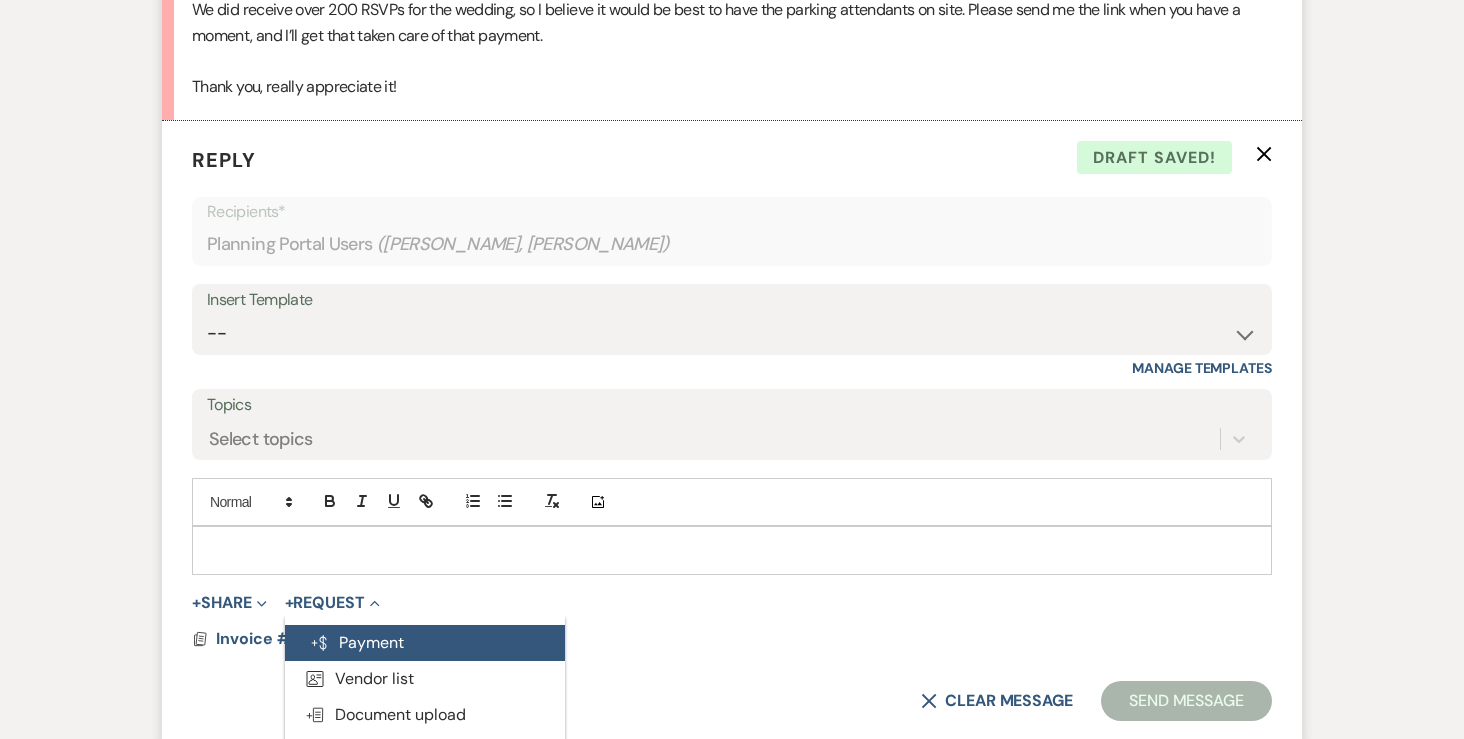 click on "Generate Payment Payment" at bounding box center (425, 643) 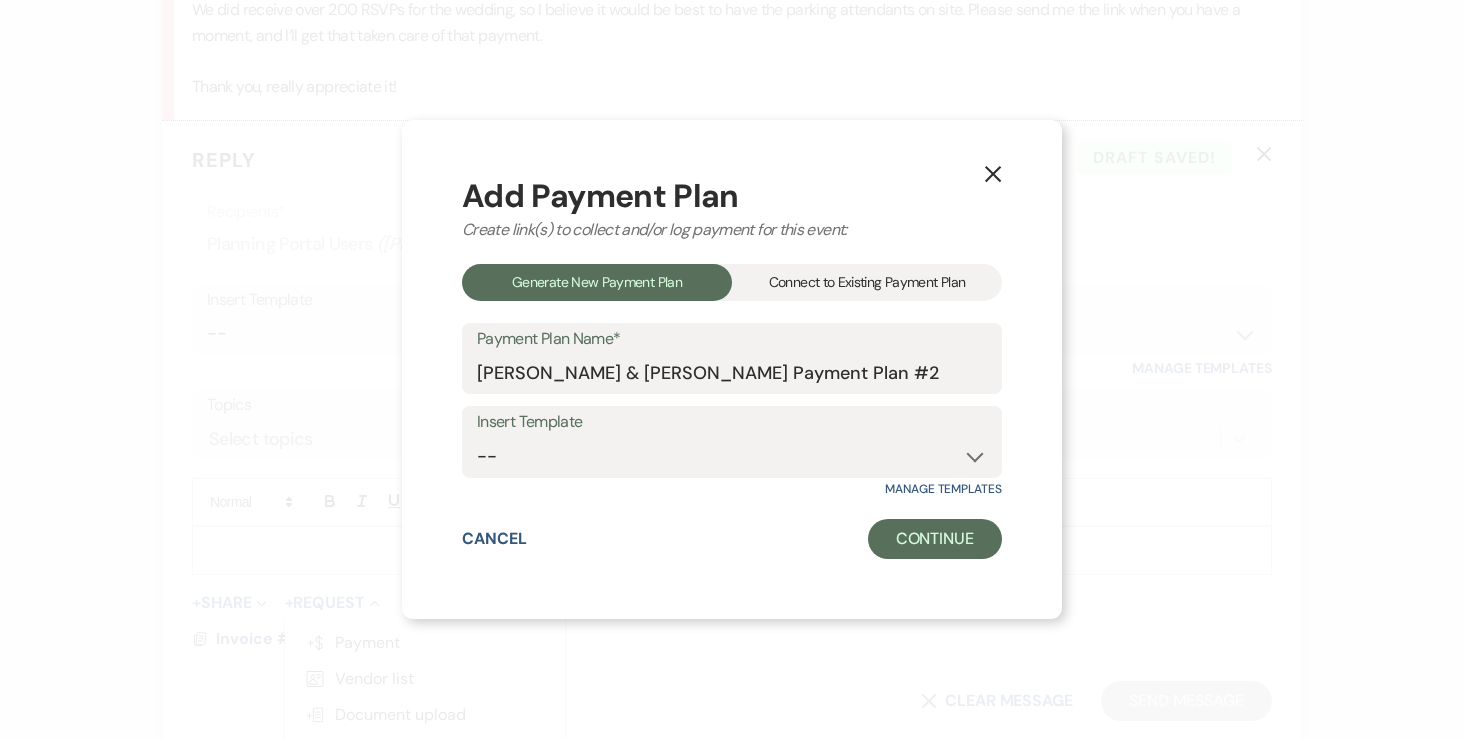 click on "Connect to Existing Payment Plan" at bounding box center [867, 282] 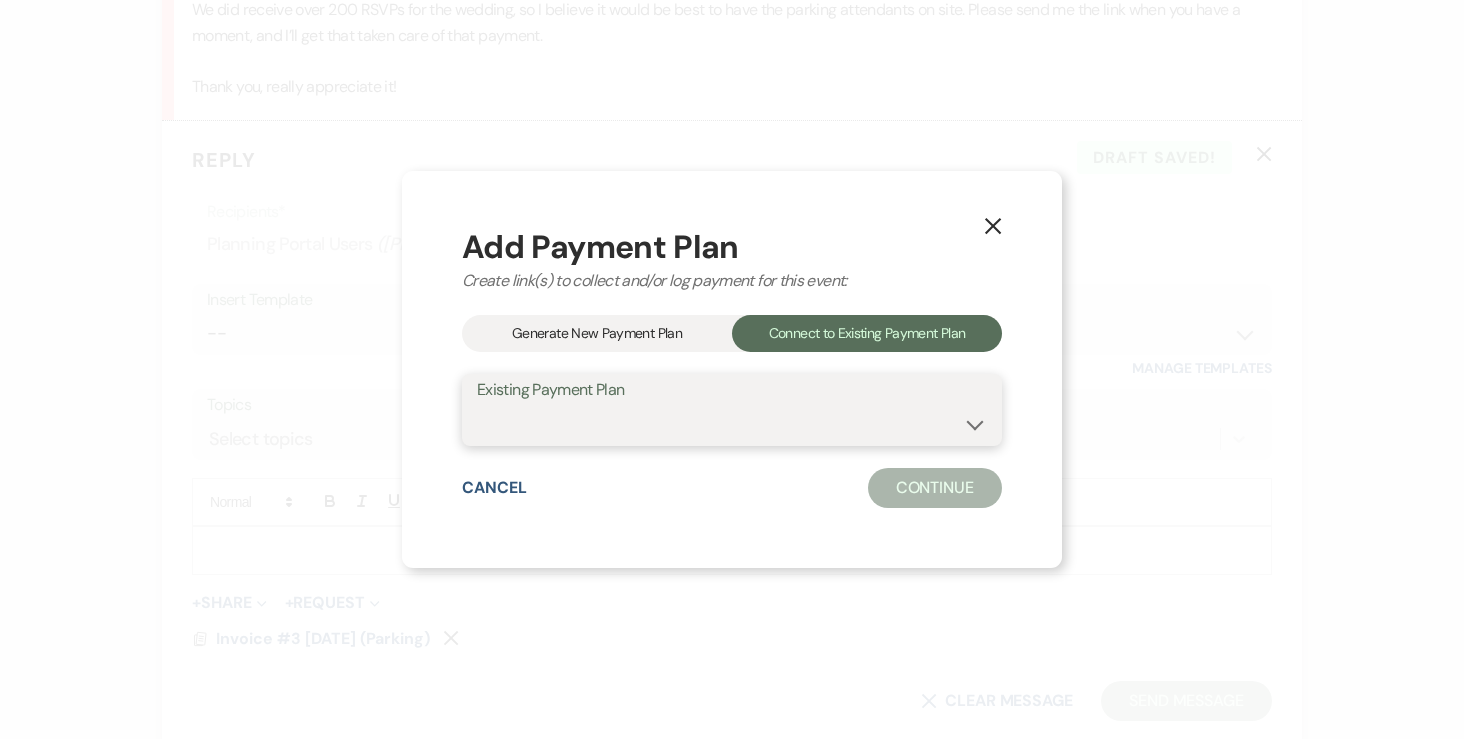 click on "[PERSON_NAME] & [PERSON_NAME] Payment Plan #1" at bounding box center [732, 424] 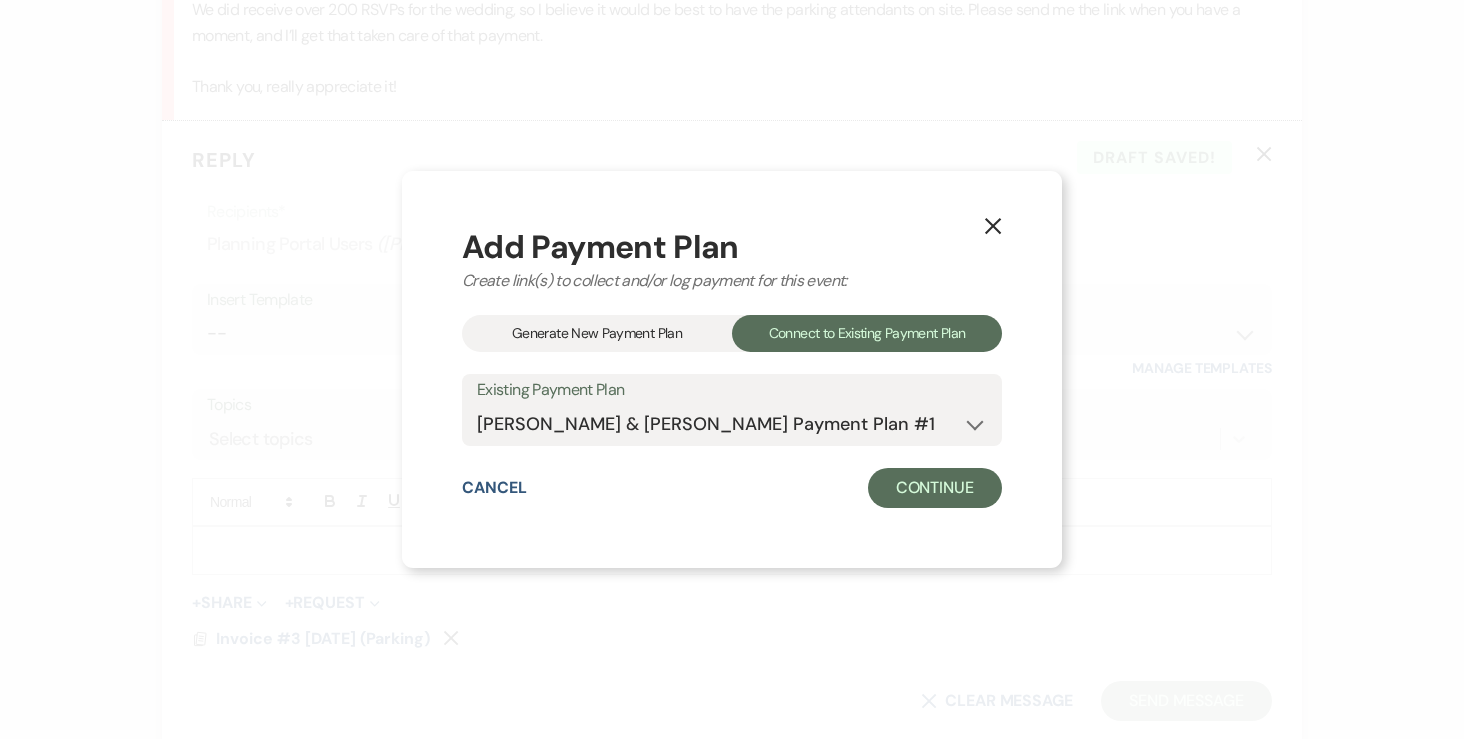 click on "X Add Payment Plan Create link(s) to collect and/or log payment for this event: Generate New Payment Plan Connect to Existing Payment Plan Existing Payment Plan [PERSON_NAME] & [PERSON_NAME] Payment Plan #1 Cancel Continue" at bounding box center (732, 369) 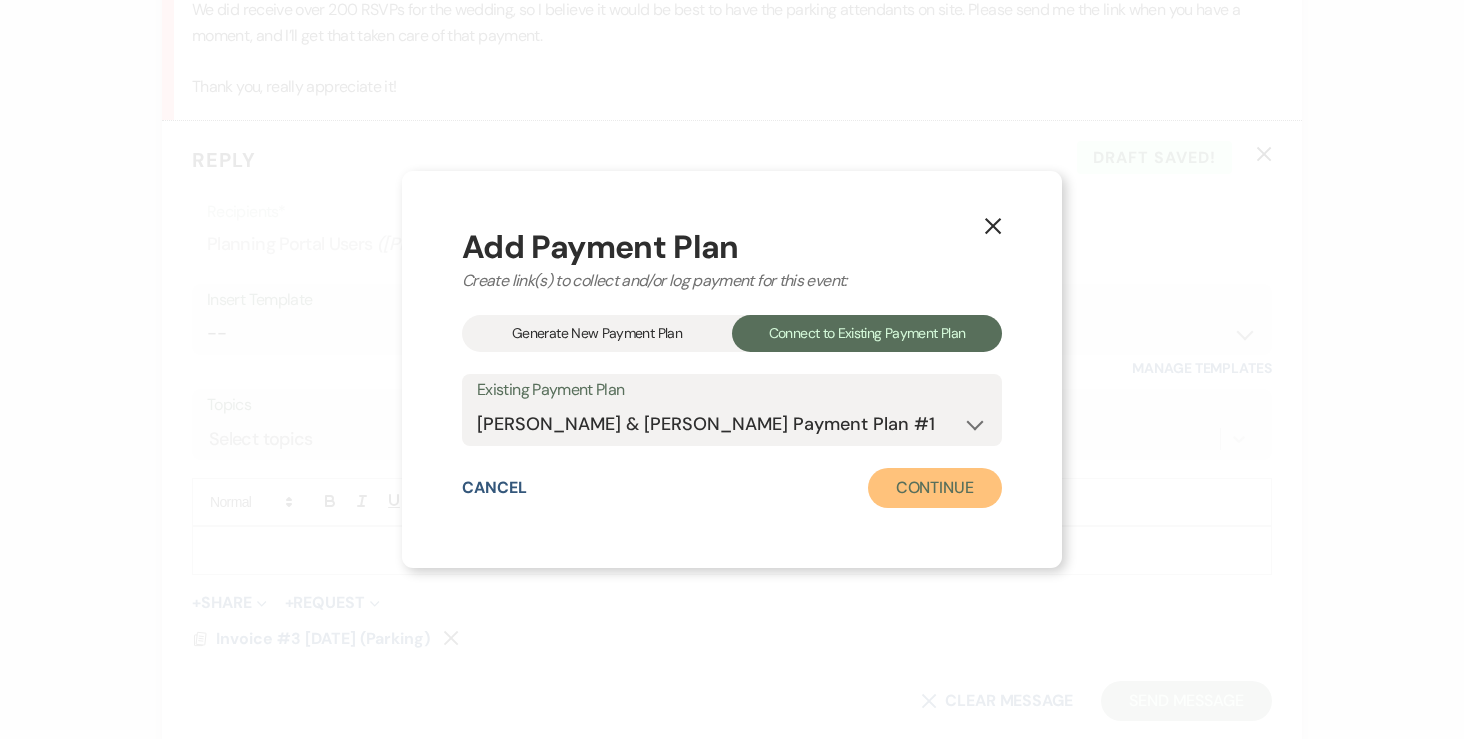 click on "Continue" at bounding box center [935, 488] 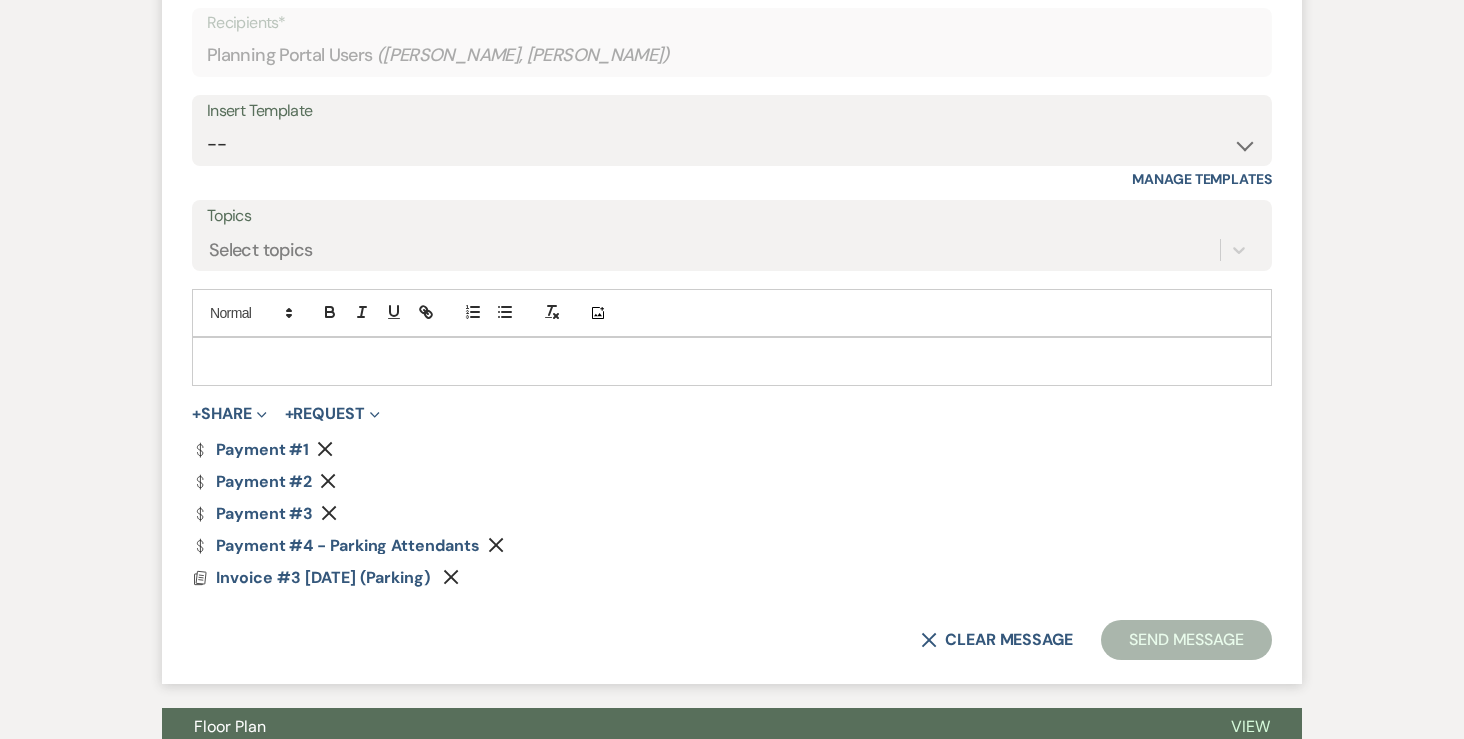 scroll, scrollTop: 2003, scrollLeft: 0, axis: vertical 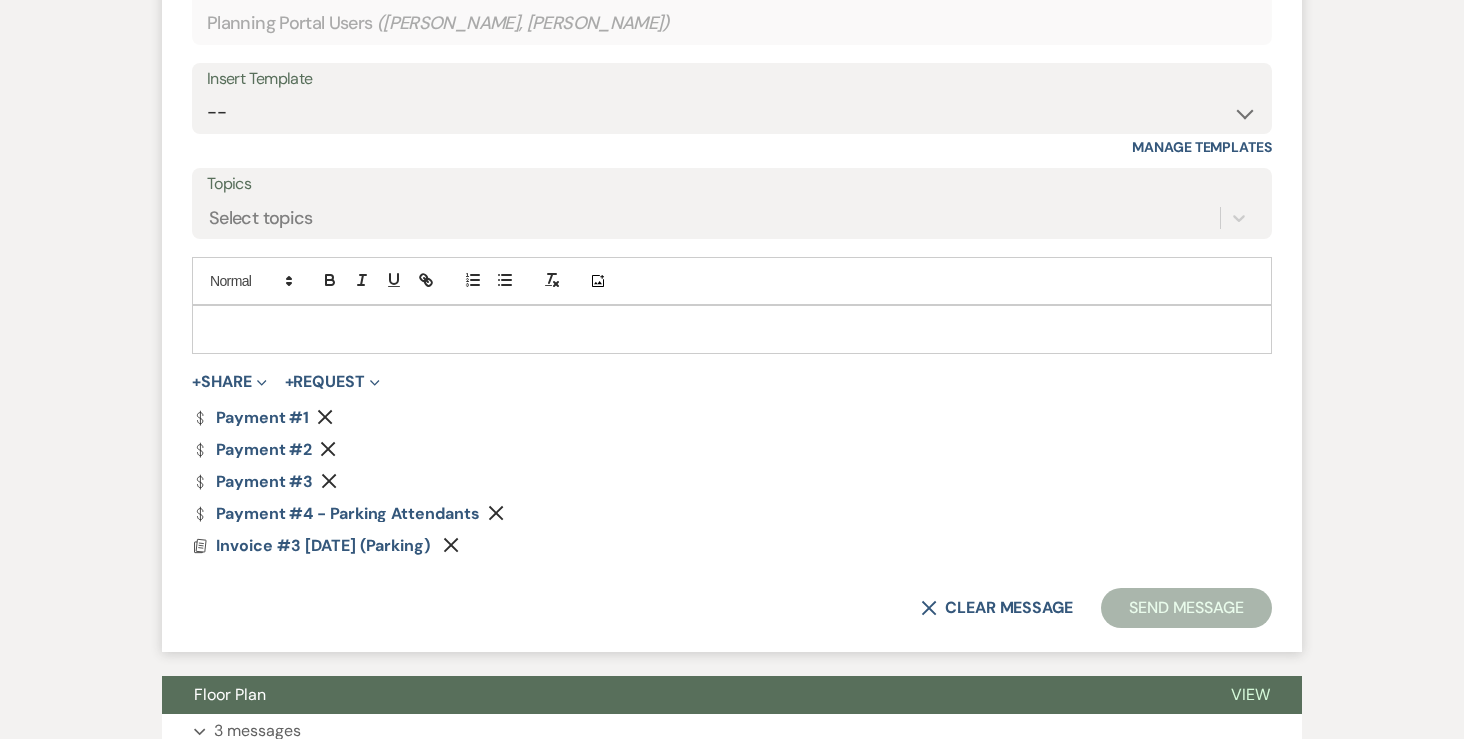 click 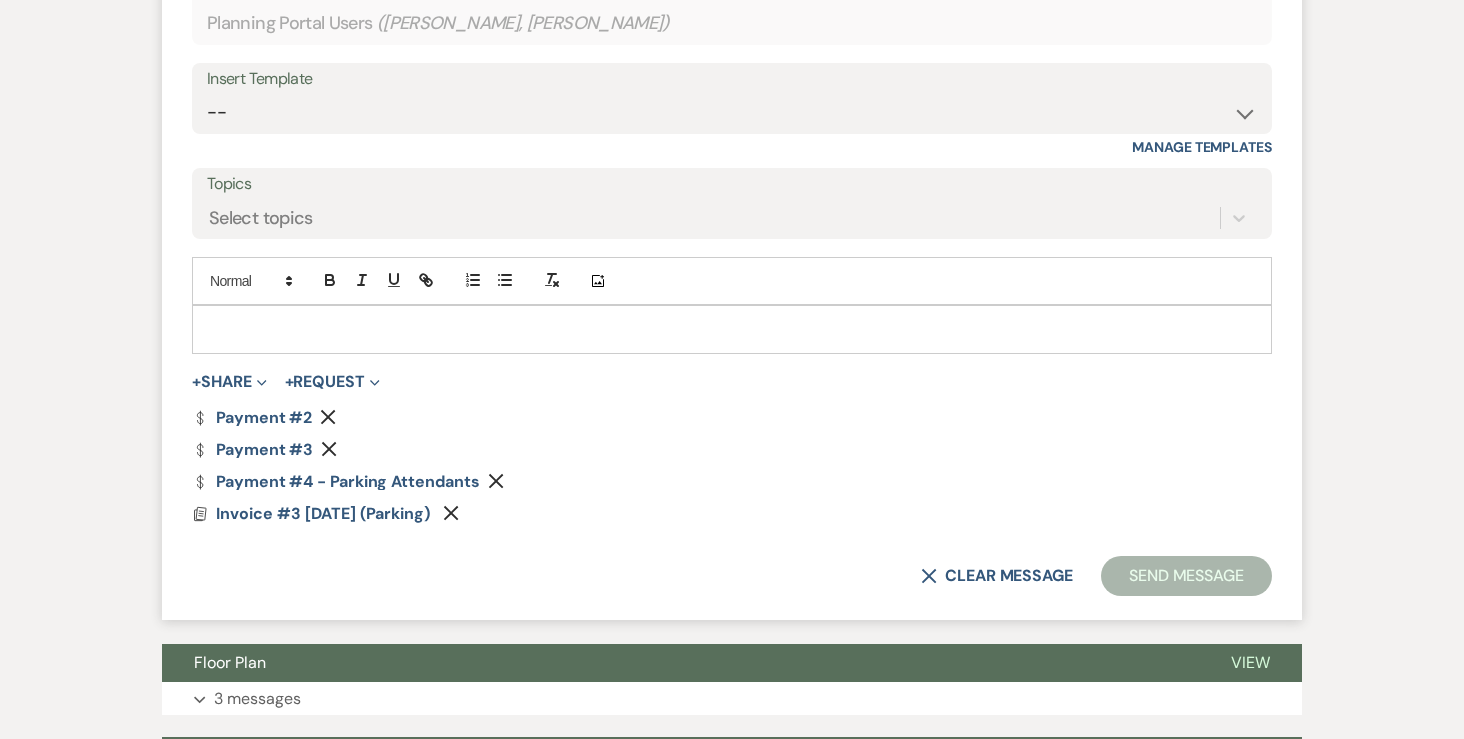 click on "Remove" 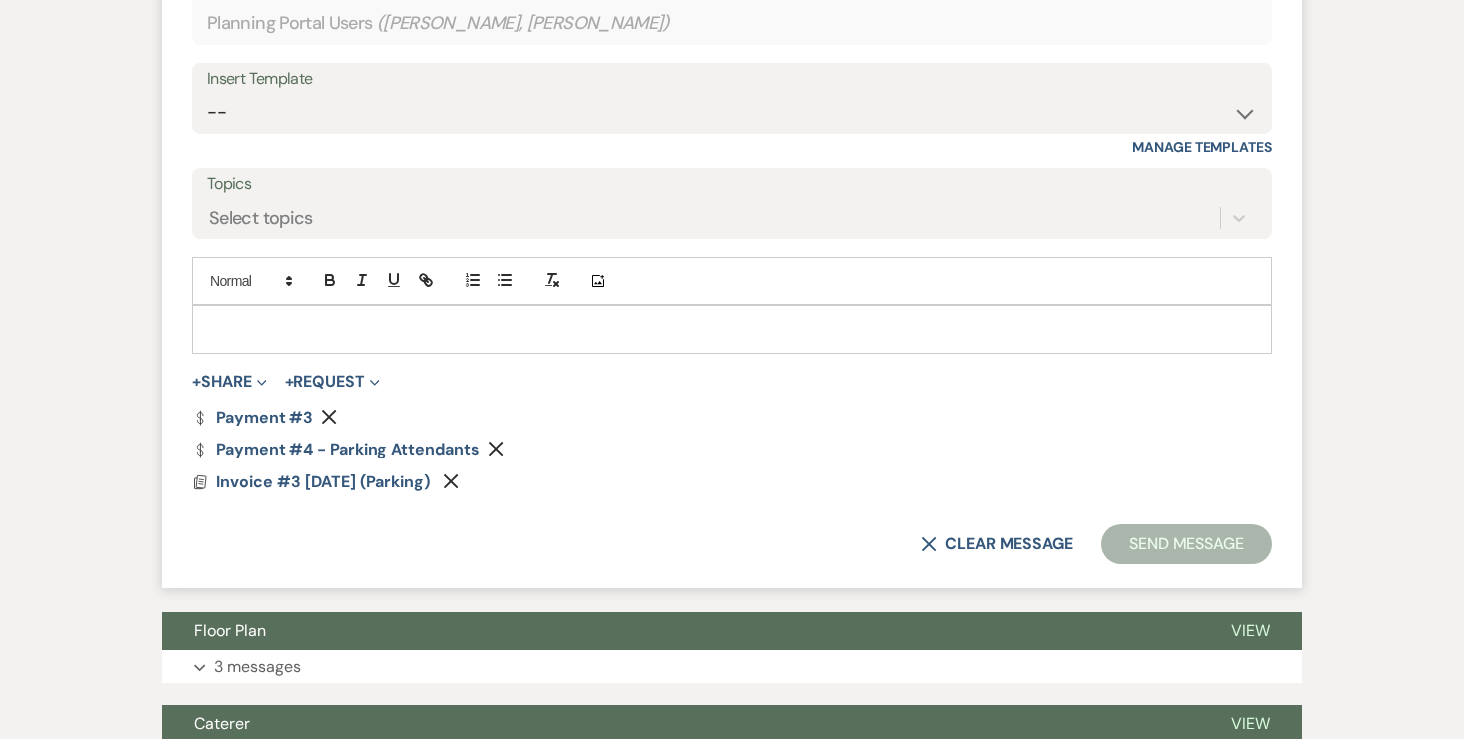 click on "Remove" 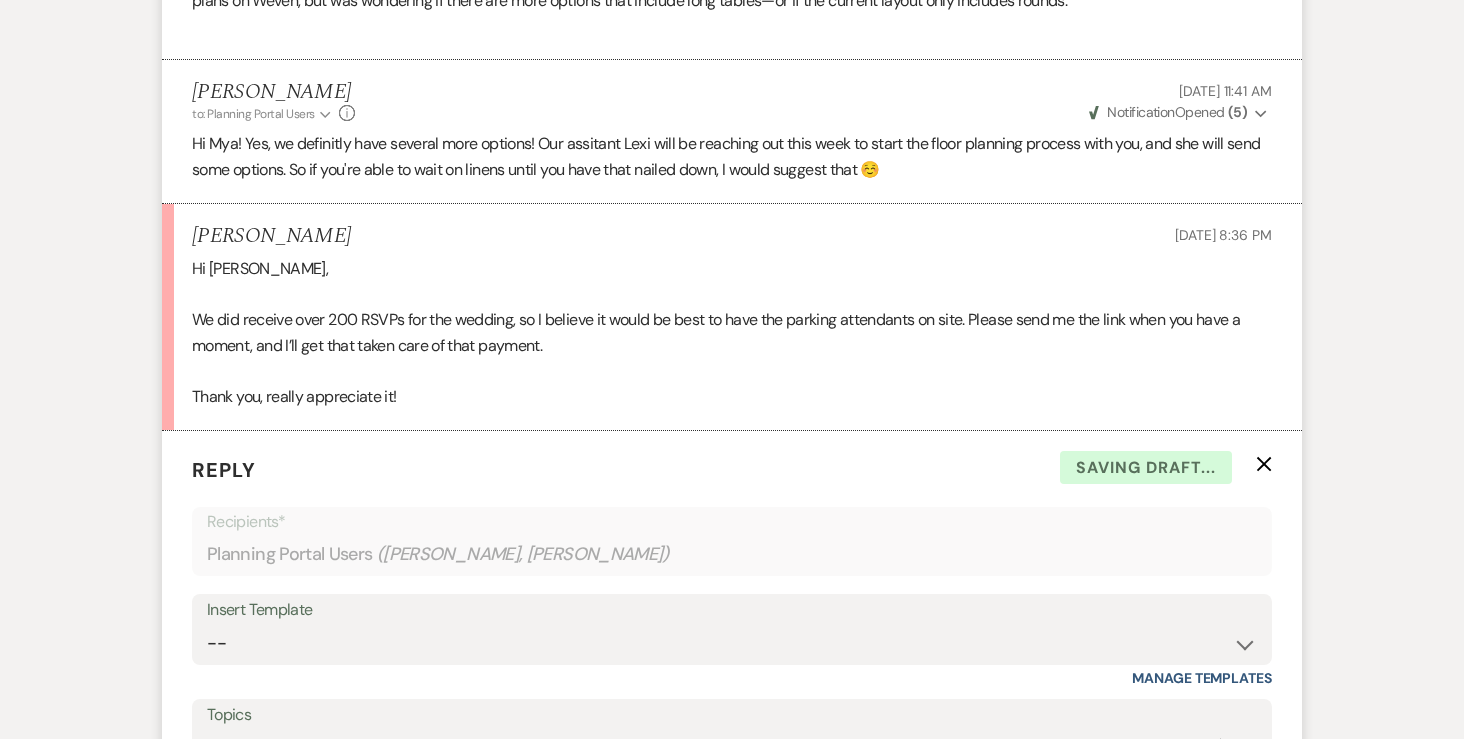 scroll, scrollTop: 1838, scrollLeft: 0, axis: vertical 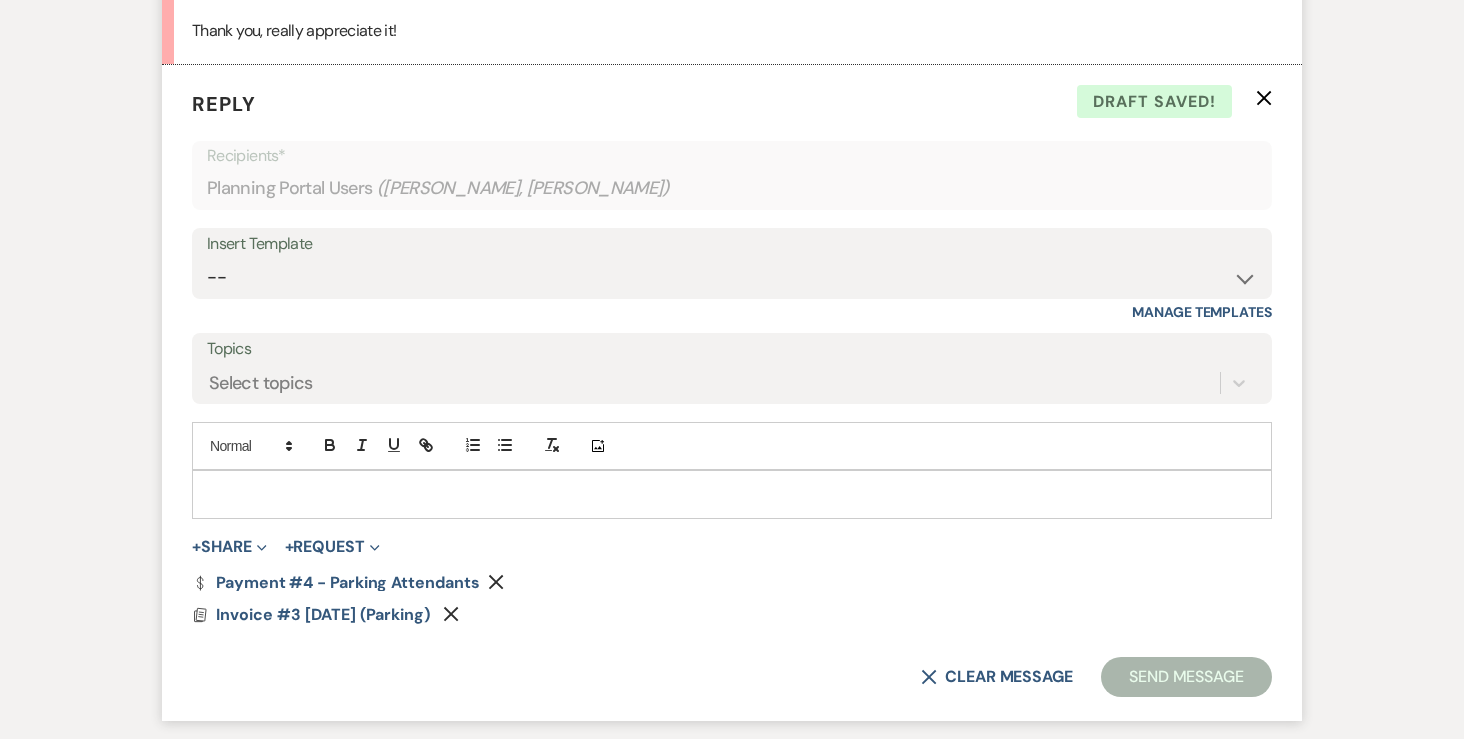 click at bounding box center [732, 494] 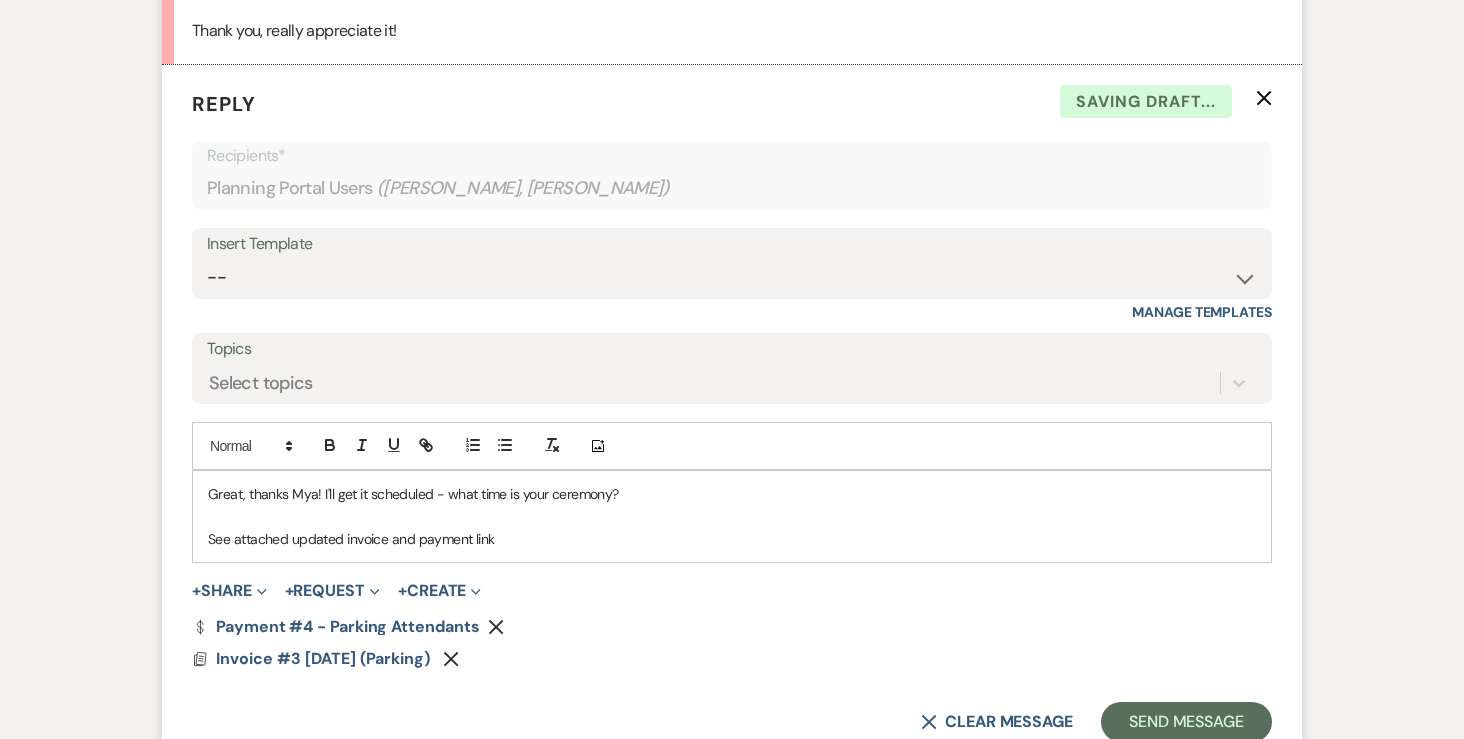 click on "See attached updated invoice and payment link" at bounding box center [732, 539] 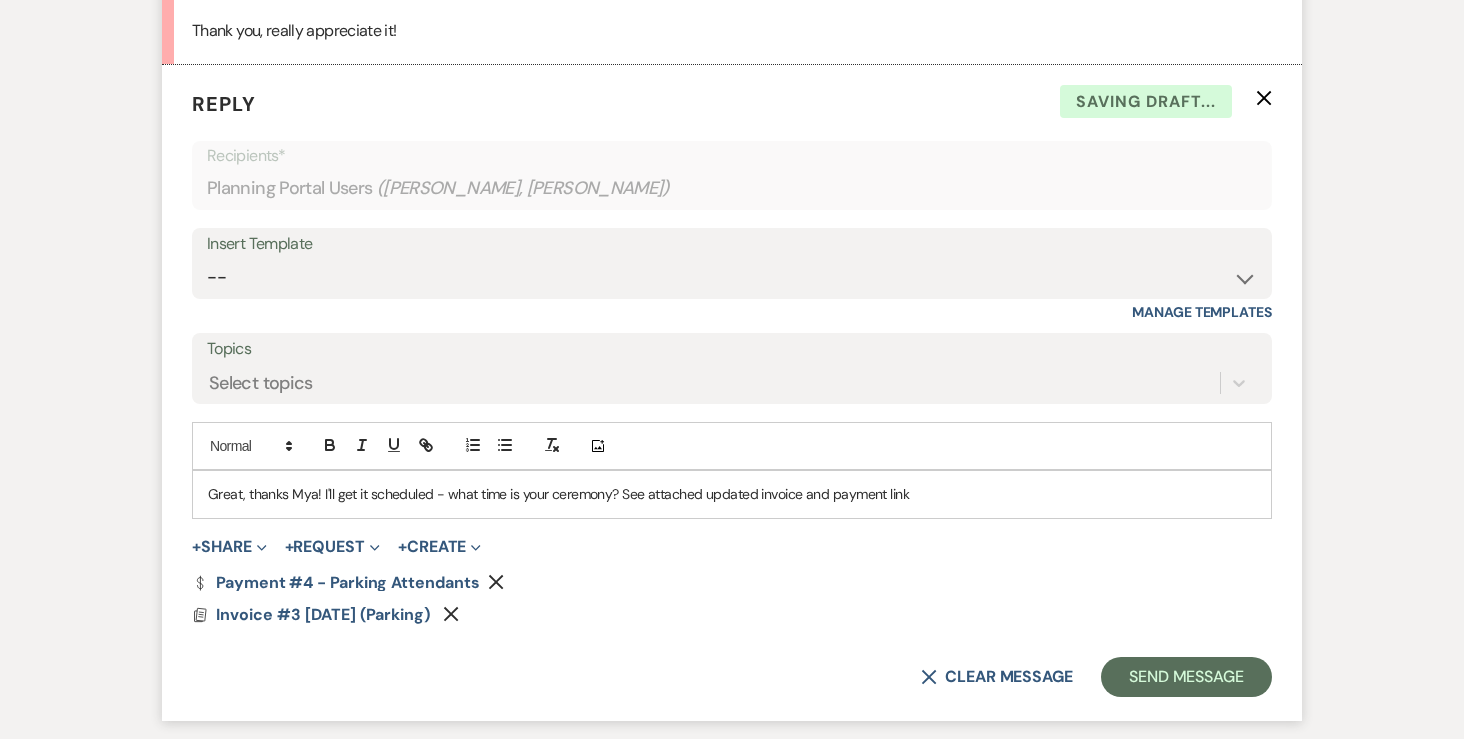 click on "Great, thanks Mya! I'll get it scheduled - what time is your ceremony? See attached updated invoice and payment link" at bounding box center (732, 494) 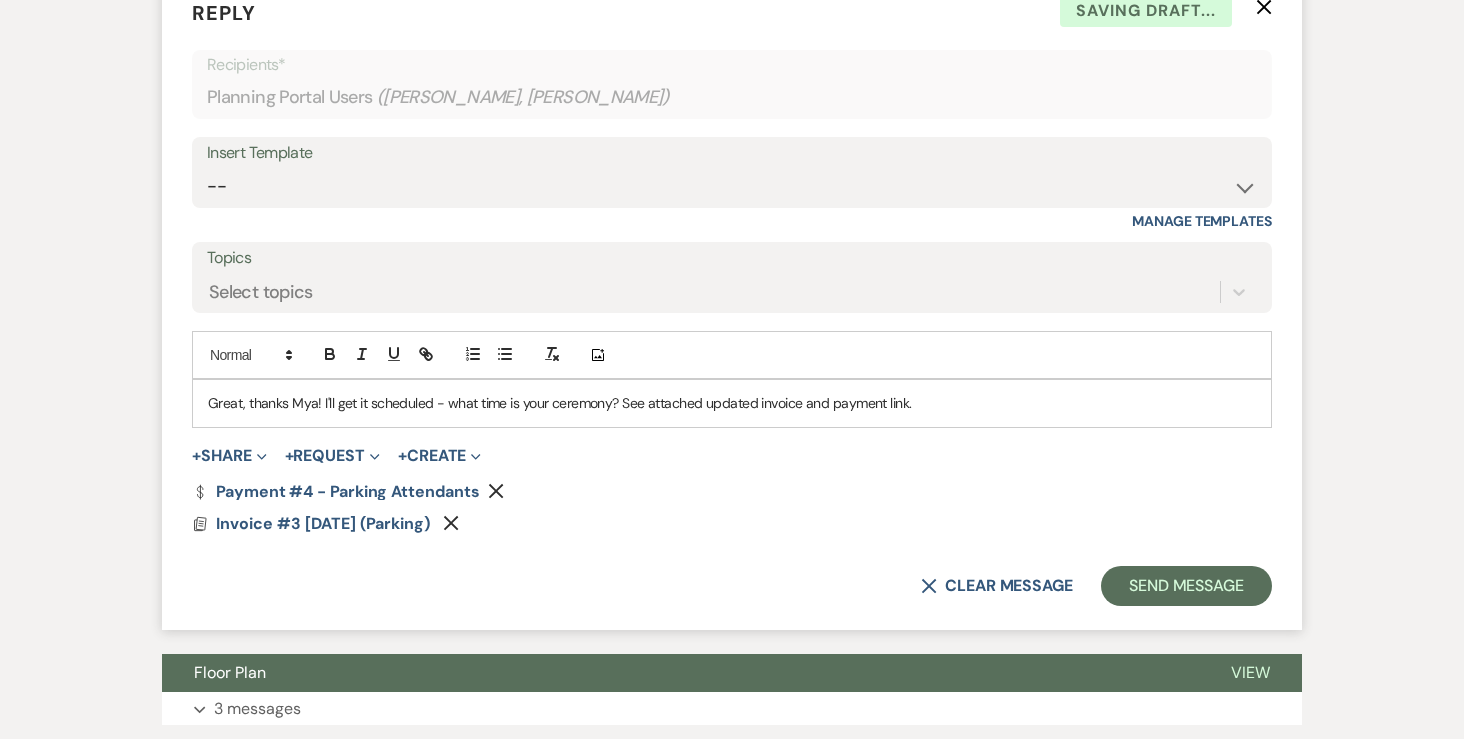 scroll, scrollTop: 1958, scrollLeft: 0, axis: vertical 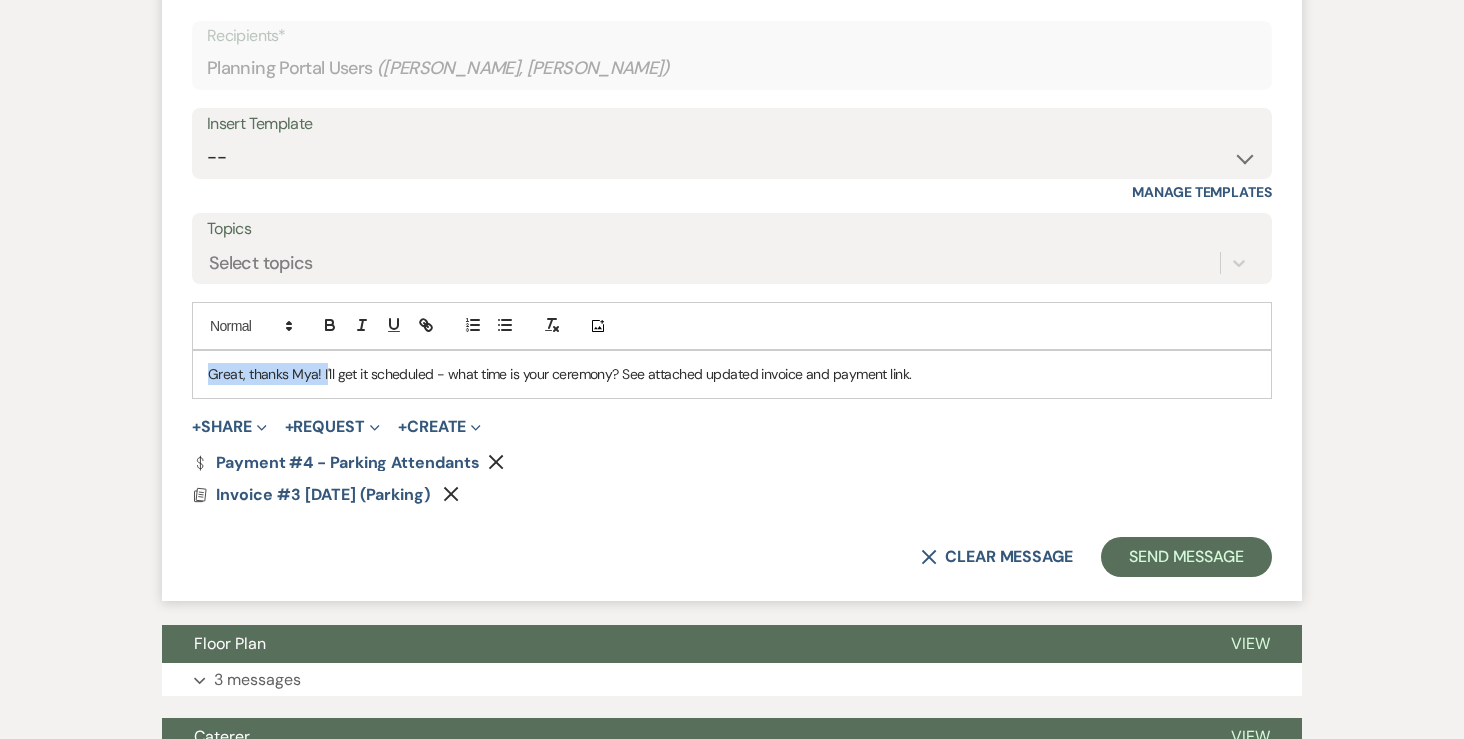 drag, startPoint x: 323, startPoint y: 327, endPoint x: 175, endPoint y: 327, distance: 148 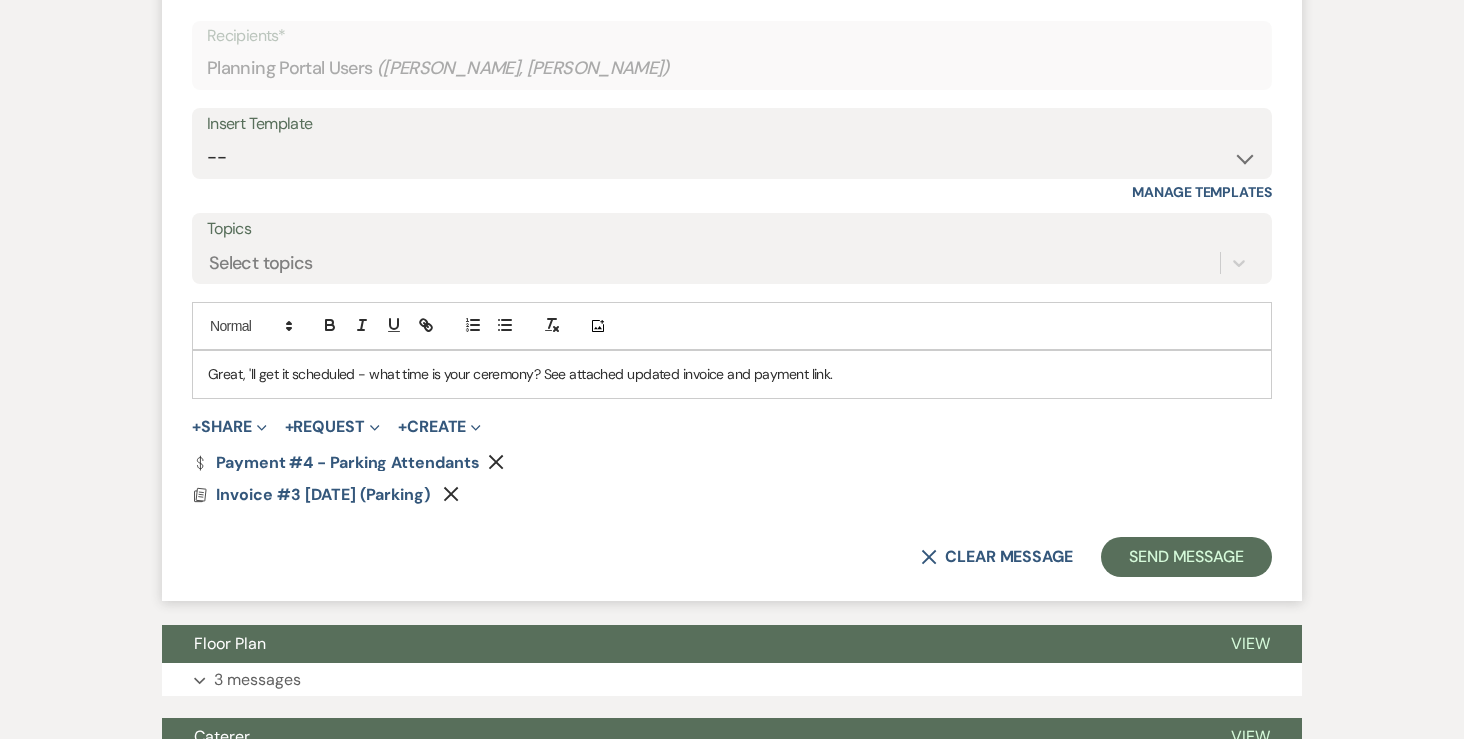 click on "Great, 'll get it scheduled - what time is your ceremony? See attached updated invoice and payment link." at bounding box center (732, 374) 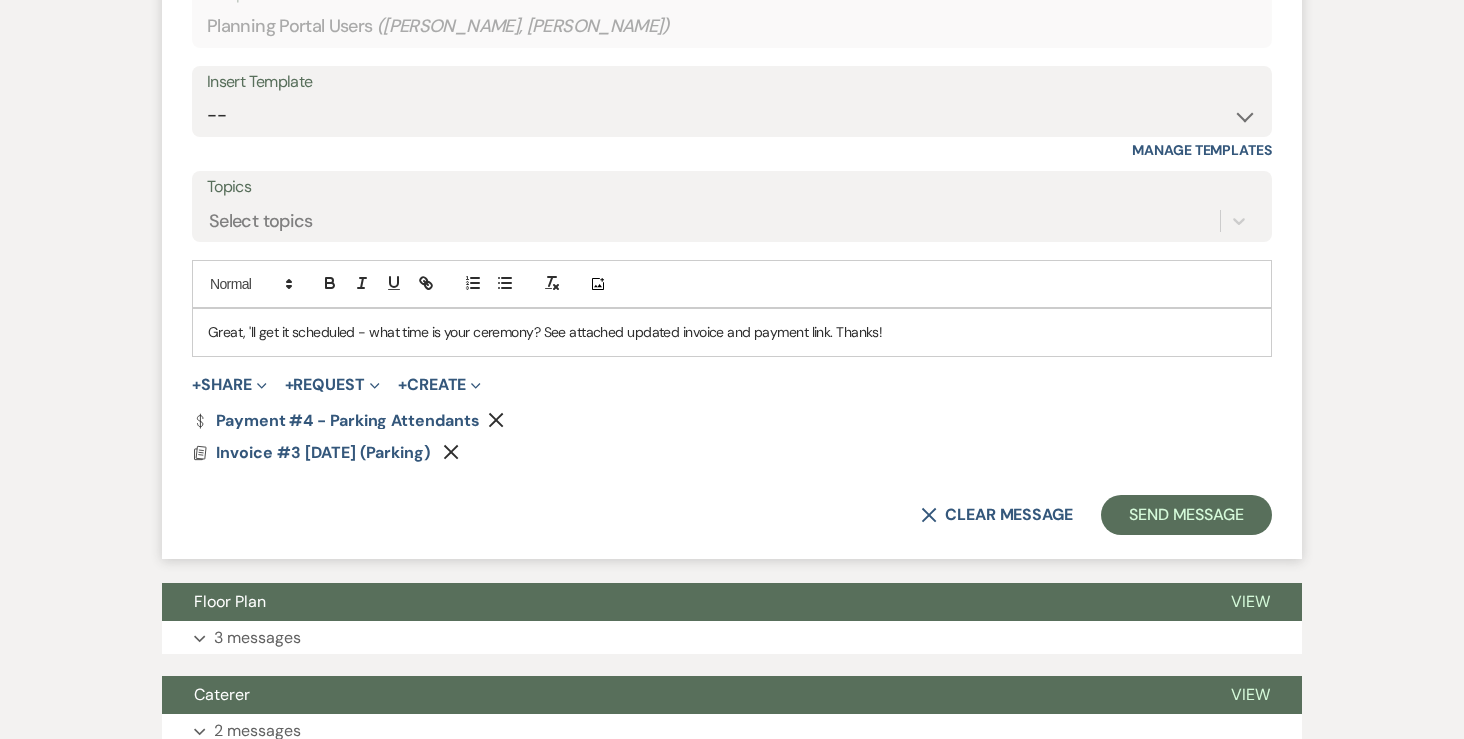scroll, scrollTop: 2011, scrollLeft: 0, axis: vertical 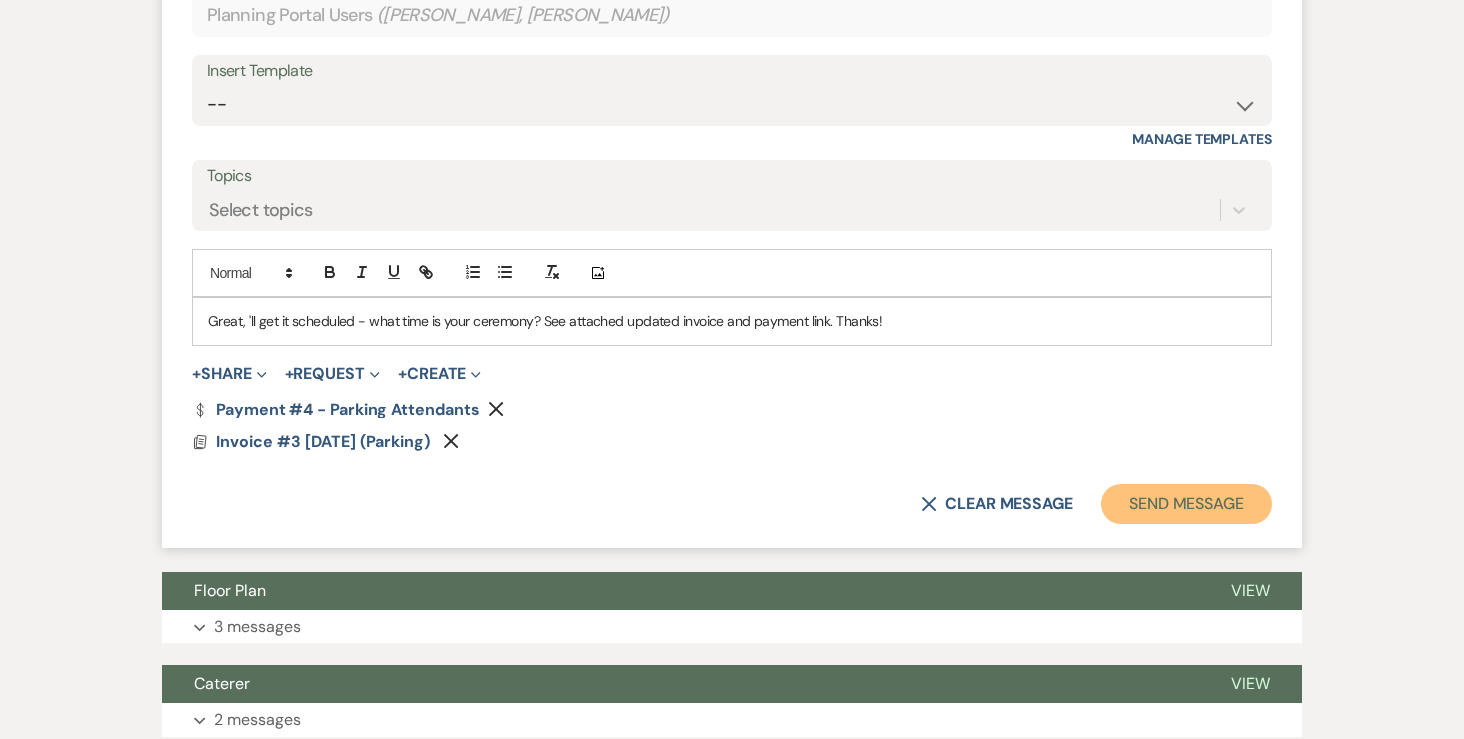 click on "Send Message" at bounding box center (1186, 504) 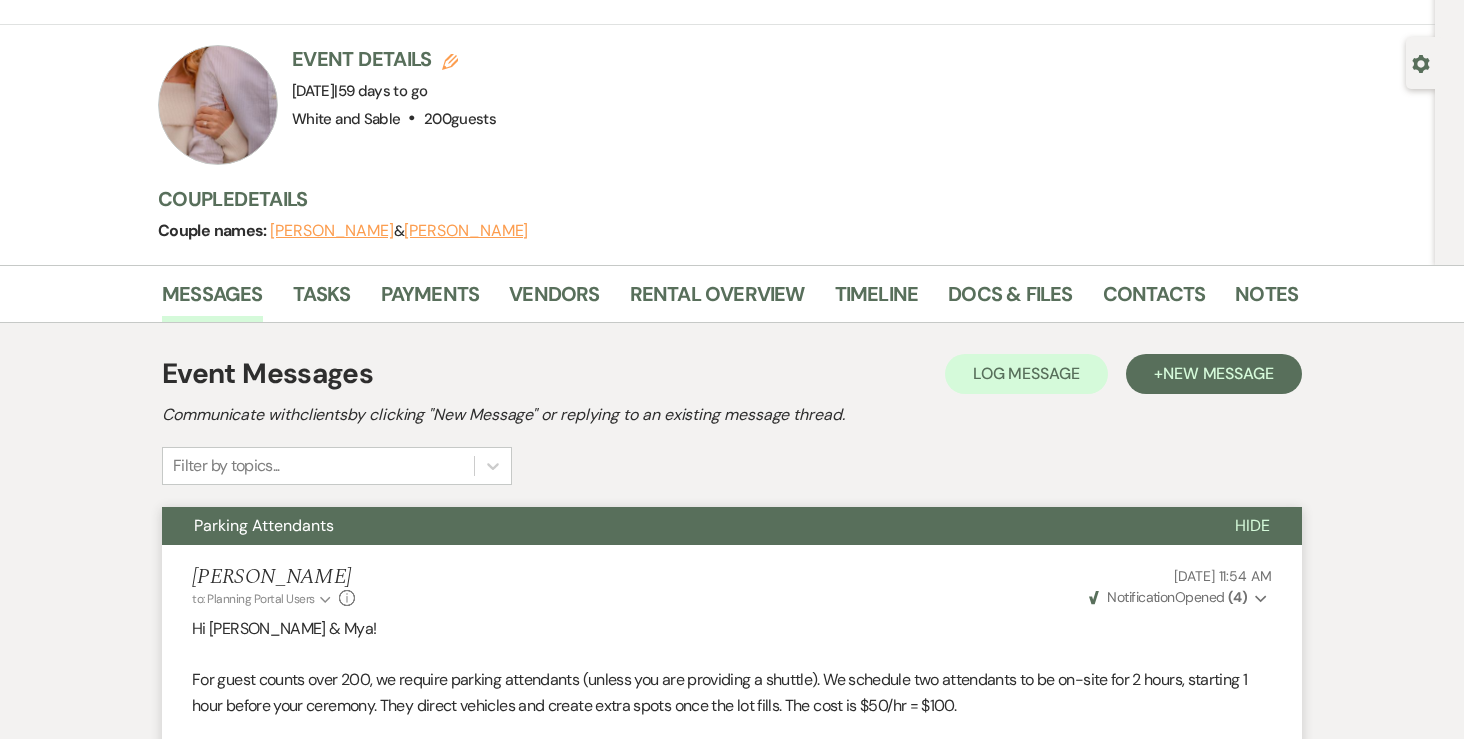 scroll, scrollTop: 0, scrollLeft: 0, axis: both 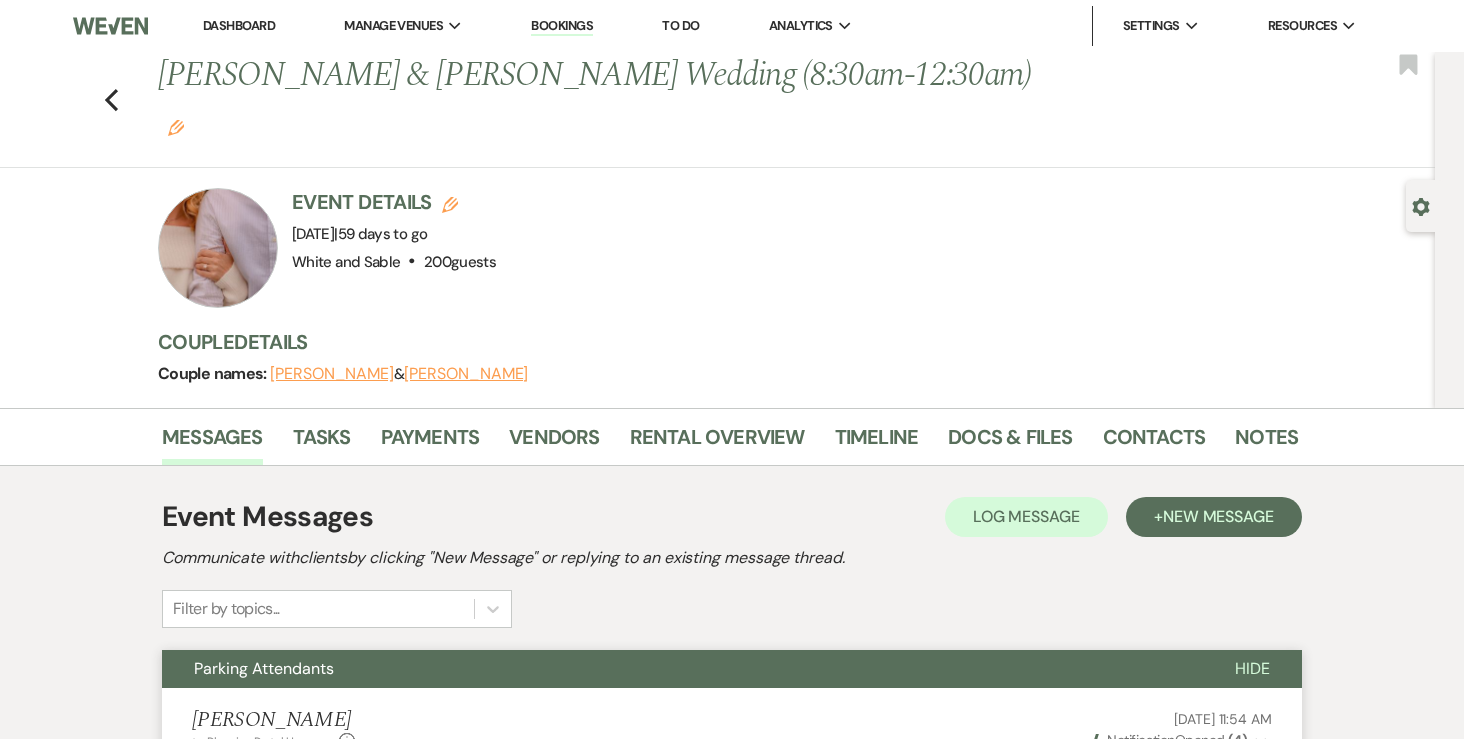 click on "Dashboard" at bounding box center (239, 26) 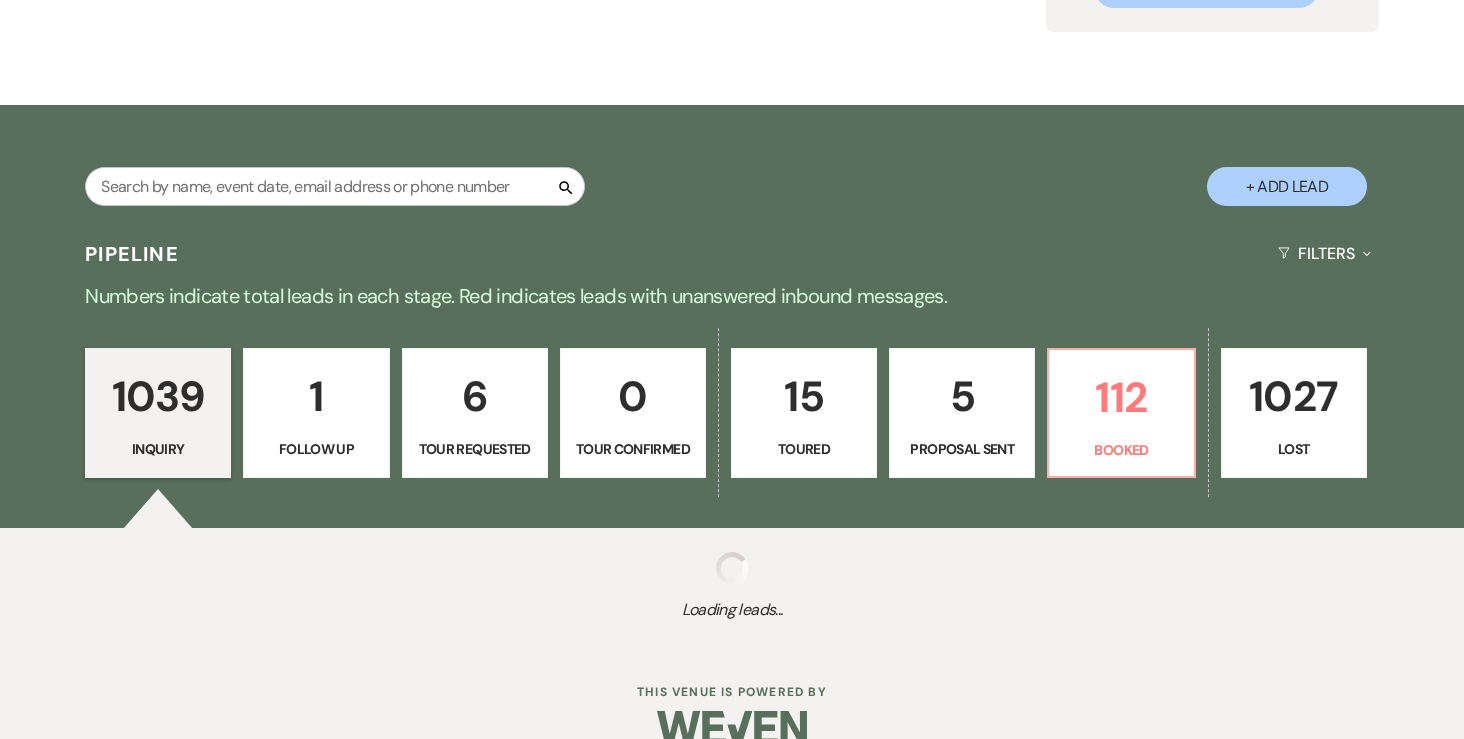 scroll, scrollTop: 248, scrollLeft: 0, axis: vertical 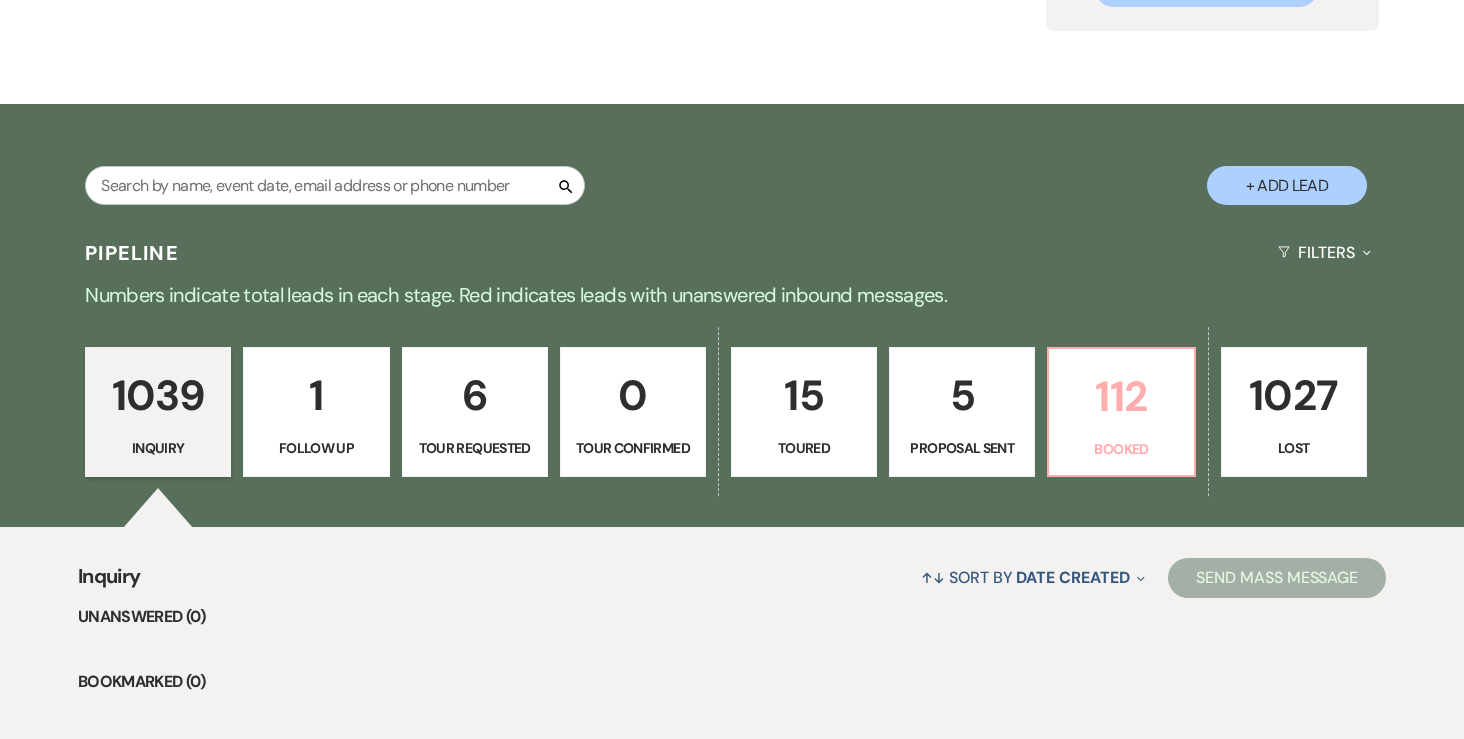 click on "112" at bounding box center [1121, 396] 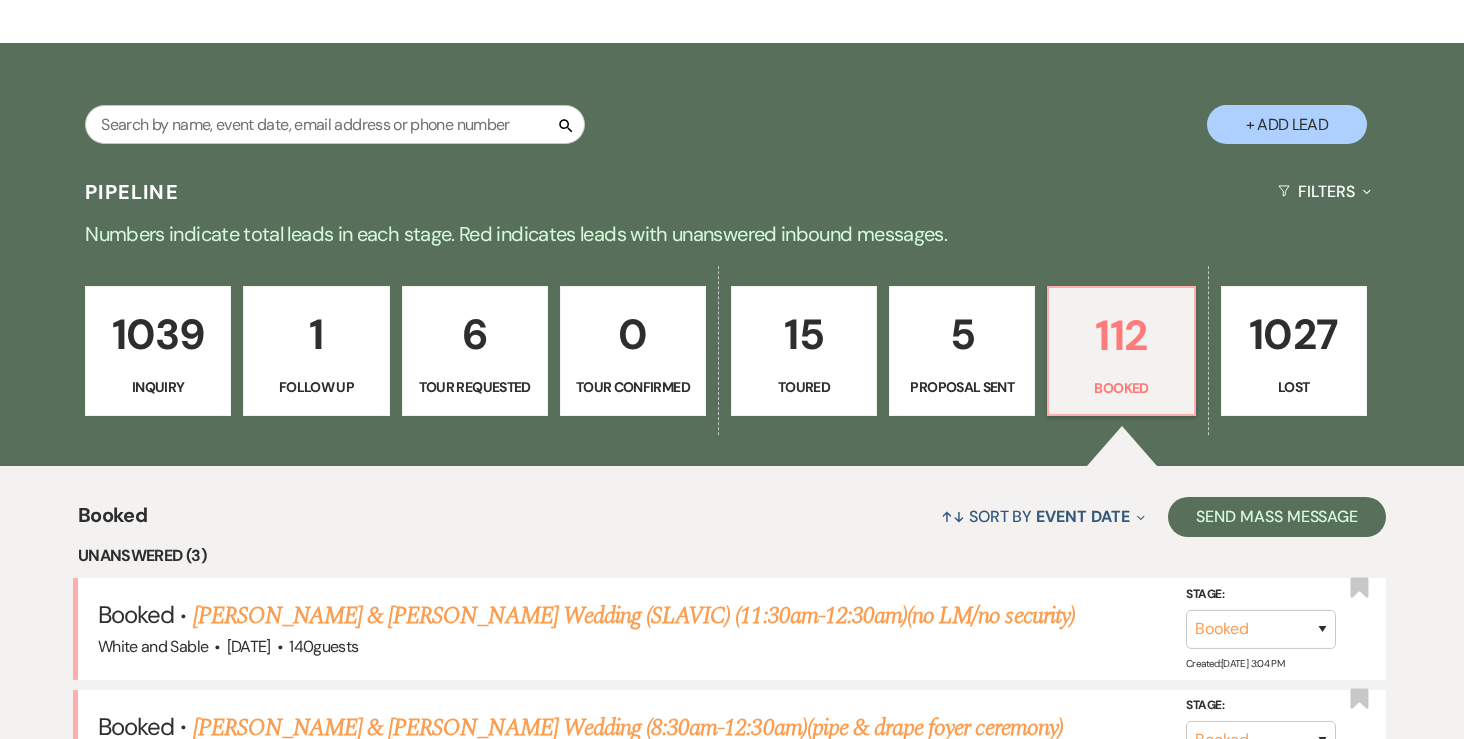scroll, scrollTop: 310, scrollLeft: 0, axis: vertical 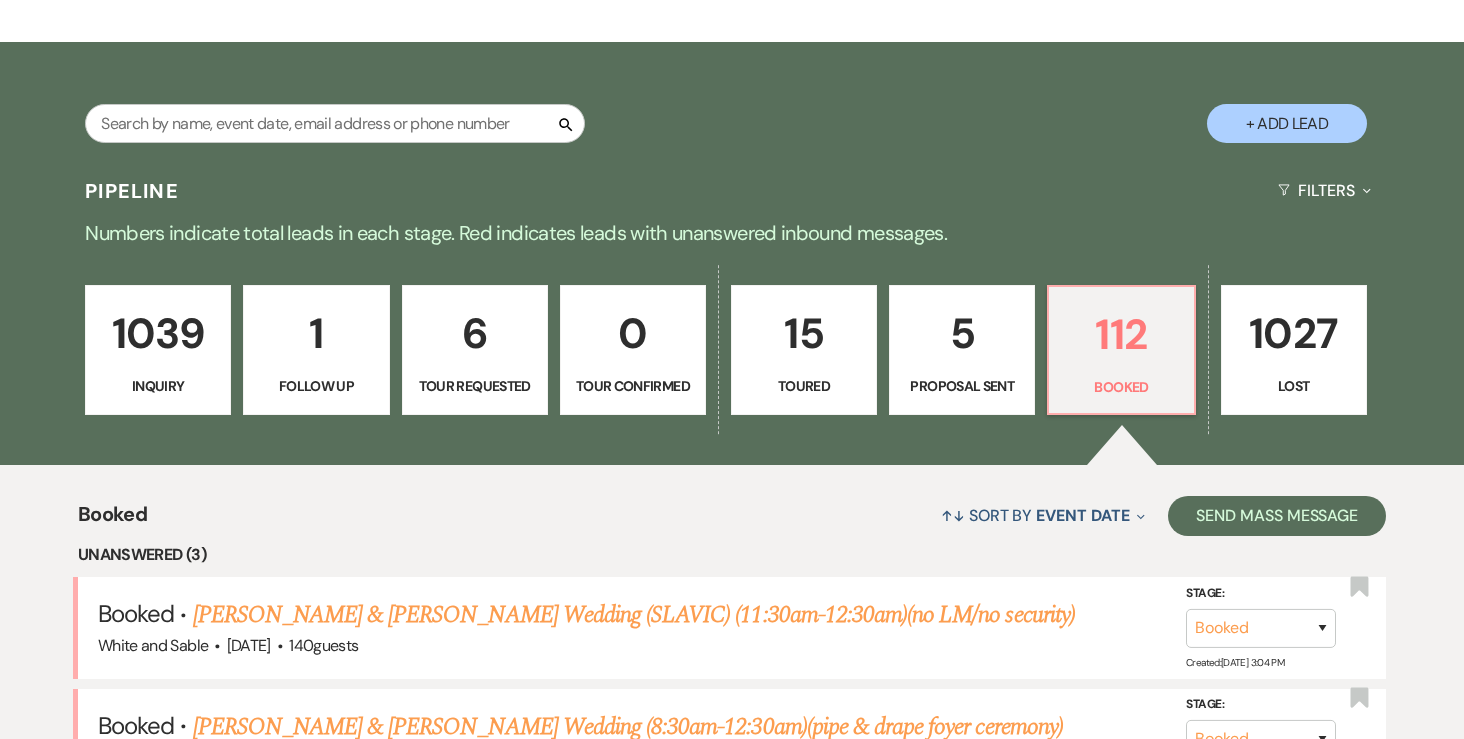 click on "1039" at bounding box center [158, 333] 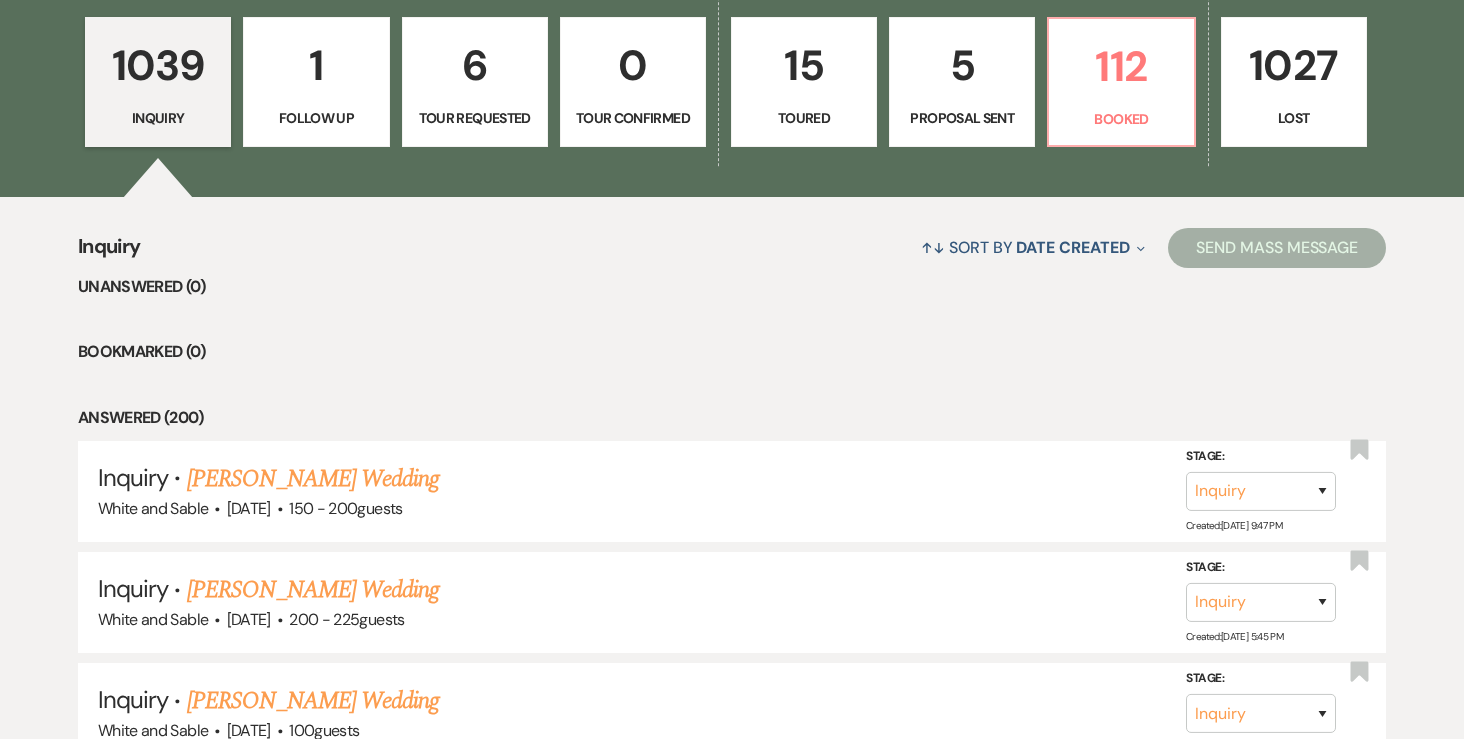 scroll, scrollTop: 480, scrollLeft: 0, axis: vertical 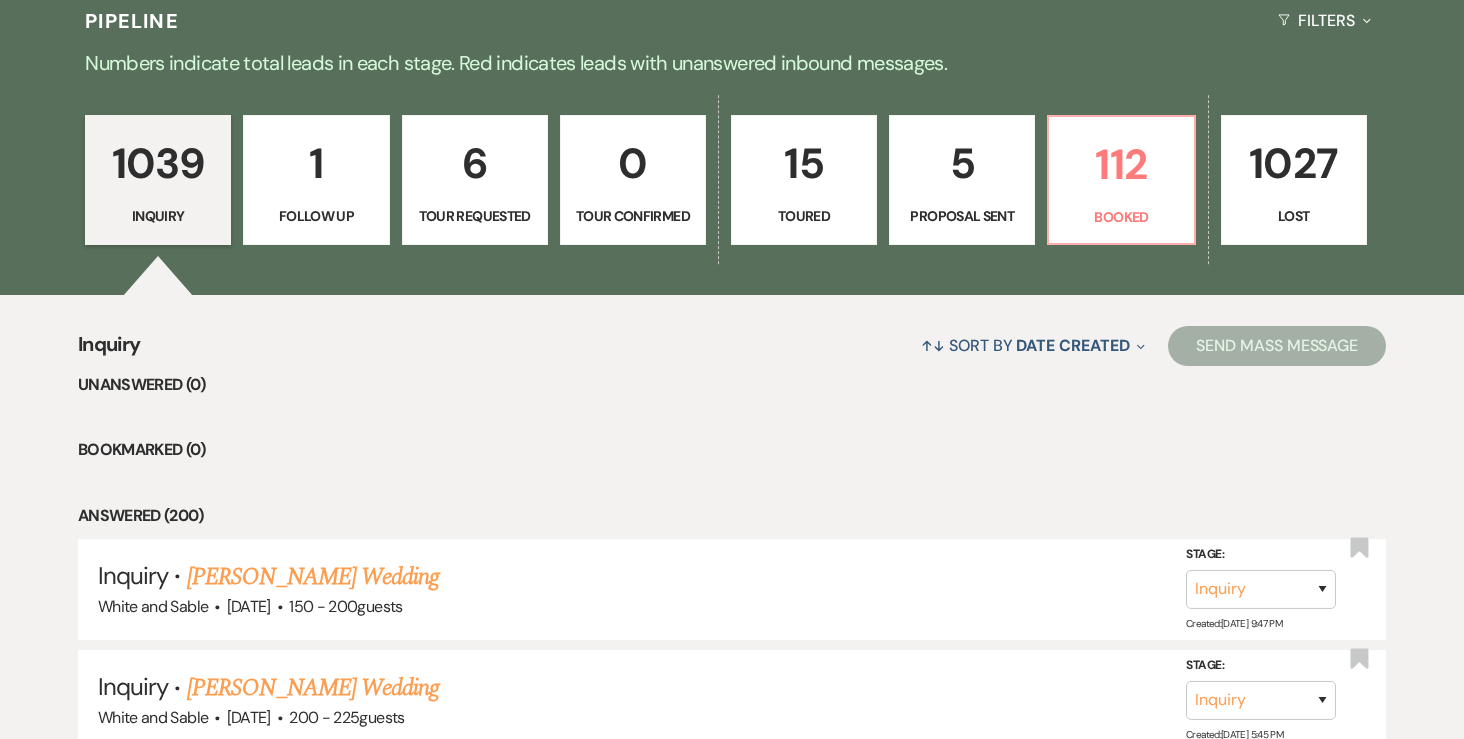 click on "1027" at bounding box center (1294, 163) 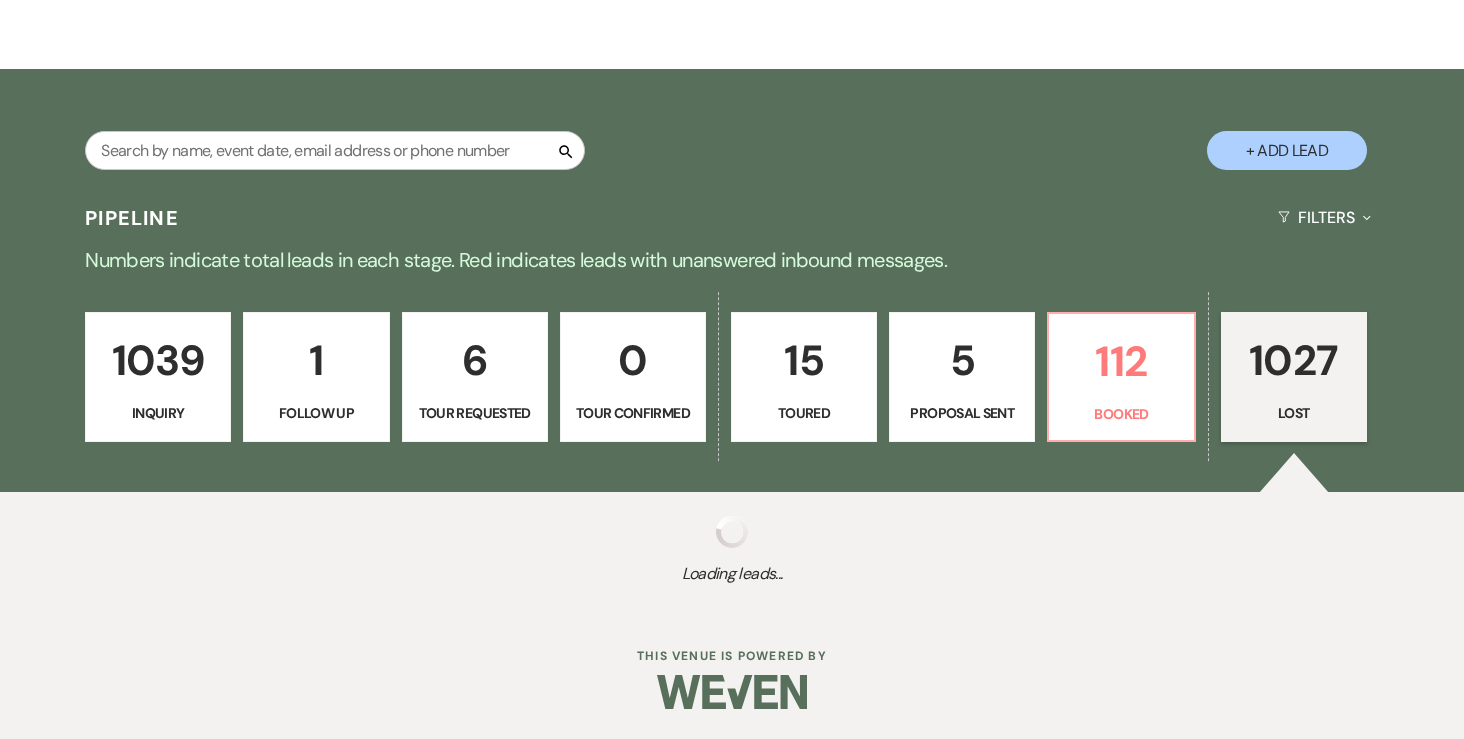 scroll, scrollTop: 282, scrollLeft: 0, axis: vertical 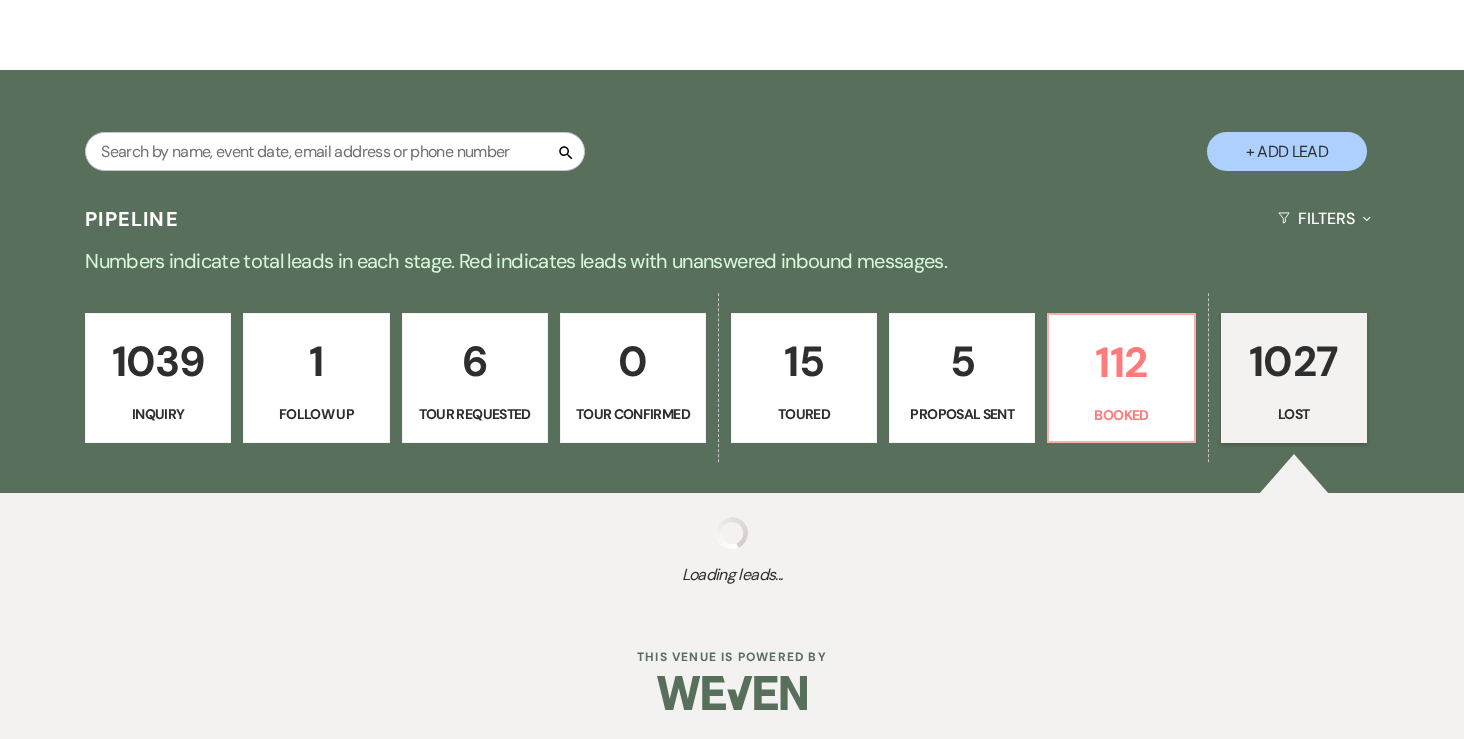 select on "8" 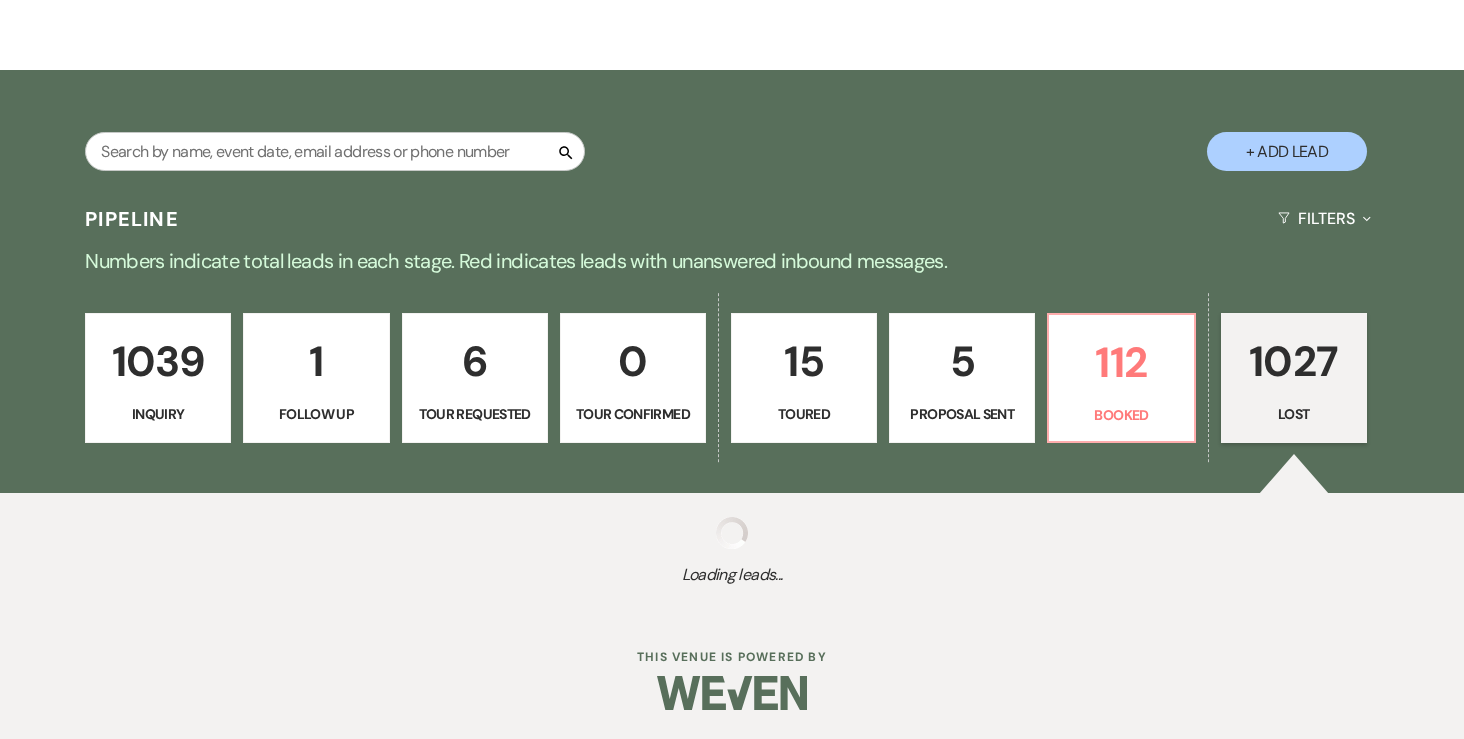 select on "8" 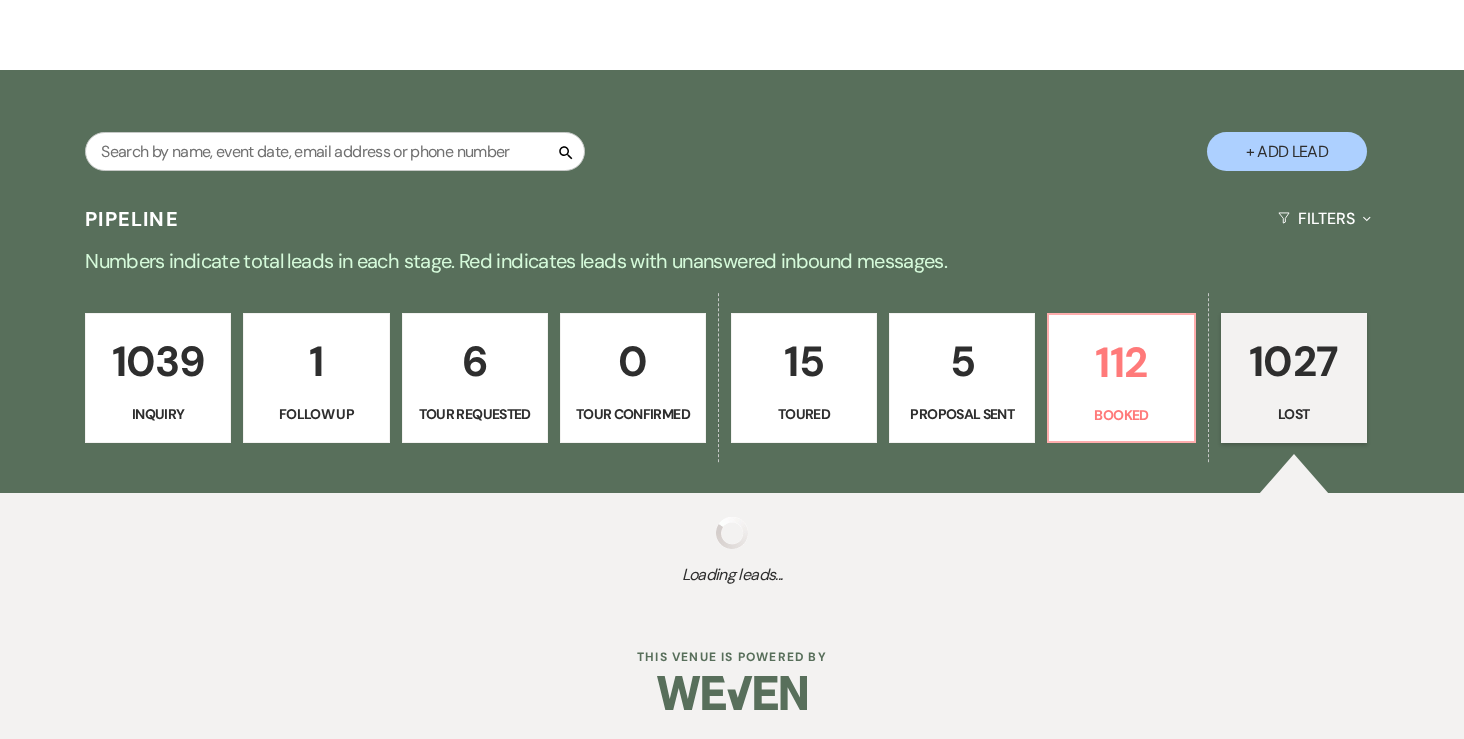 select on "8" 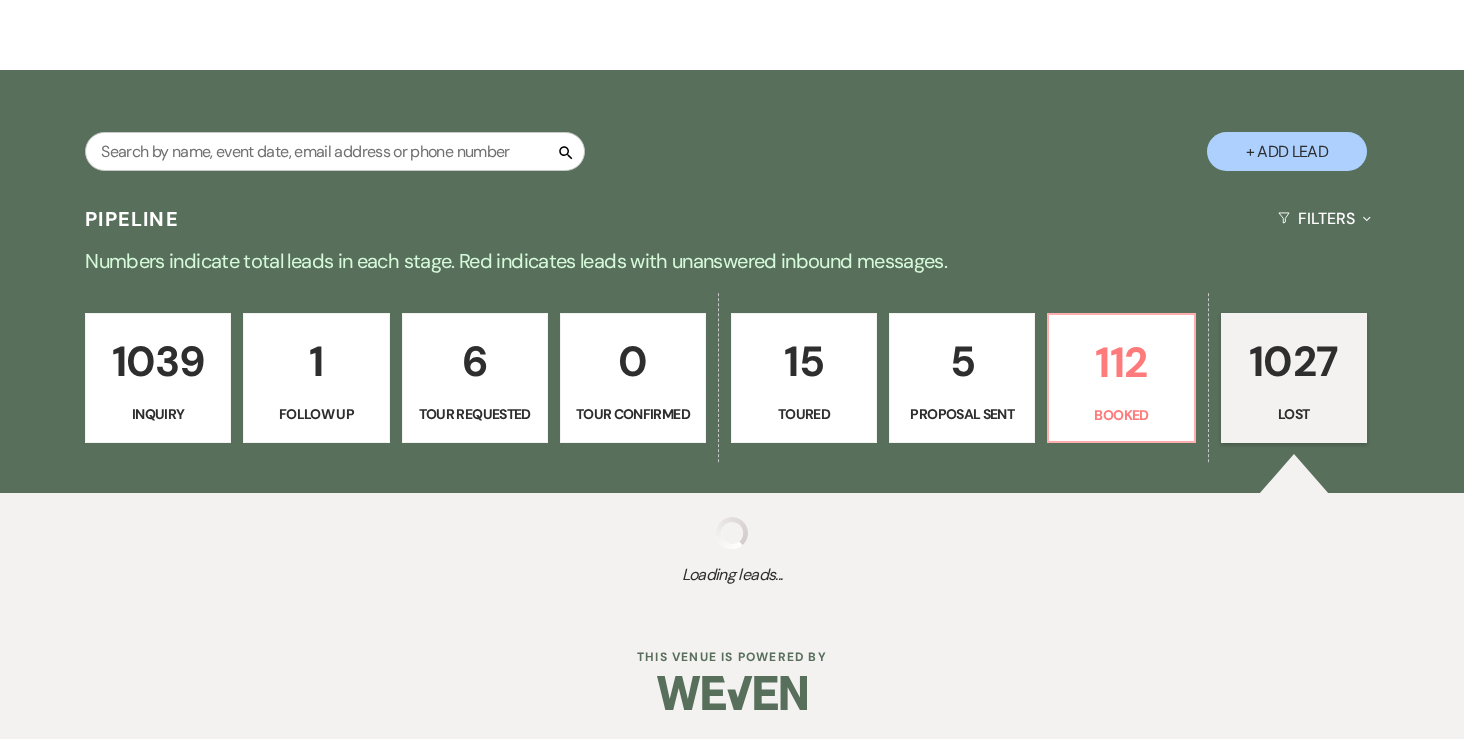 select on "1" 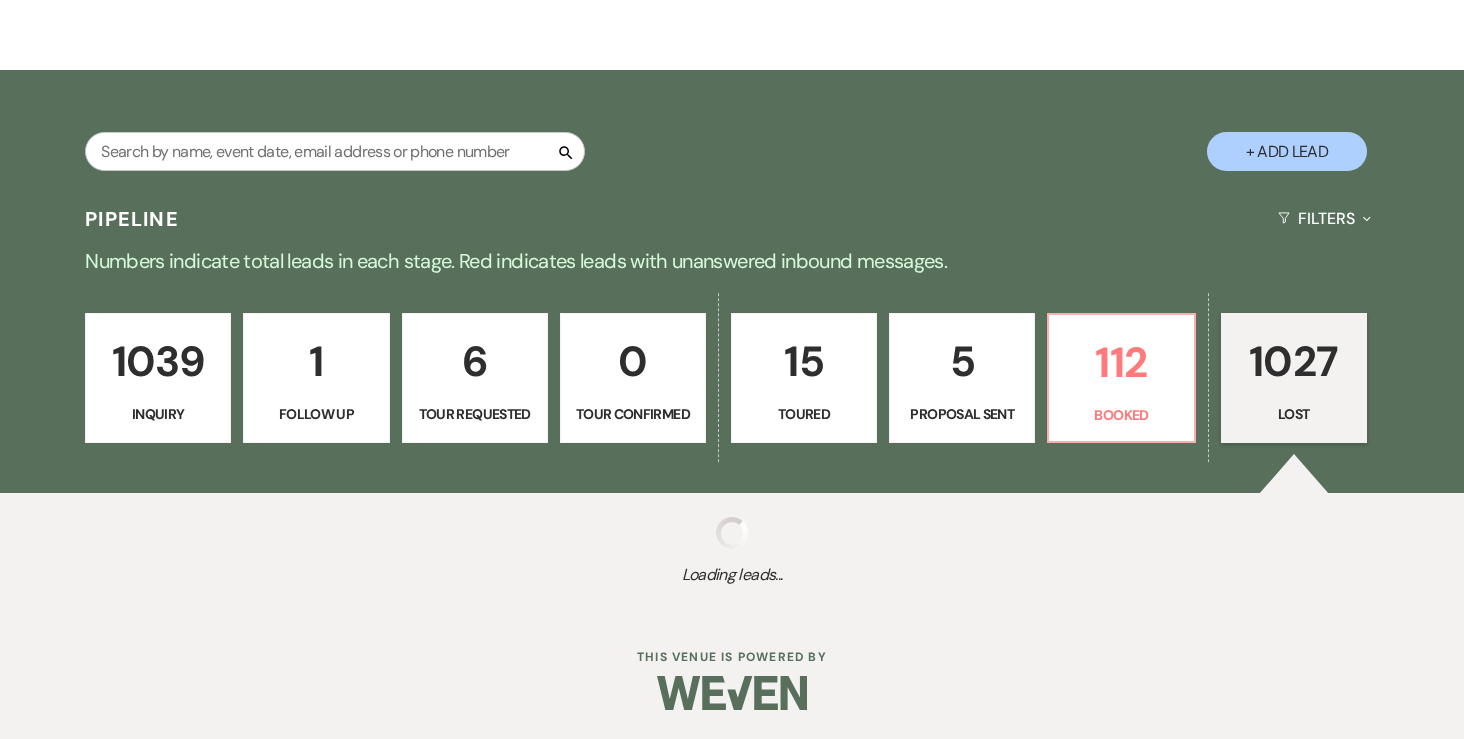 select on "8" 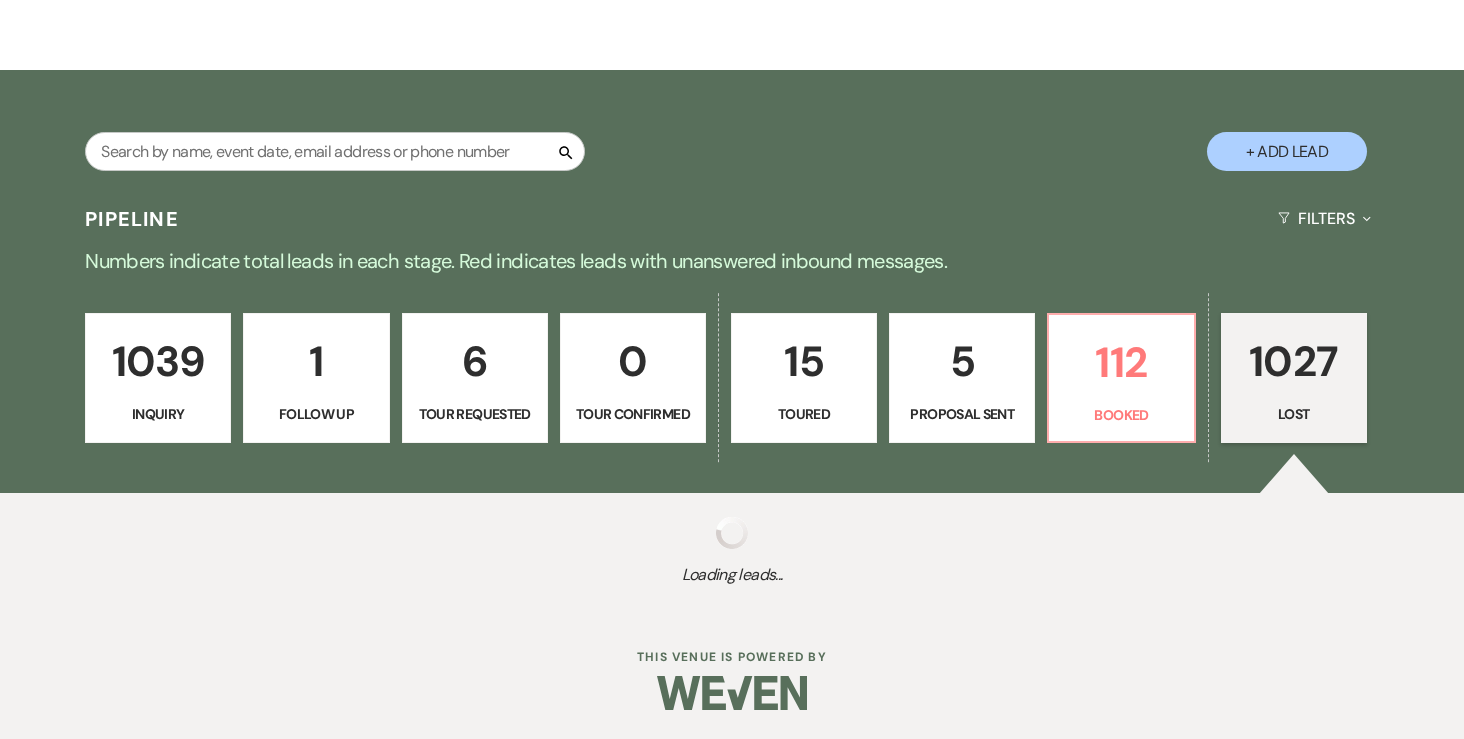 select on "6" 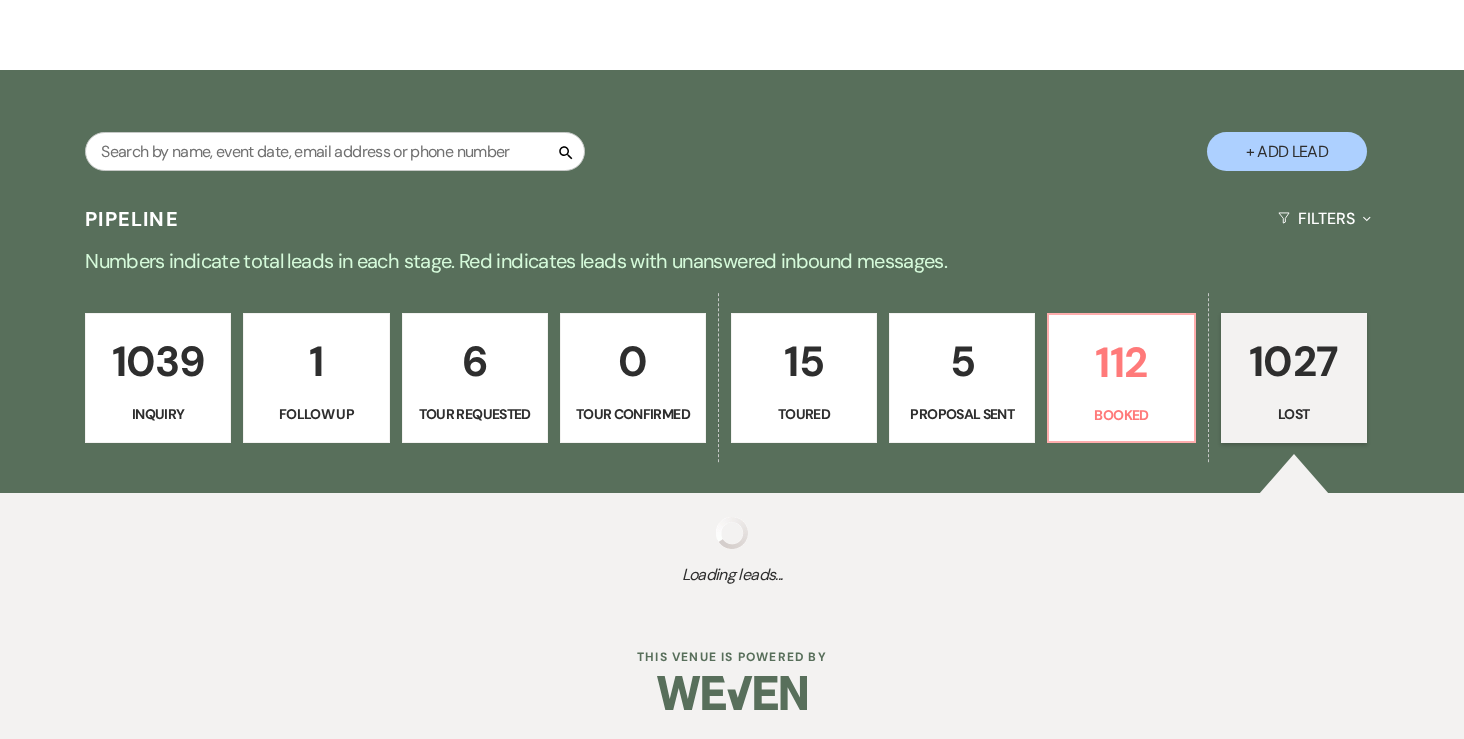 select on "8" 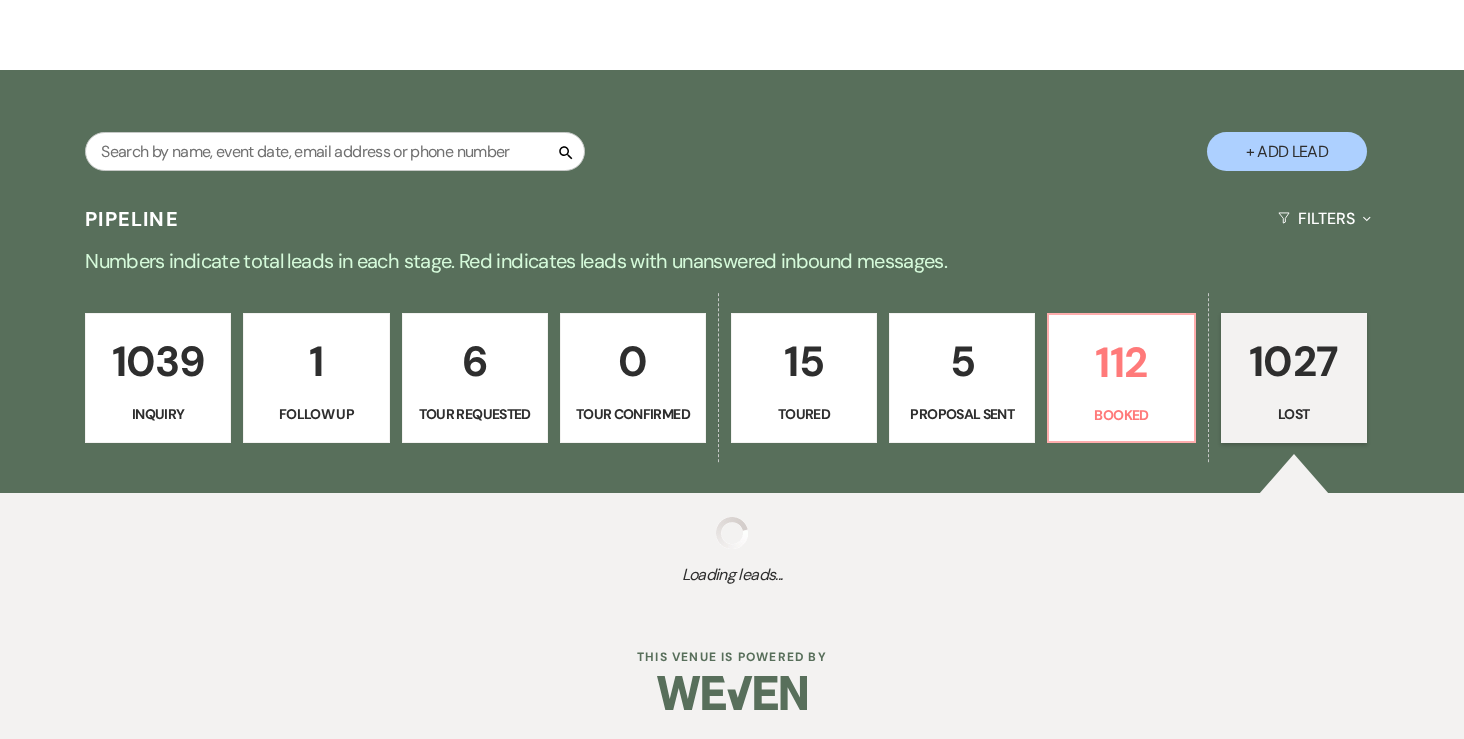 select on "7" 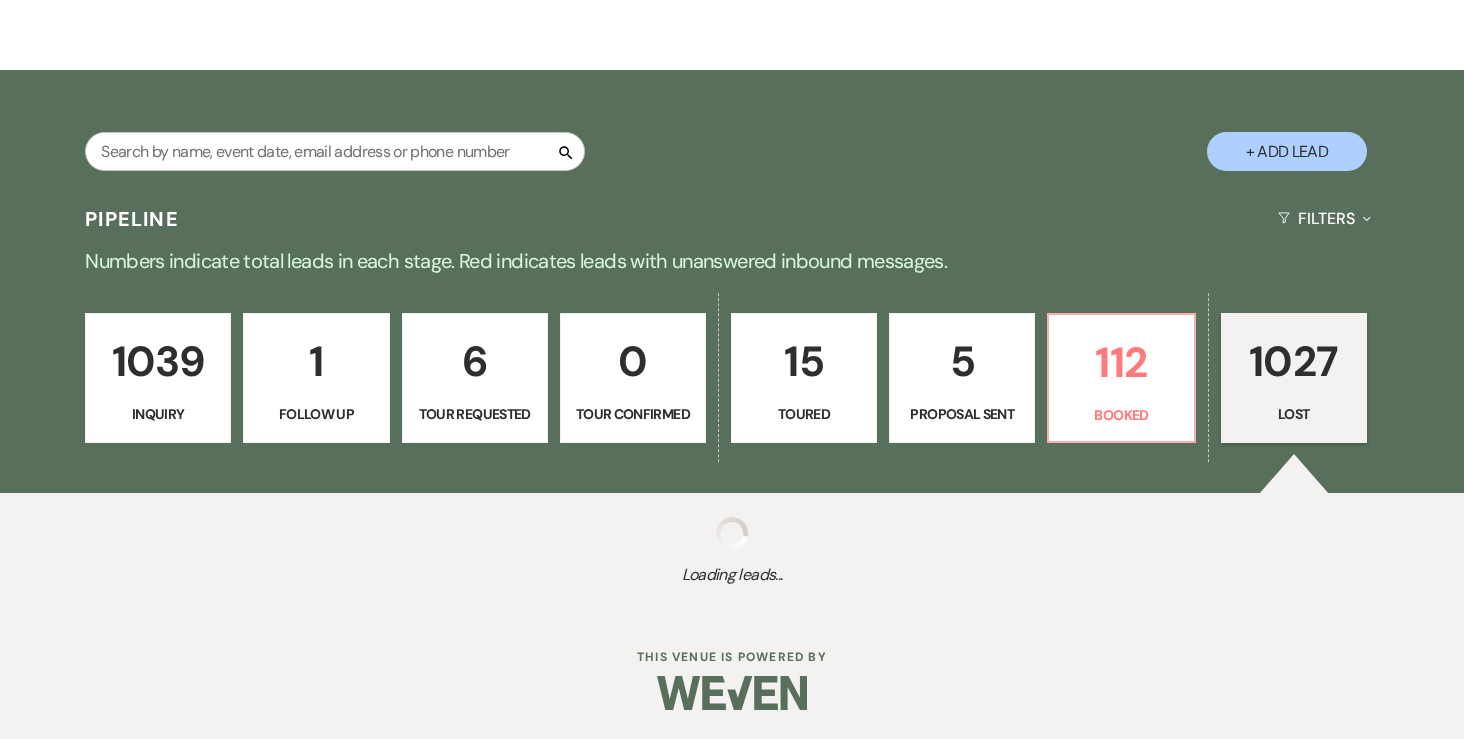 select on "8" 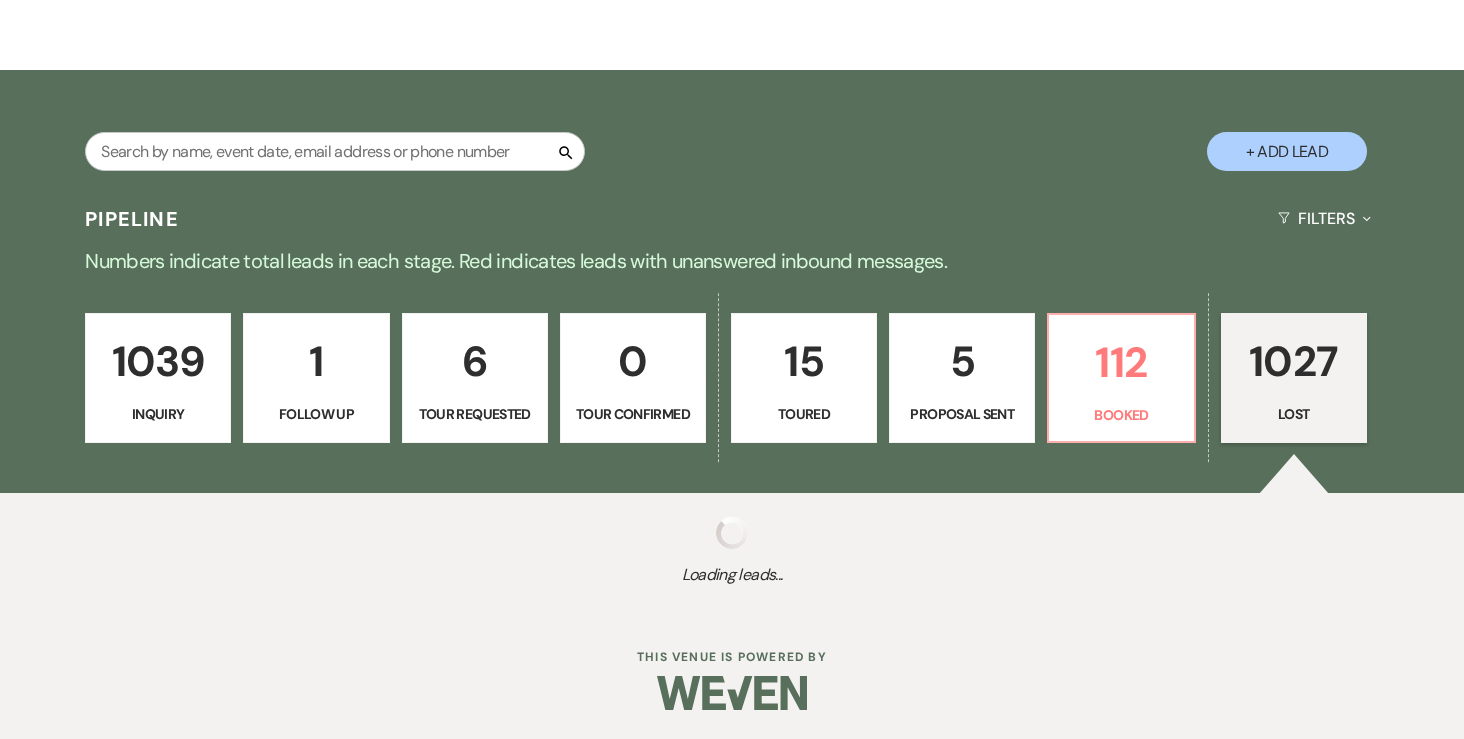 select on "5" 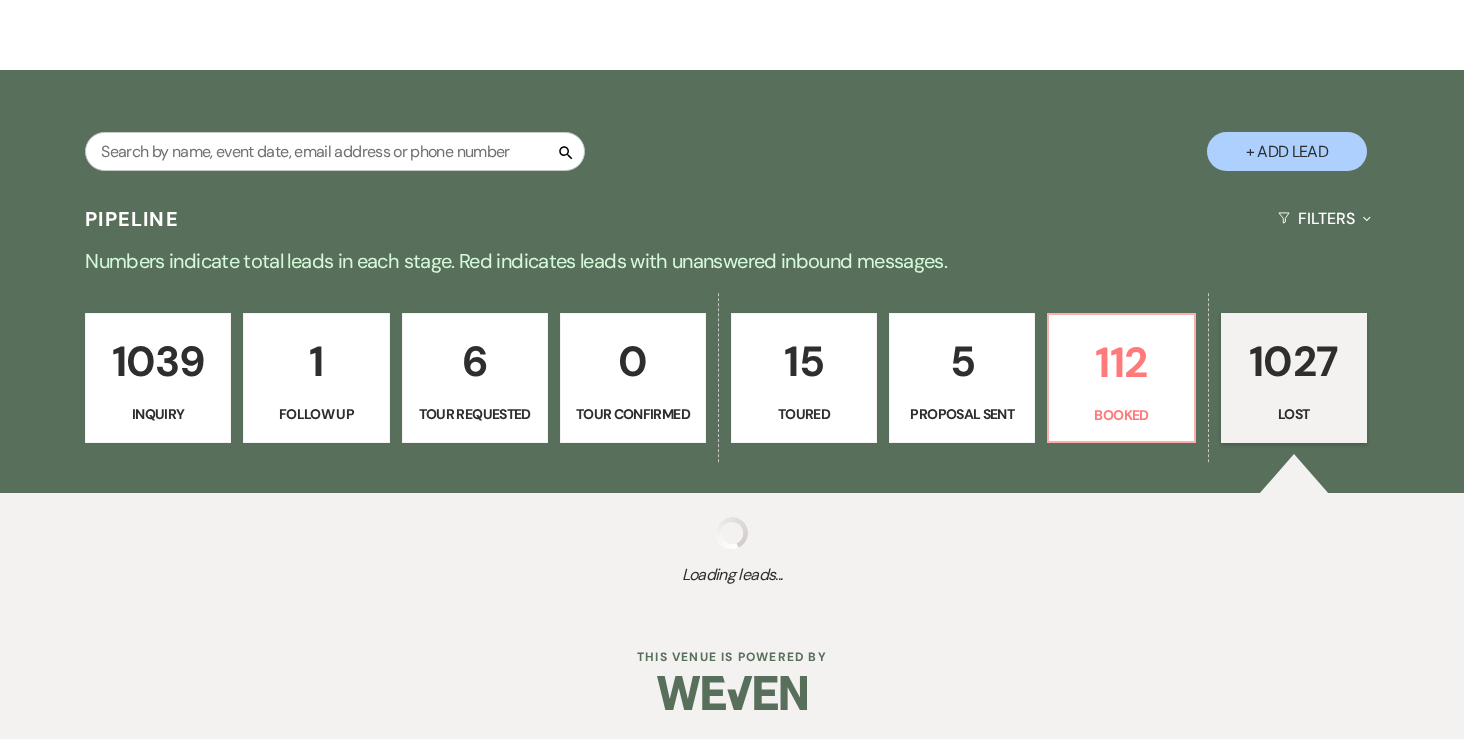 select on "8" 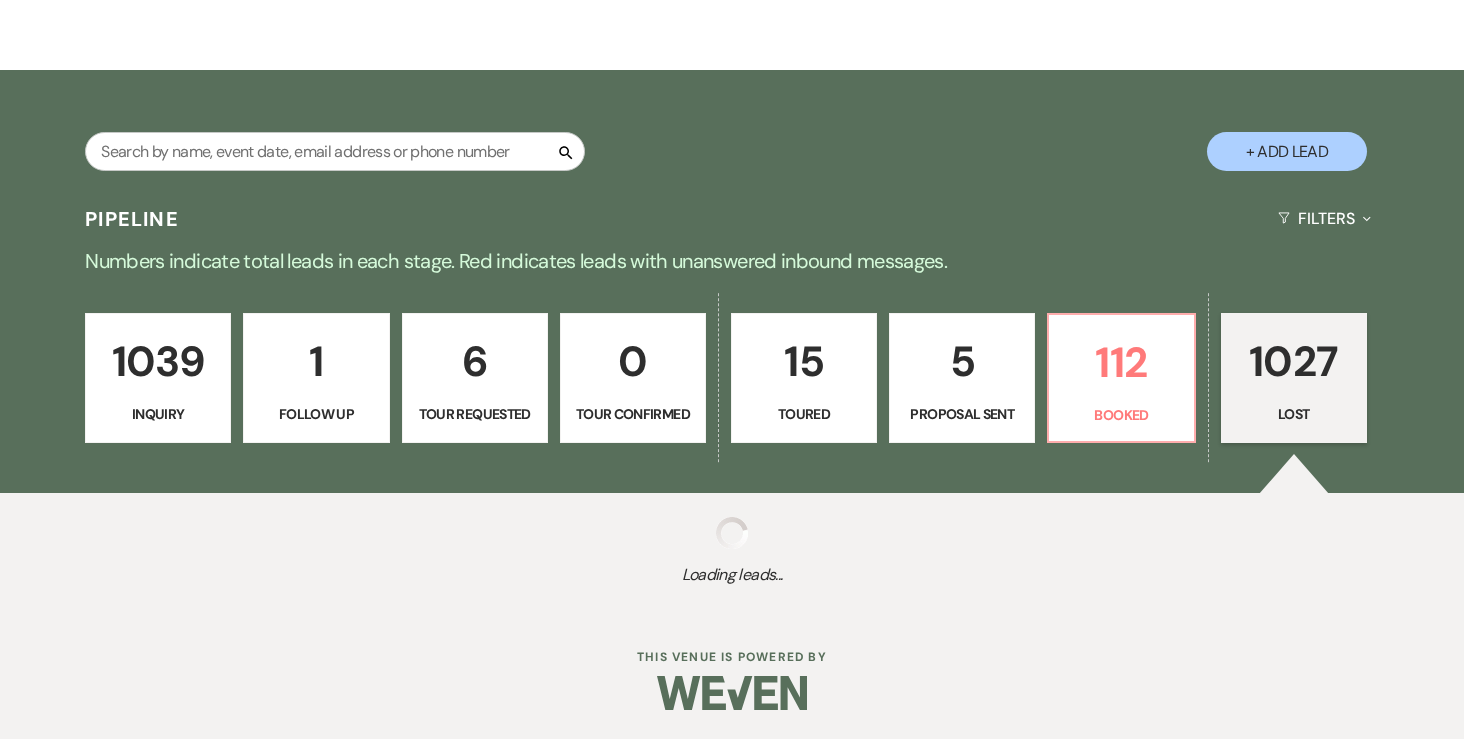 select on "7" 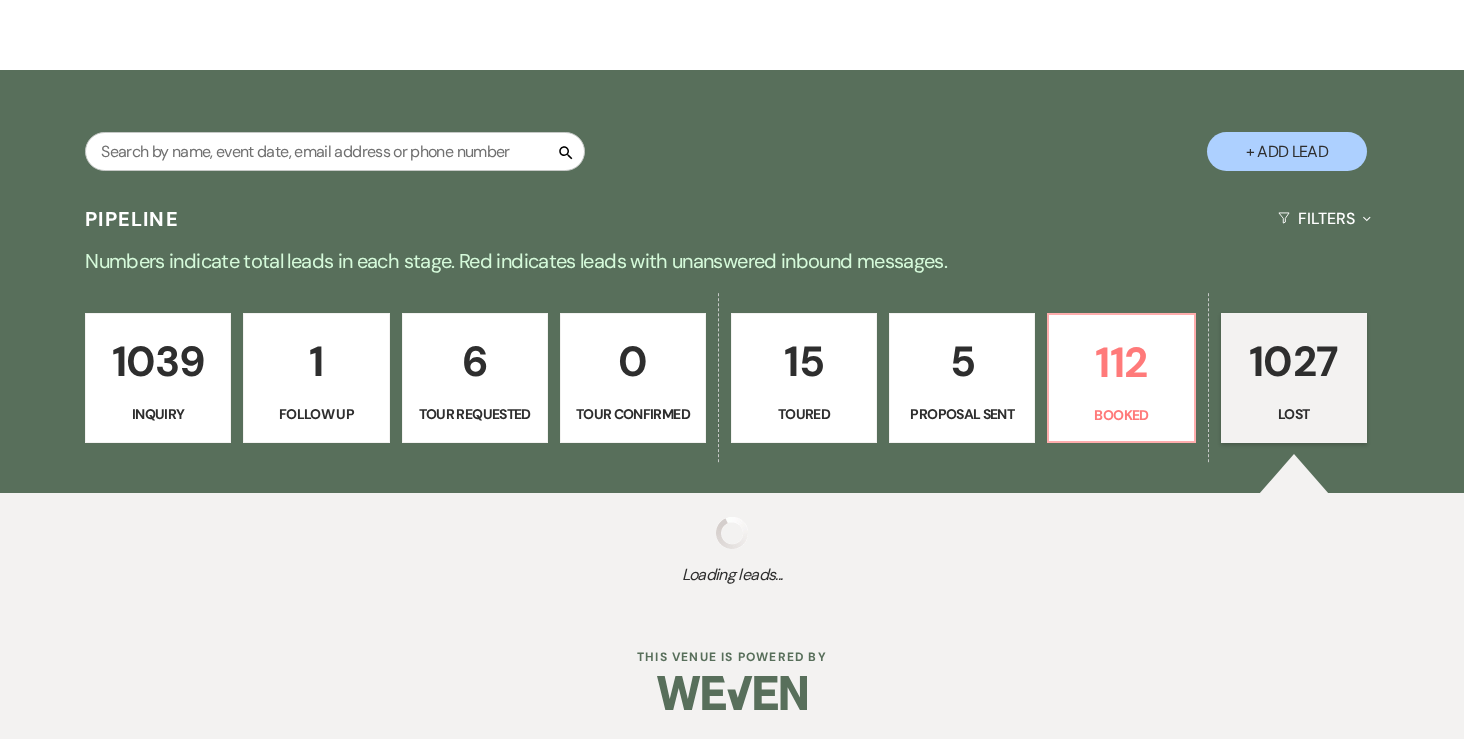 select on "8" 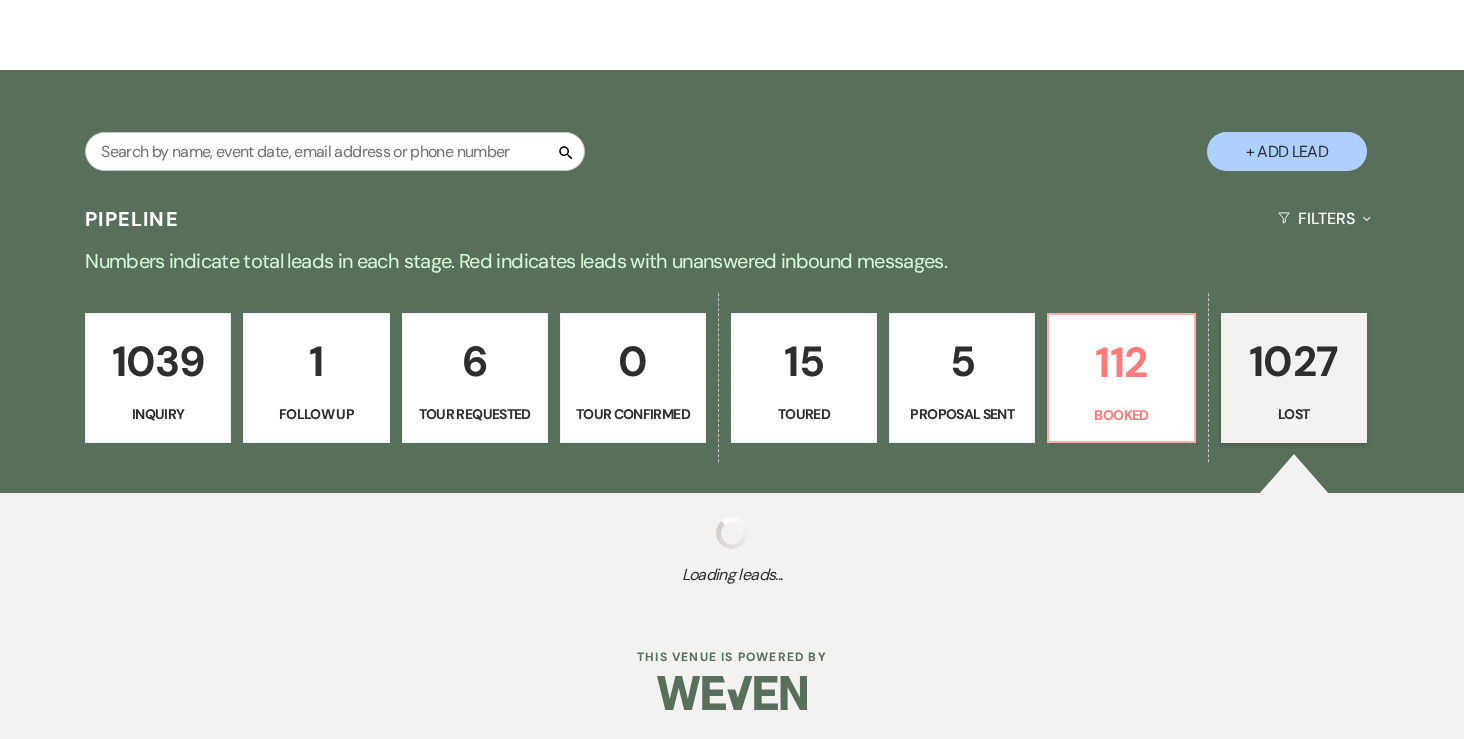 select on "6" 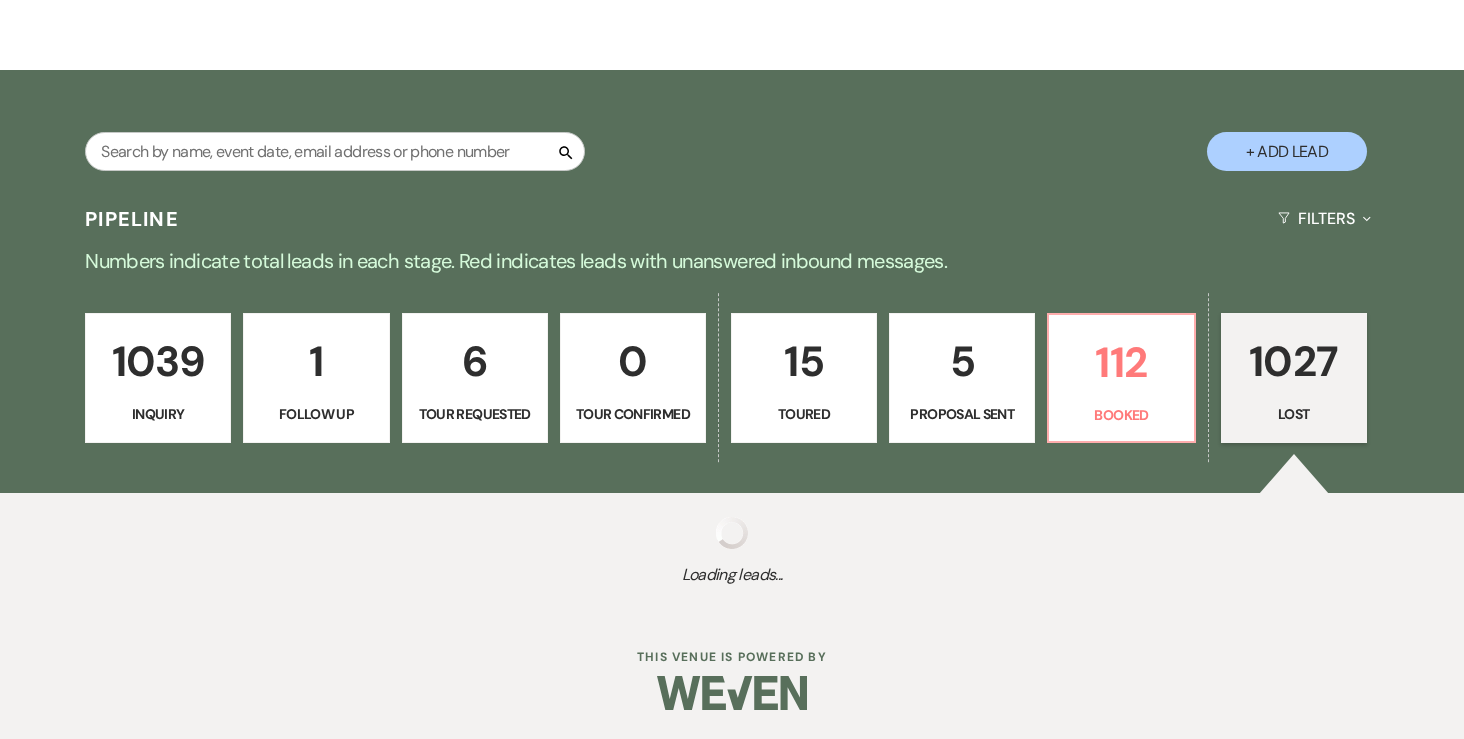 select on "8" 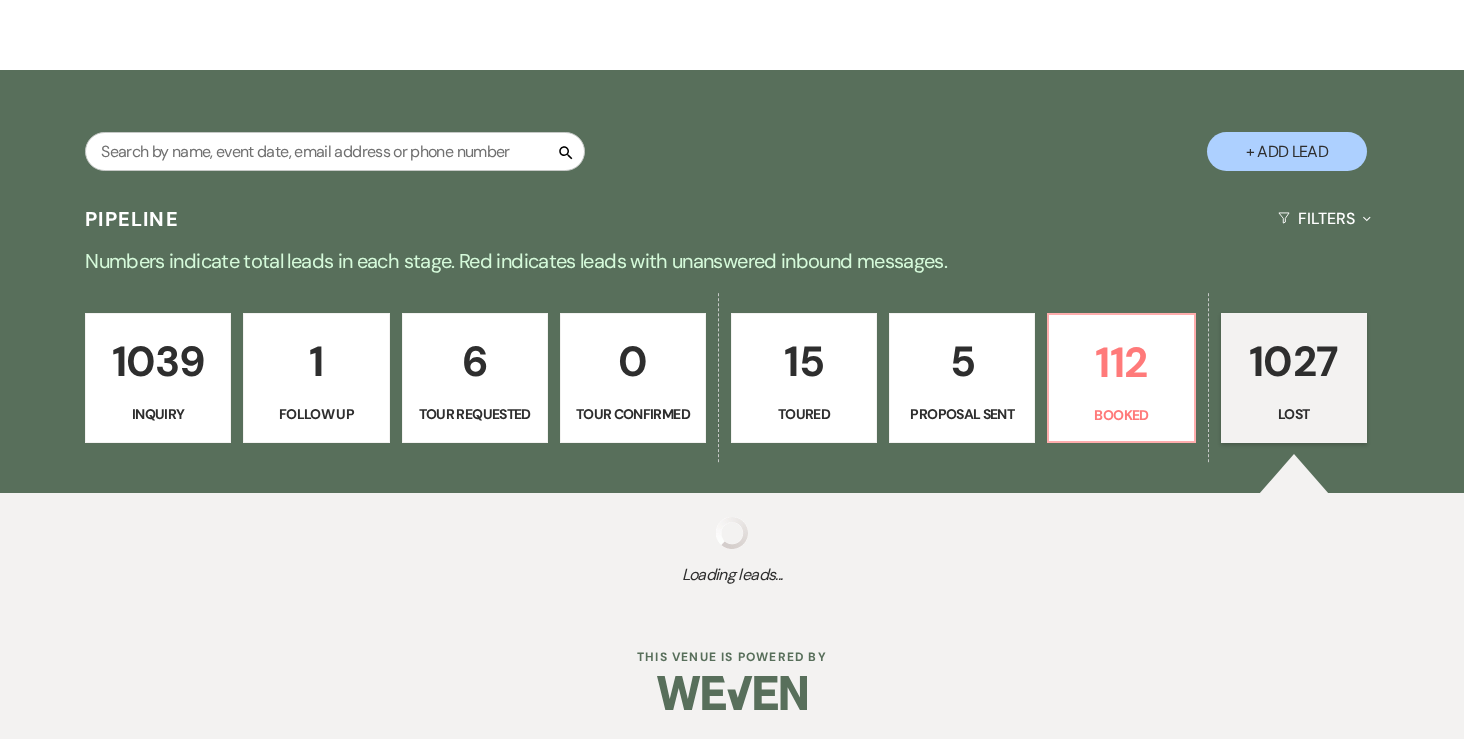 select on "6" 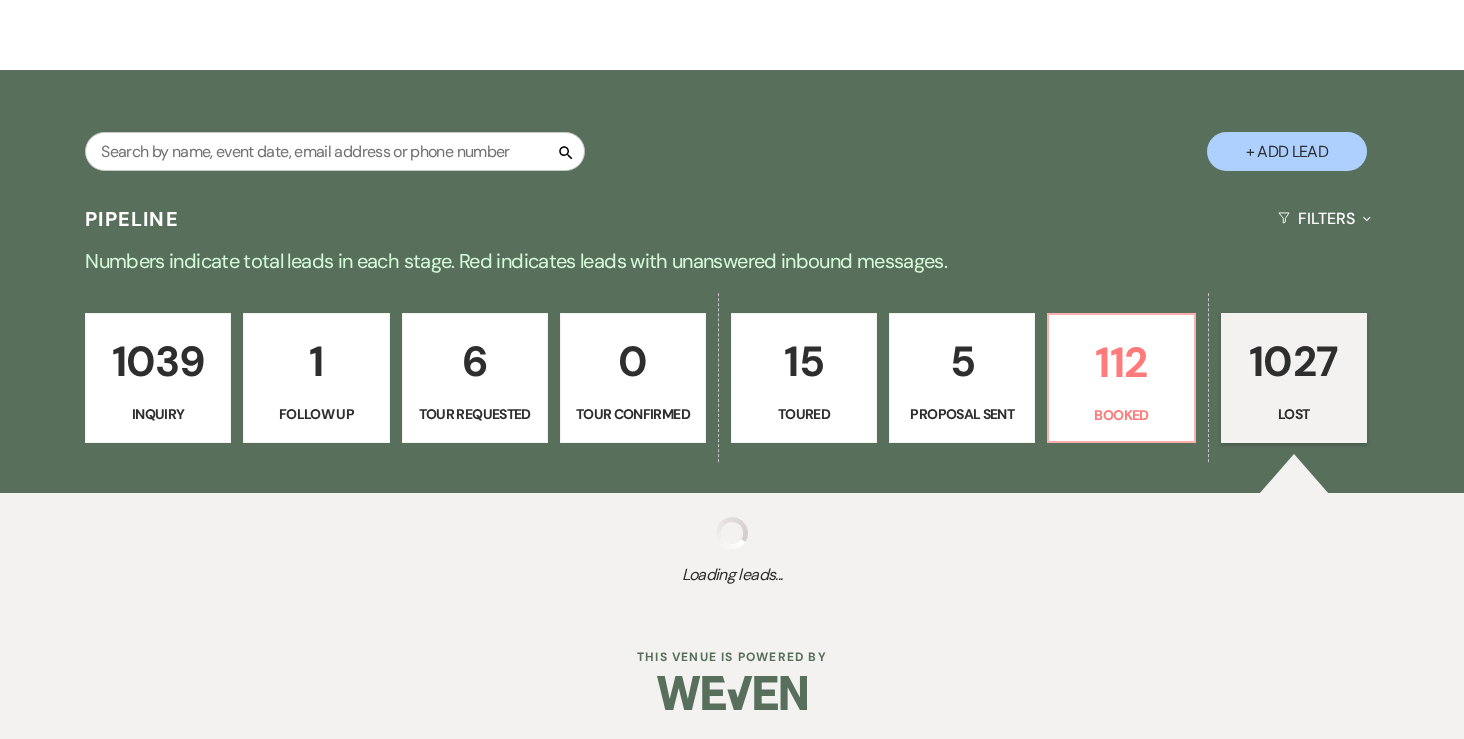 select on "8" 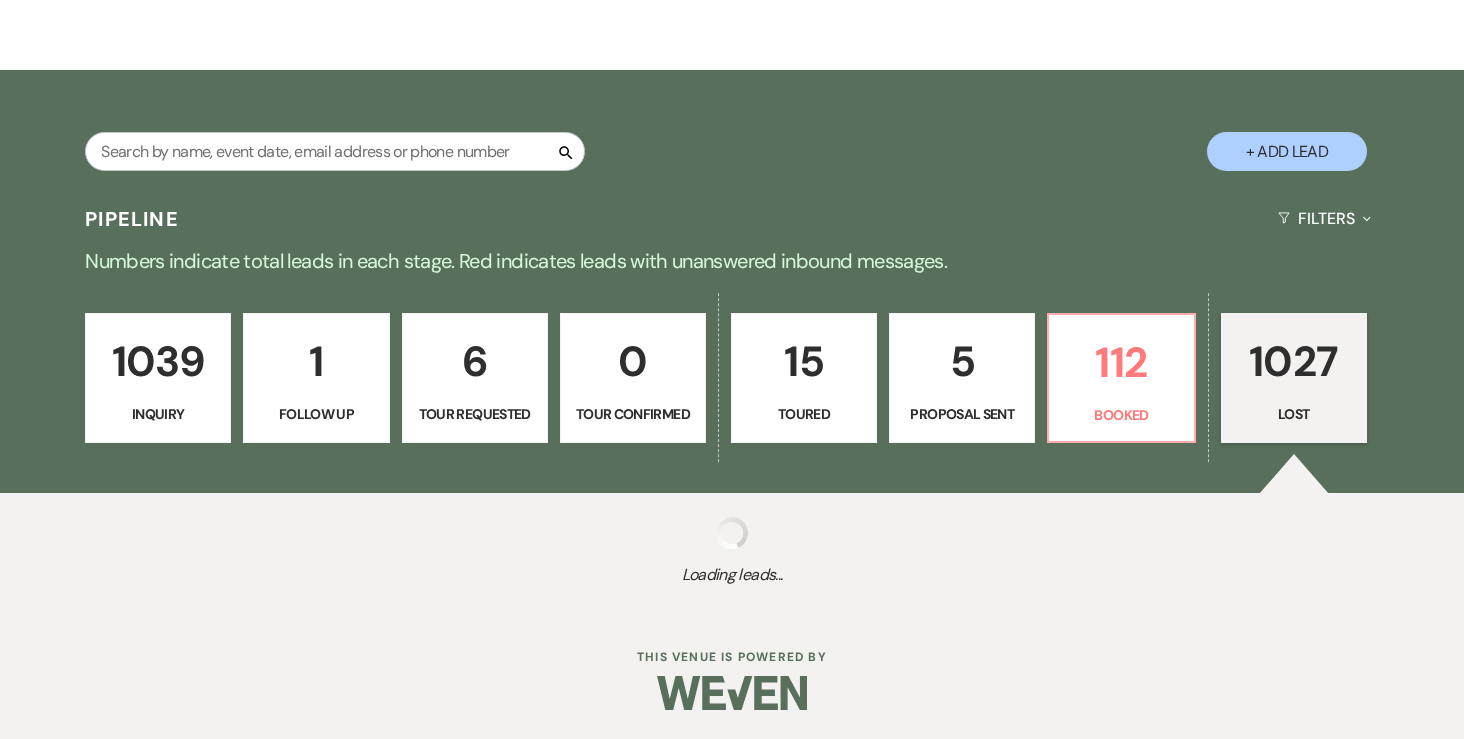 select on "6" 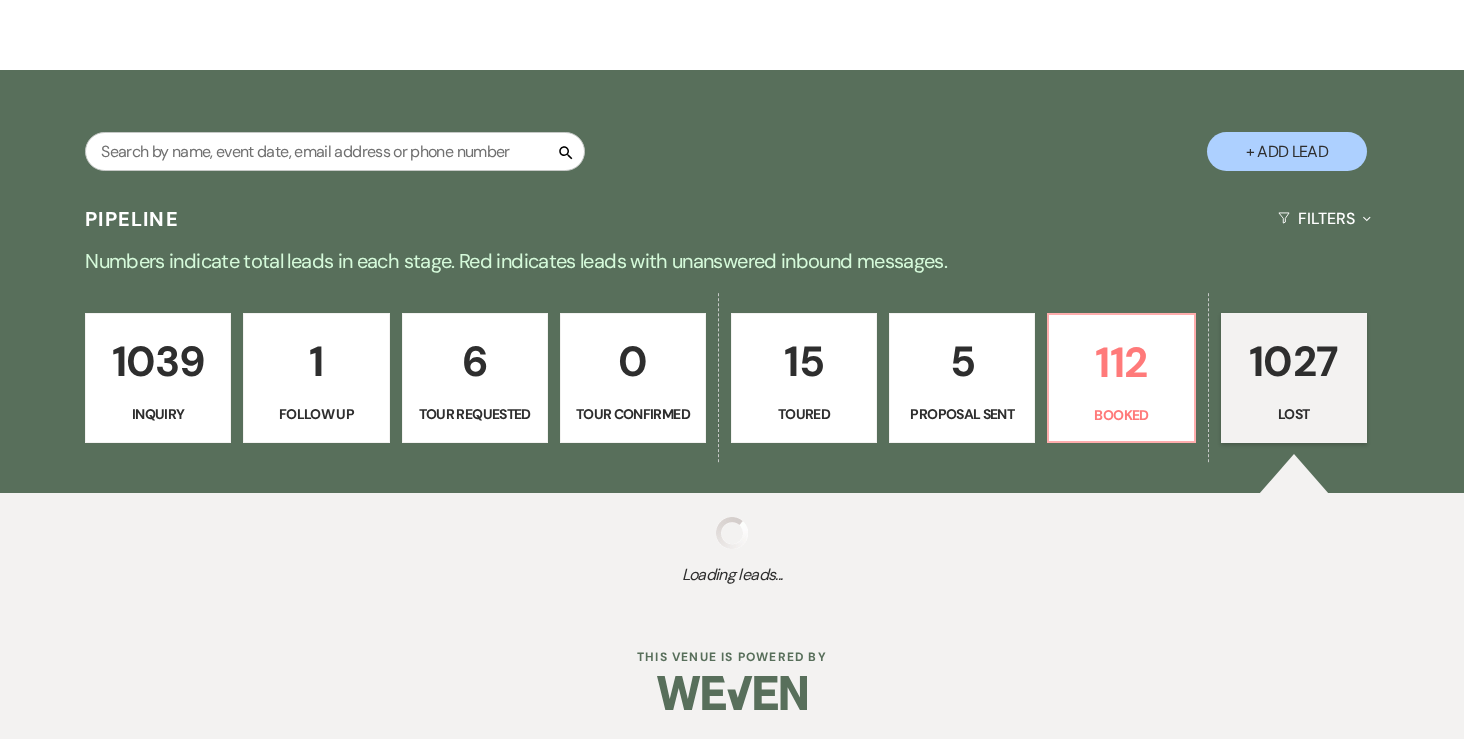 select on "8" 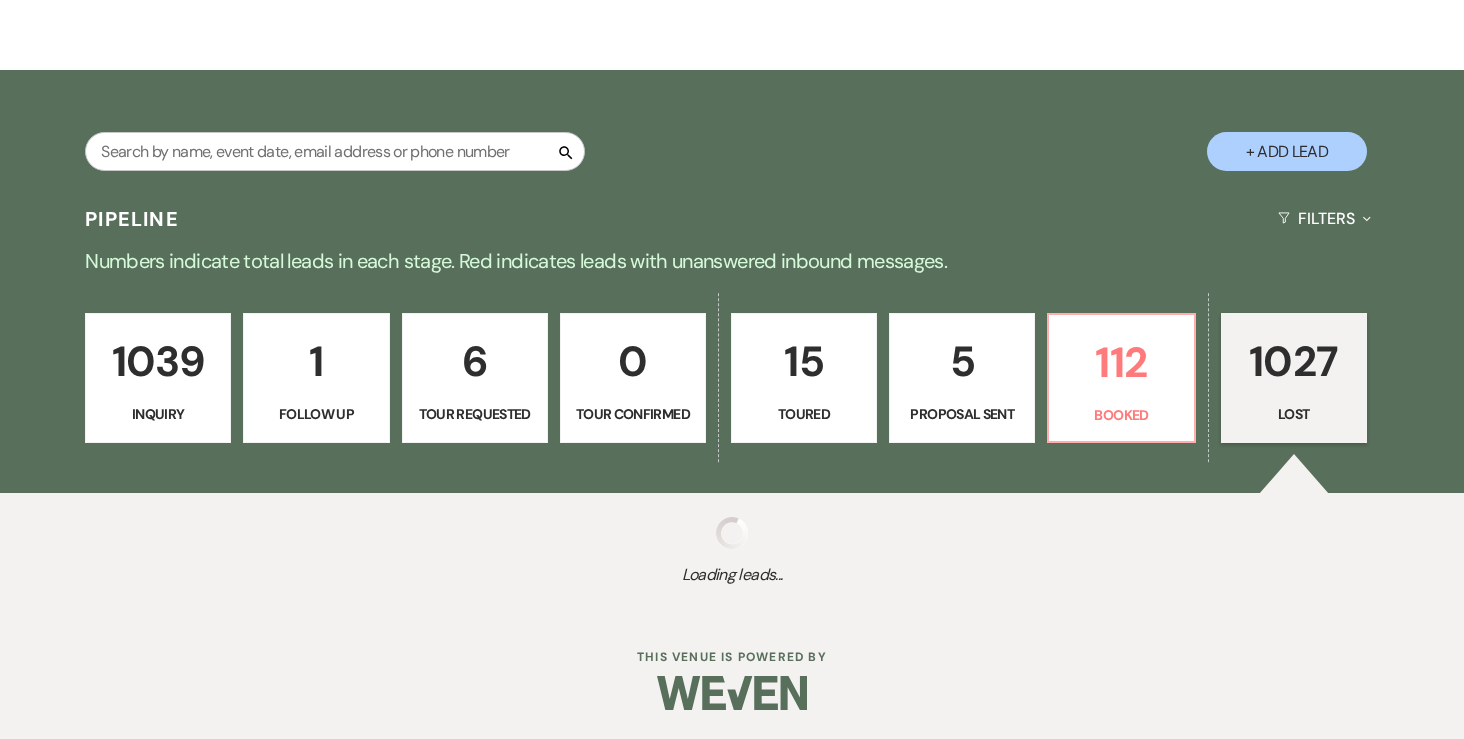 select on "6" 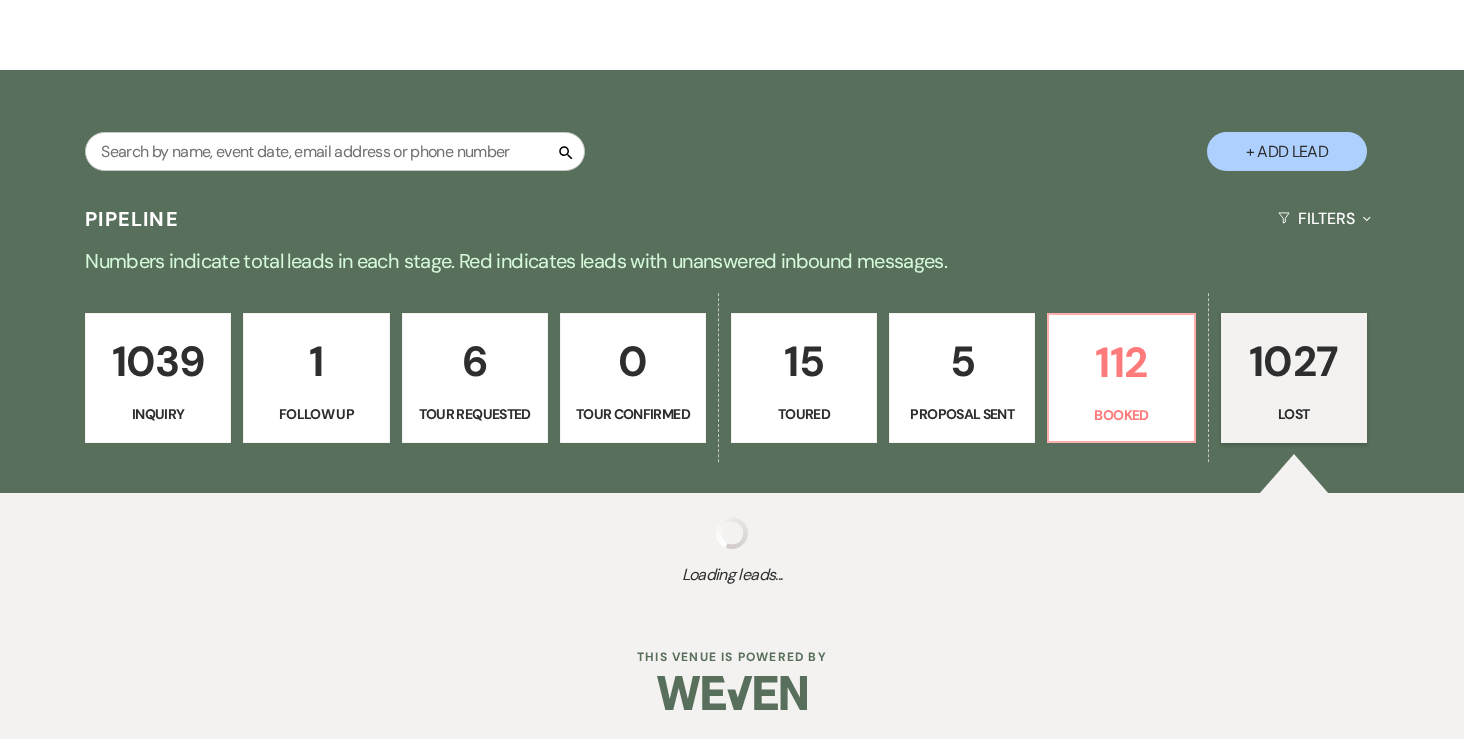 select on "8" 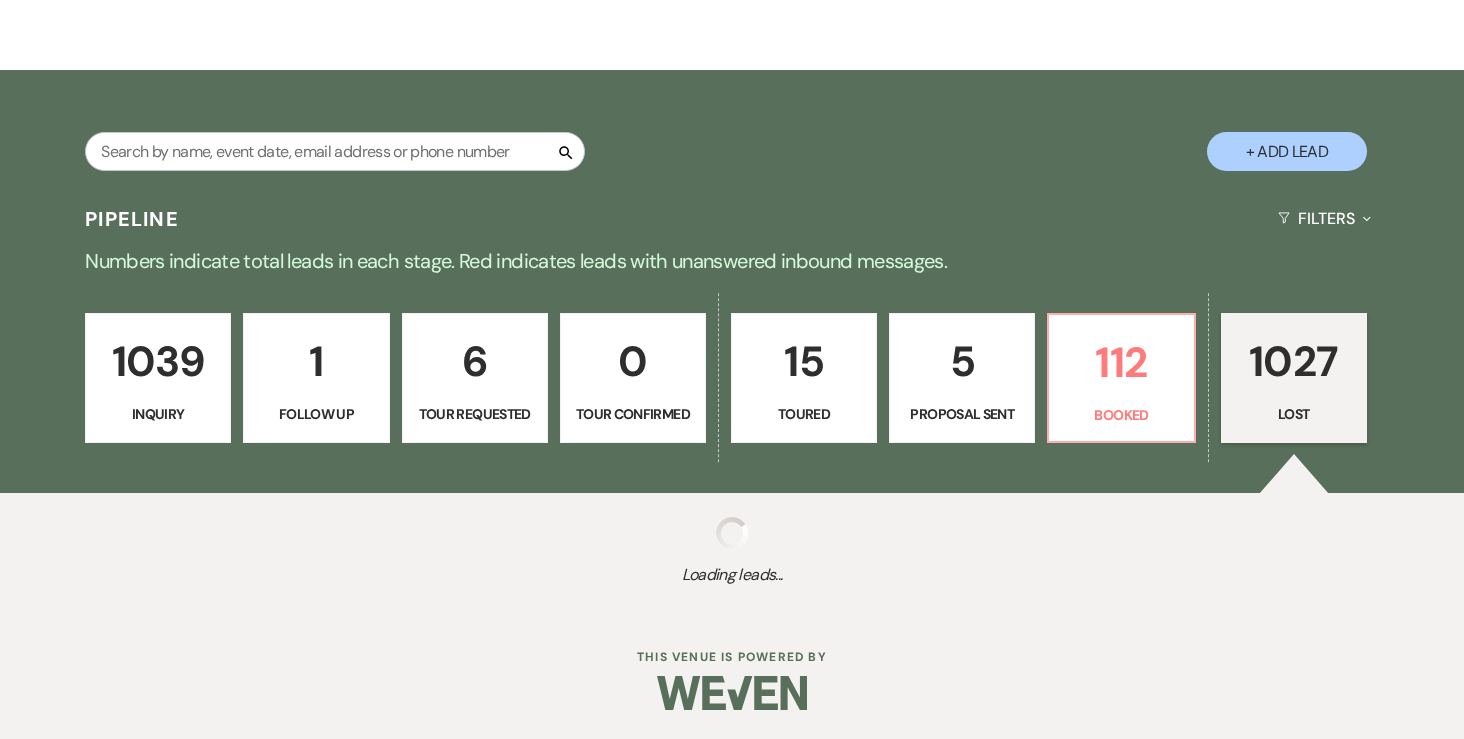 select on "5" 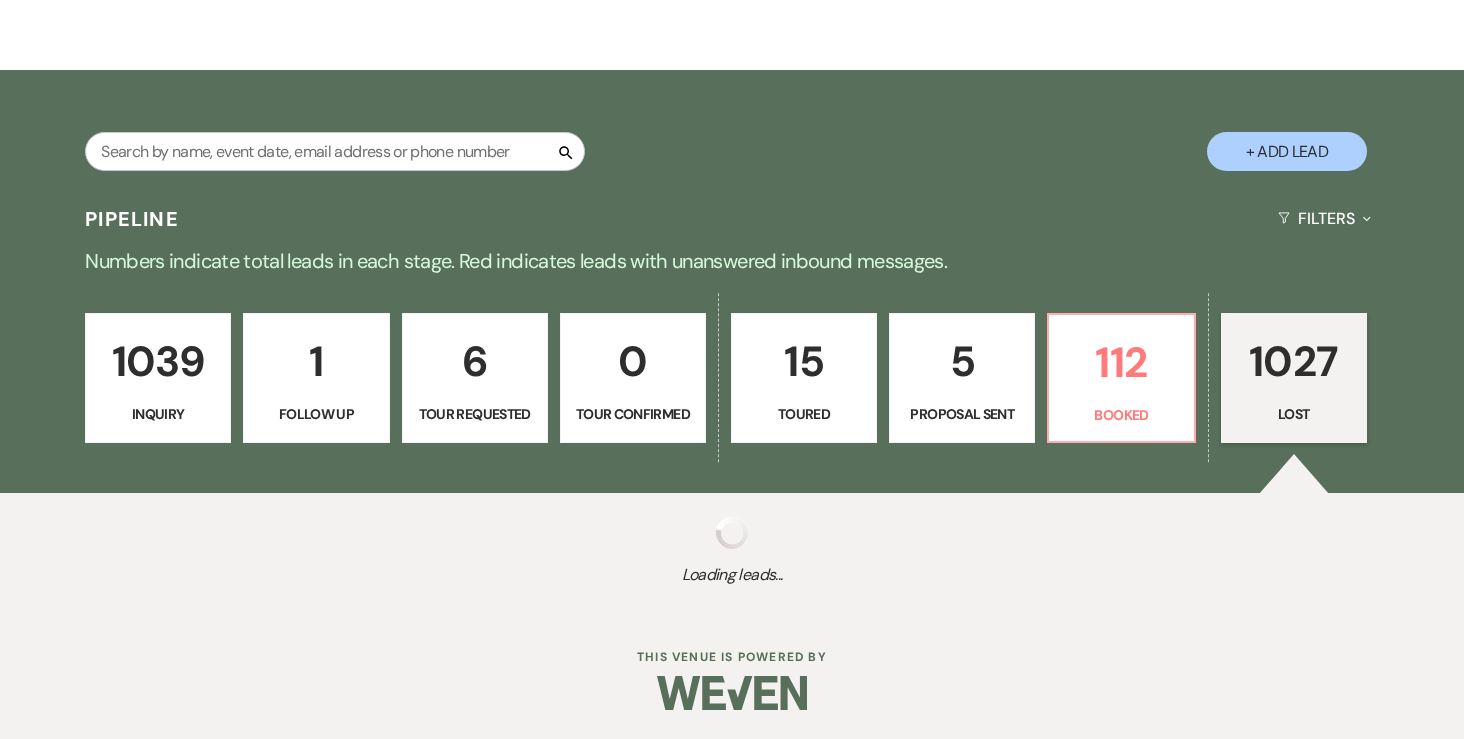 select on "8" 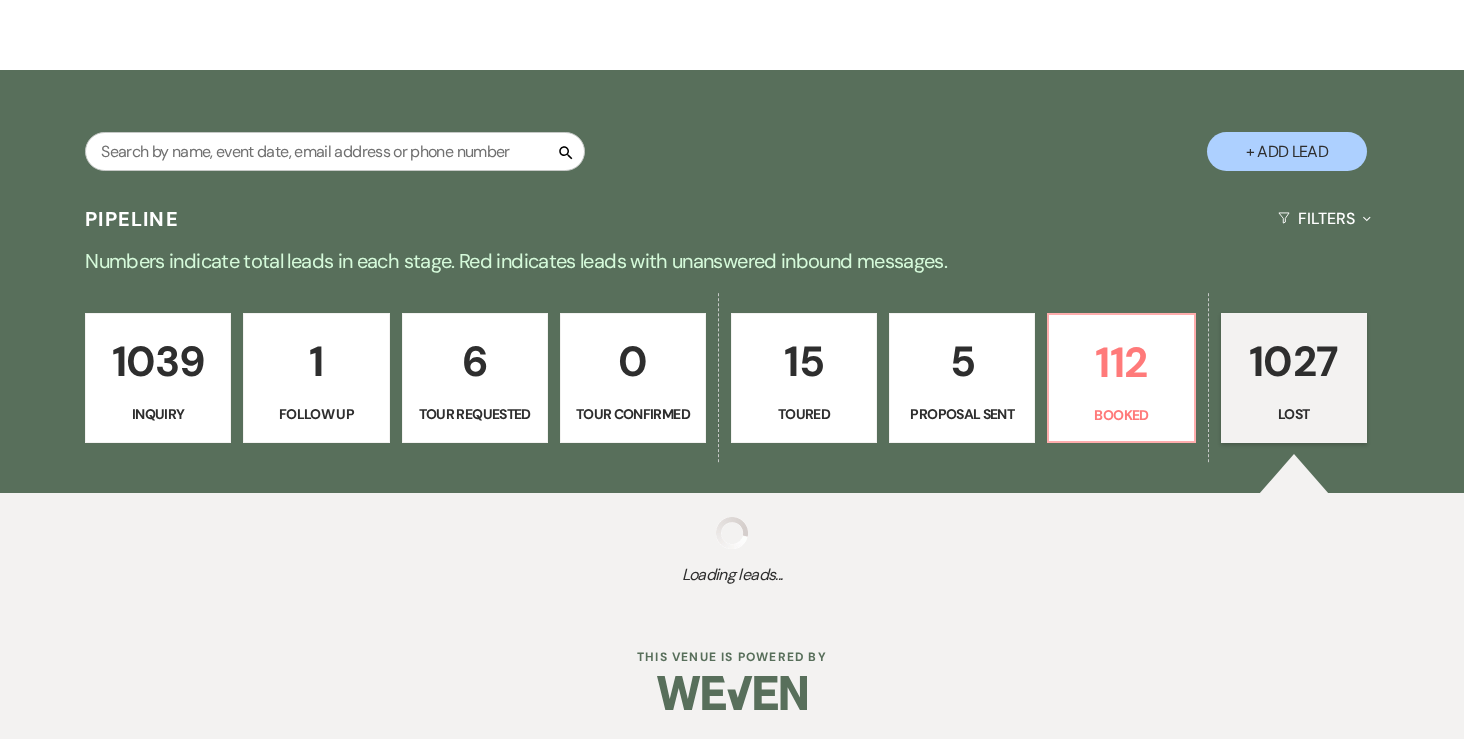 select on "5" 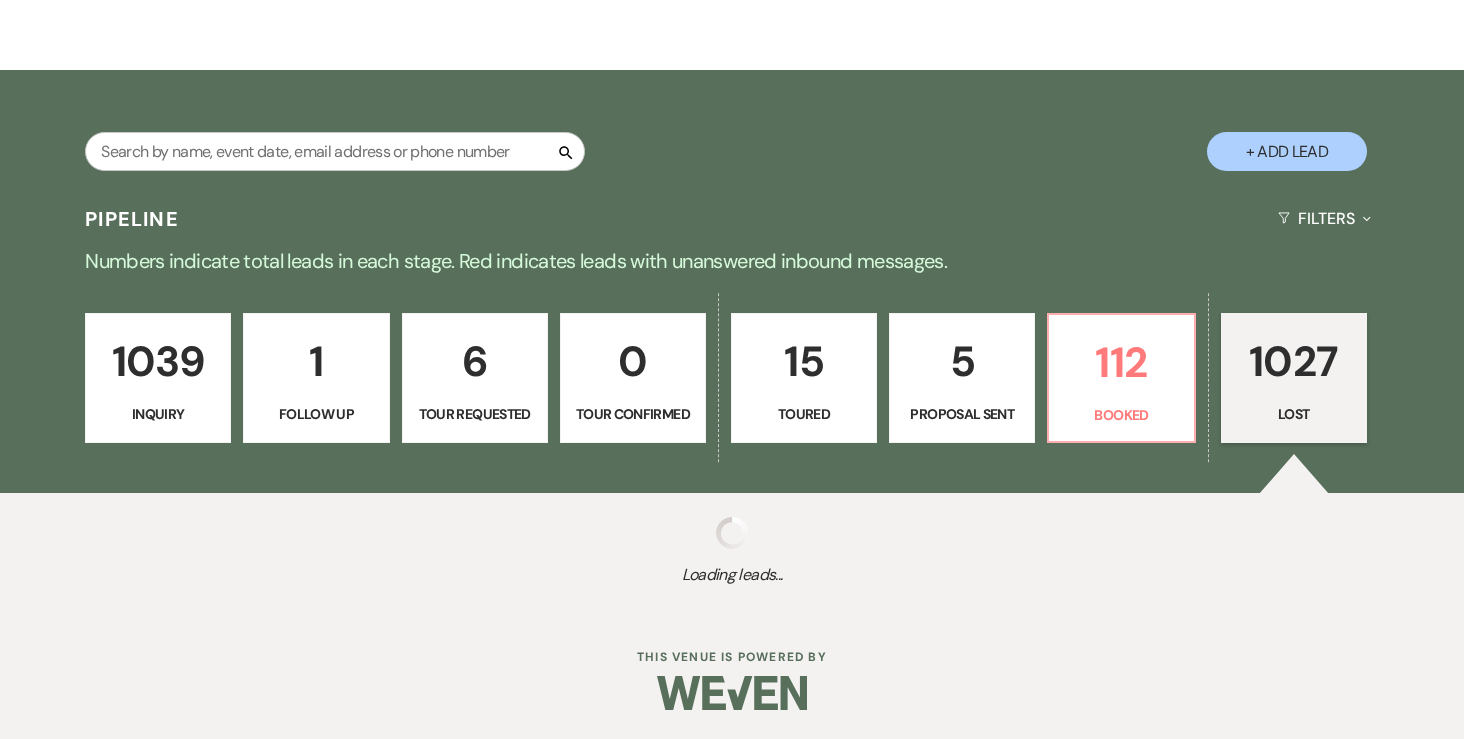 select on "8" 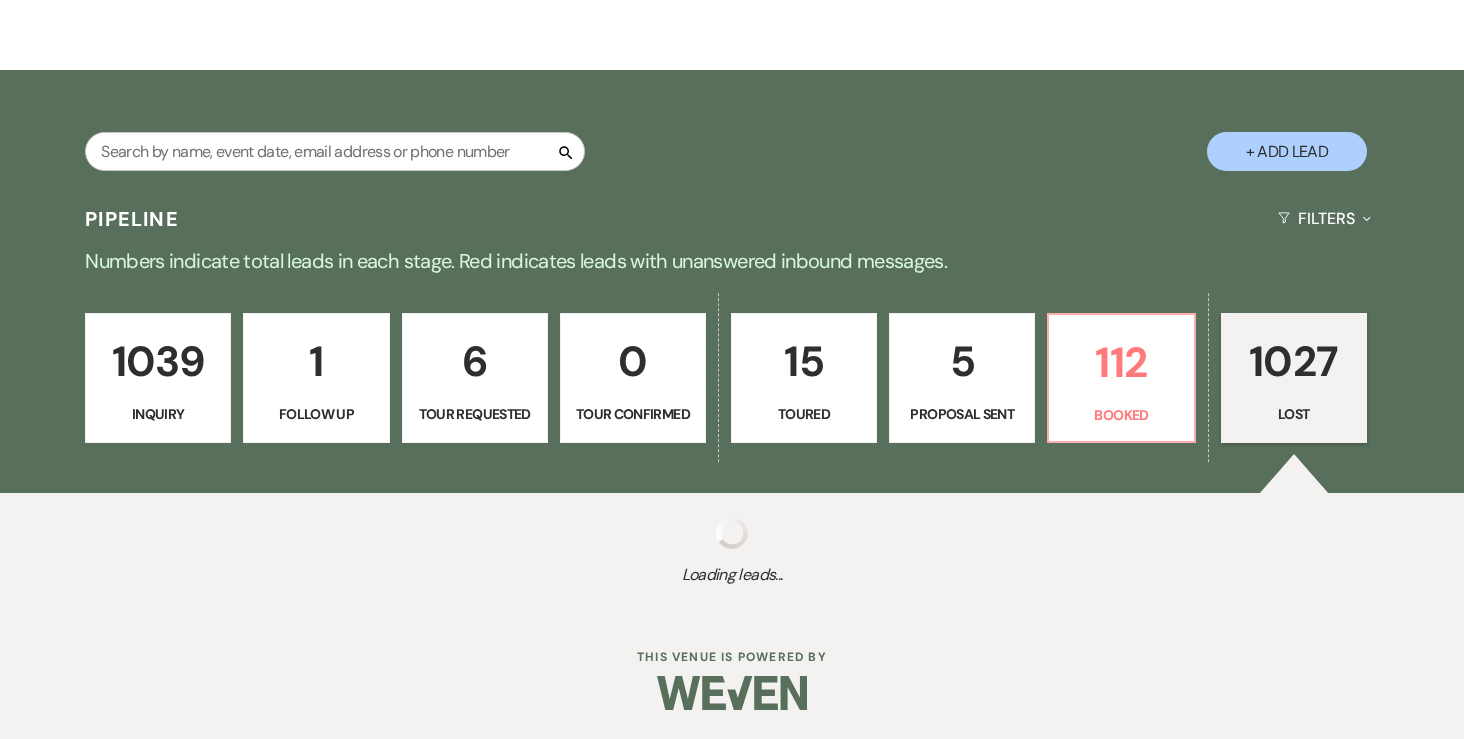 select on "7" 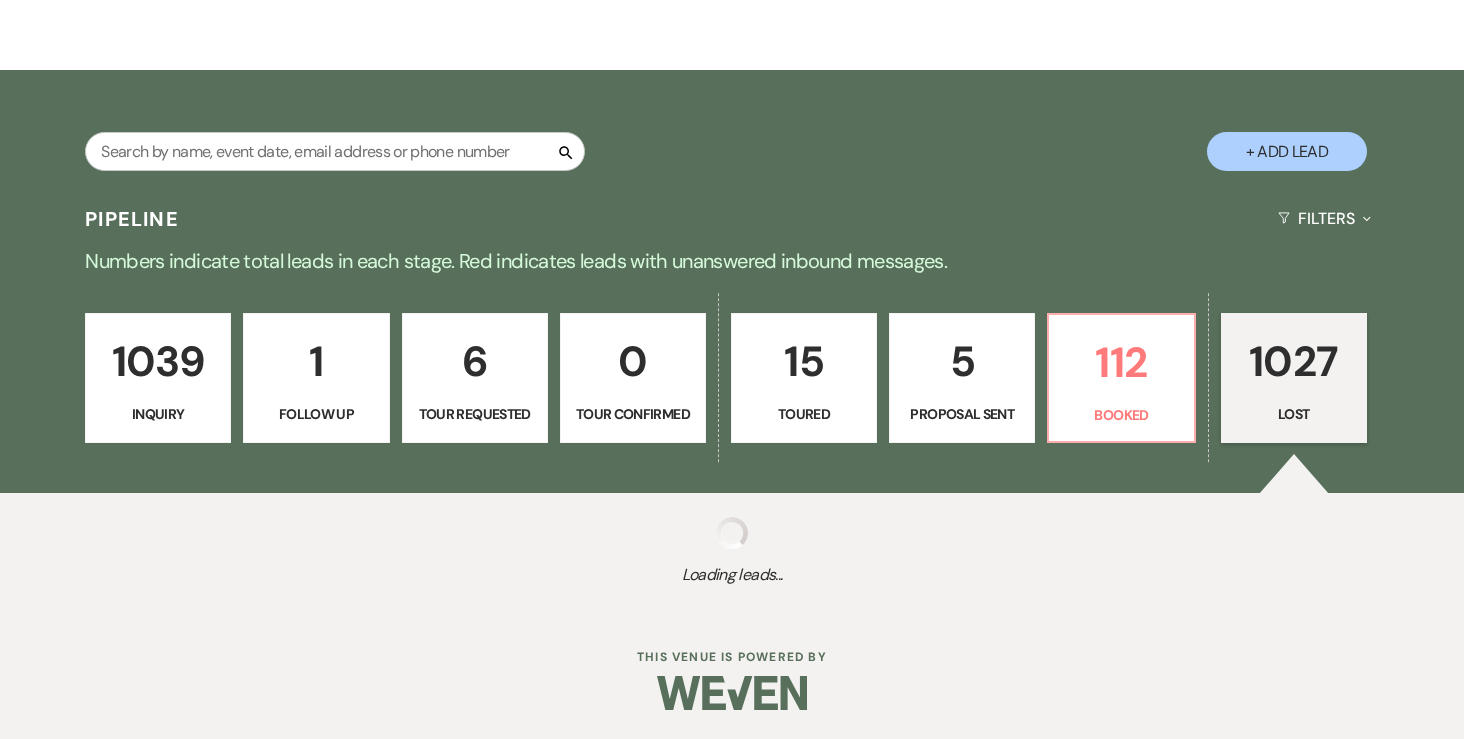 select on "8" 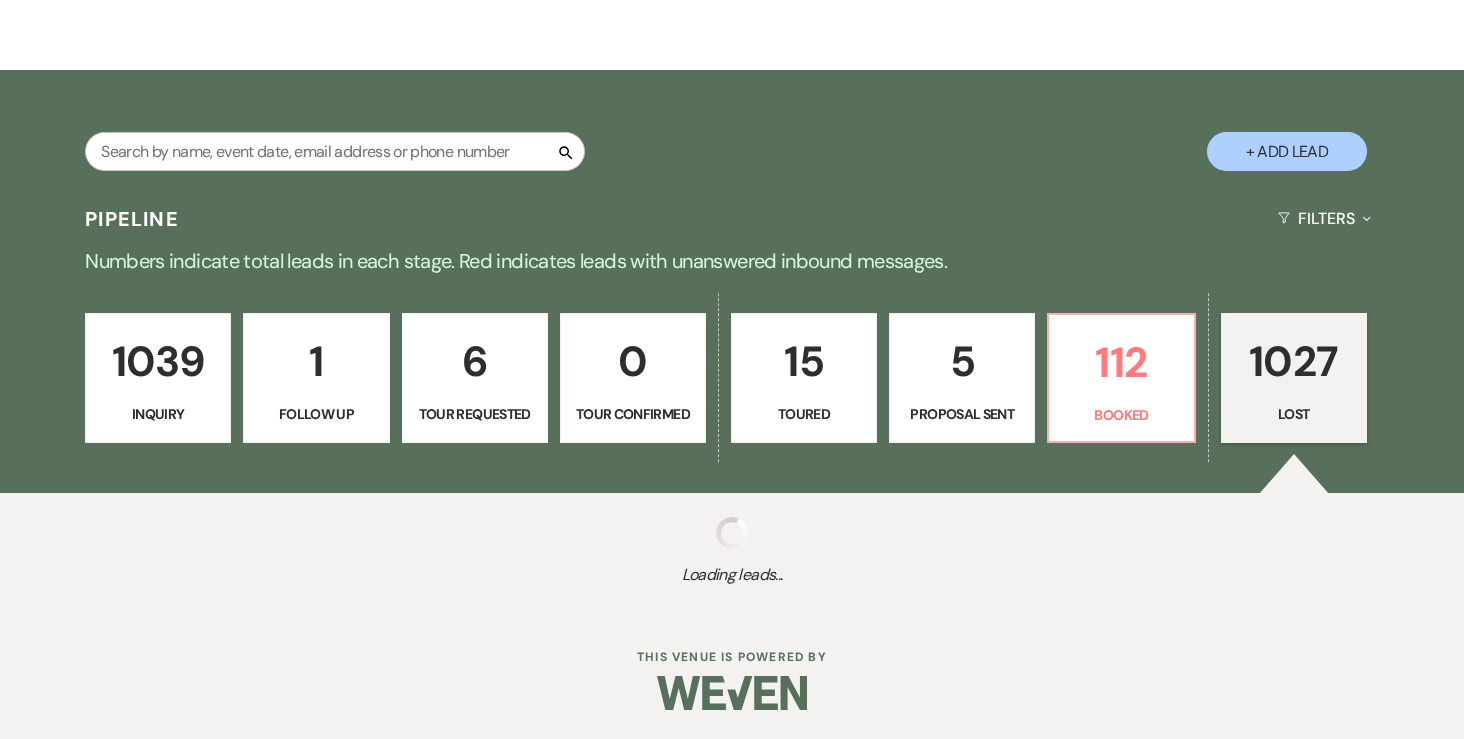 select on "6" 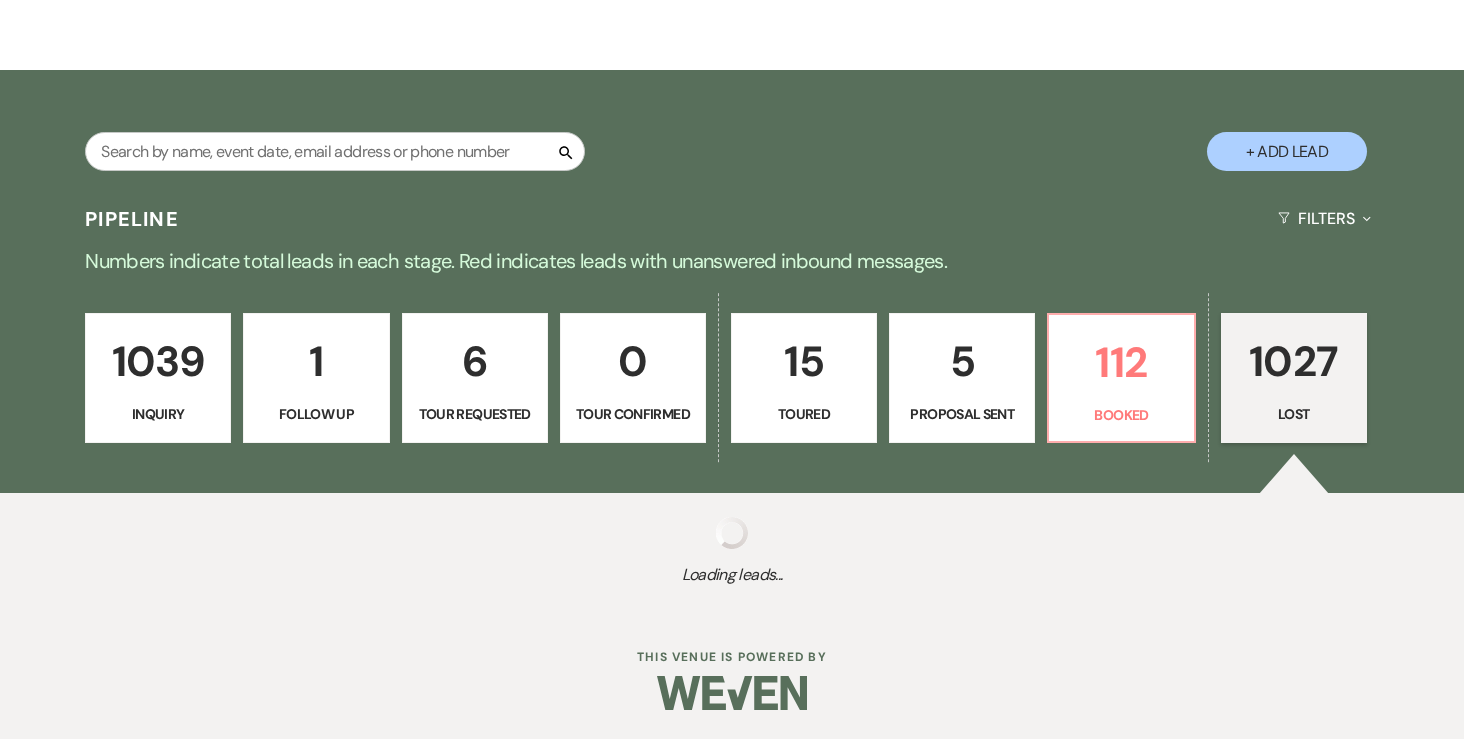 select on "8" 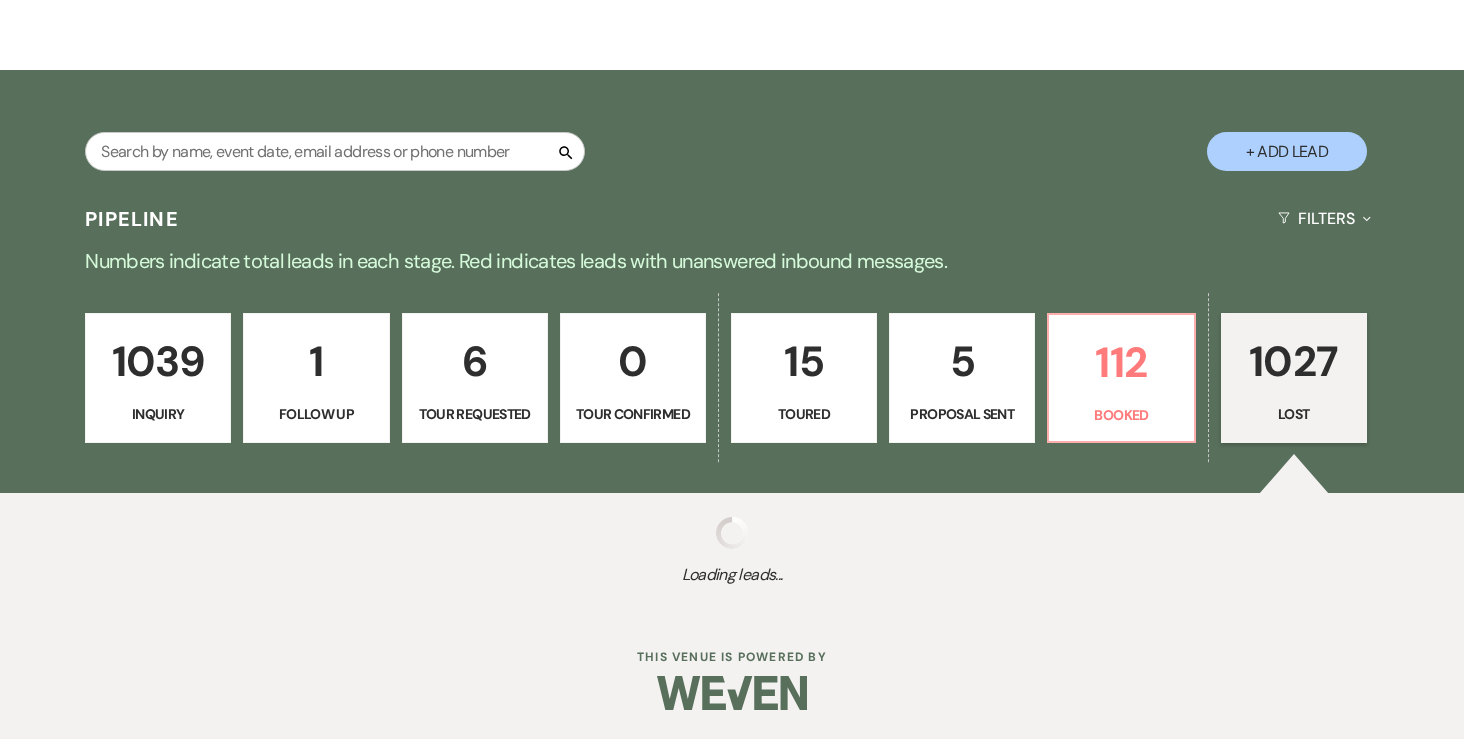 select on "6" 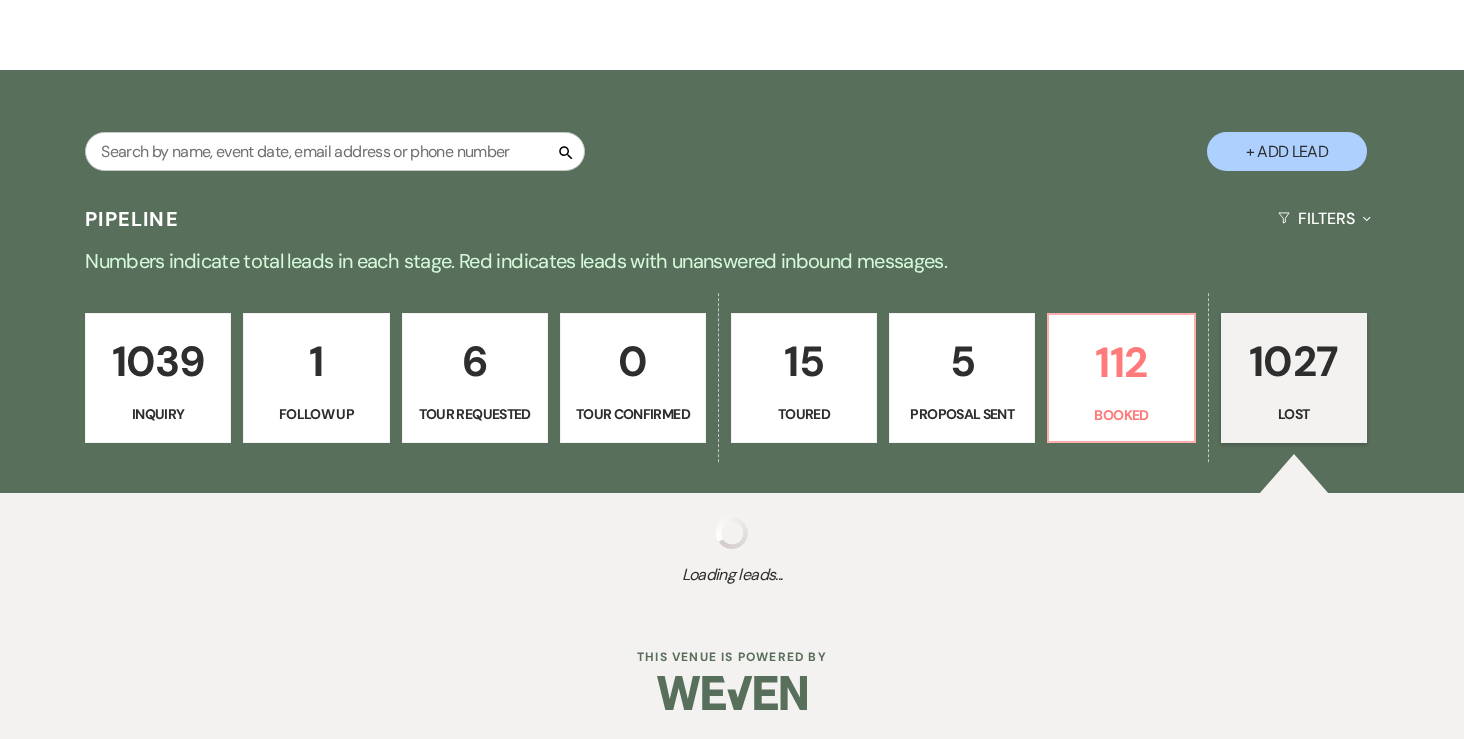 select on "8" 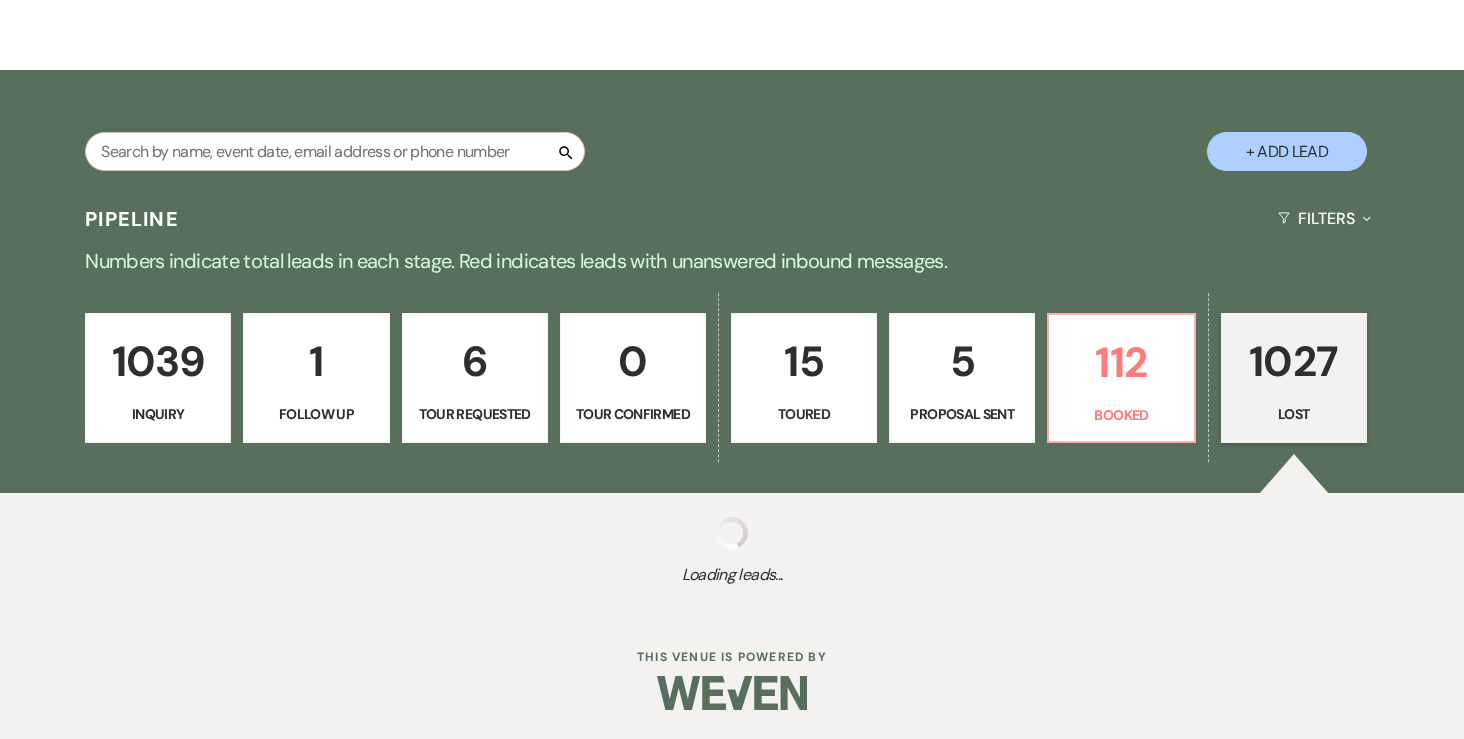select on "6" 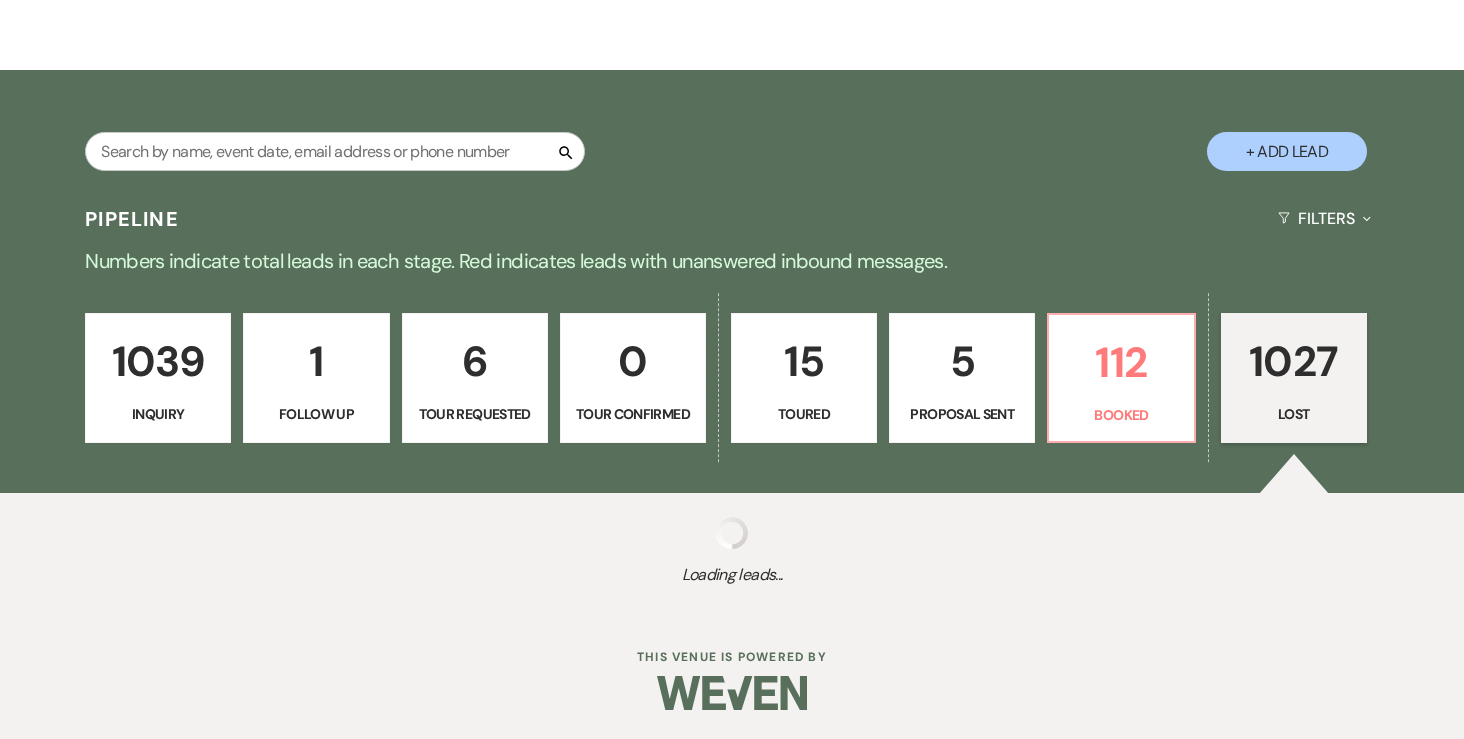 select on "8" 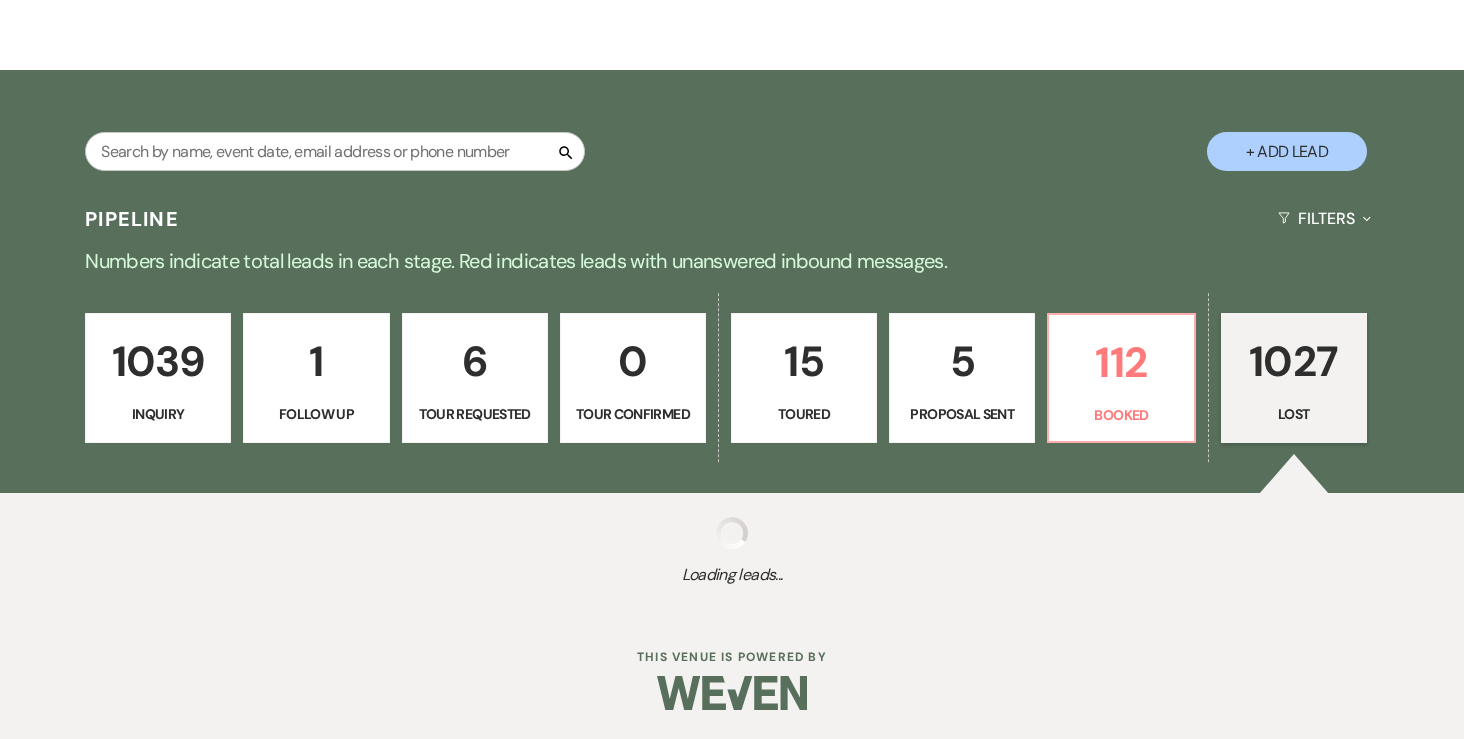 select on "1" 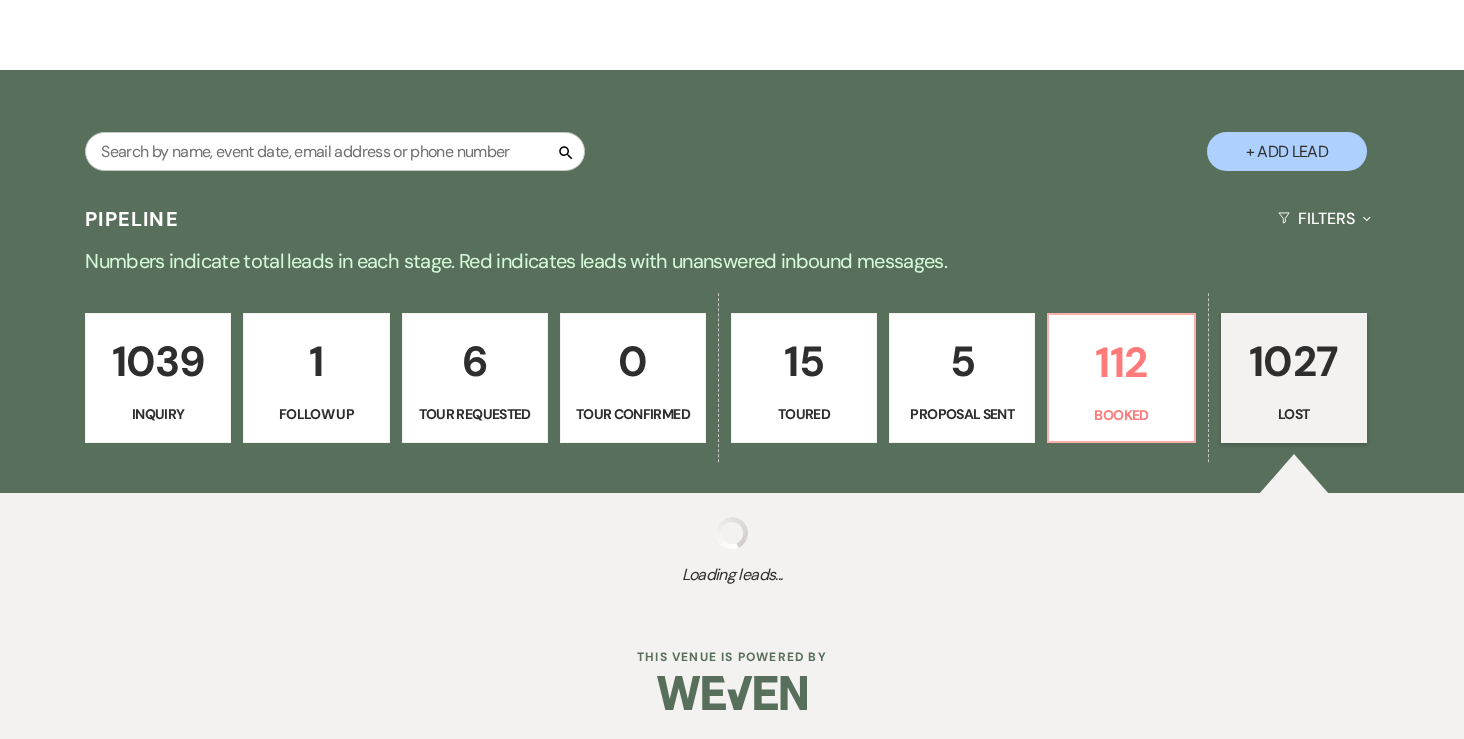 select on "8" 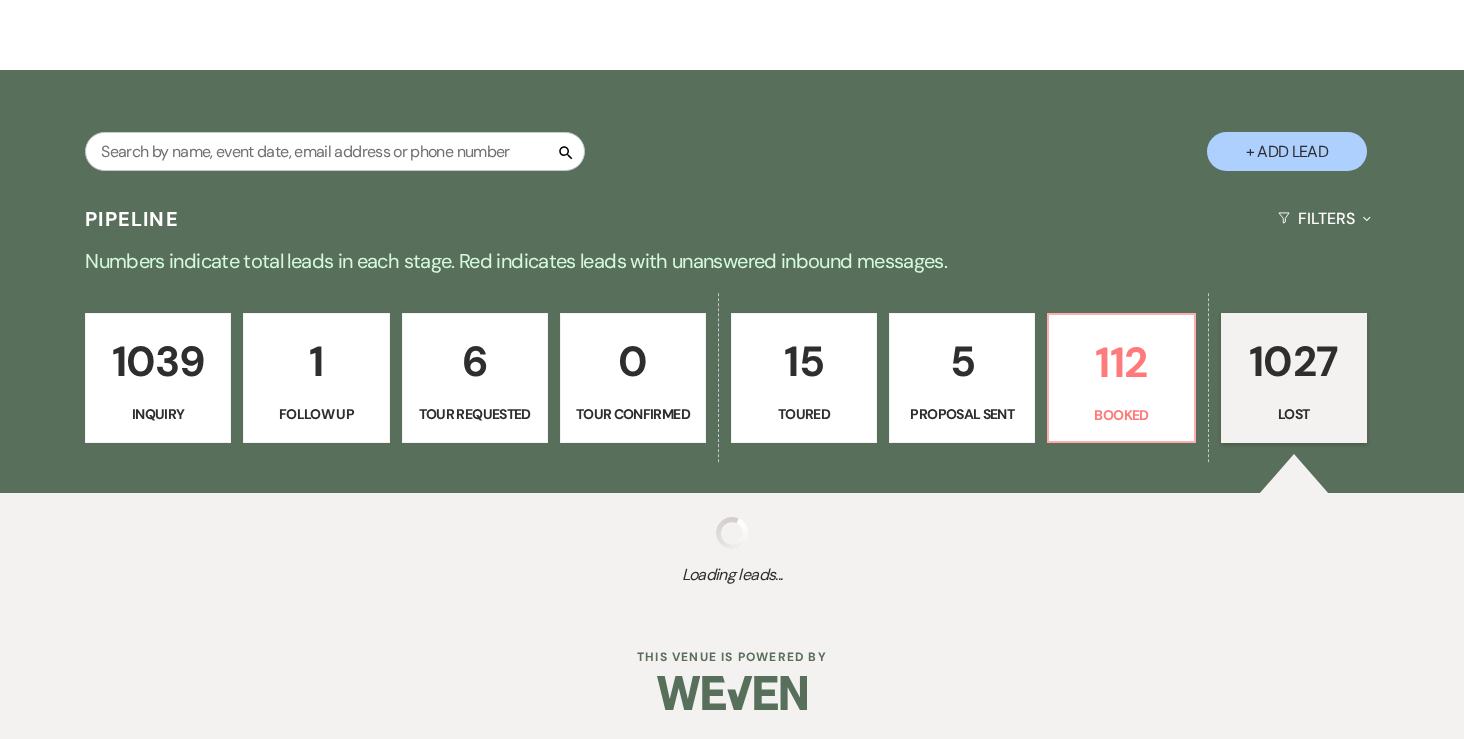 select on "6" 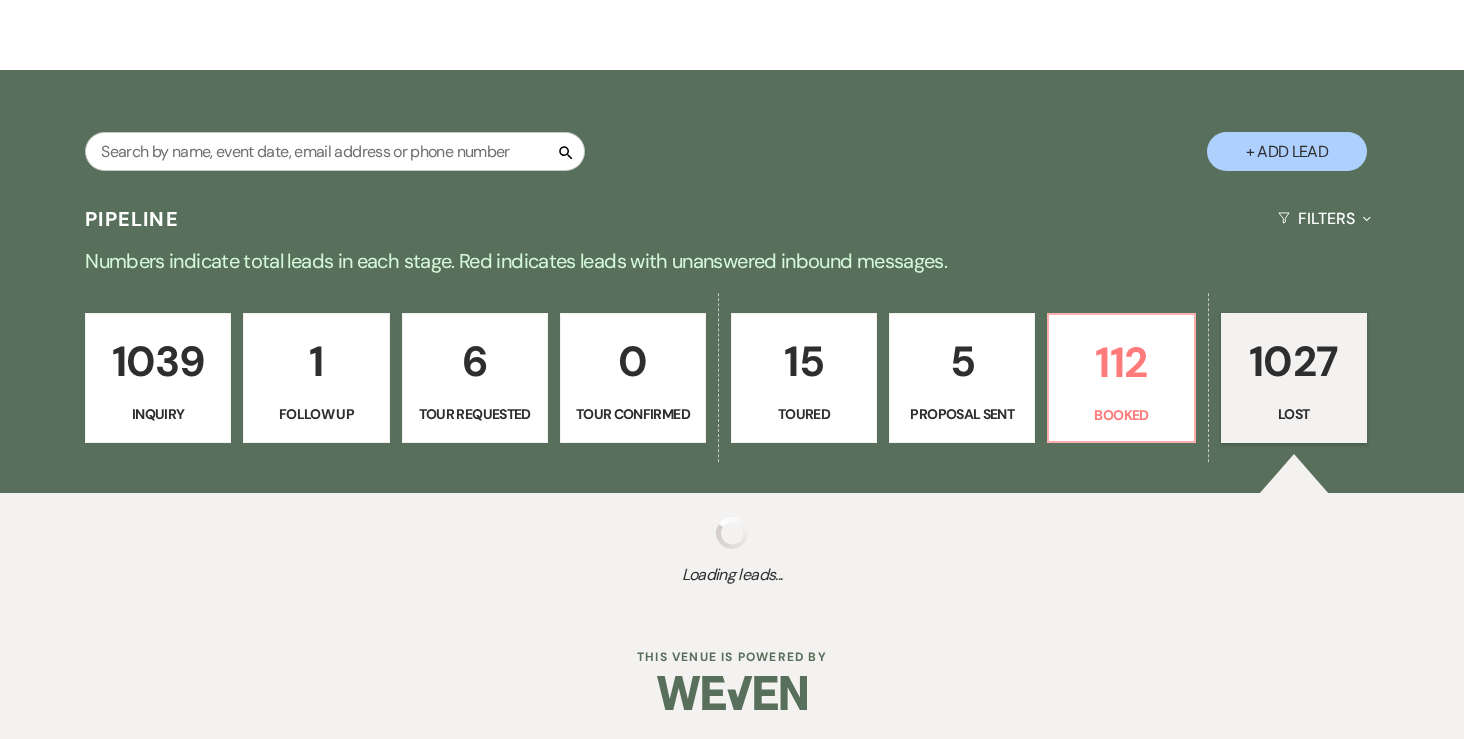 select on "8" 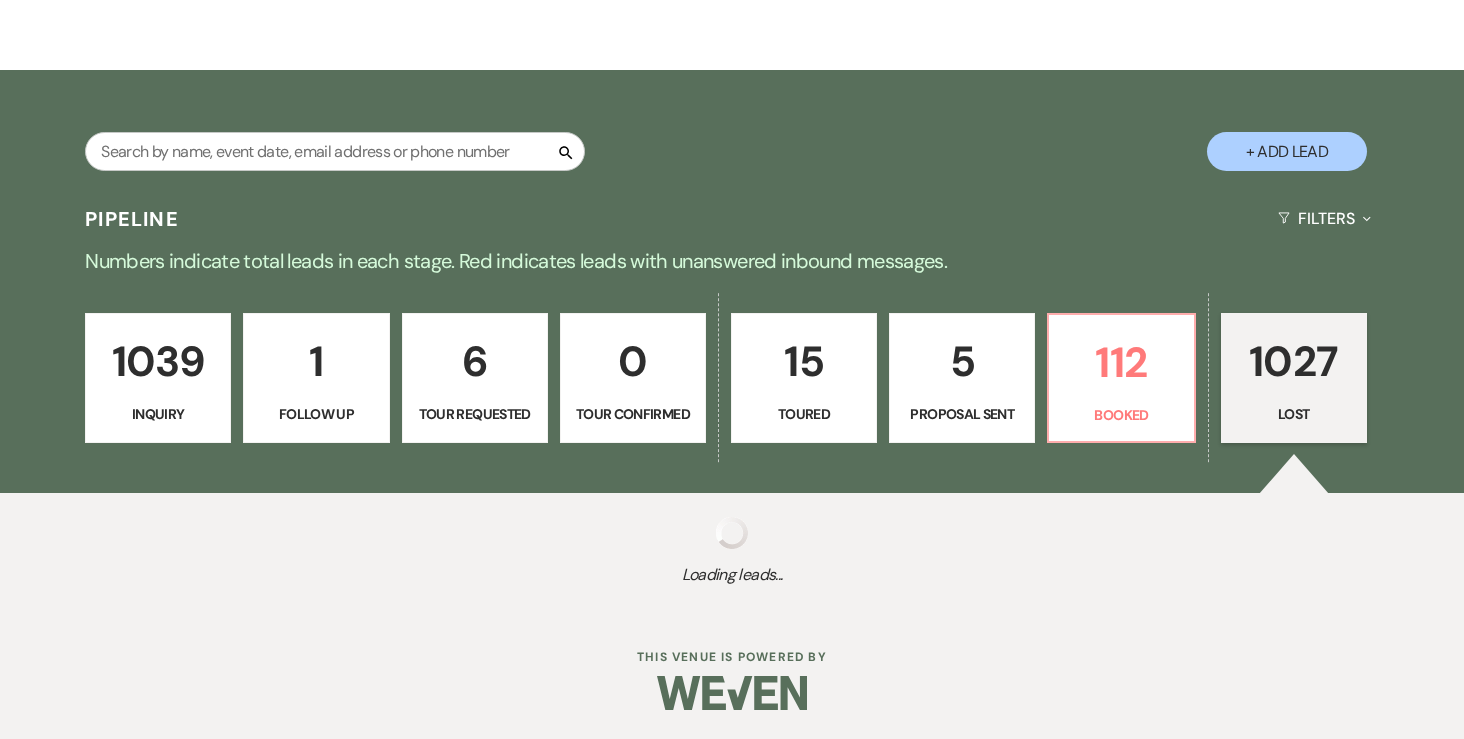 select on "7" 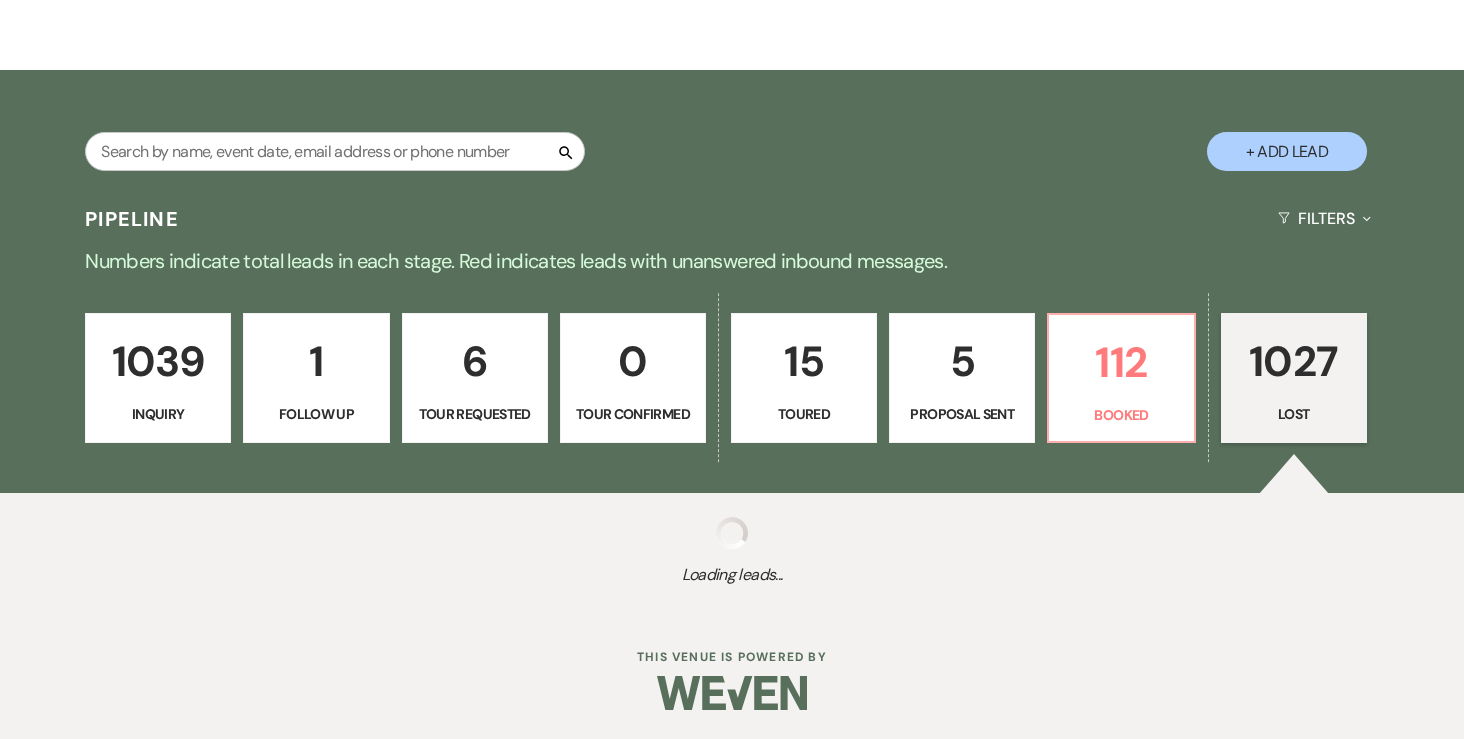 select on "8" 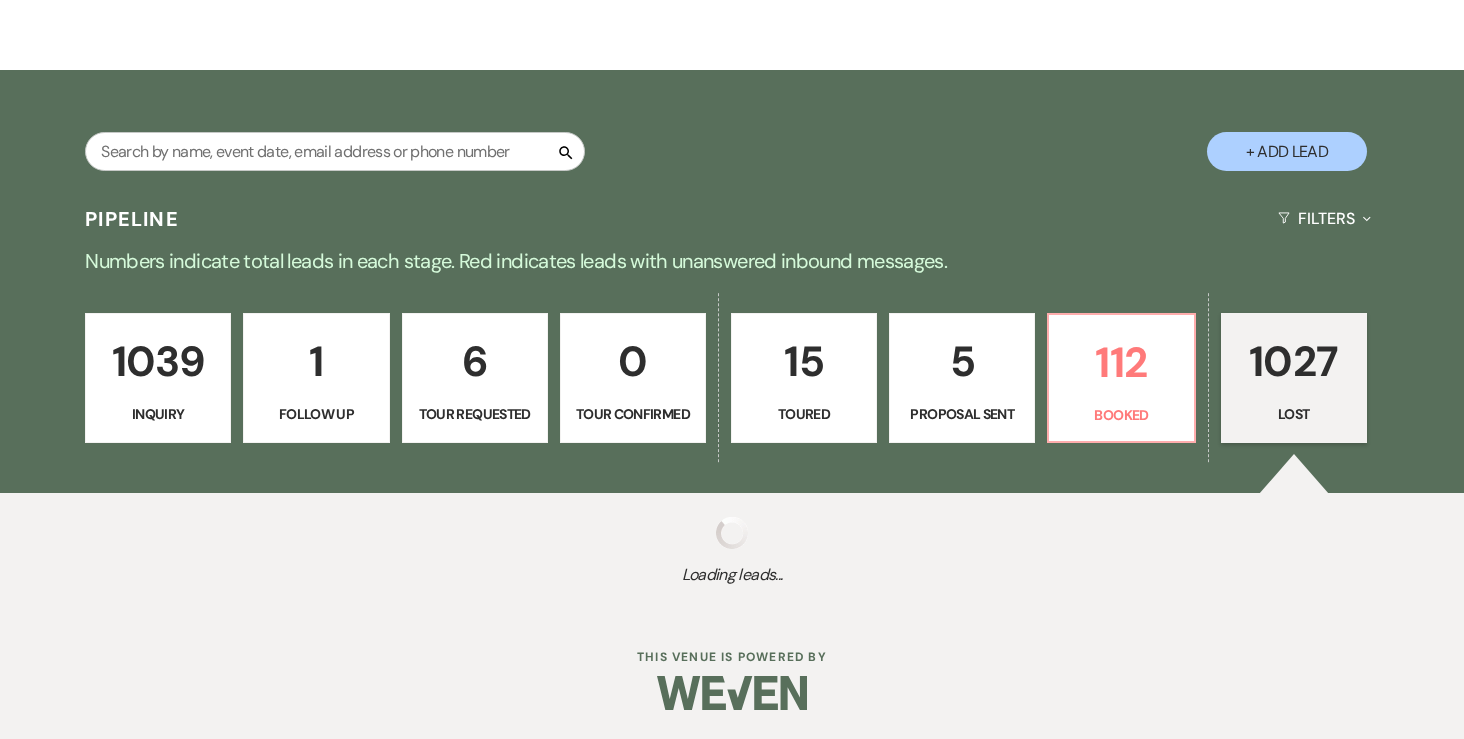 select on "6" 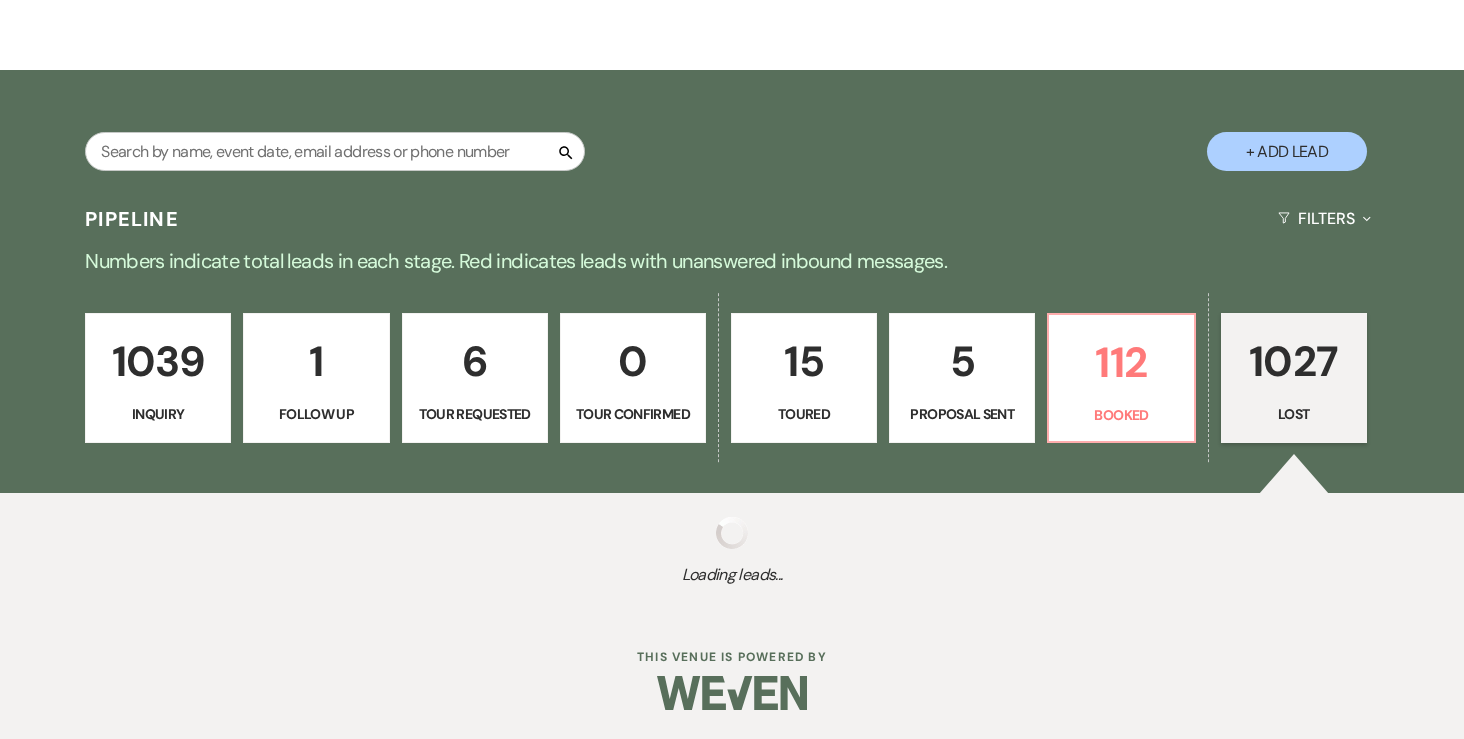 select on "8" 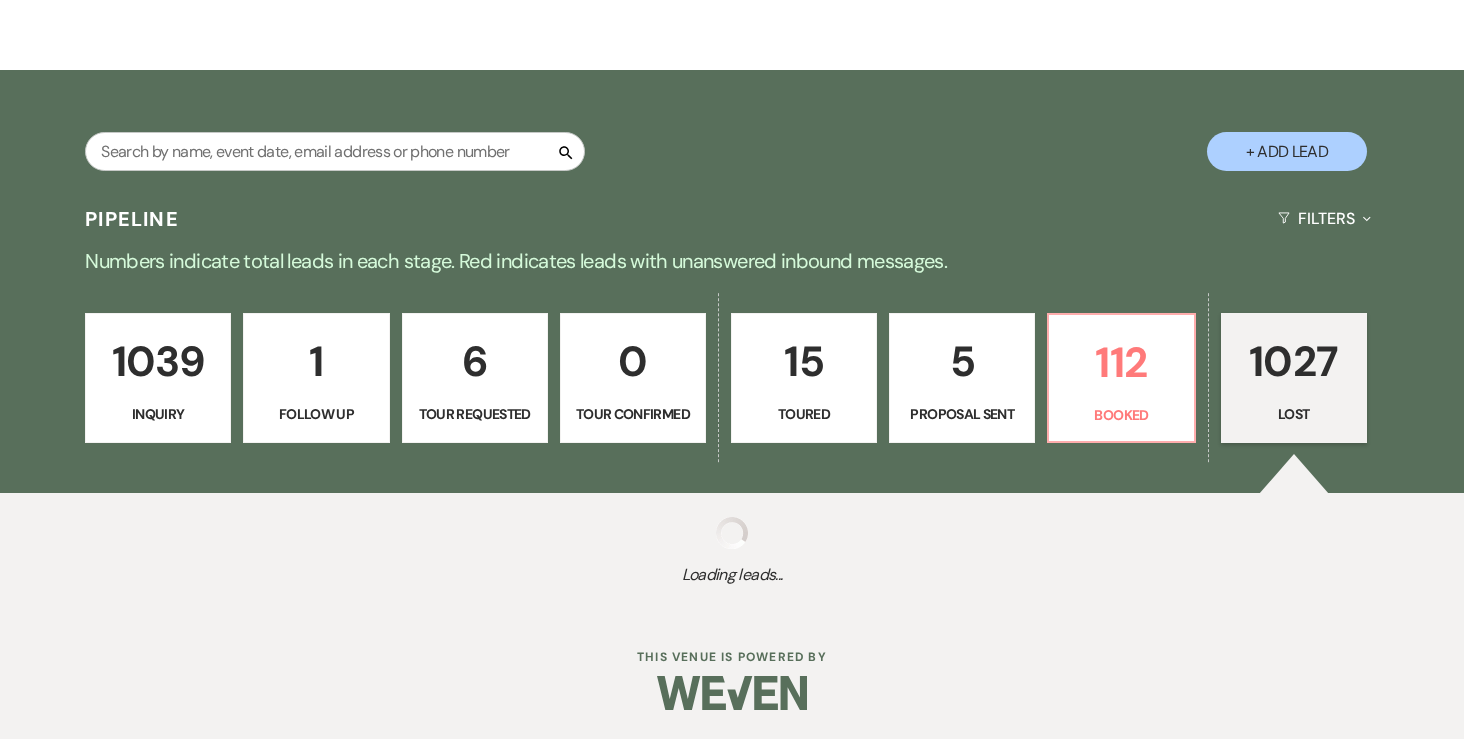 select on "6" 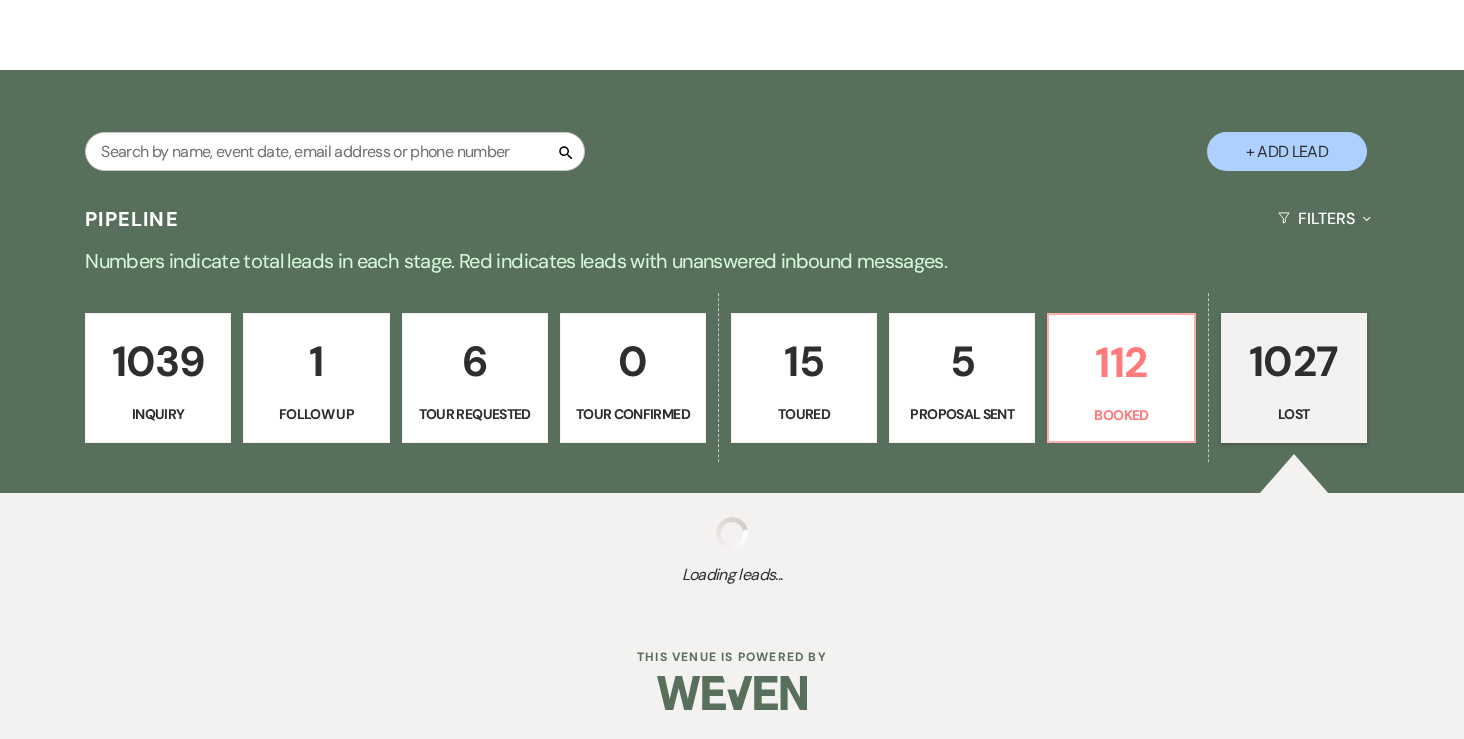 select on "8" 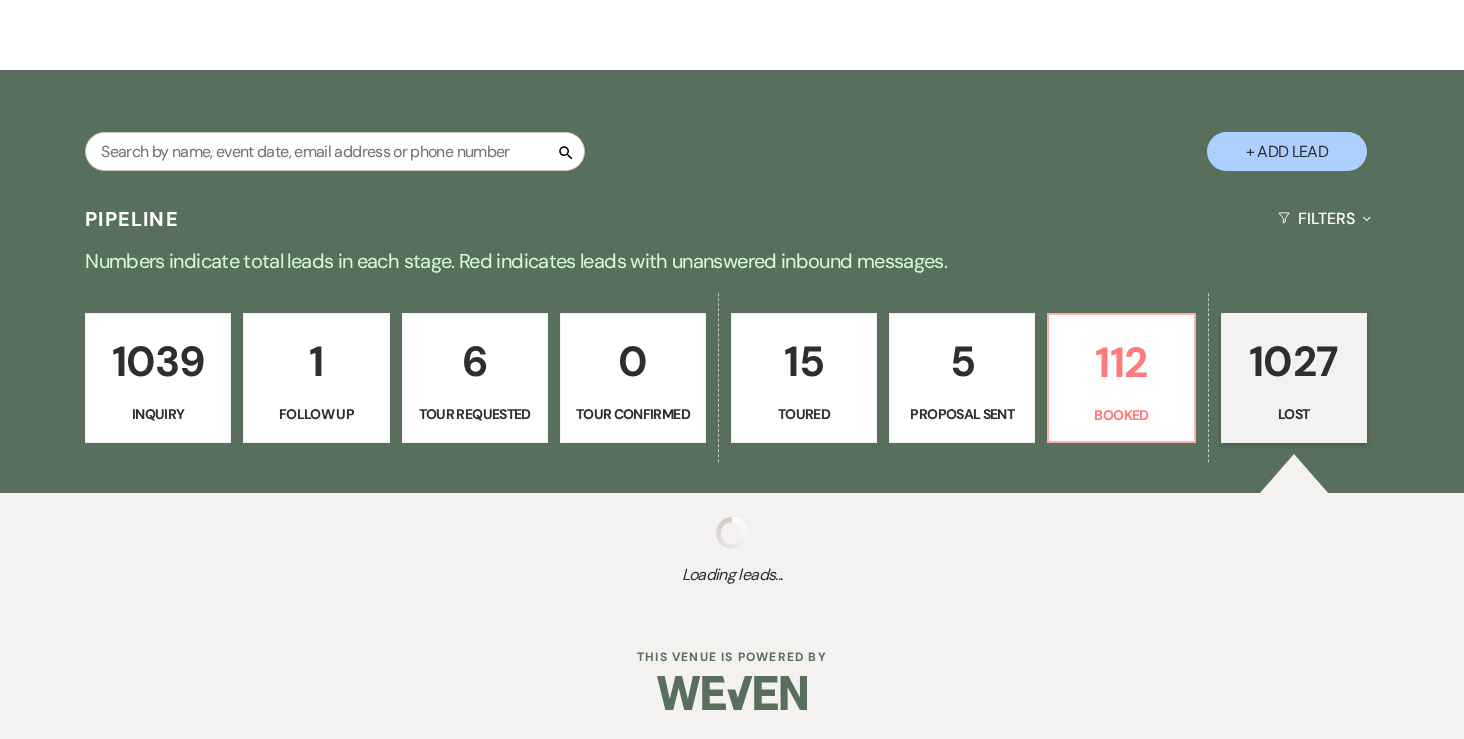 select on "7" 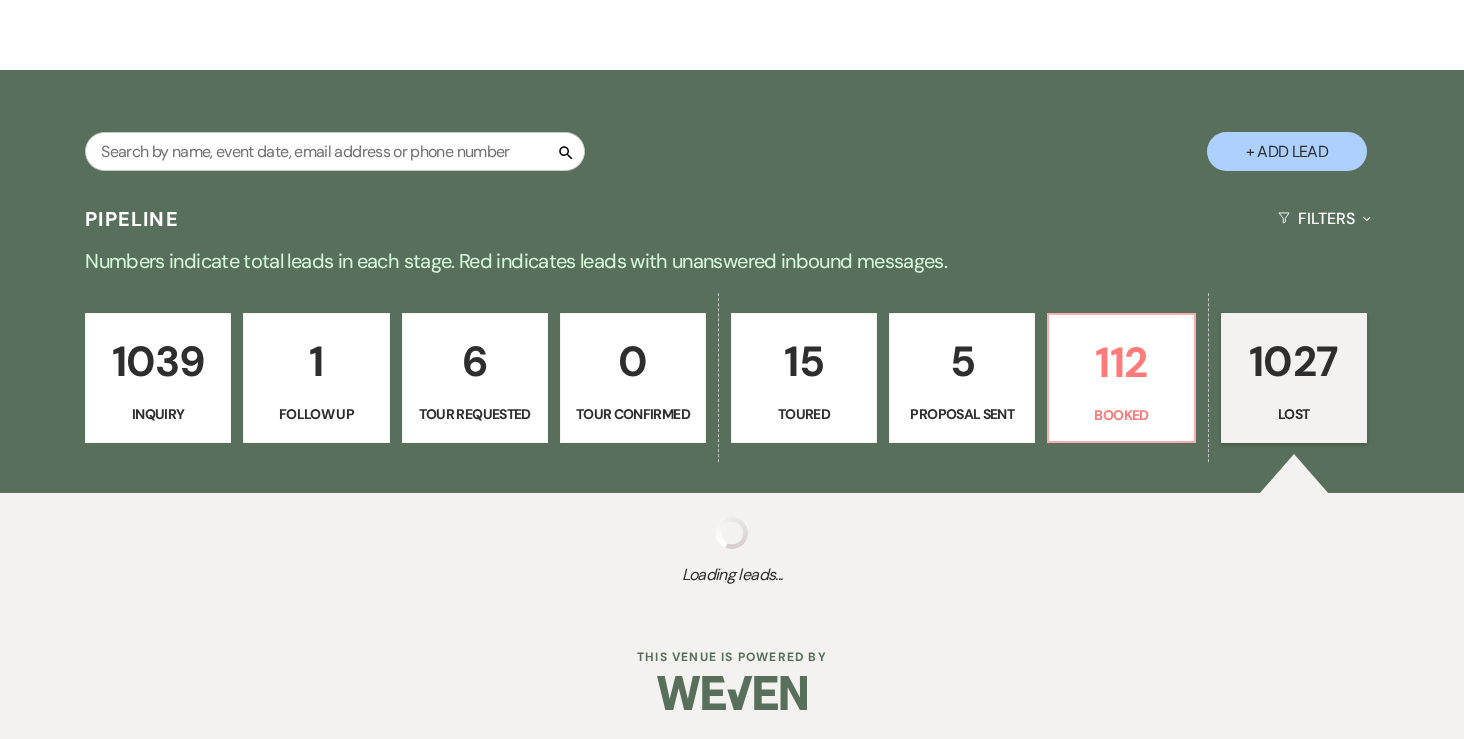 select on "8" 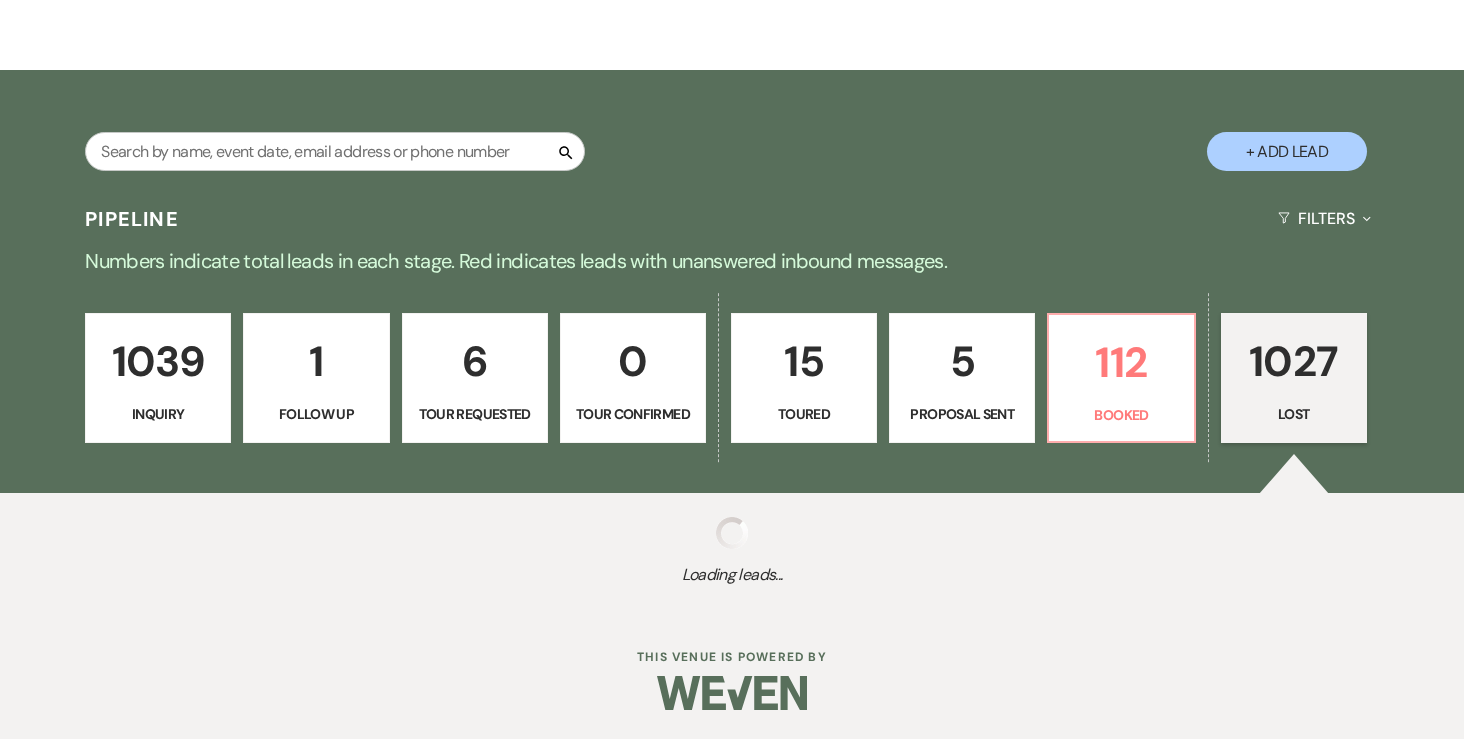 select on "6" 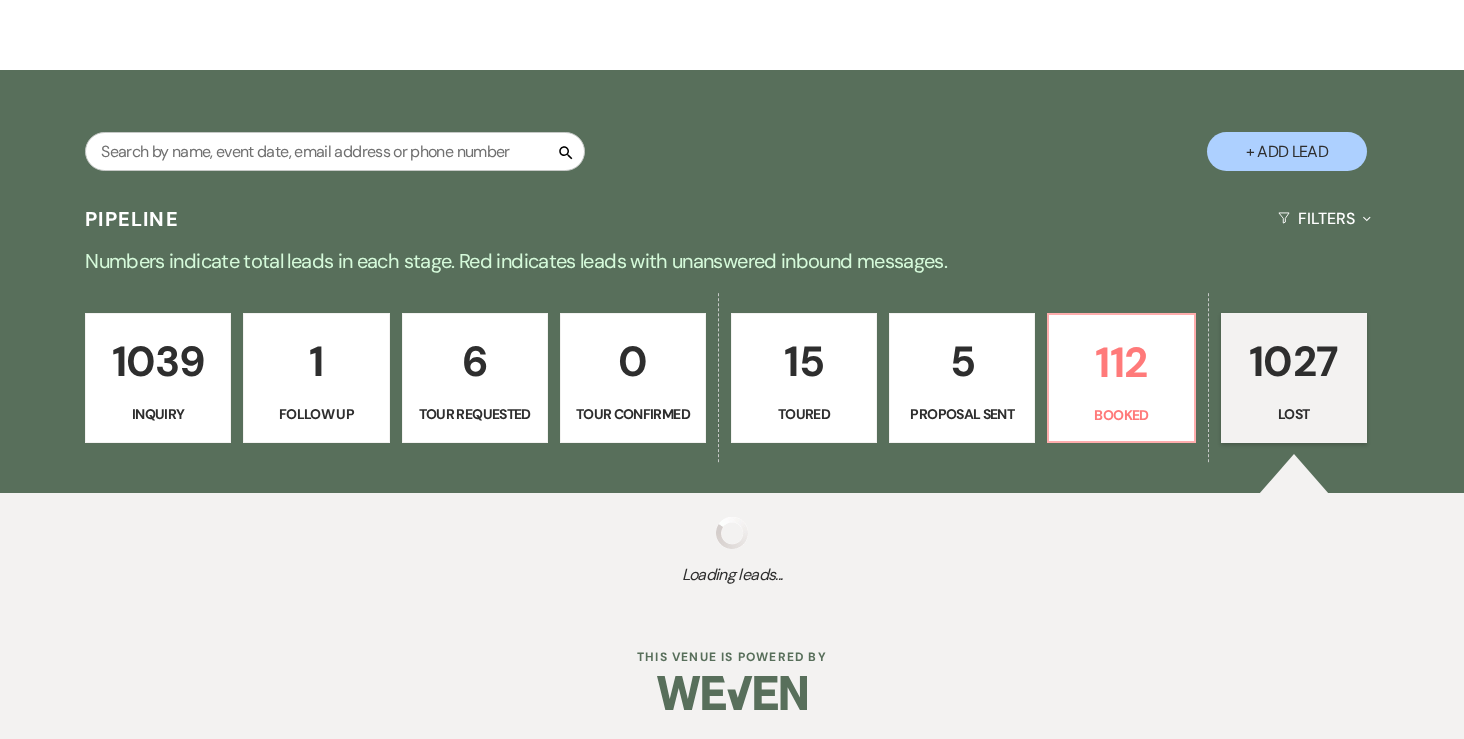 select on "8" 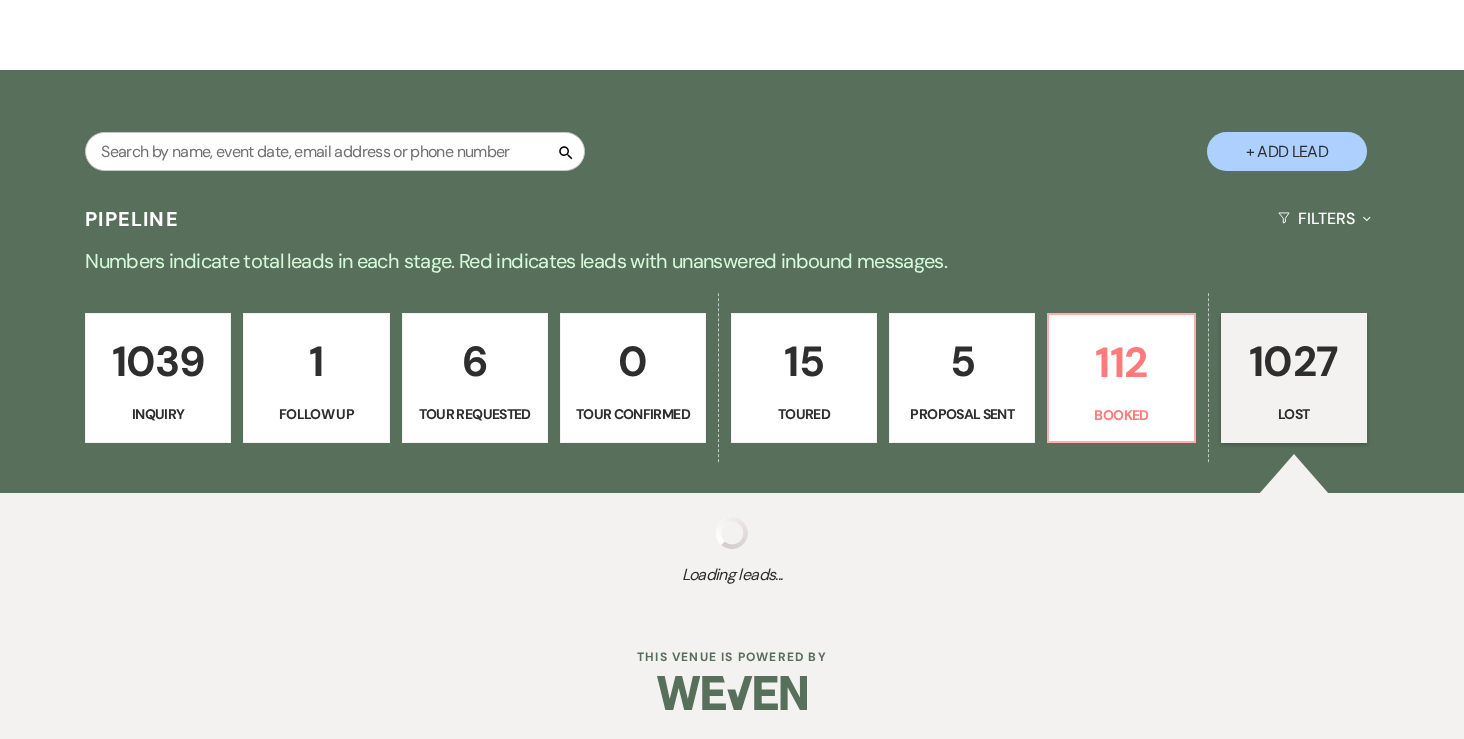 select on "6" 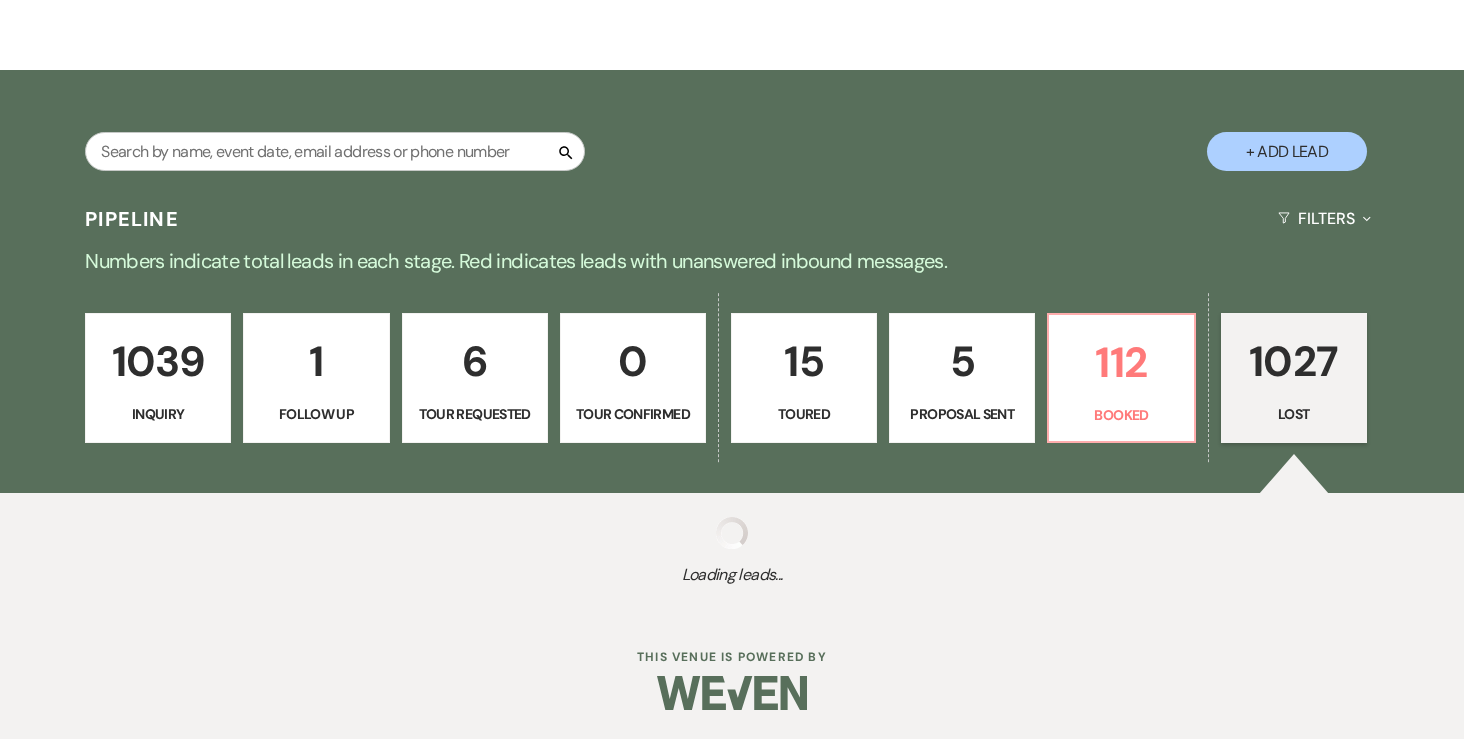select on "8" 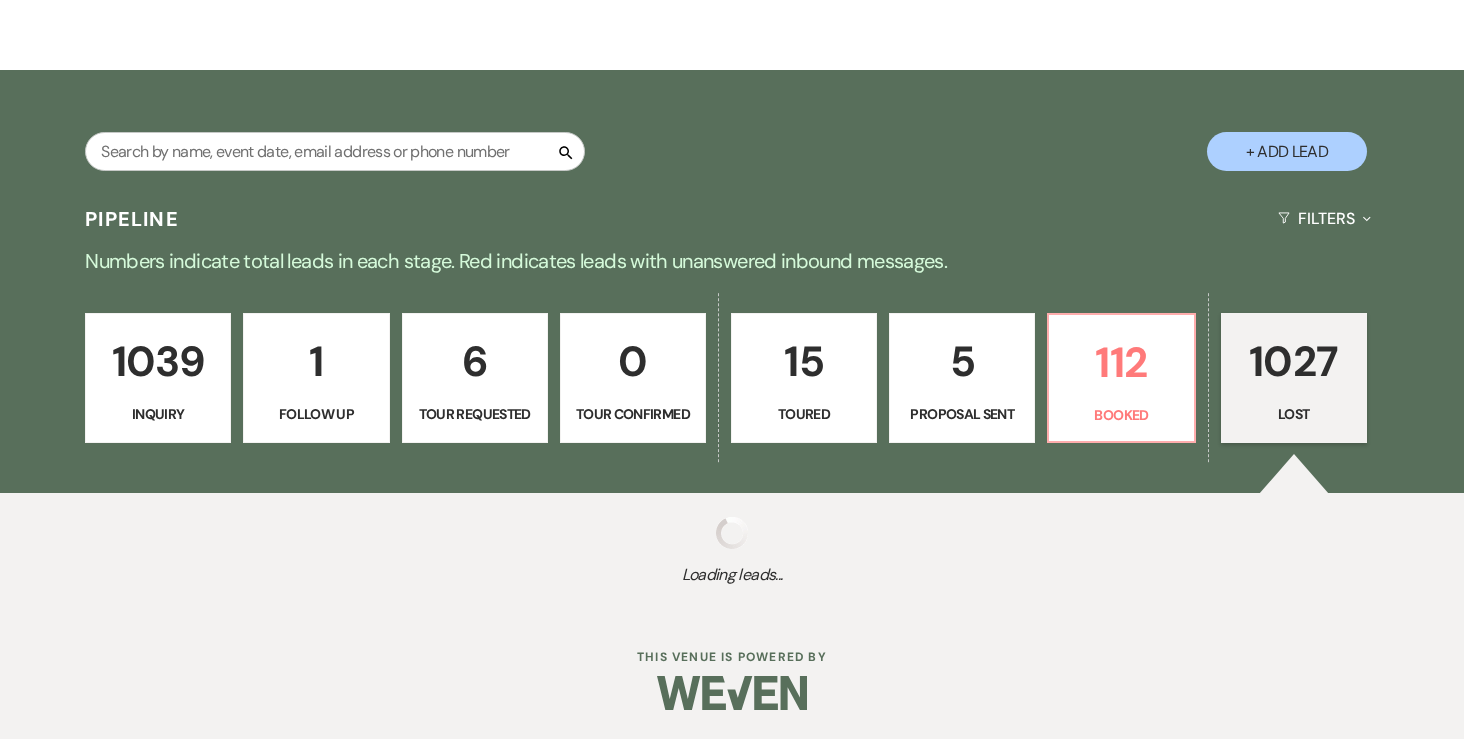 select on "6" 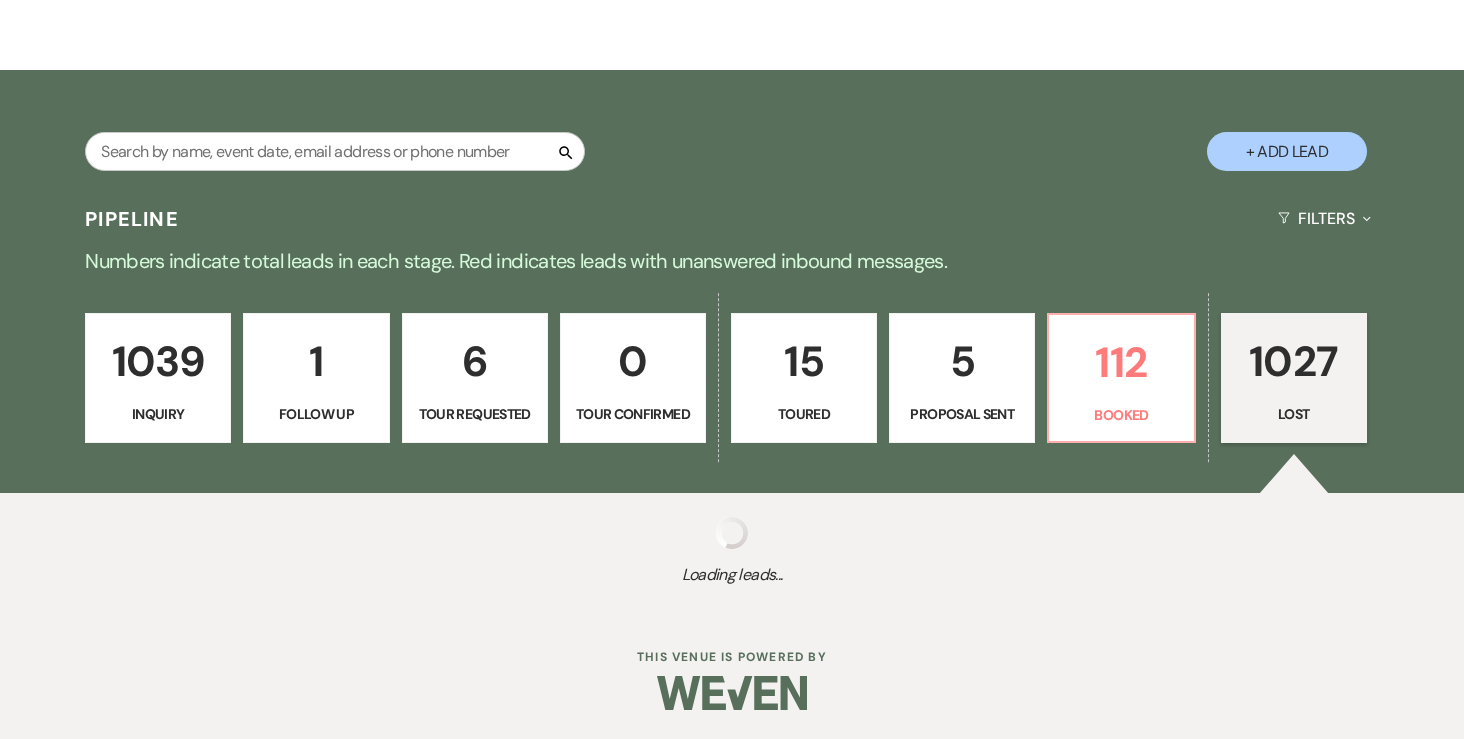select on "9" 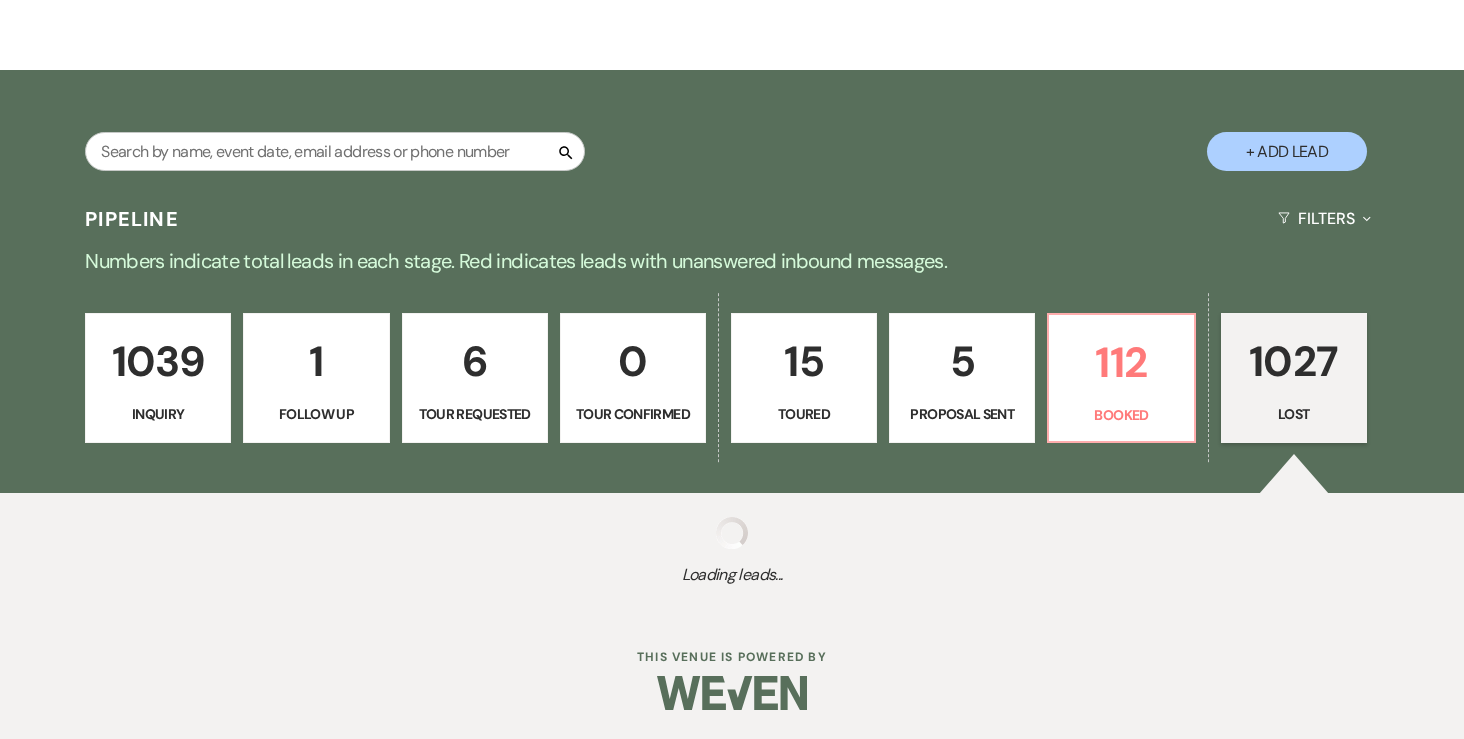 select on "8" 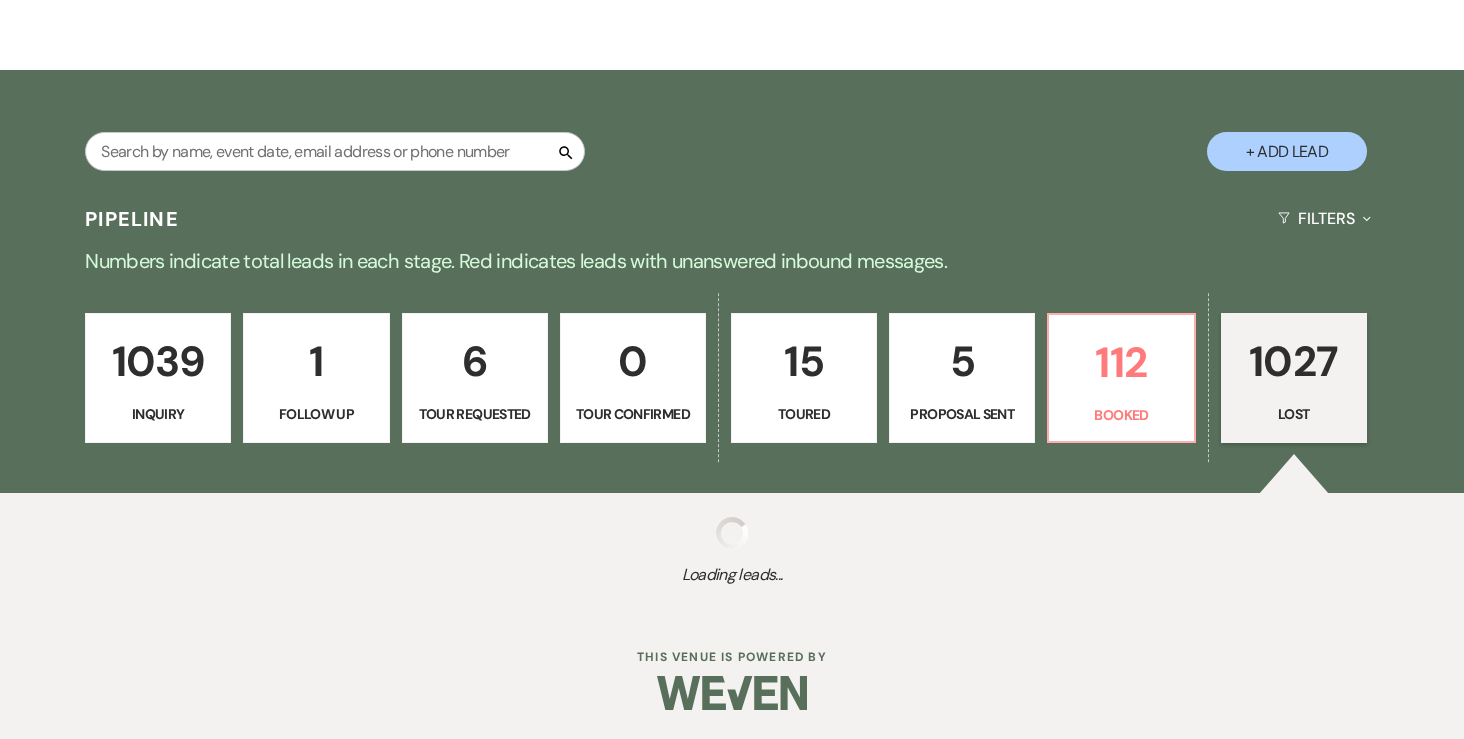 select on "6" 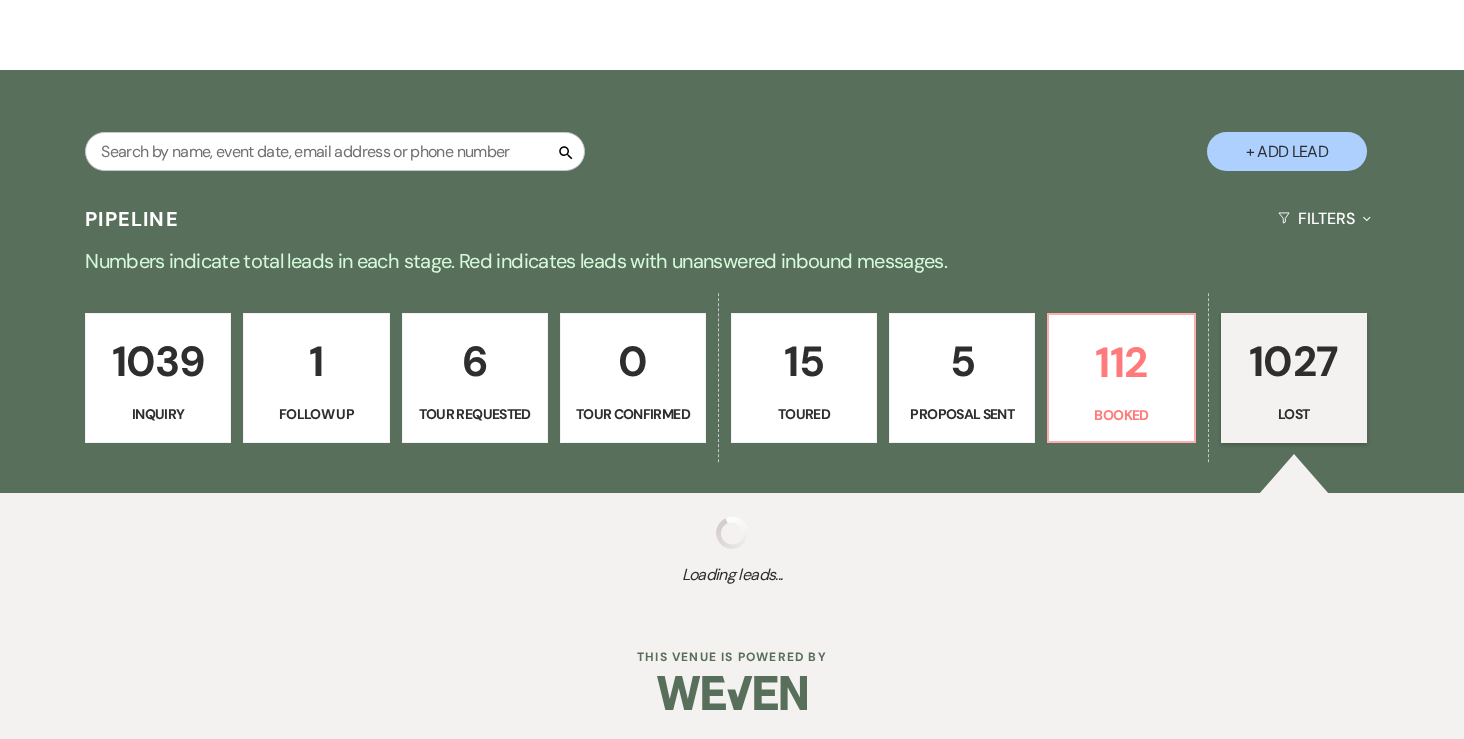 select on "8" 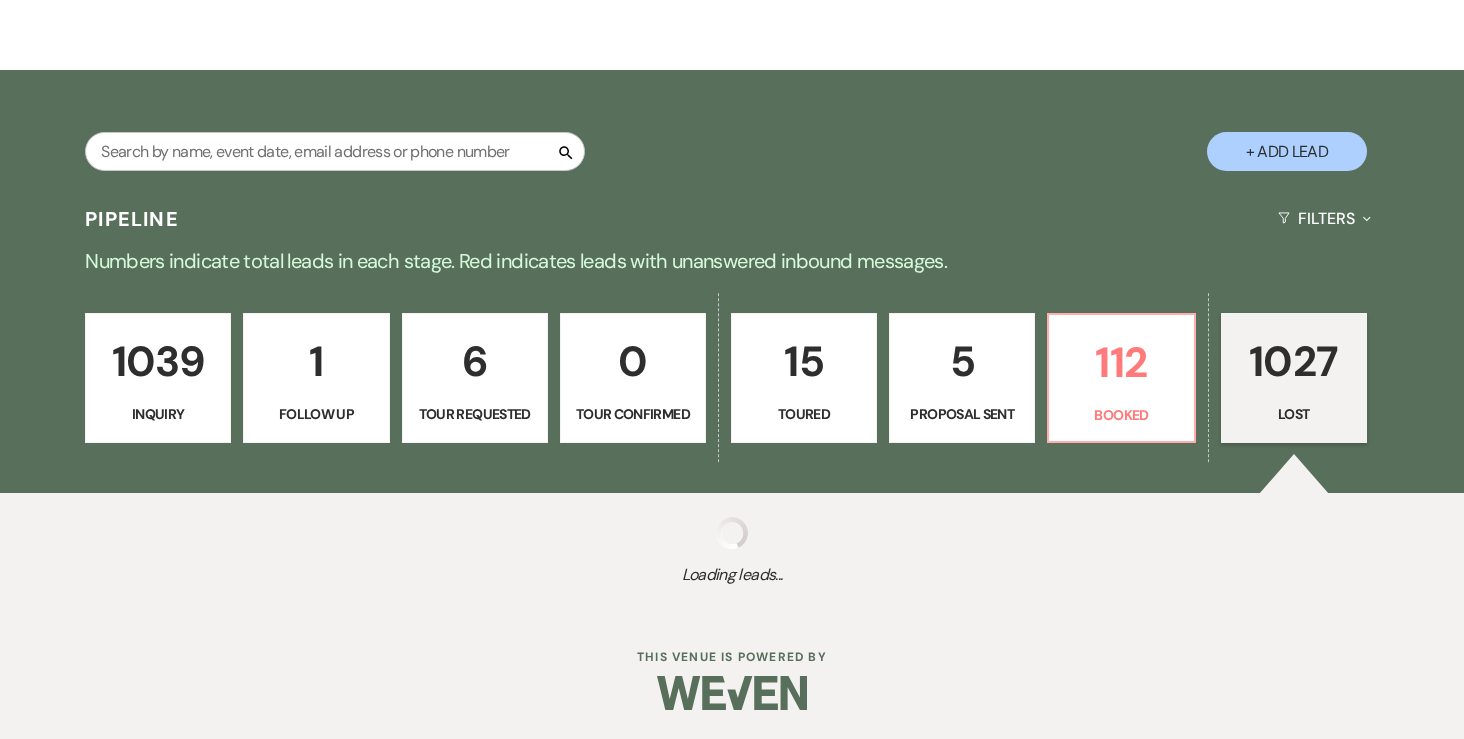 select on "10" 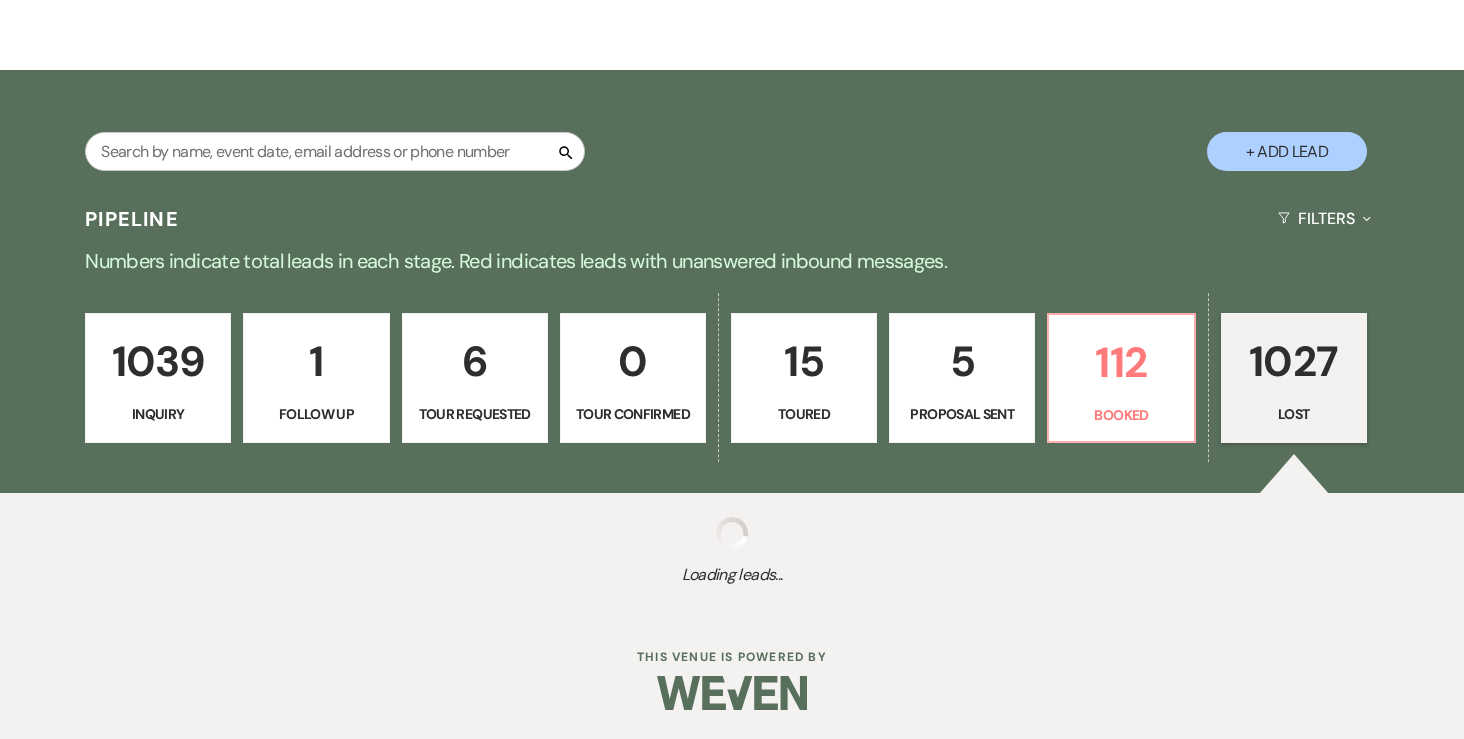 select on "8" 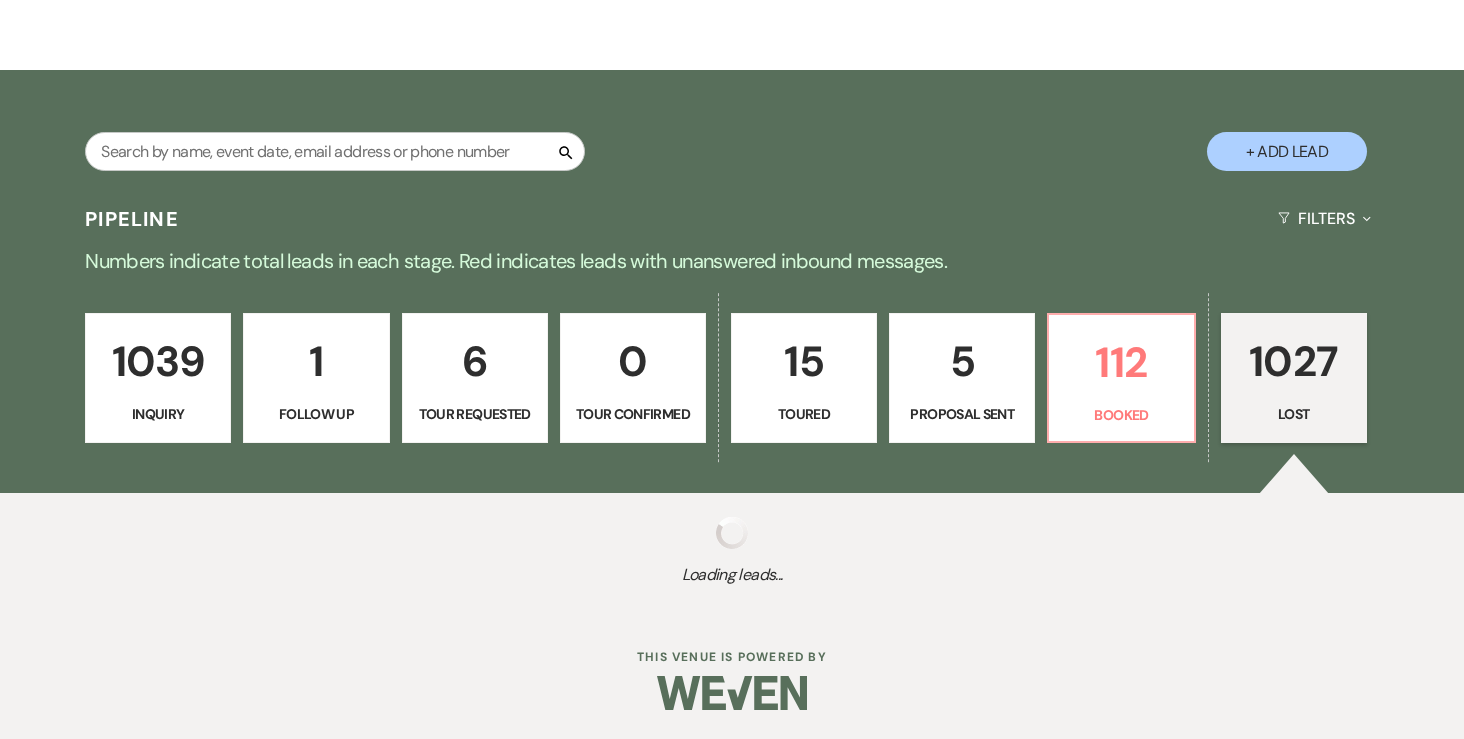 select on "6" 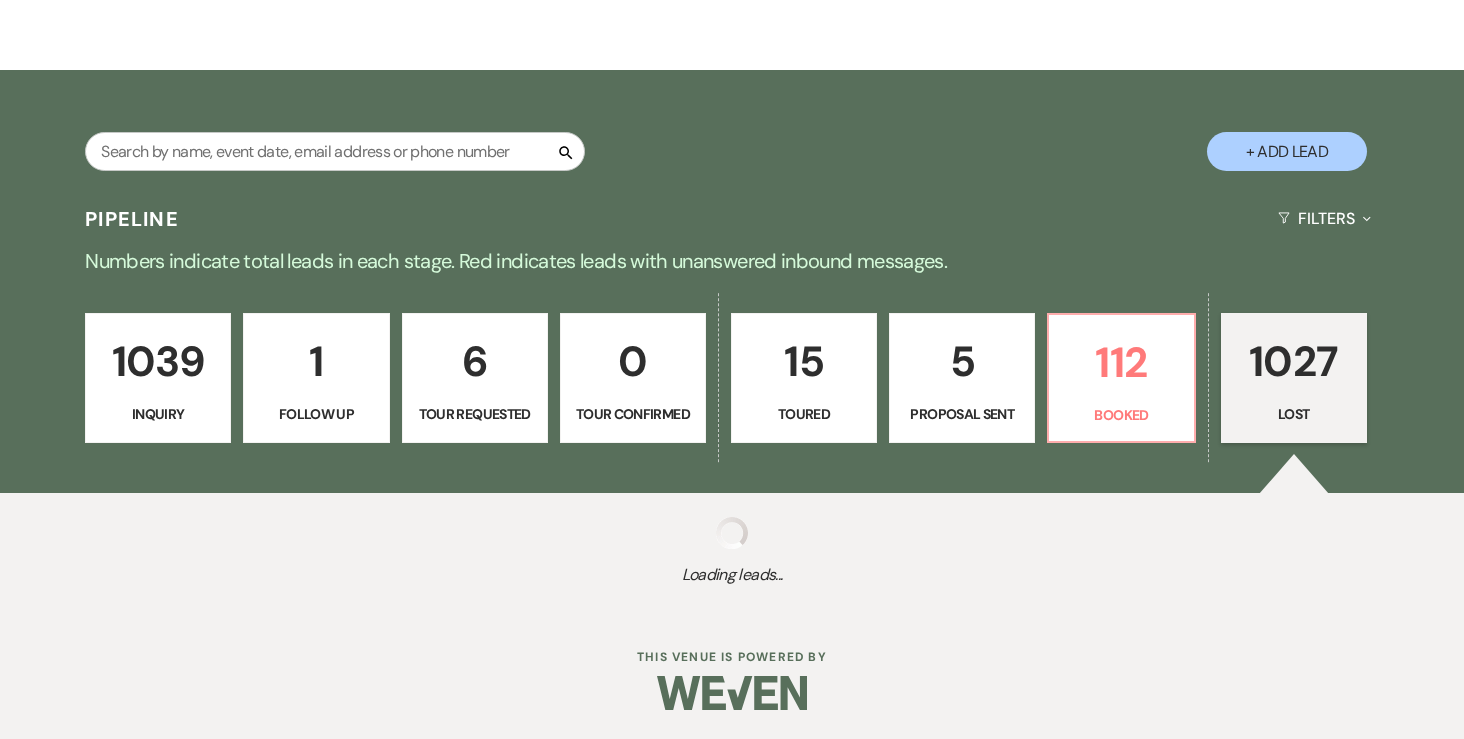 select on "8" 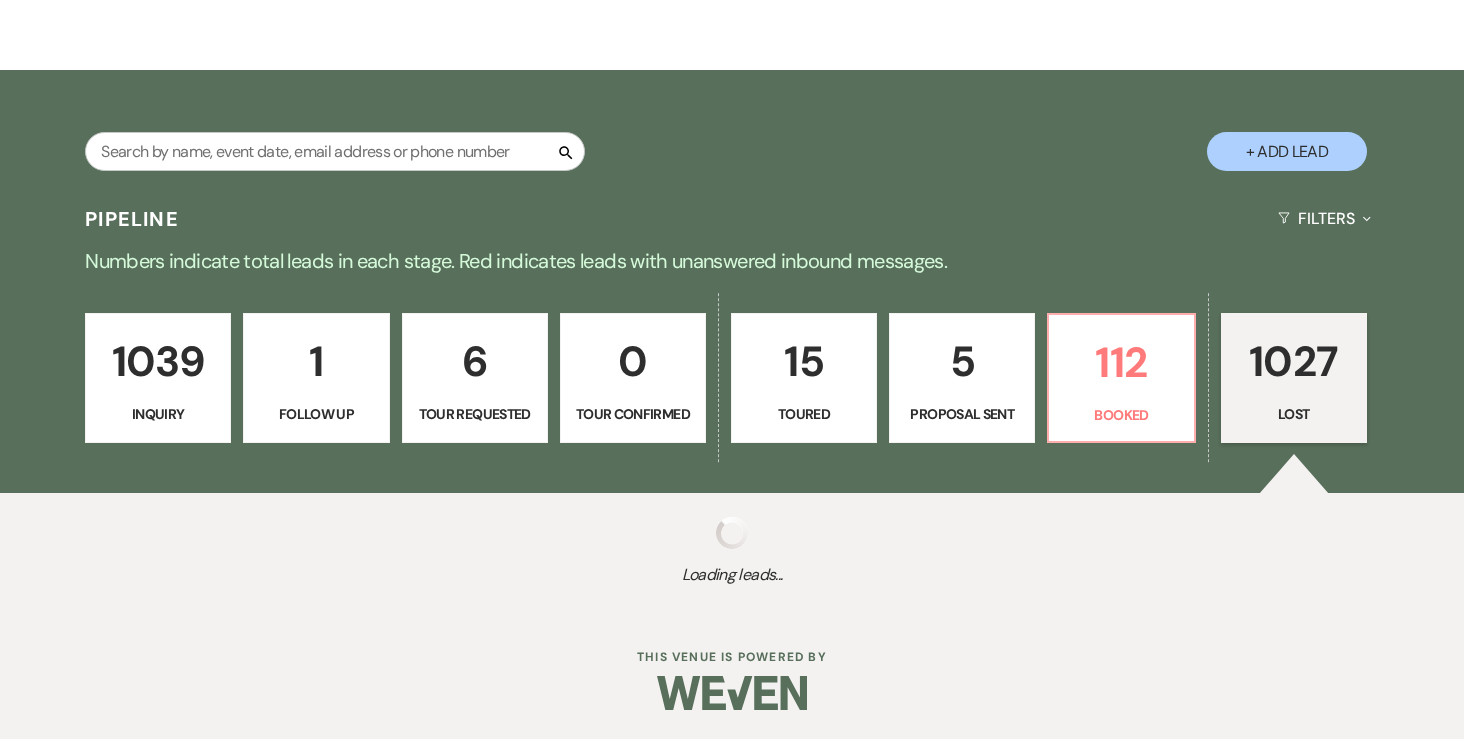 select on "6" 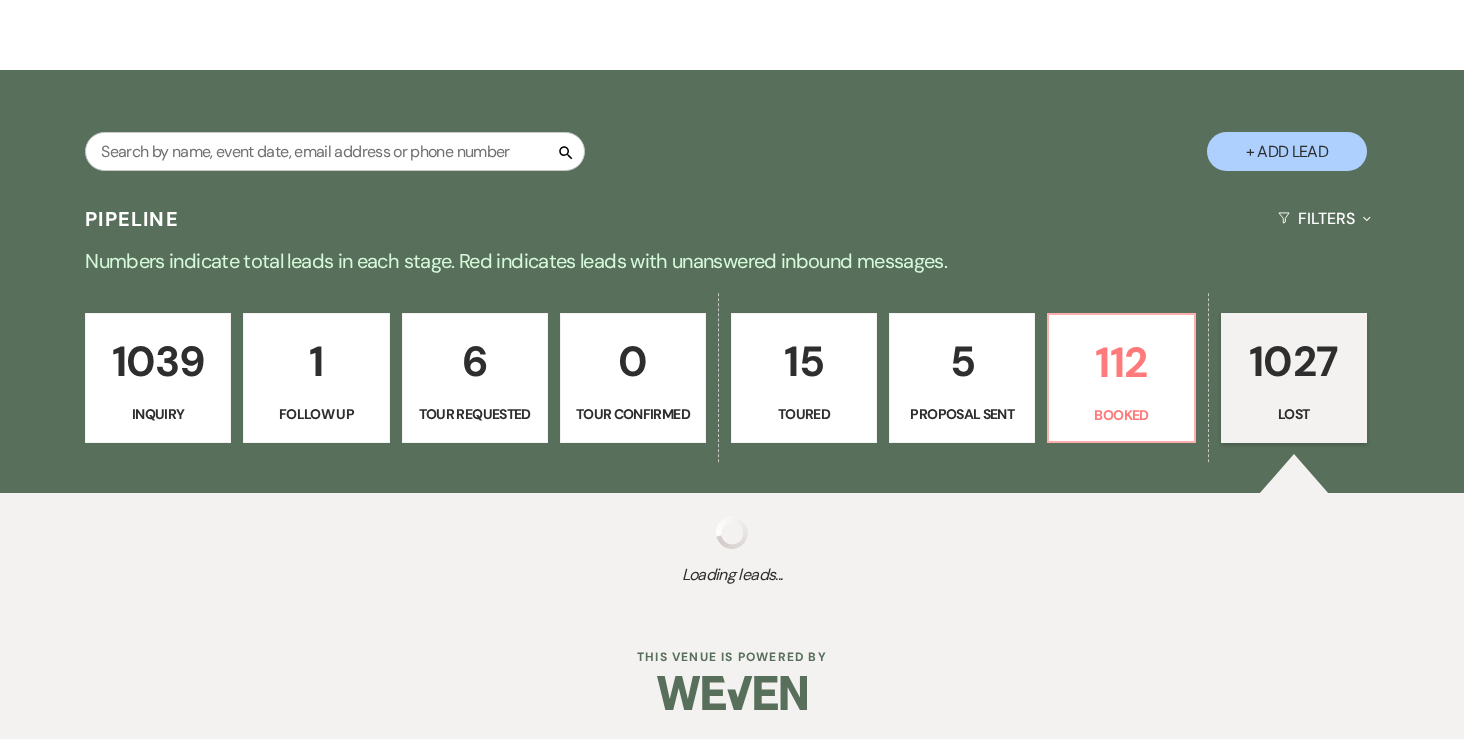 select on "8" 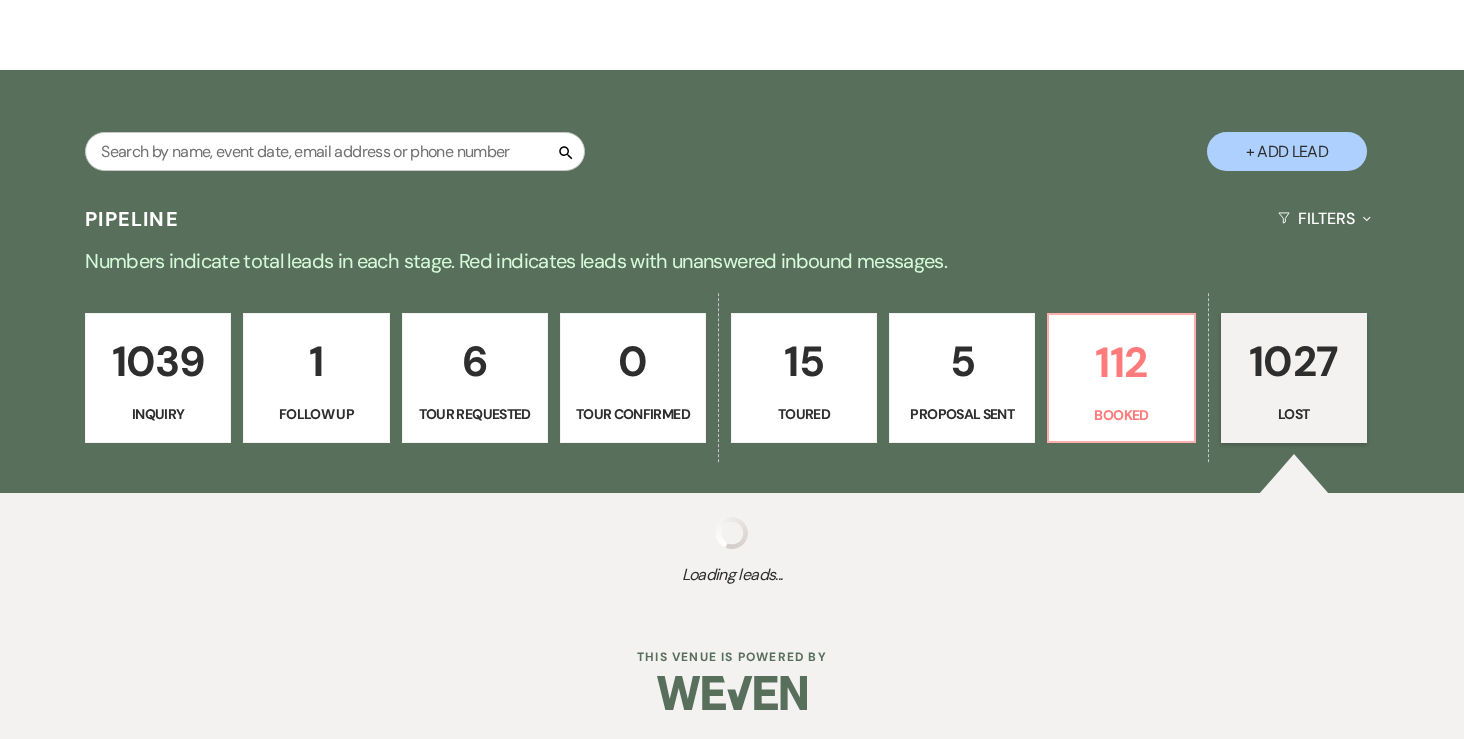 select on "6" 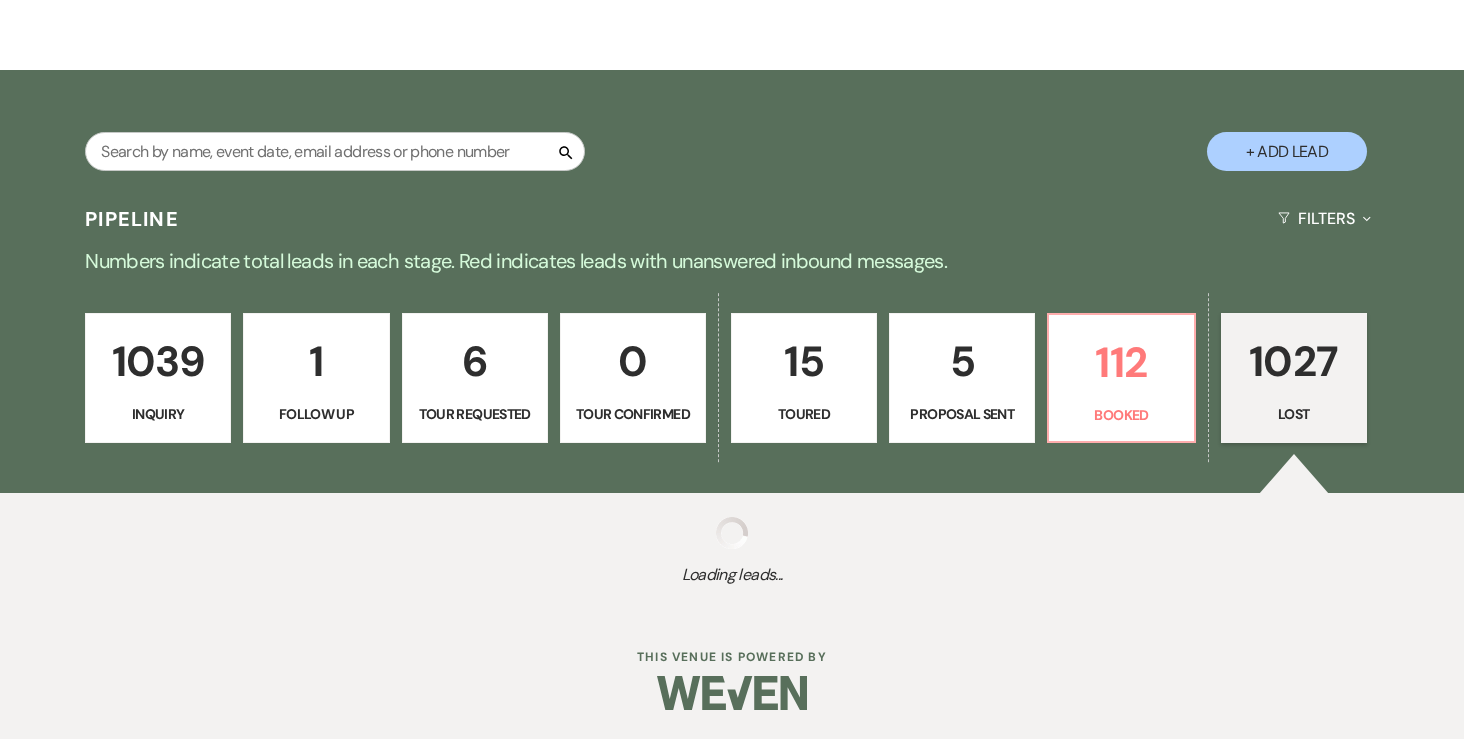 select on "8" 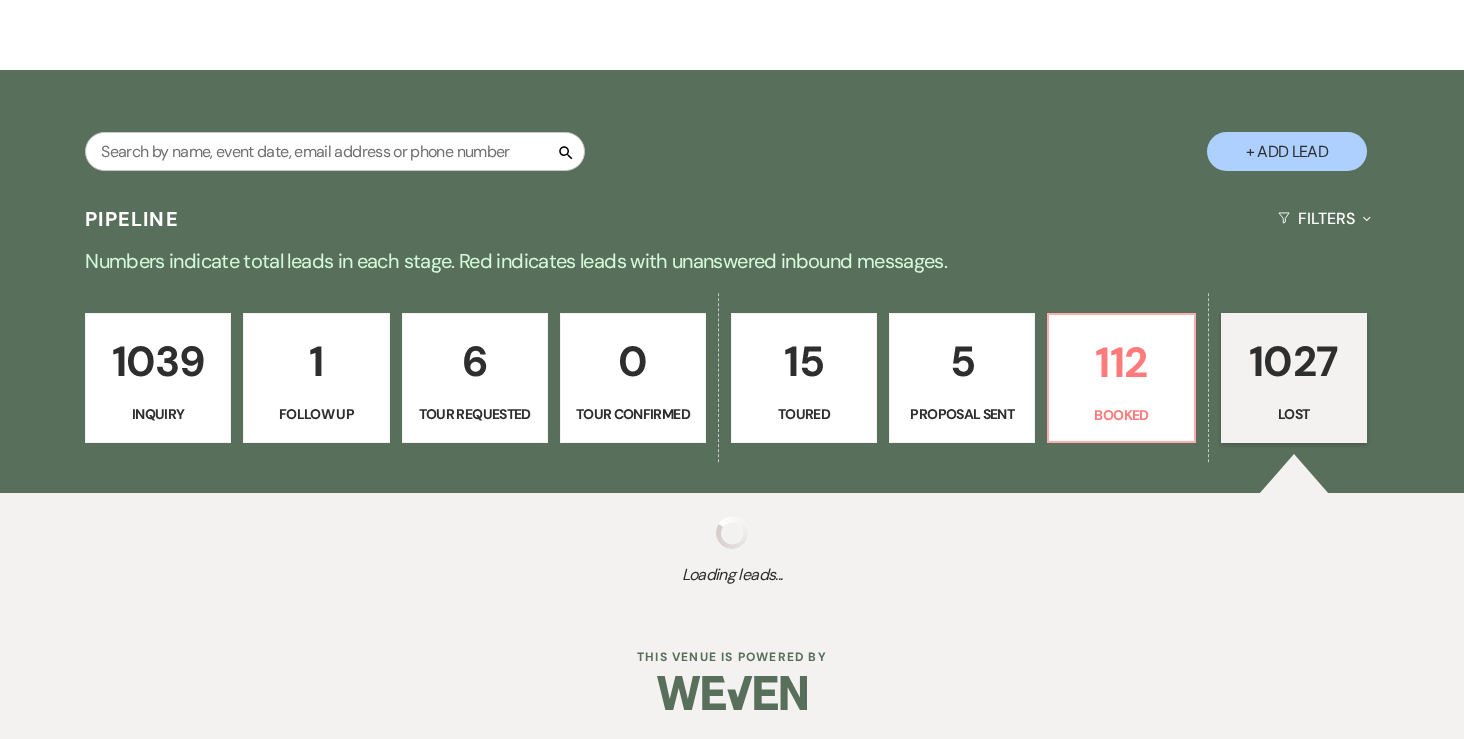 select on "6" 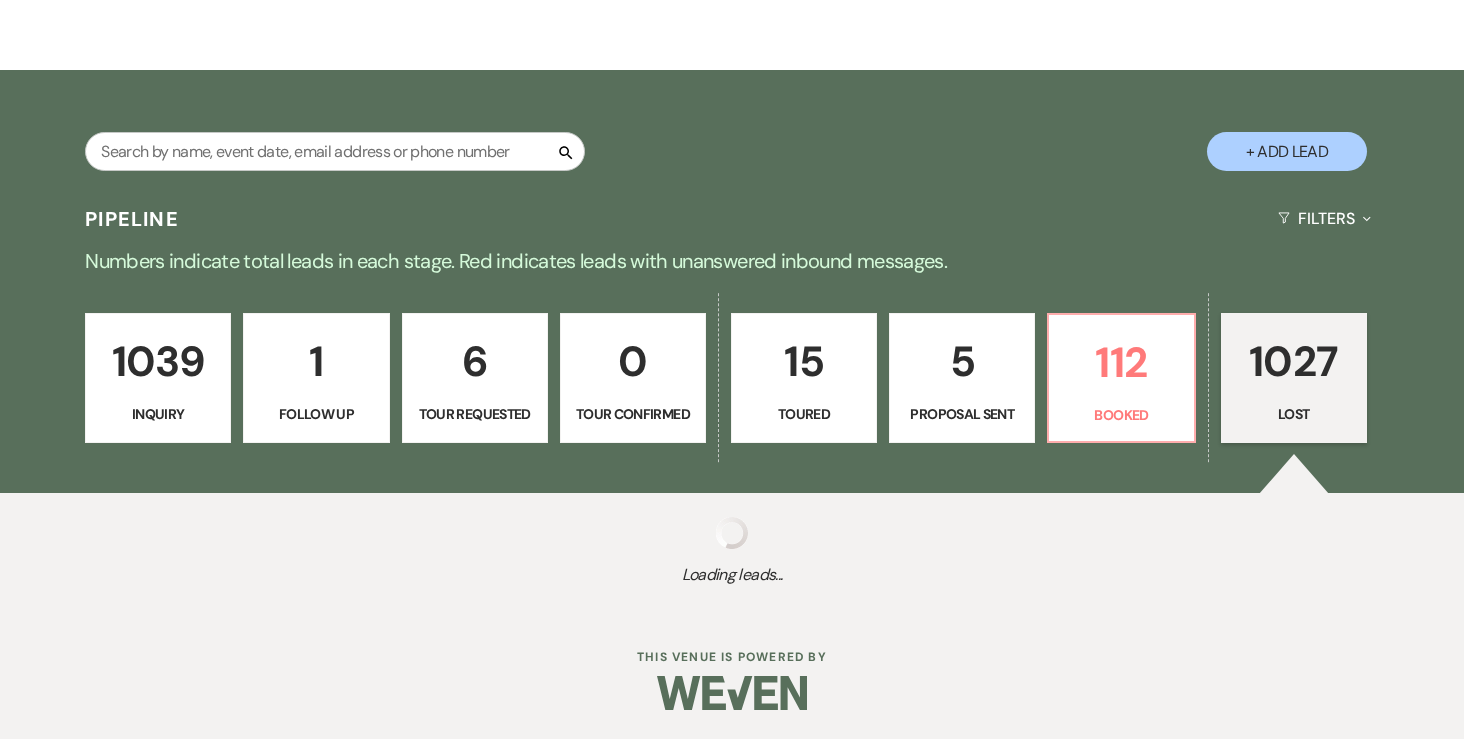 select on "8" 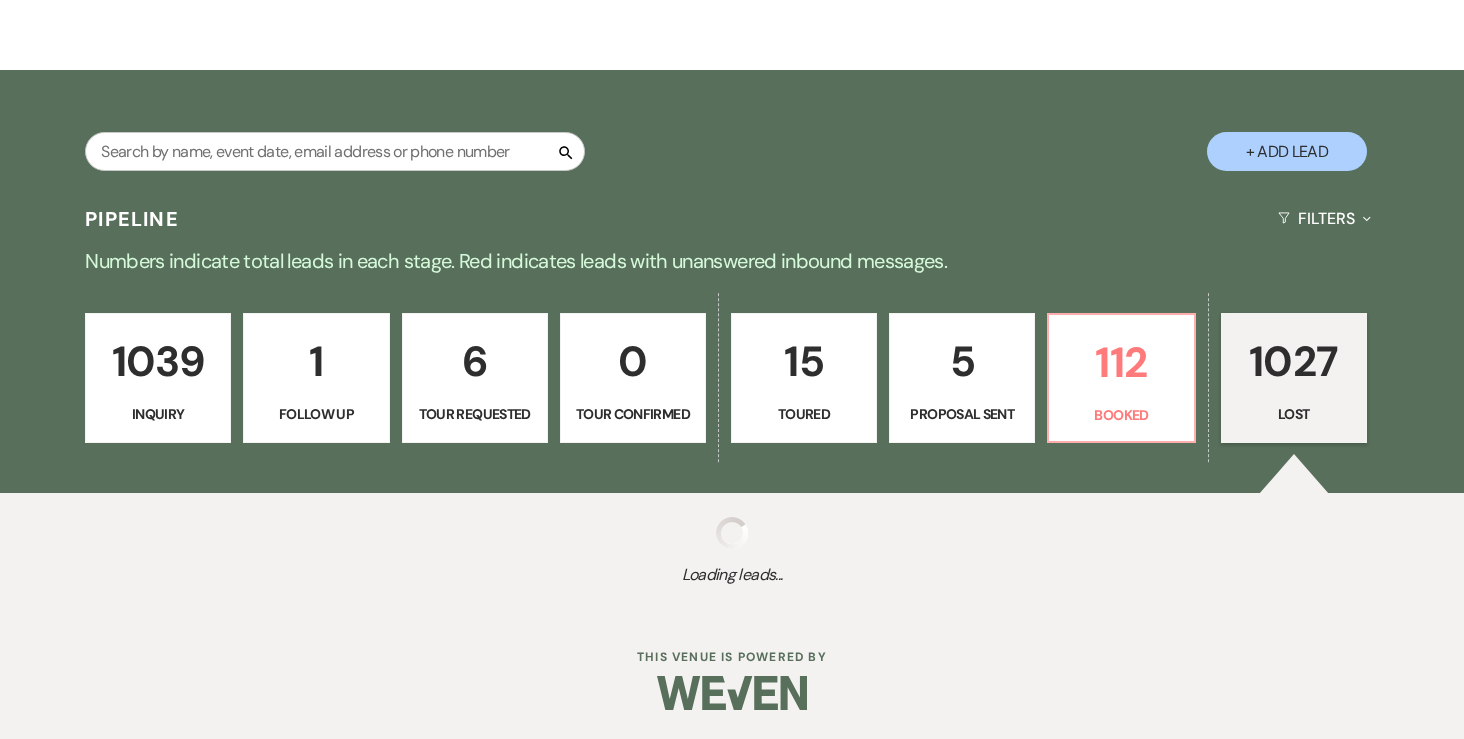 select on "6" 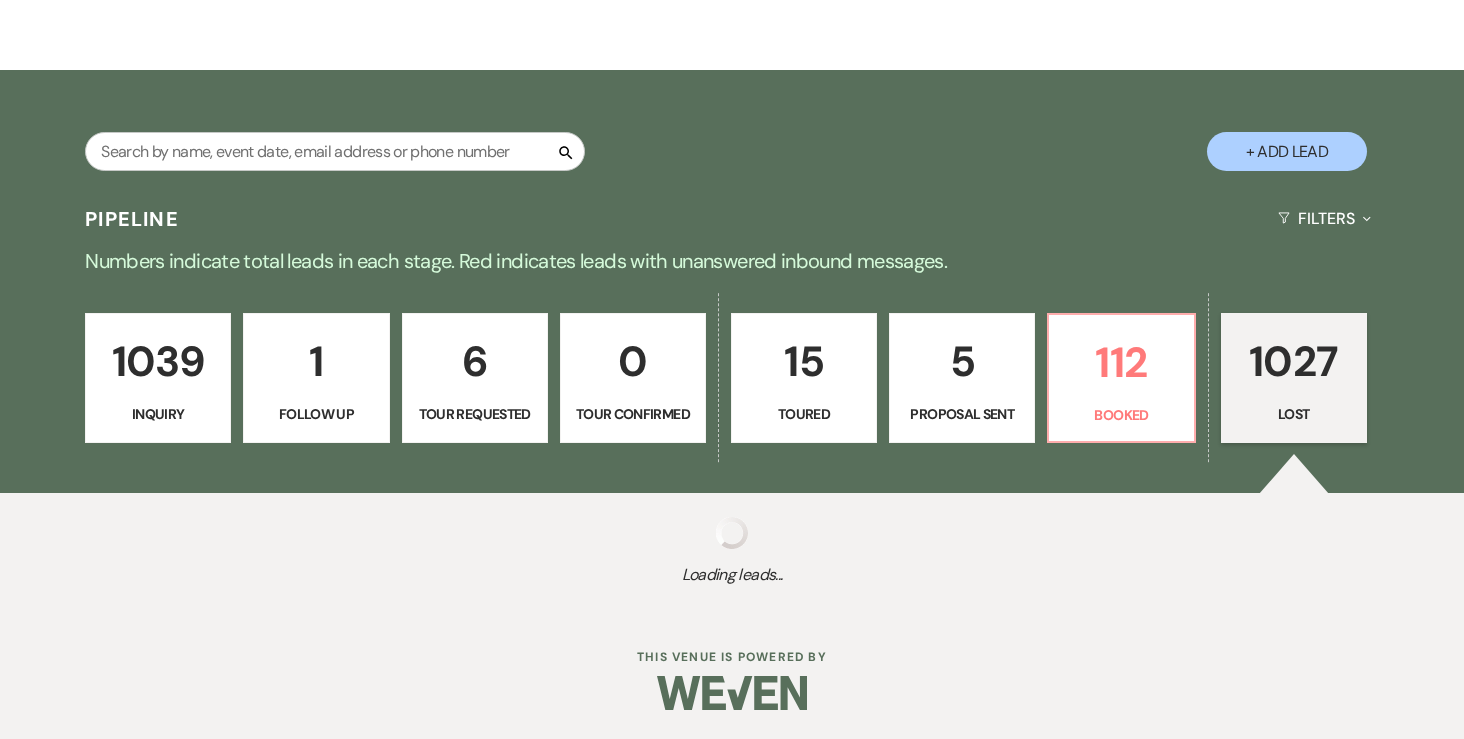 select on "8" 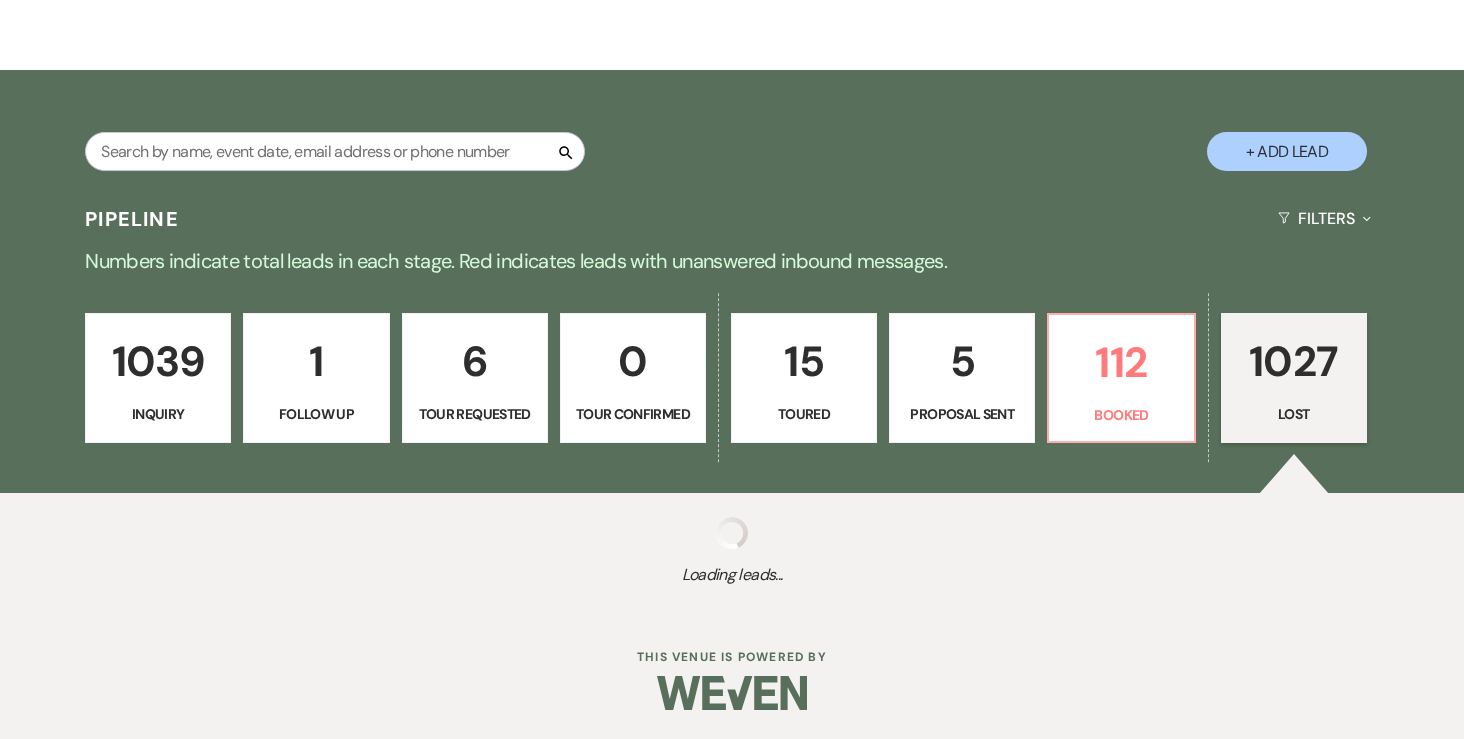 select on "6" 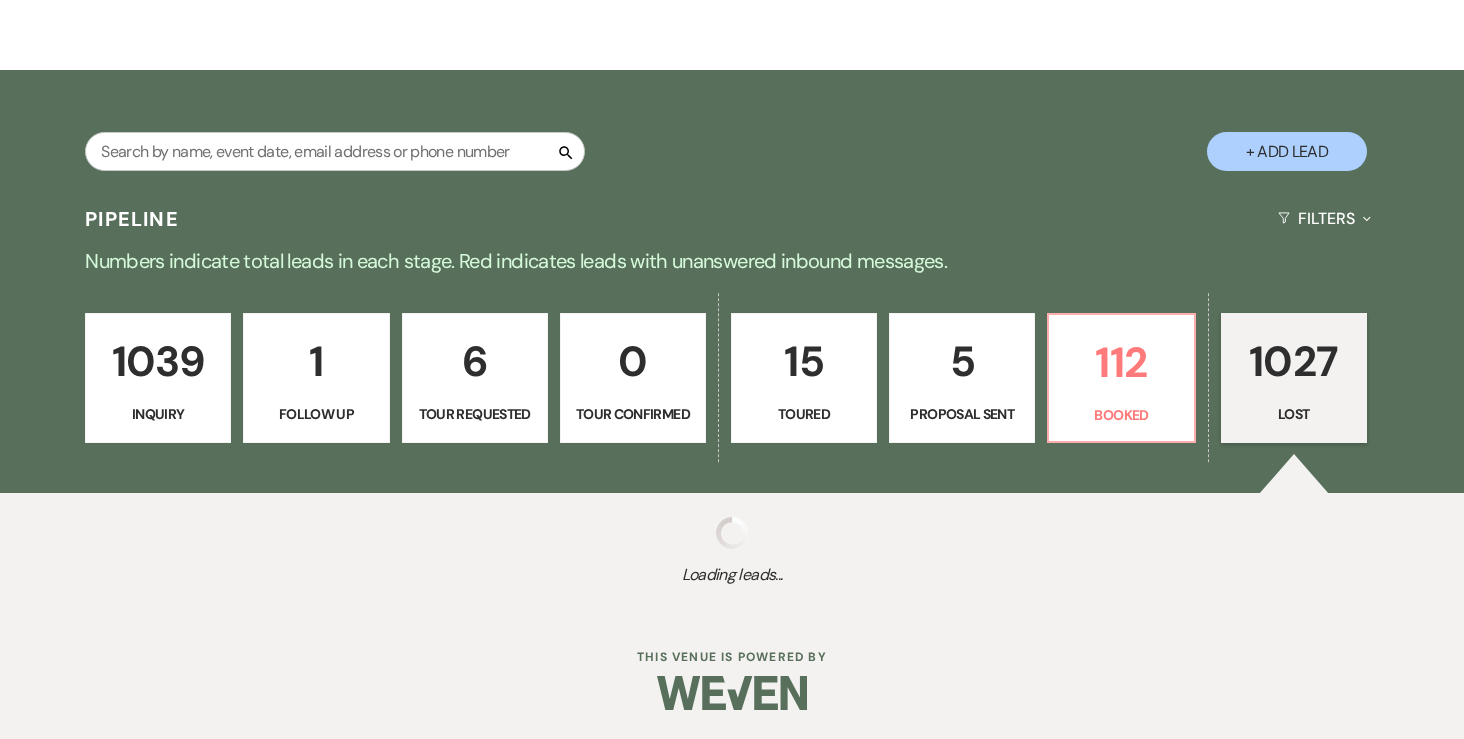 select on "8" 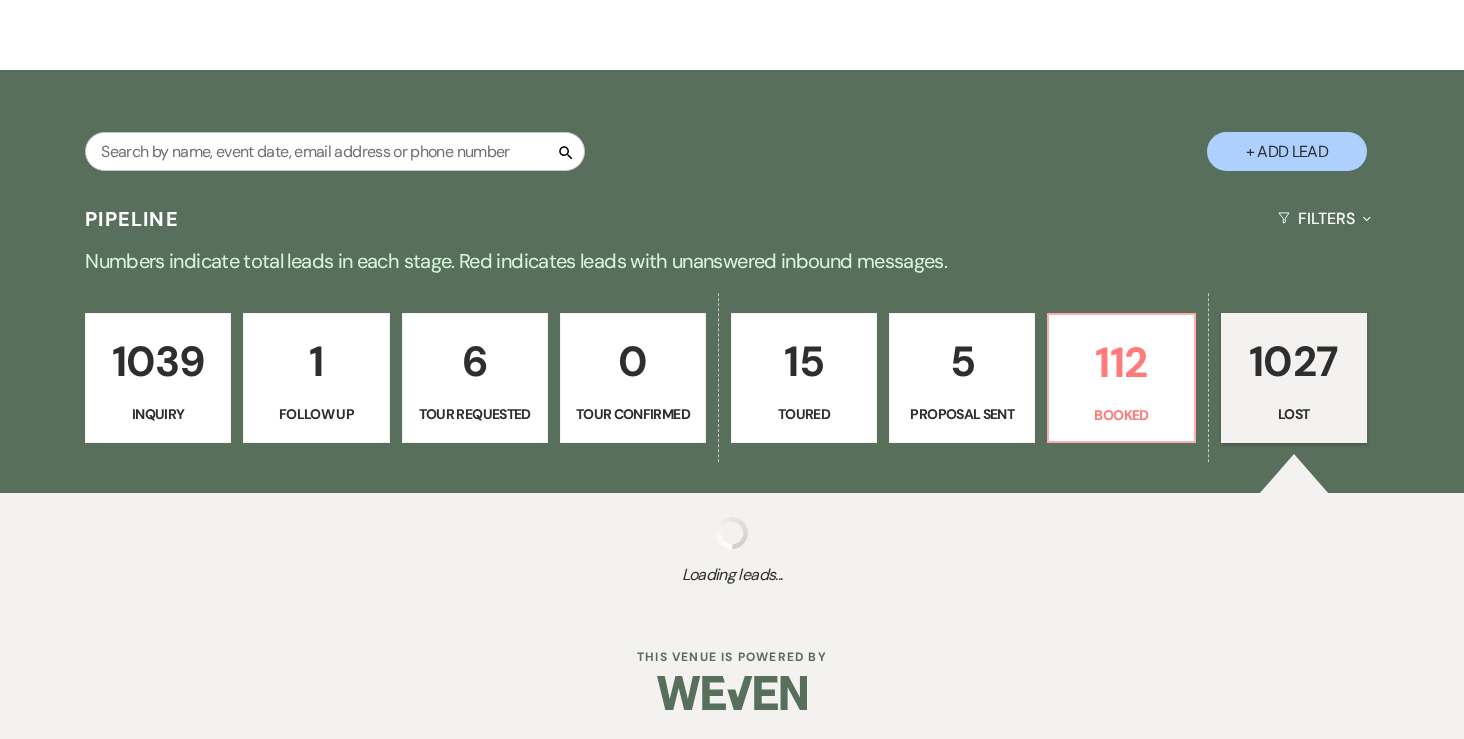 select on "6" 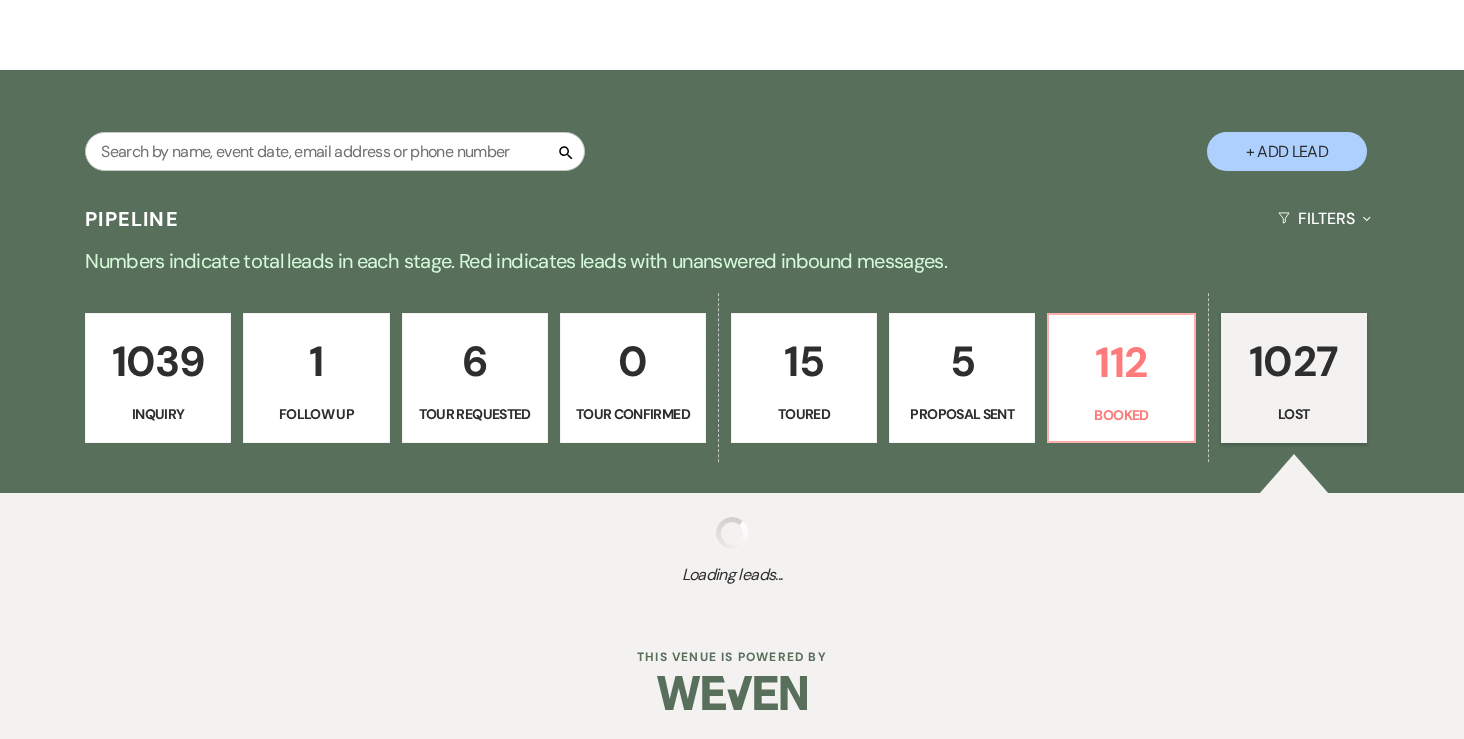 select on "8" 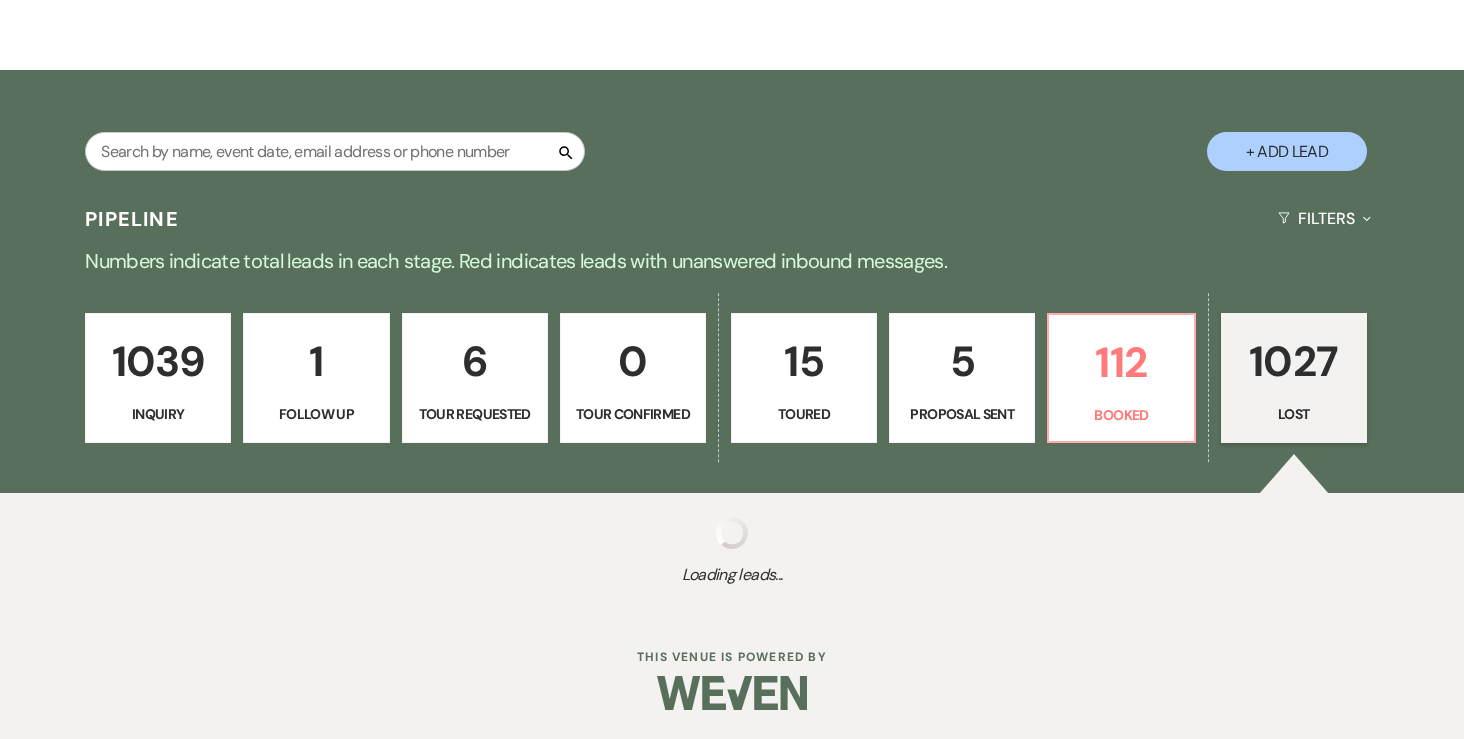 select on "8" 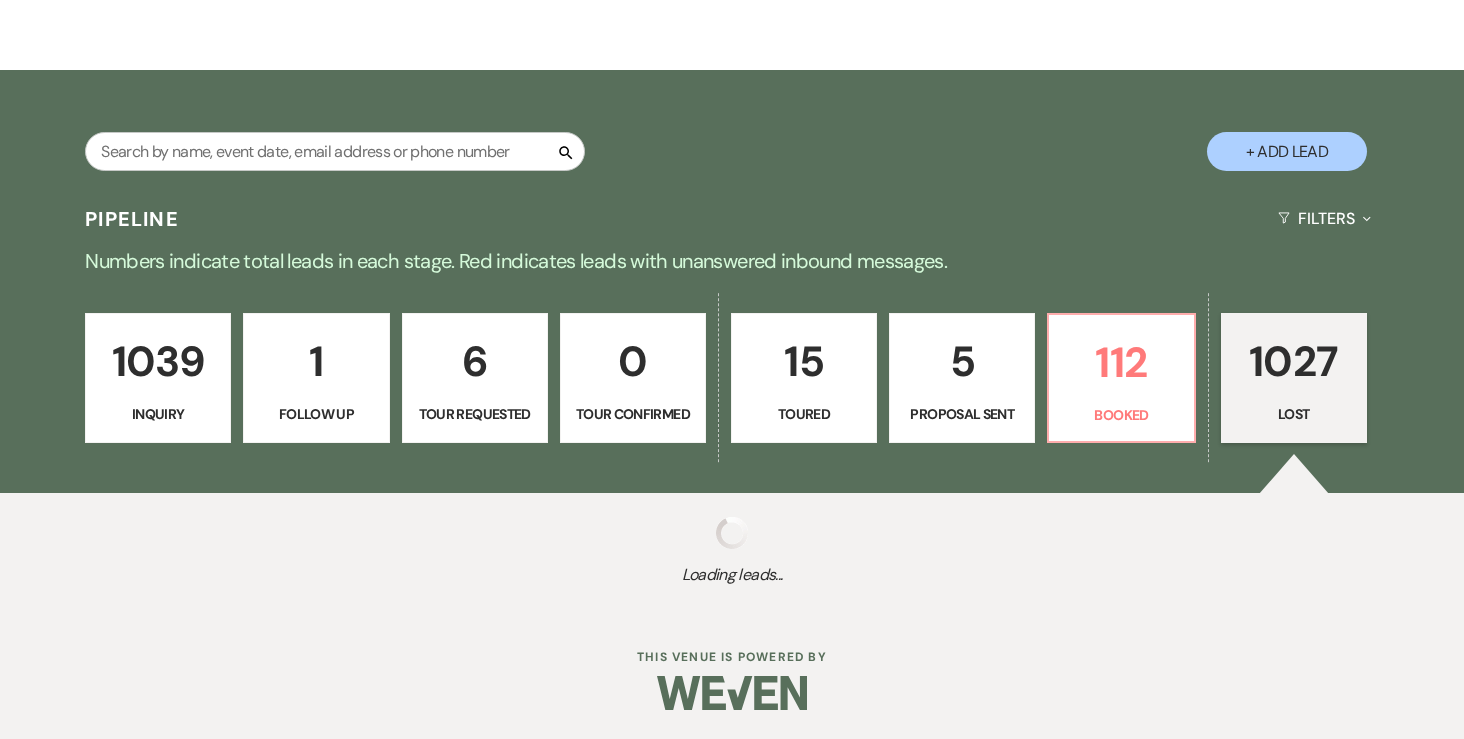 select on "9" 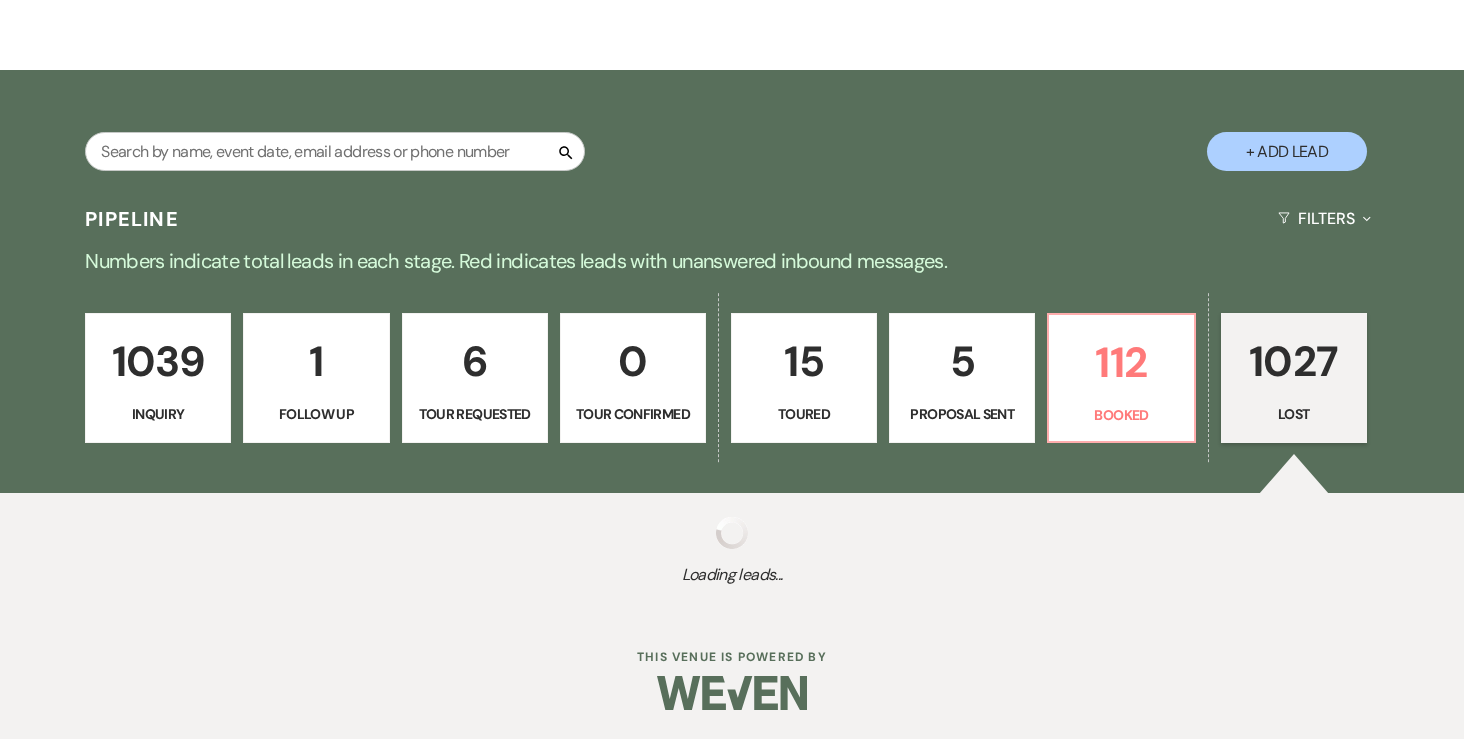 select on "8" 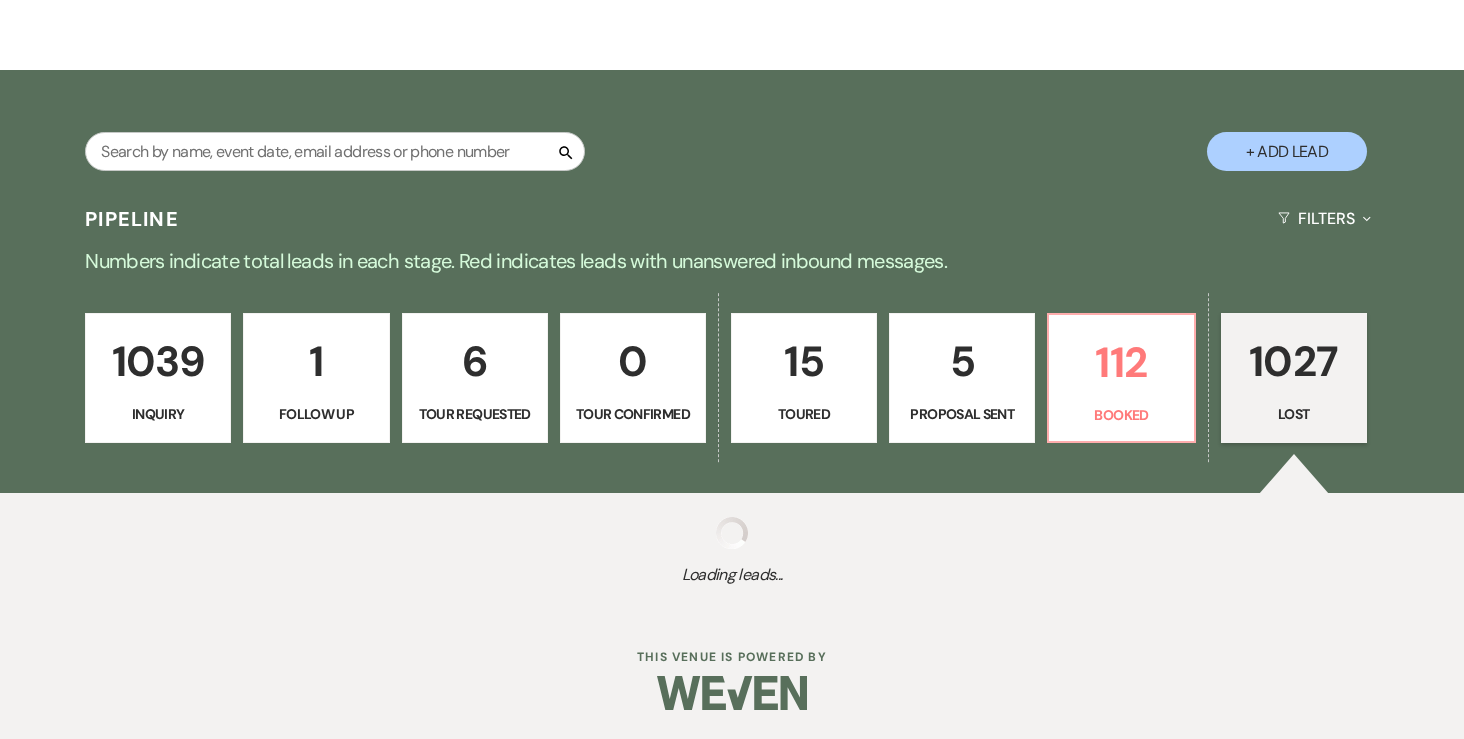 select on "6" 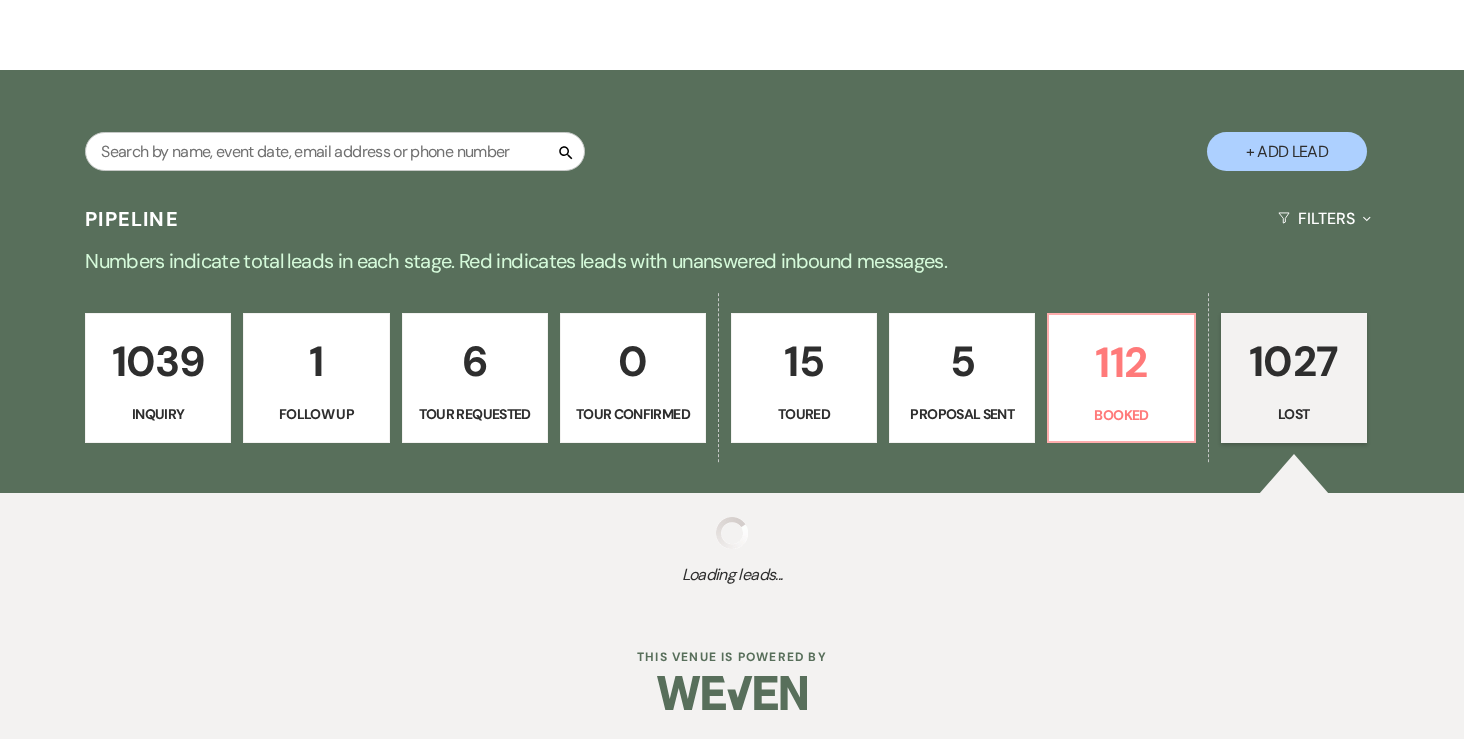 select on "8" 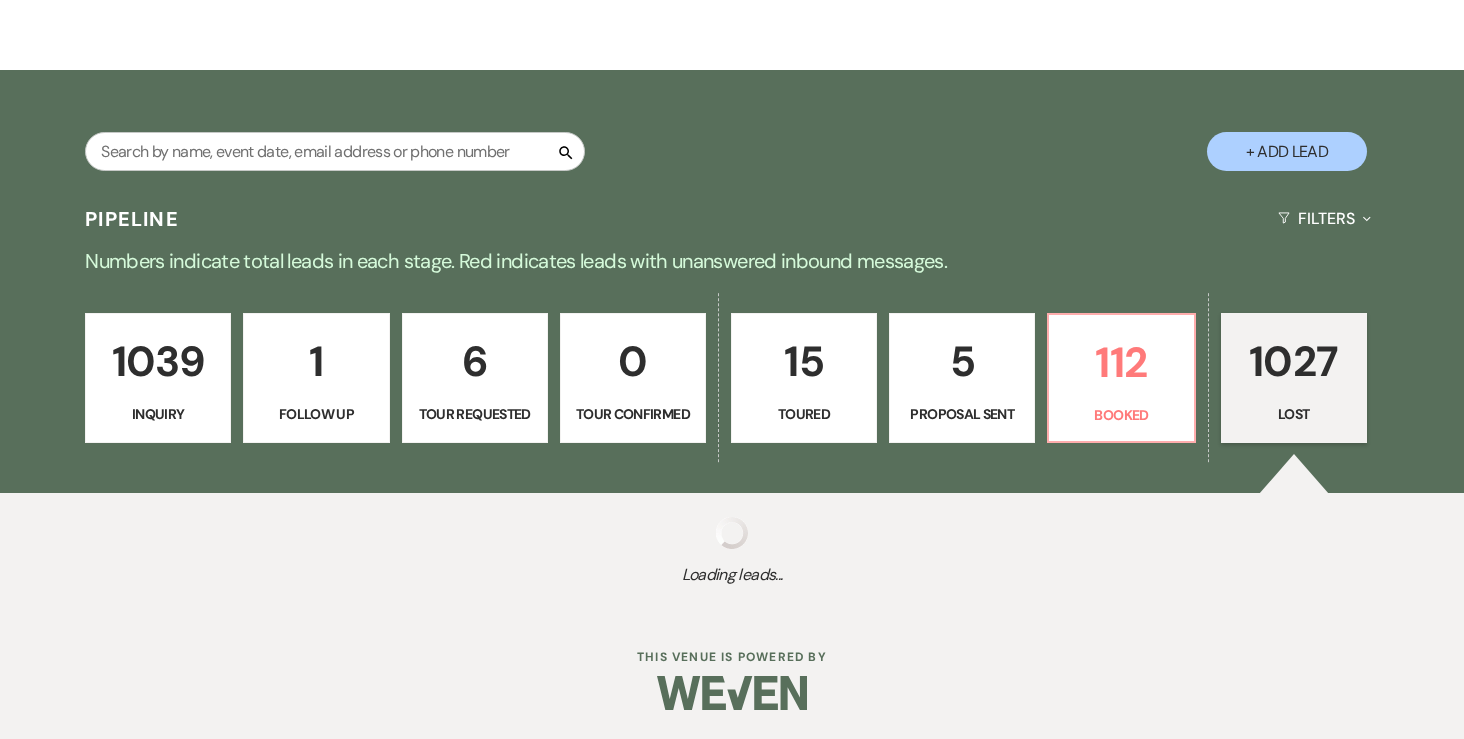 select on "6" 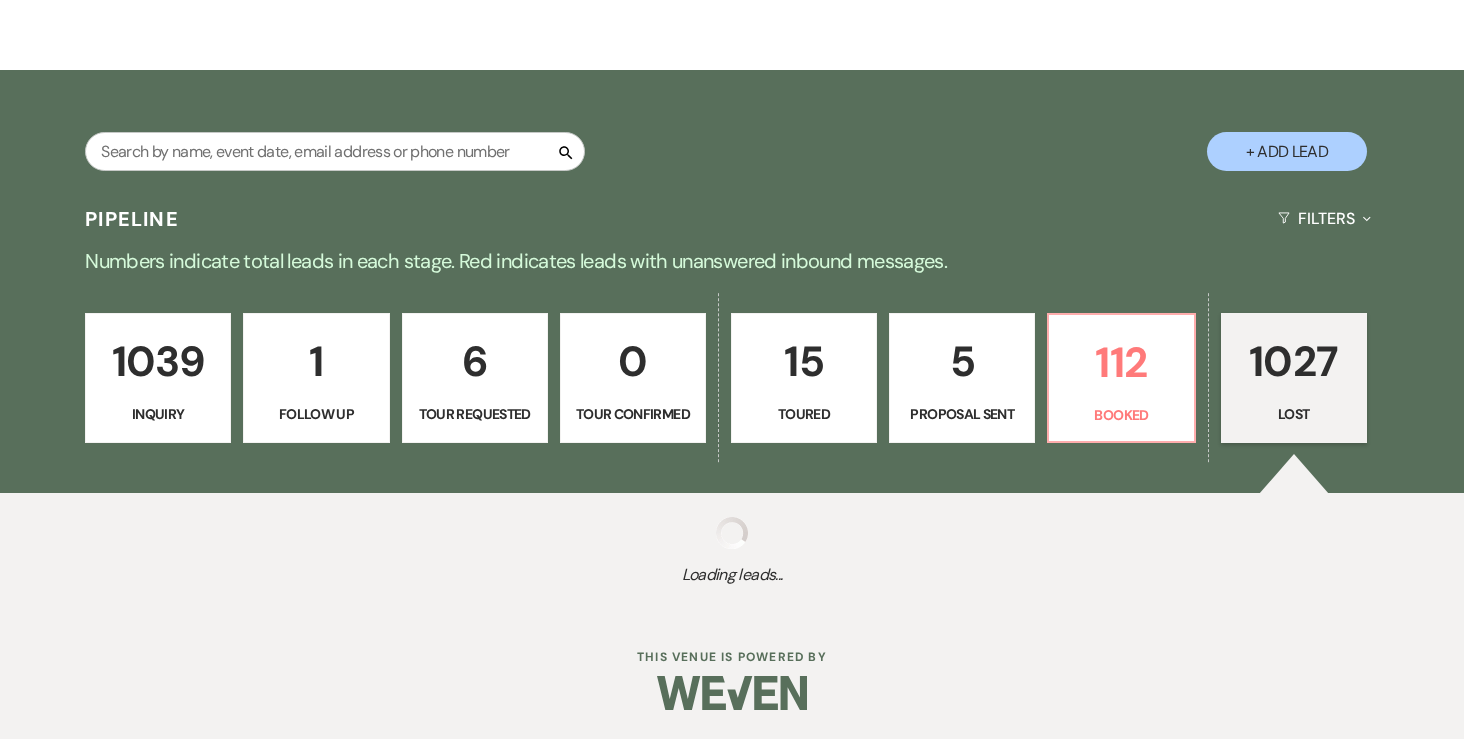 select on "8" 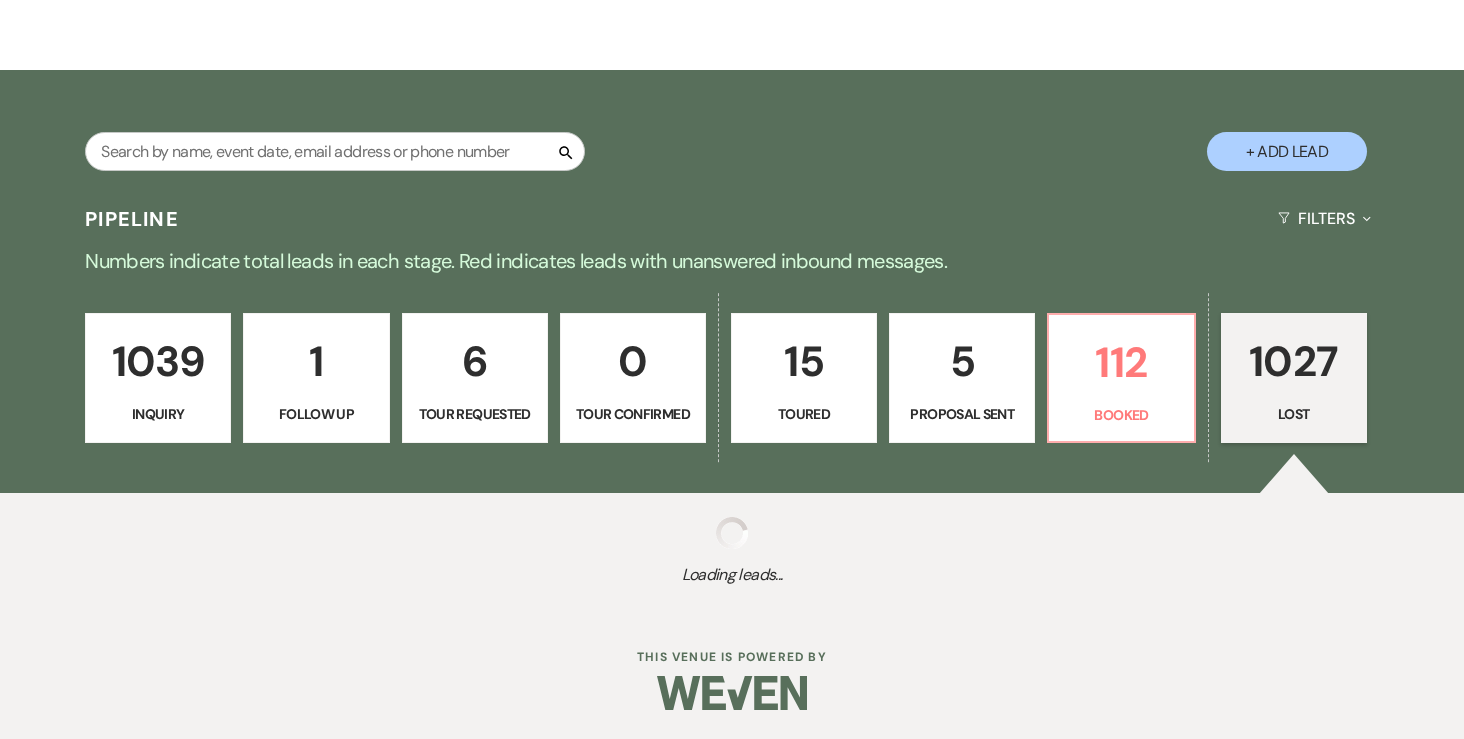 select on "7" 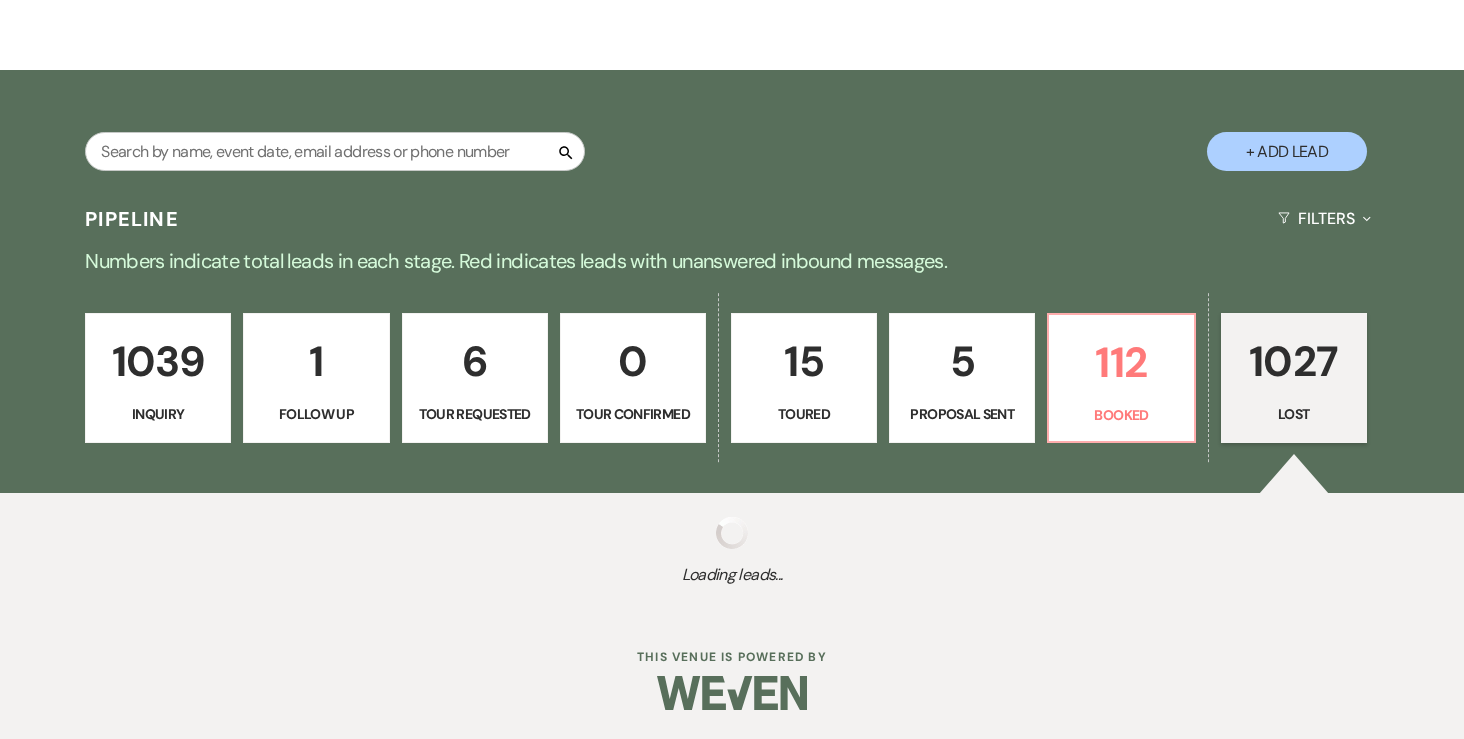 select on "8" 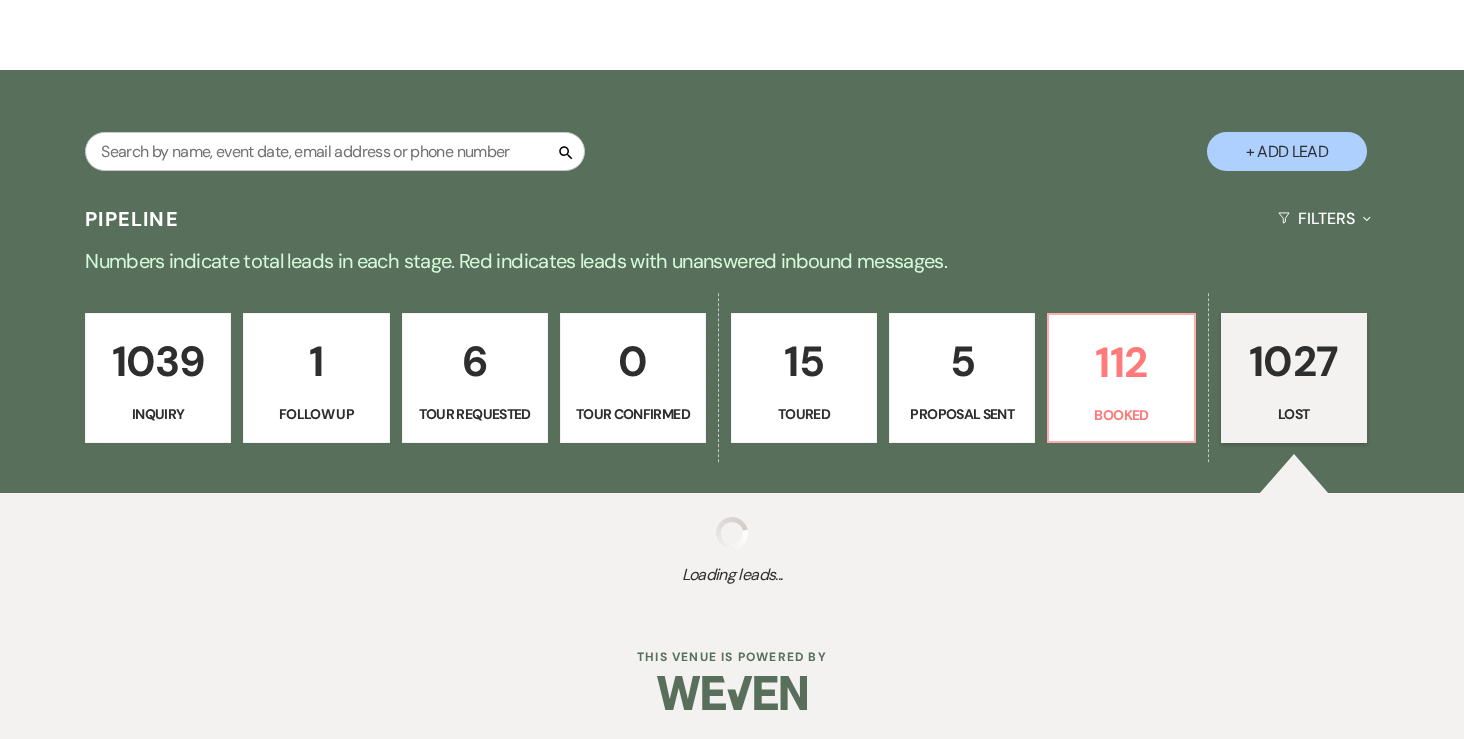 select on "6" 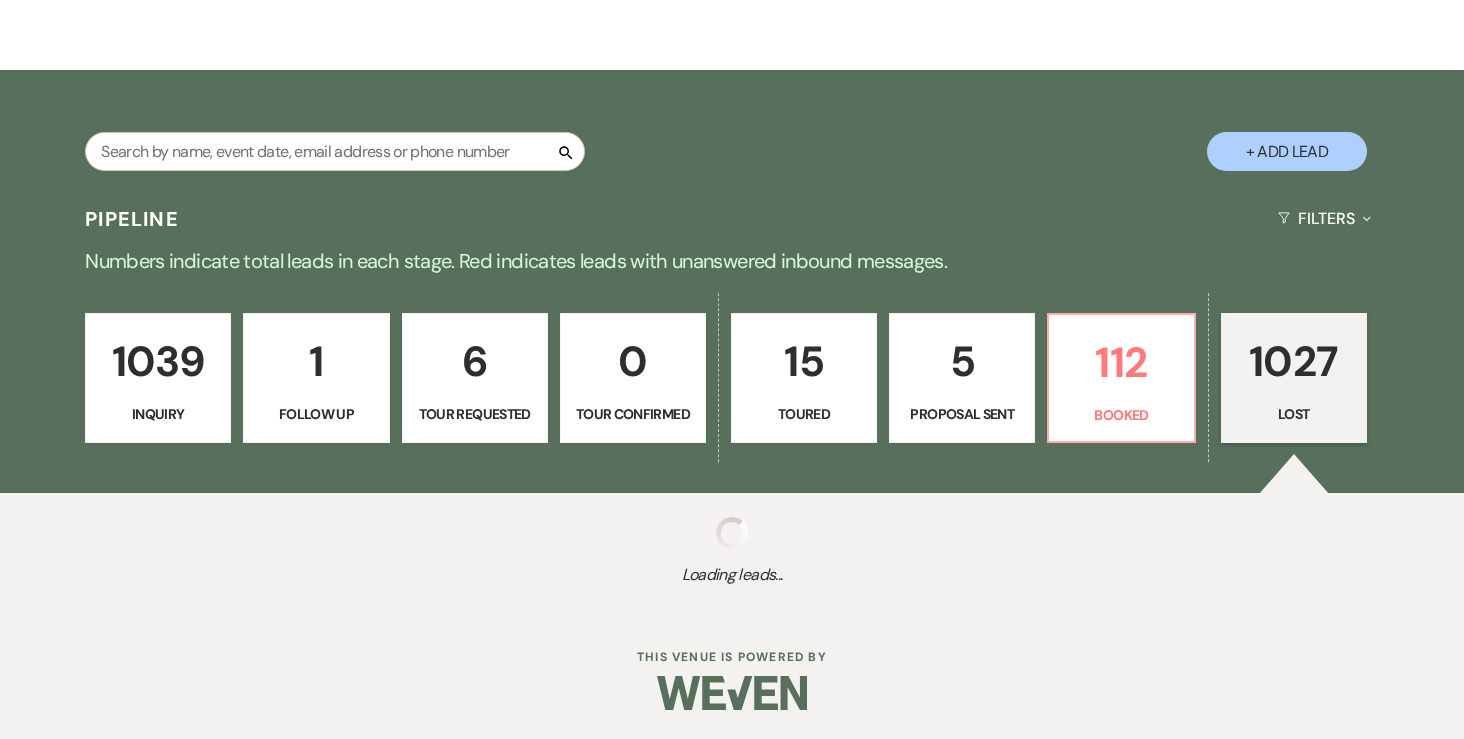 select on "8" 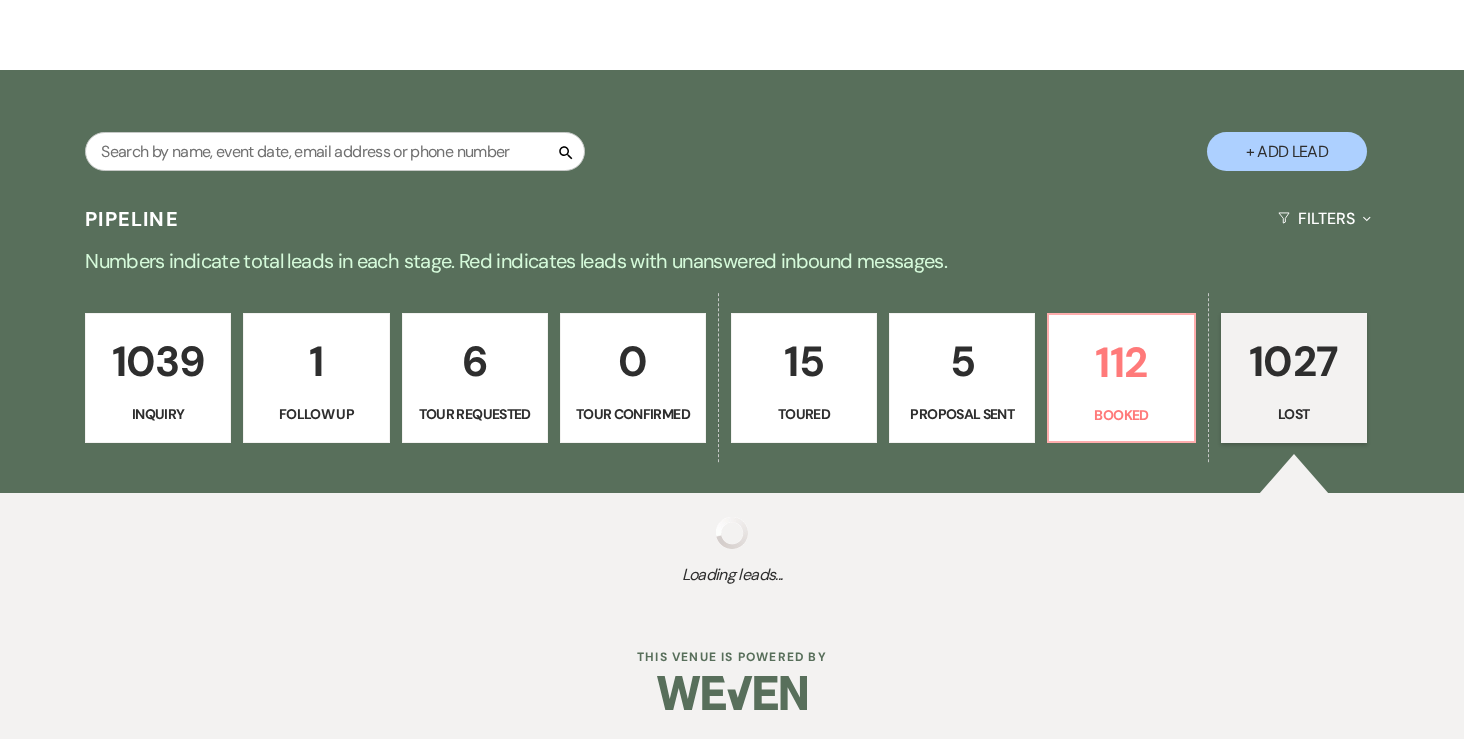 select on "9" 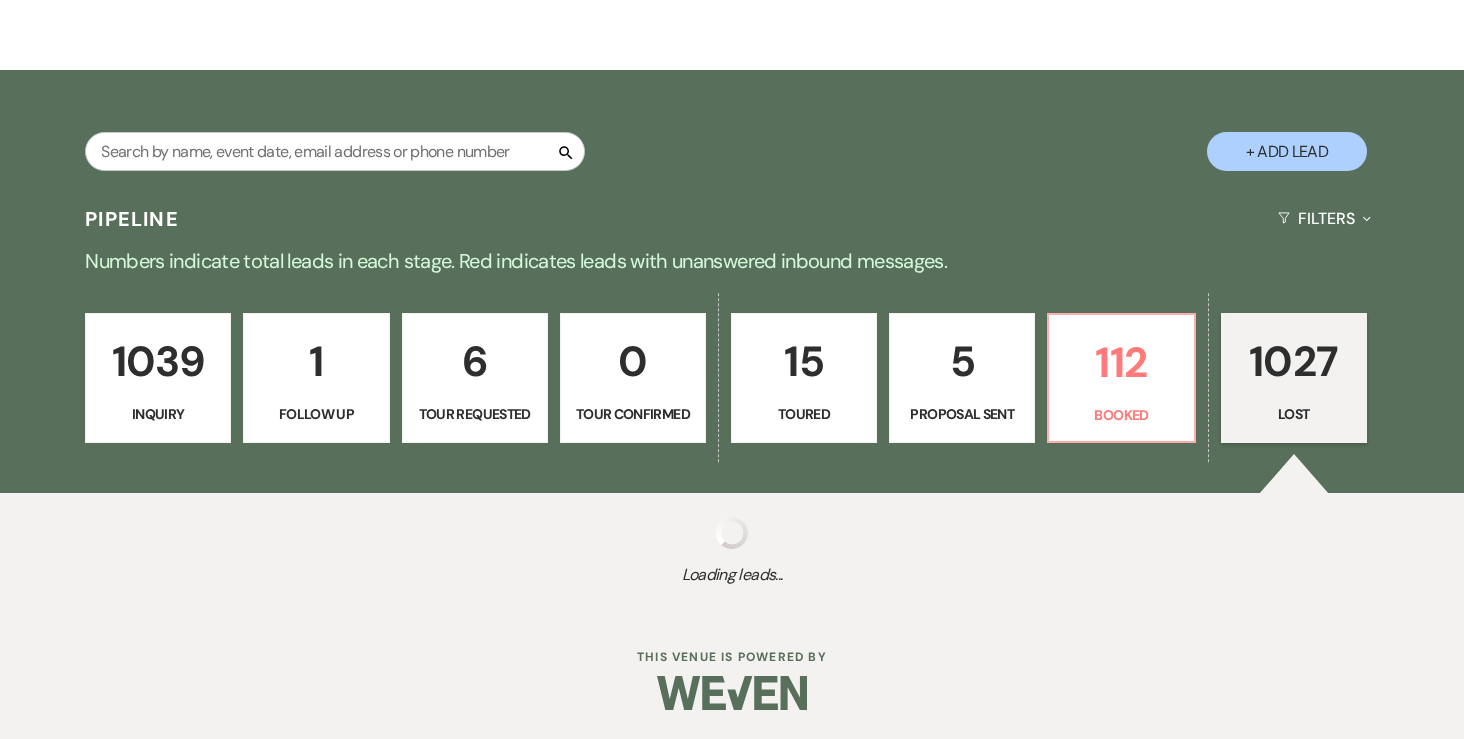 select on "8" 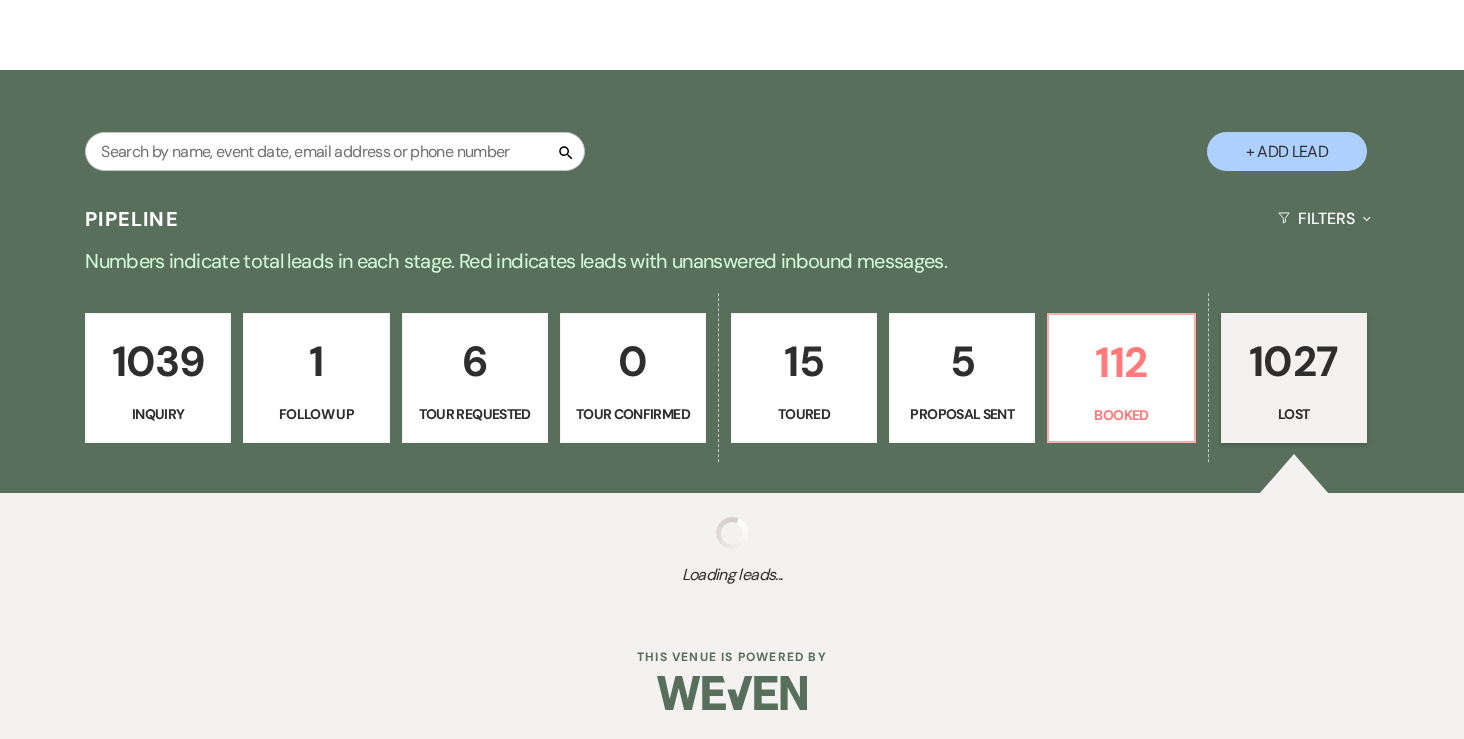 select on "6" 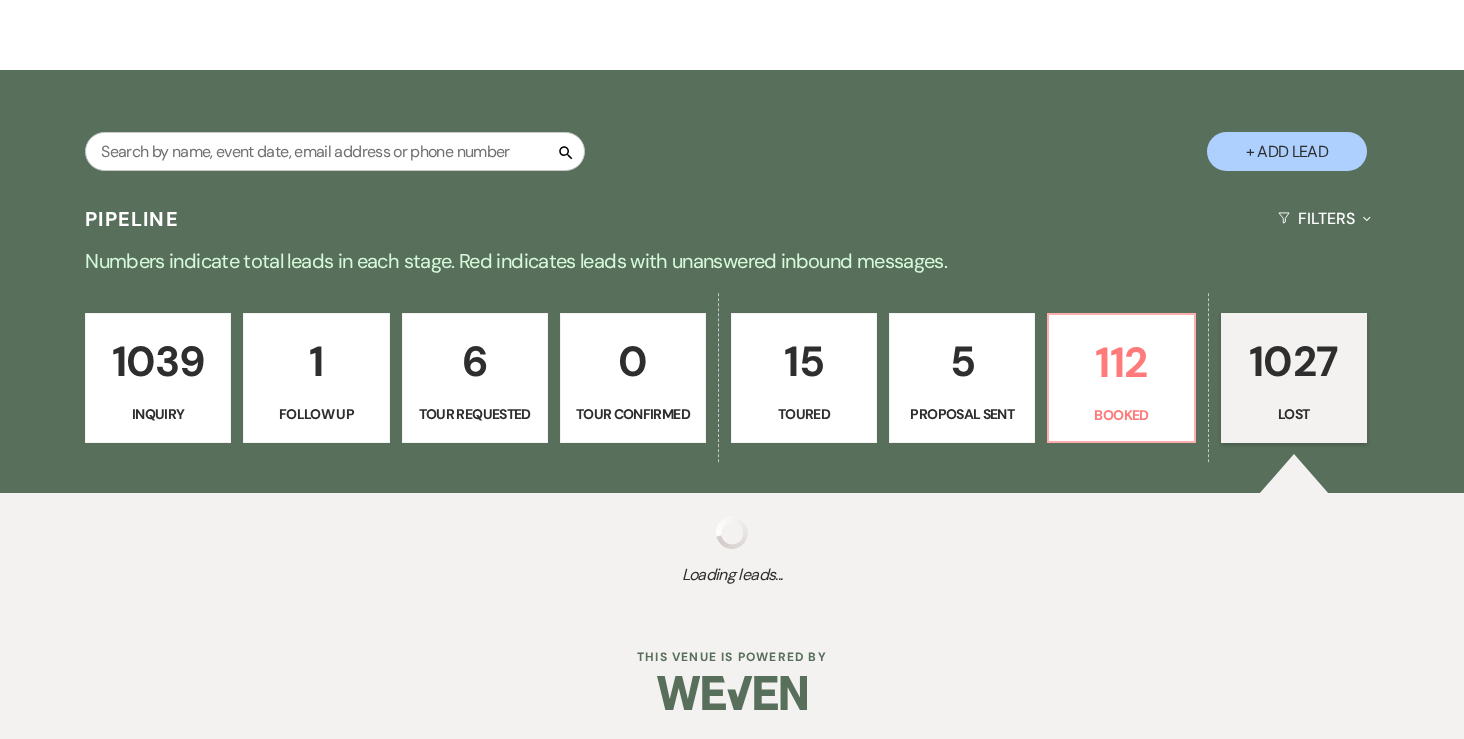 select on "8" 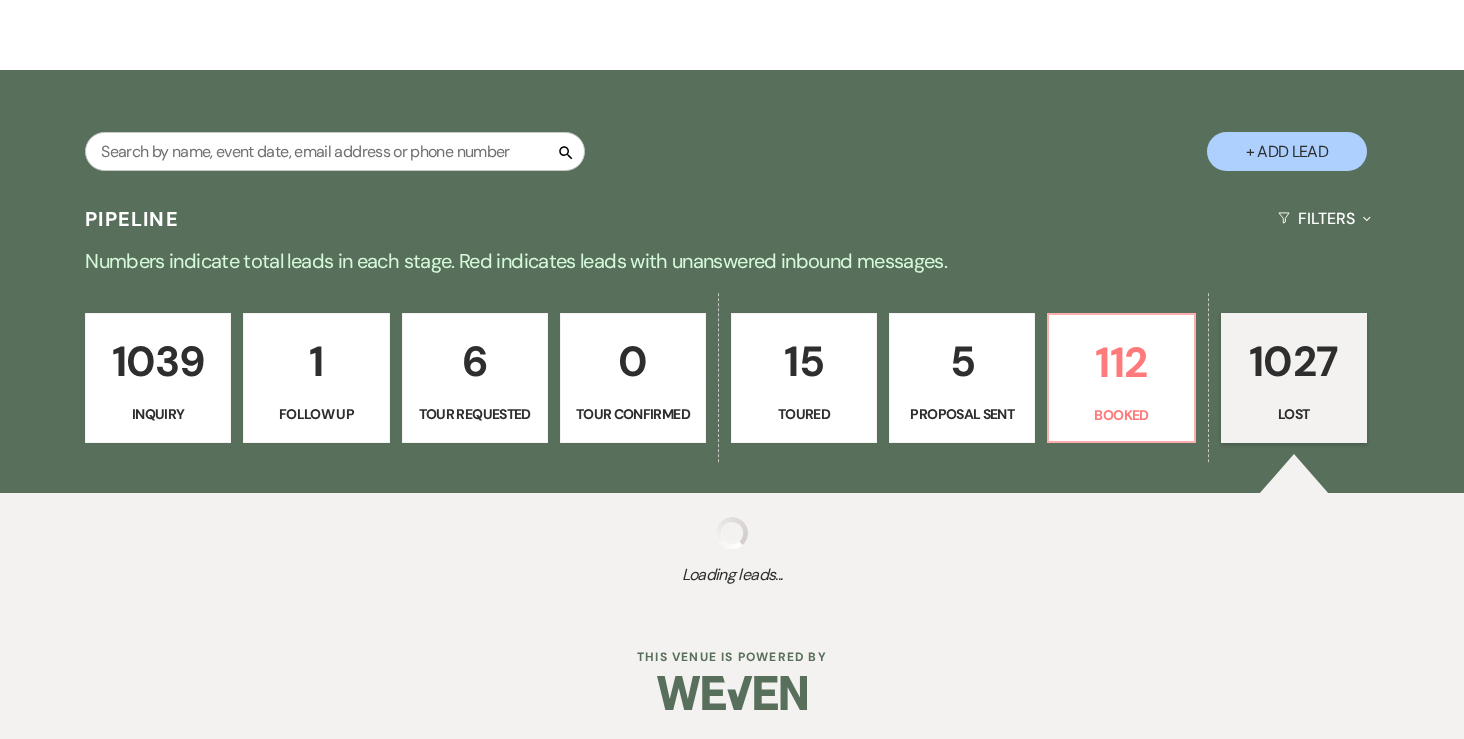 select on "6" 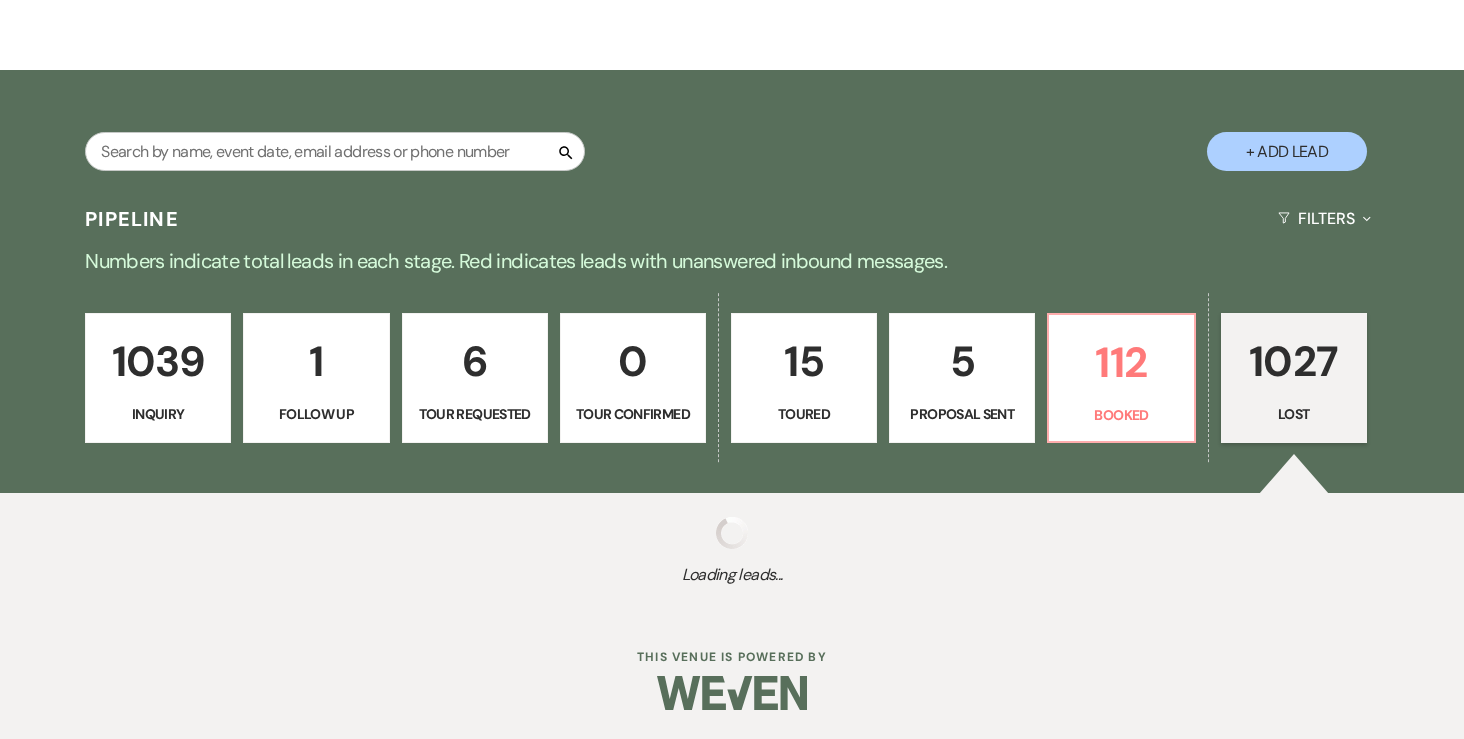 select on "8" 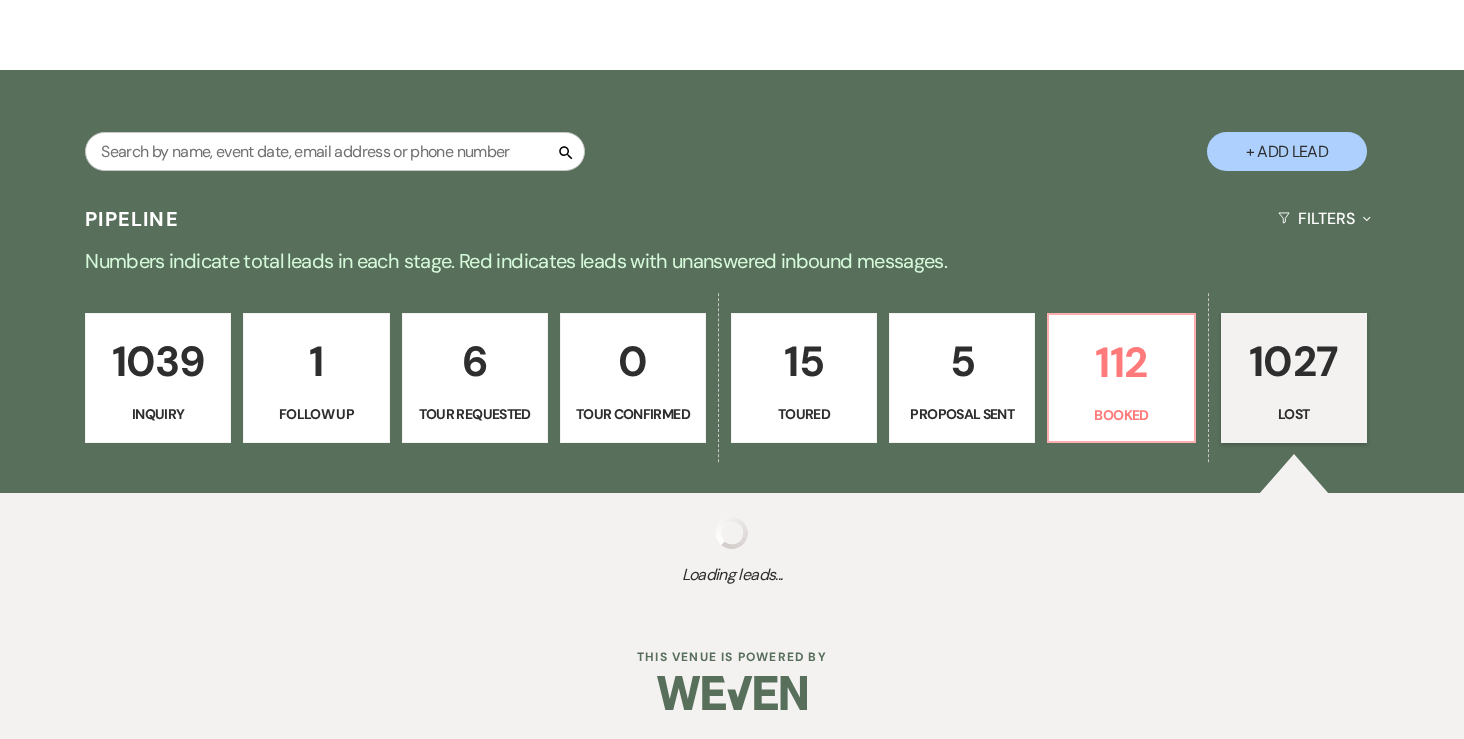 select on "6" 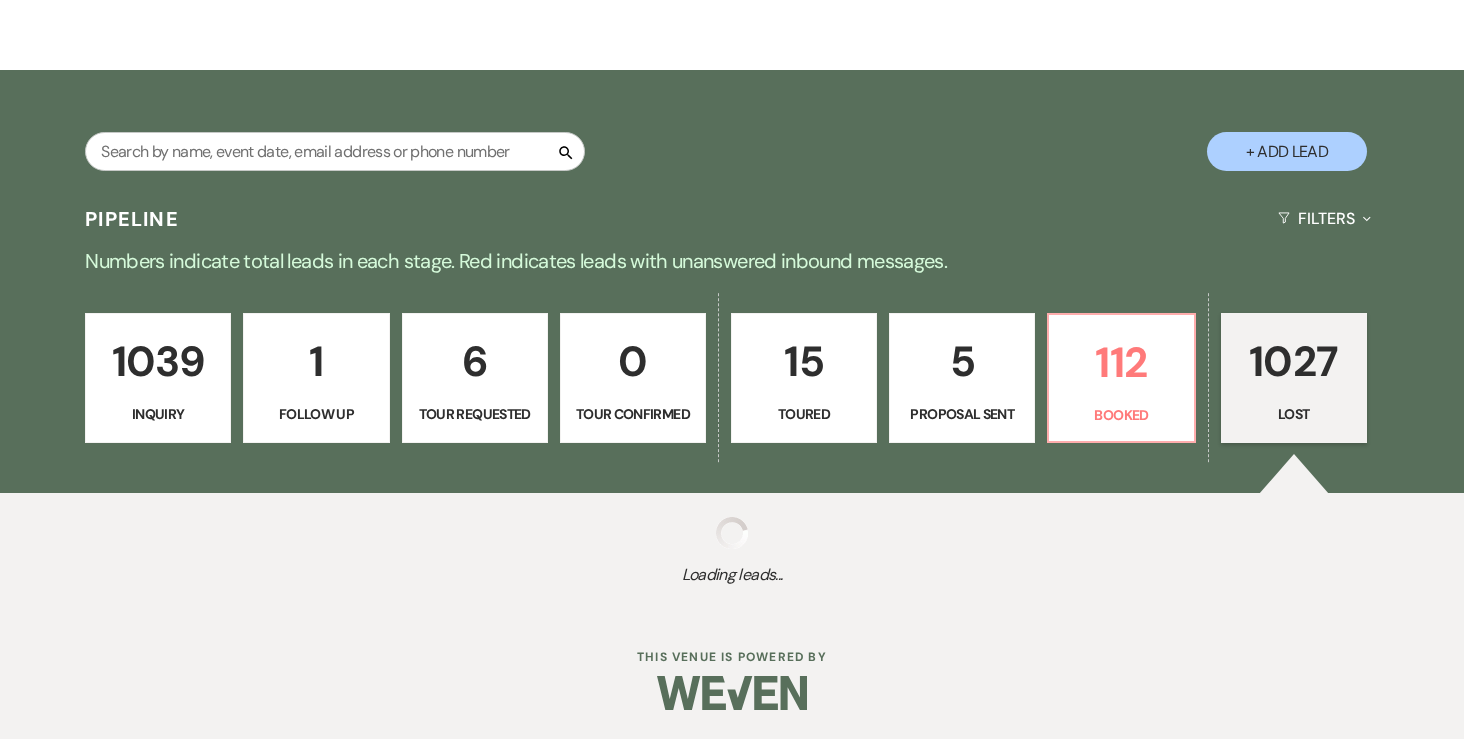 select on "8" 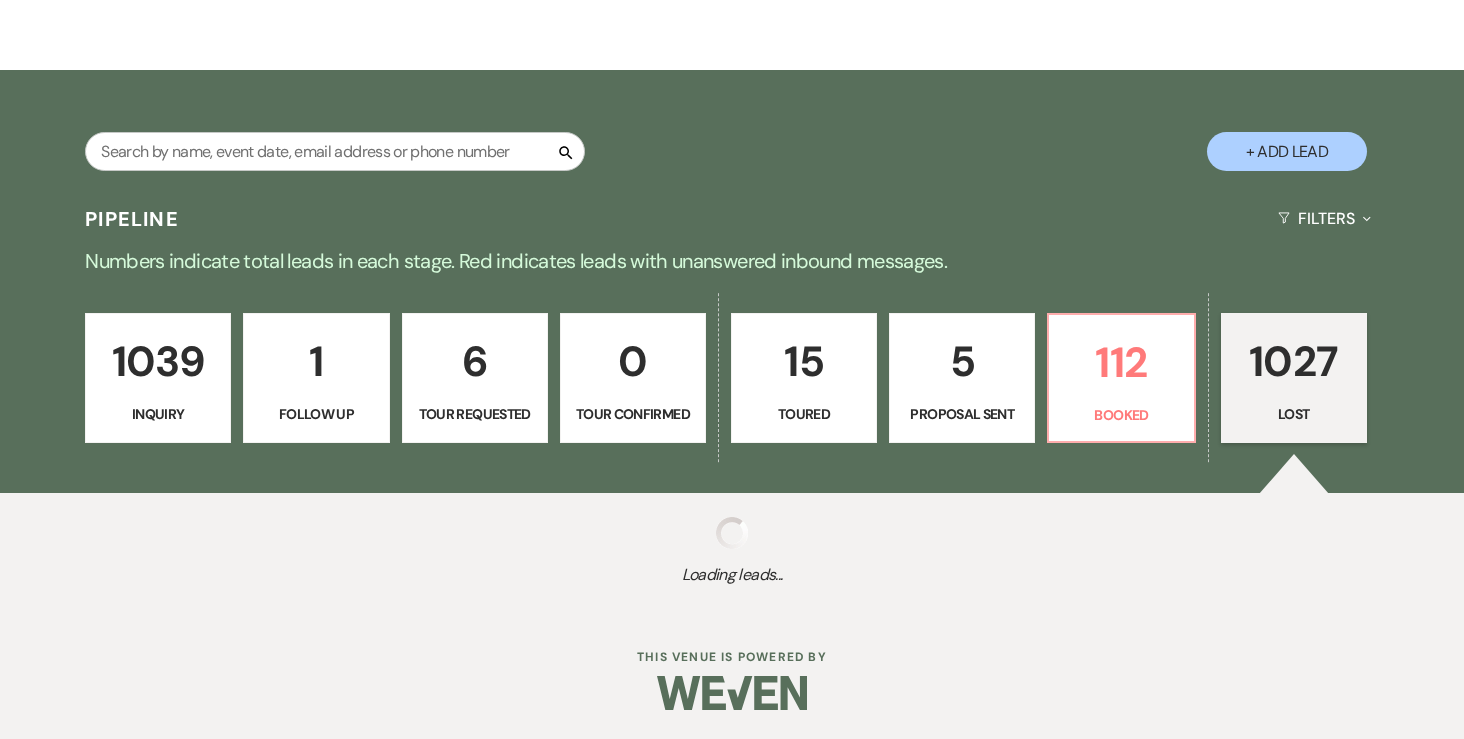 select on "5" 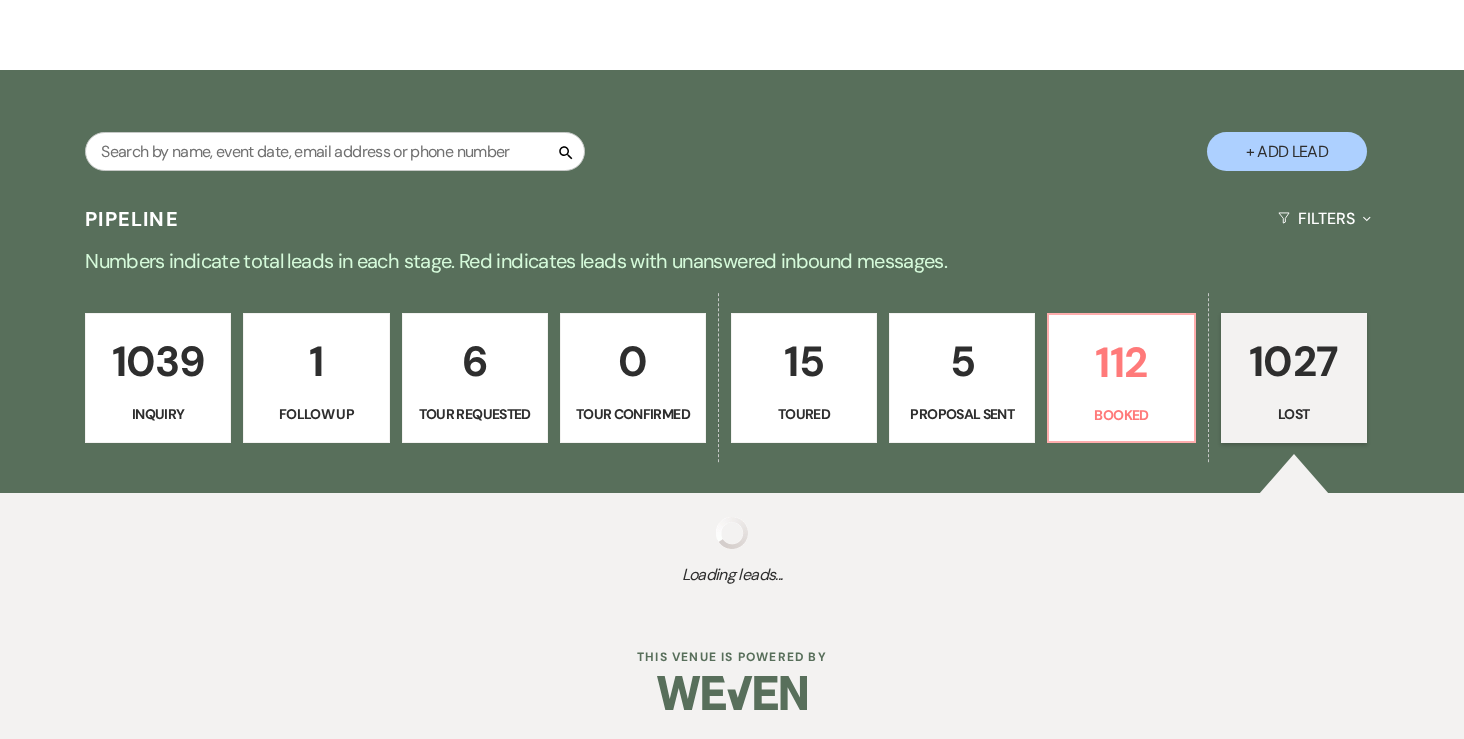 select on "8" 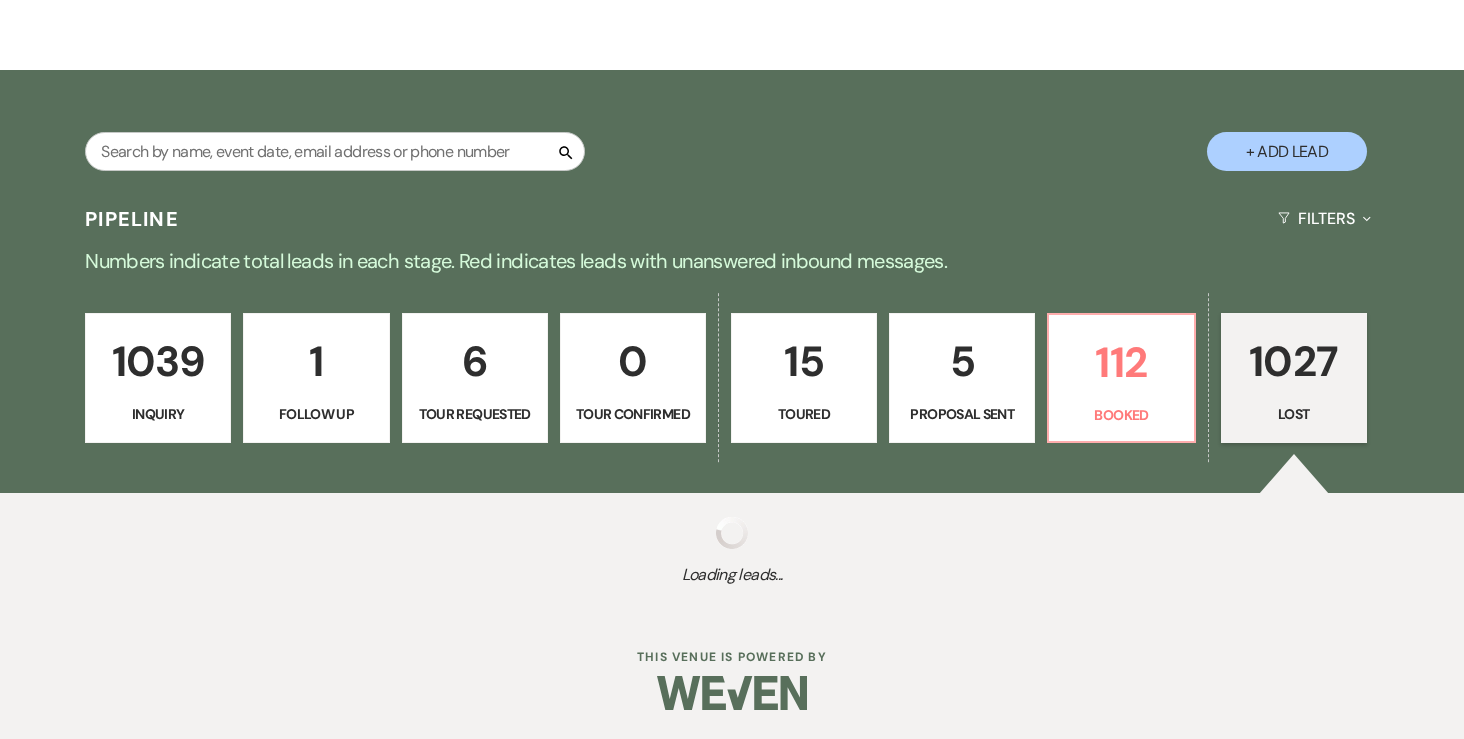 select on "6" 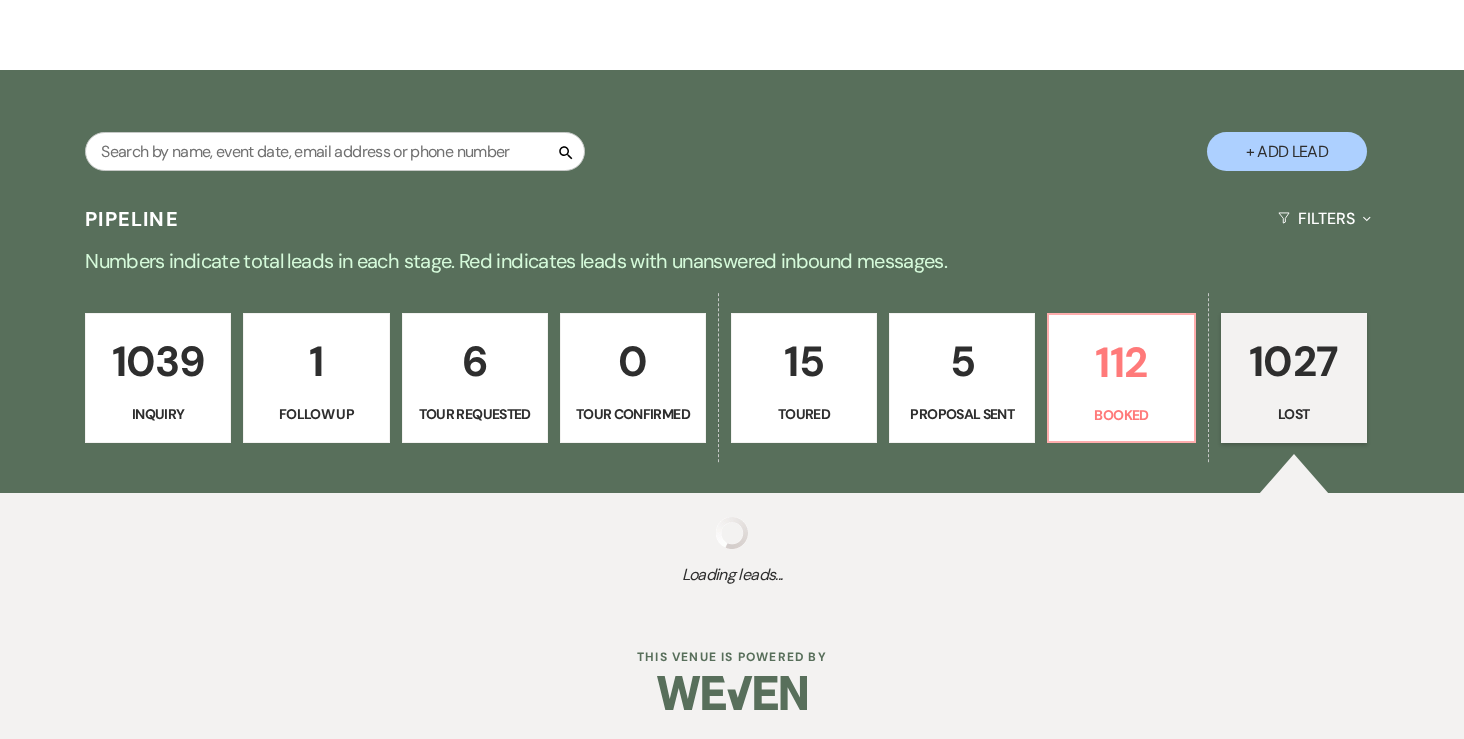 select on "8" 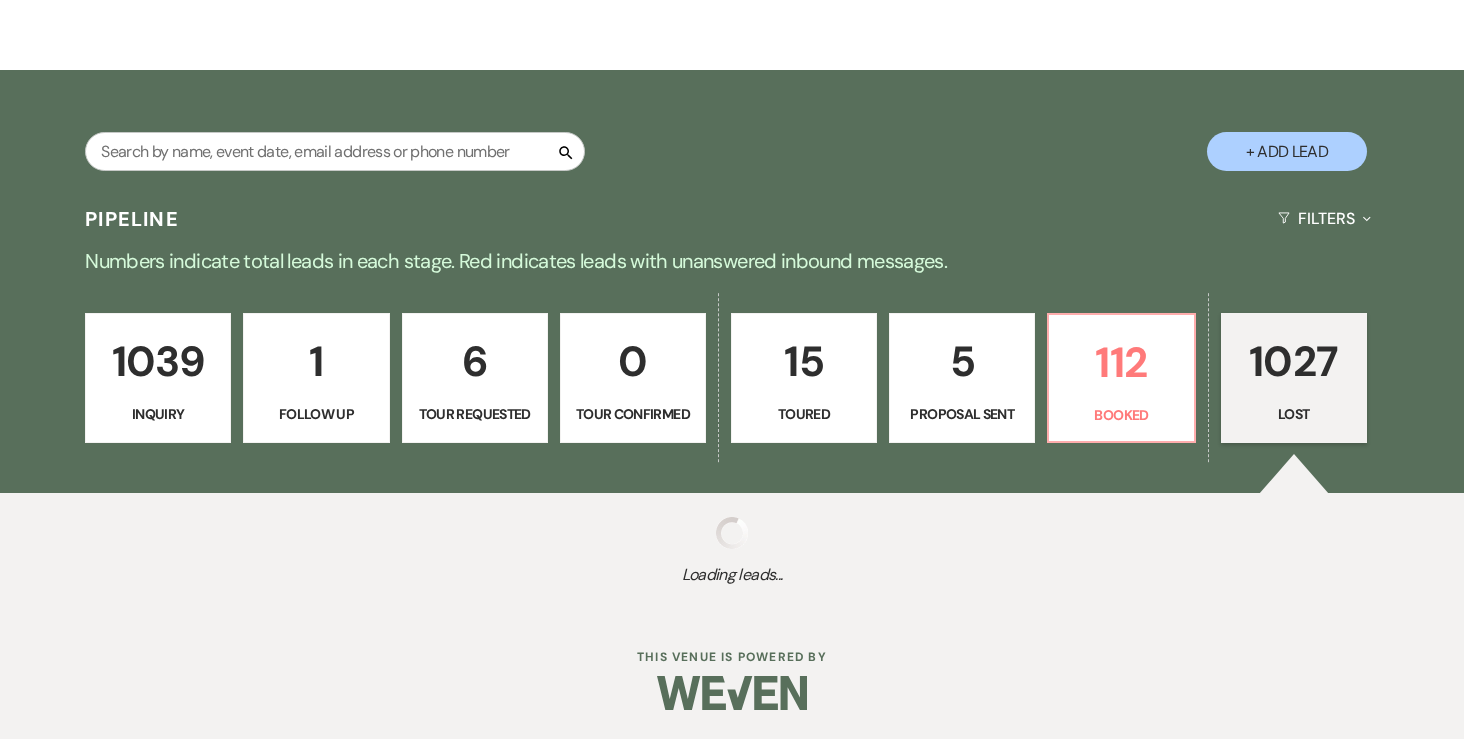 select on "6" 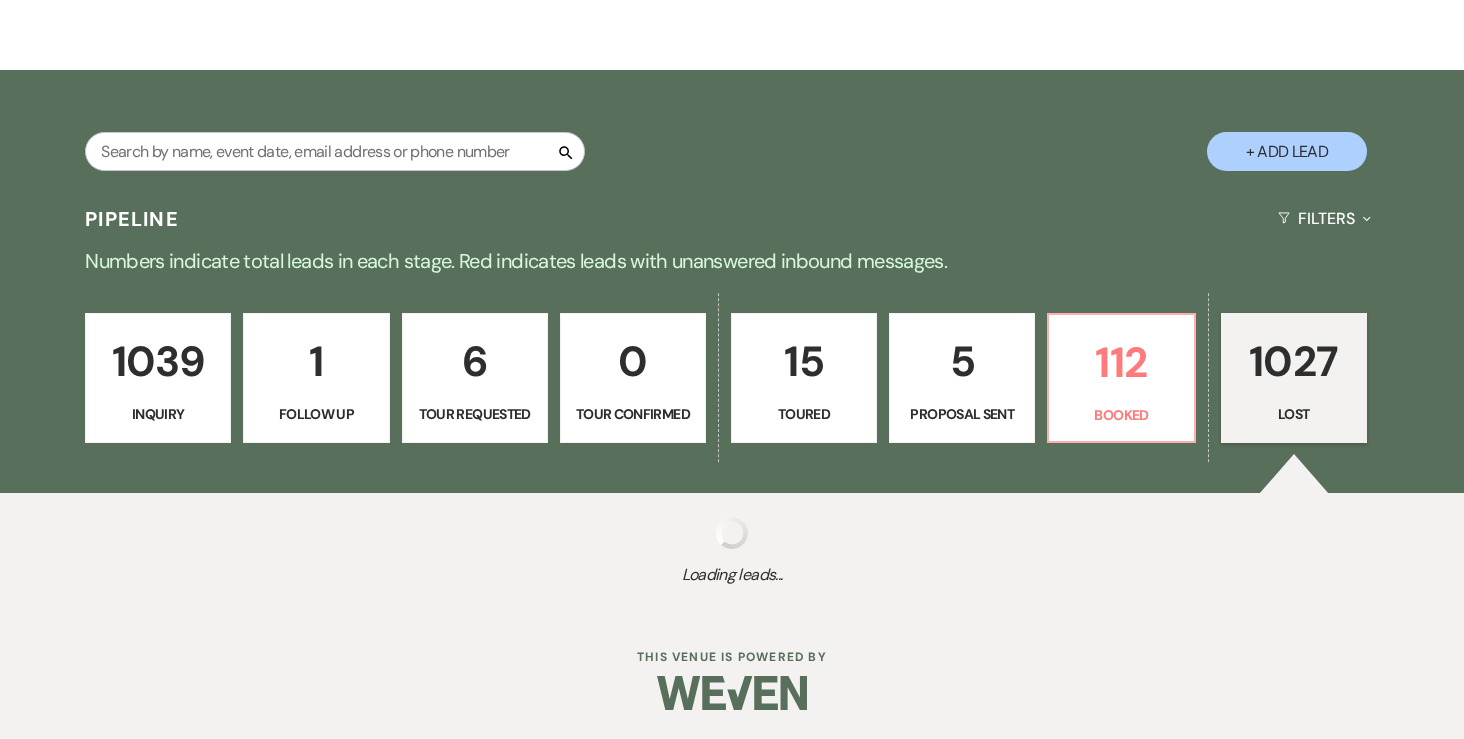 select on "8" 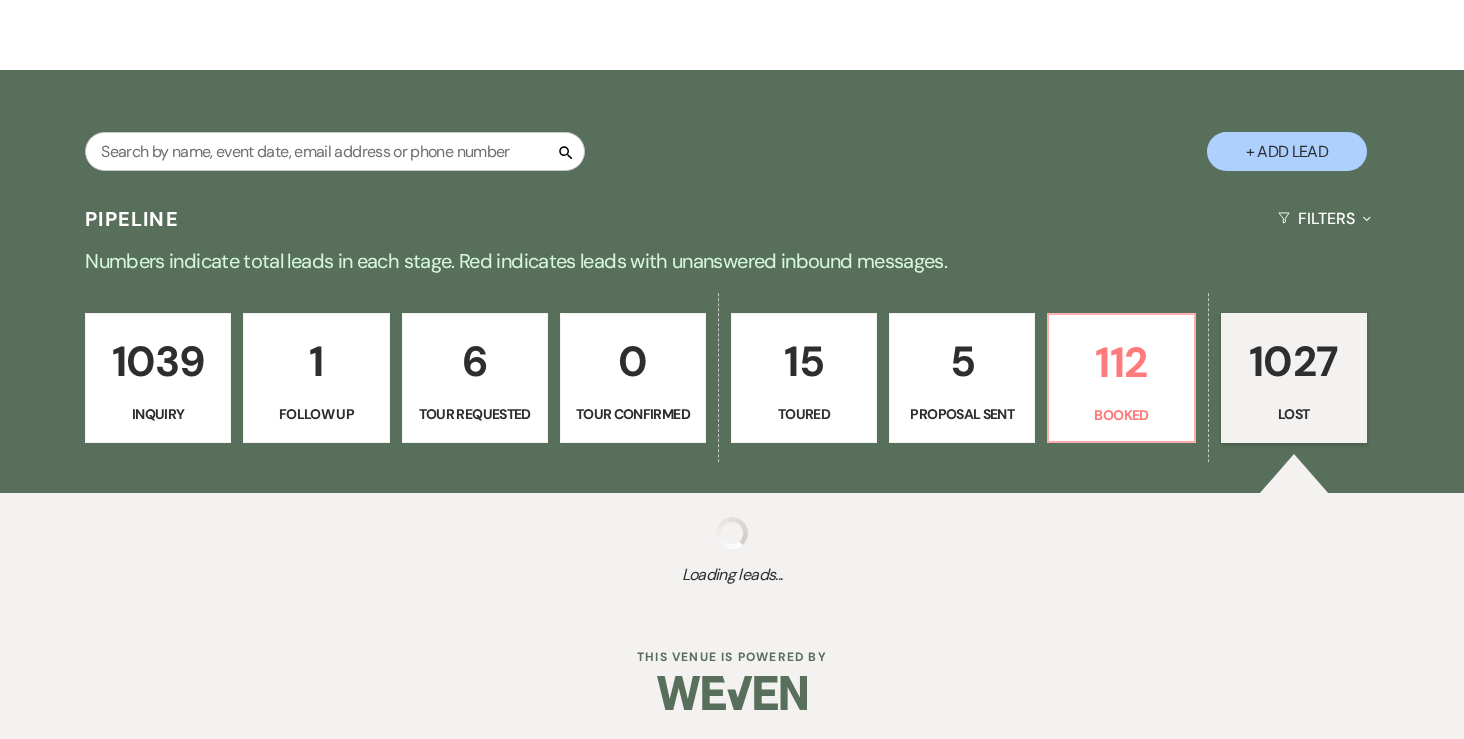 select on "6" 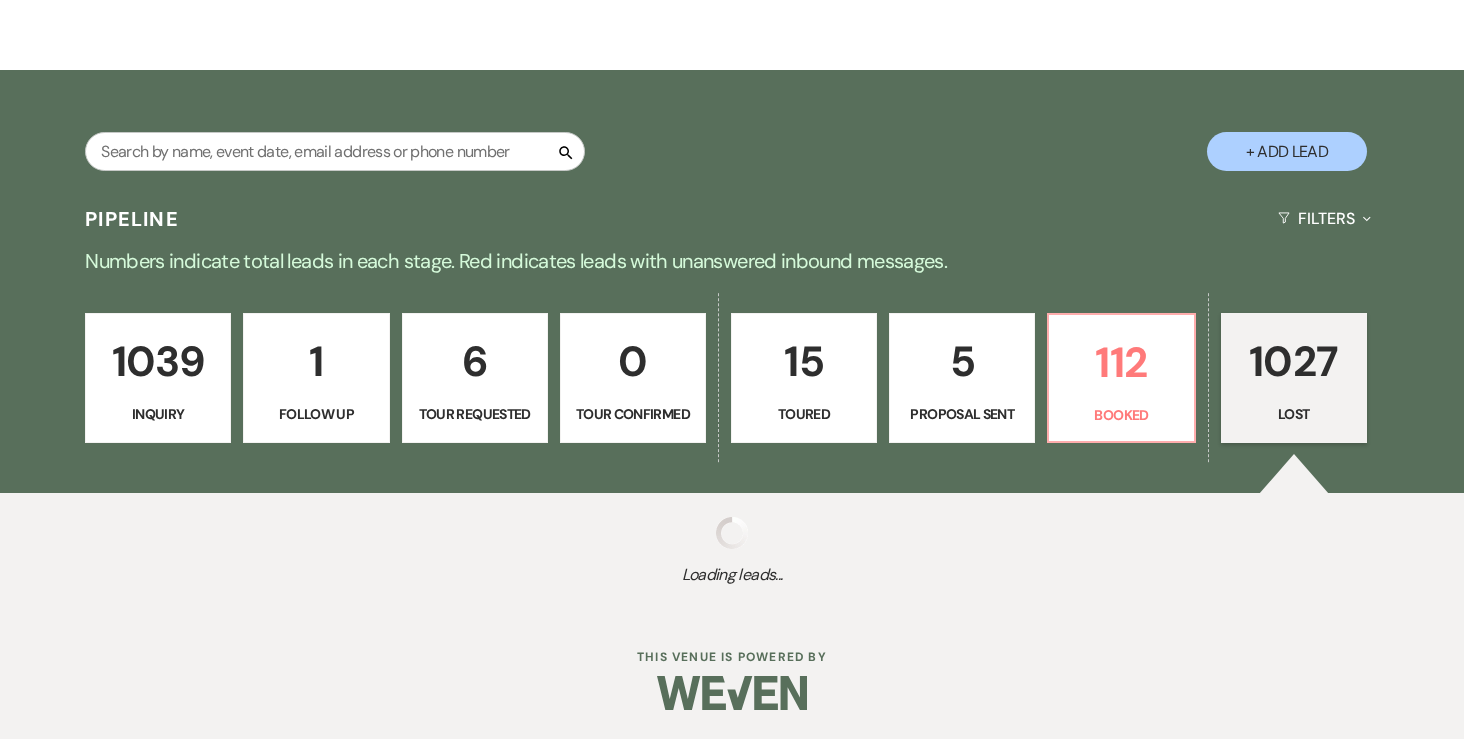 select on "8" 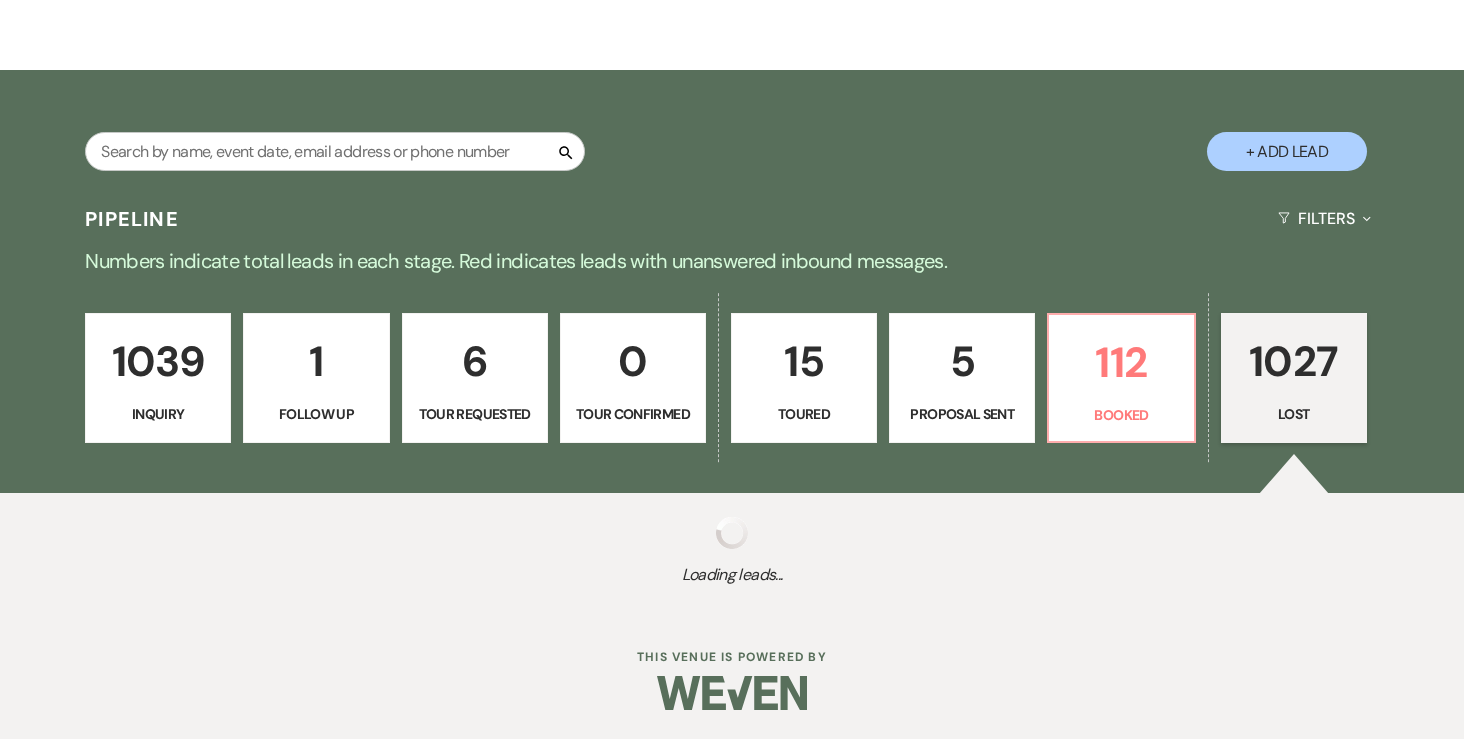 select on "7" 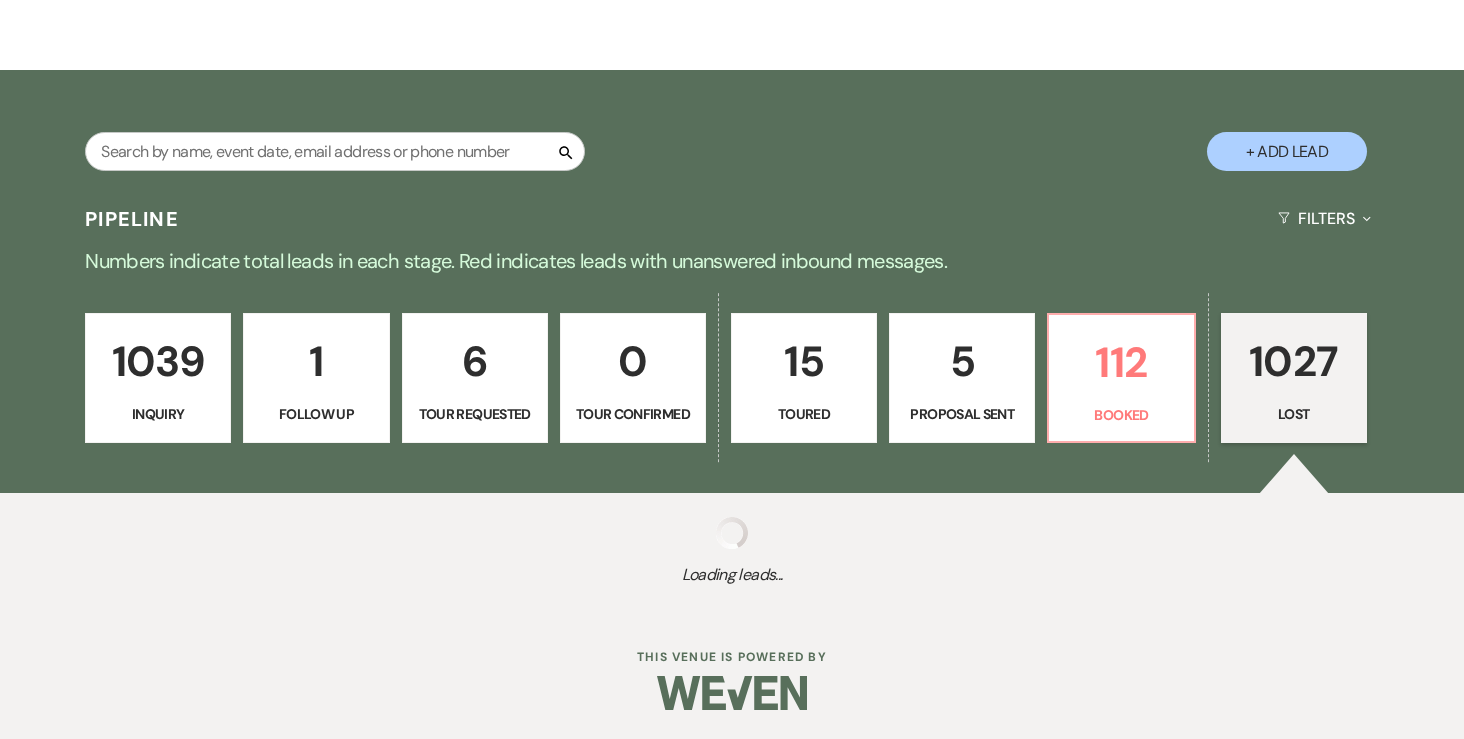 select on "8" 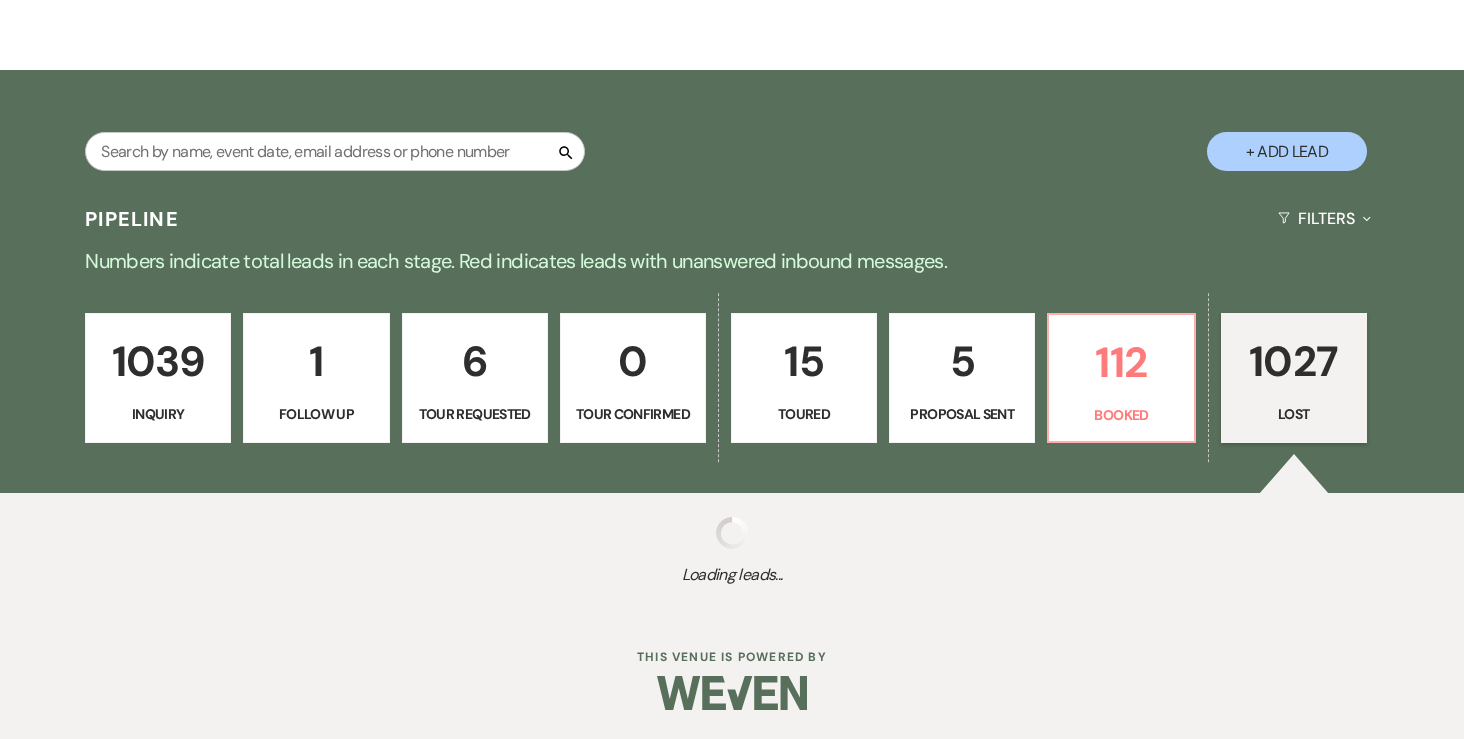 select on "6" 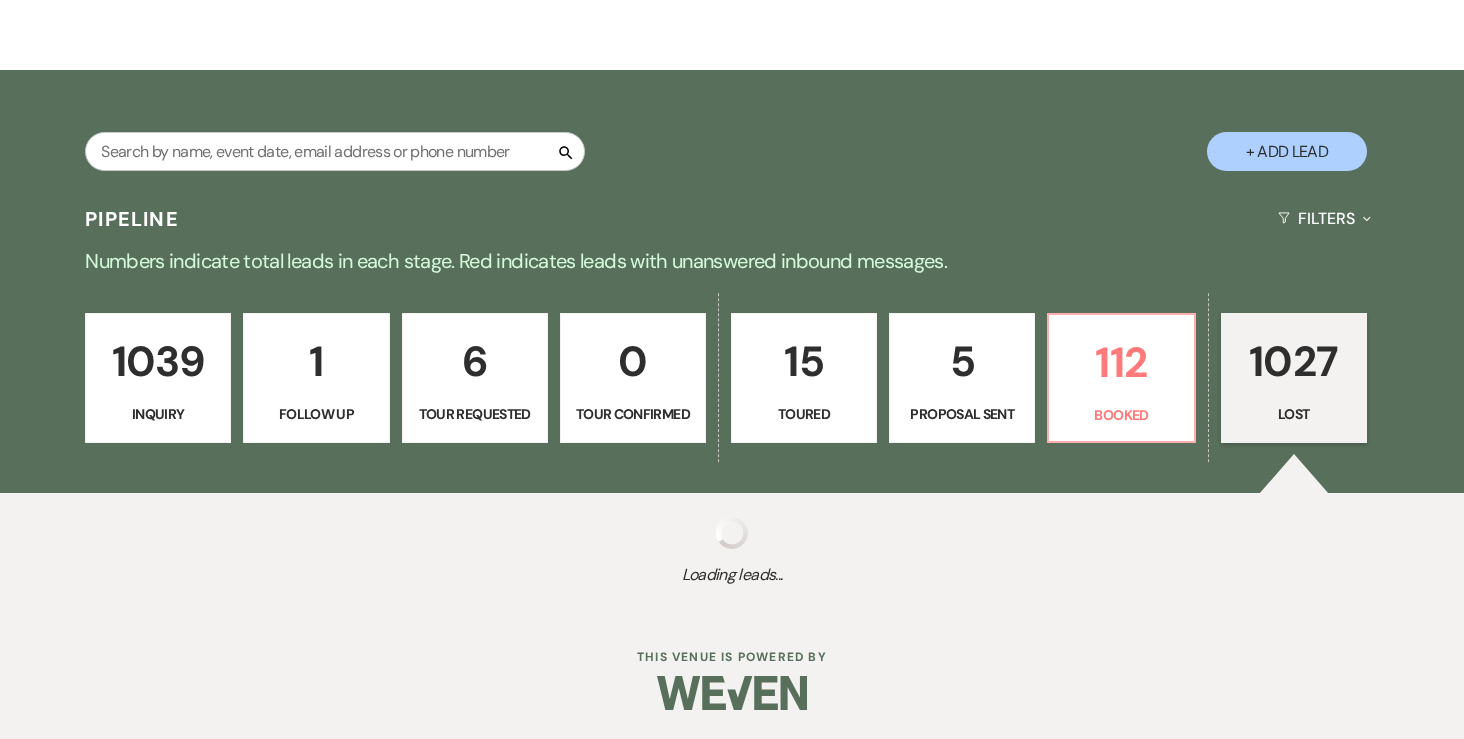 select on "8" 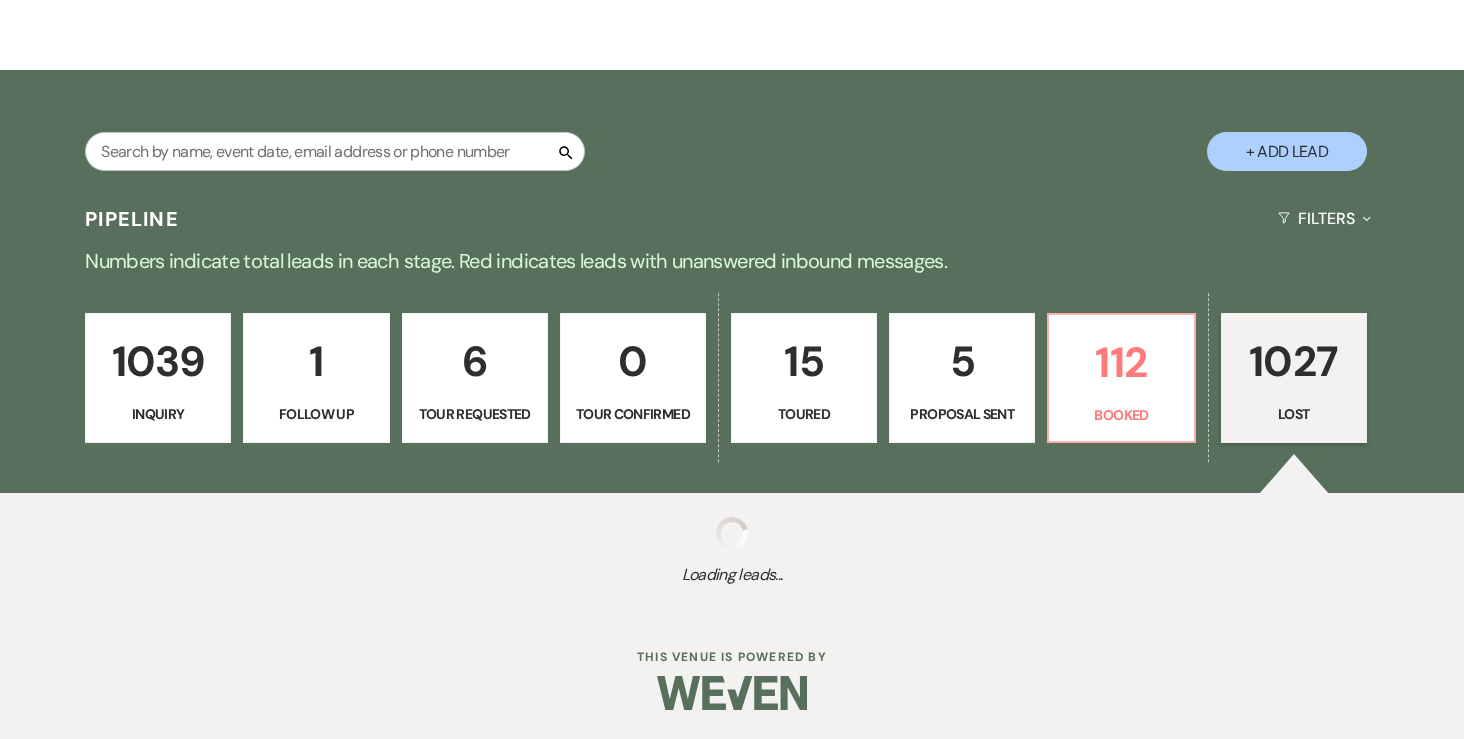 select on "5" 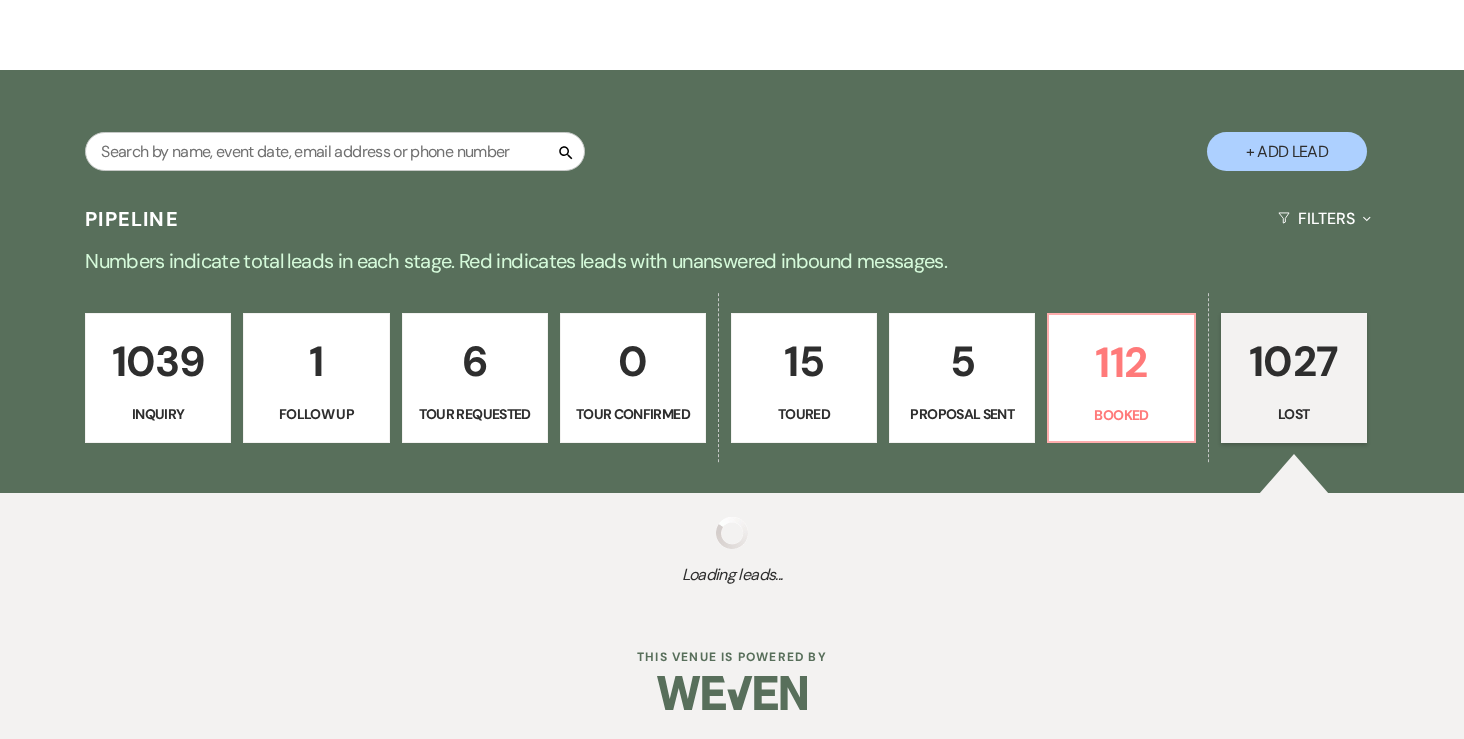 select on "8" 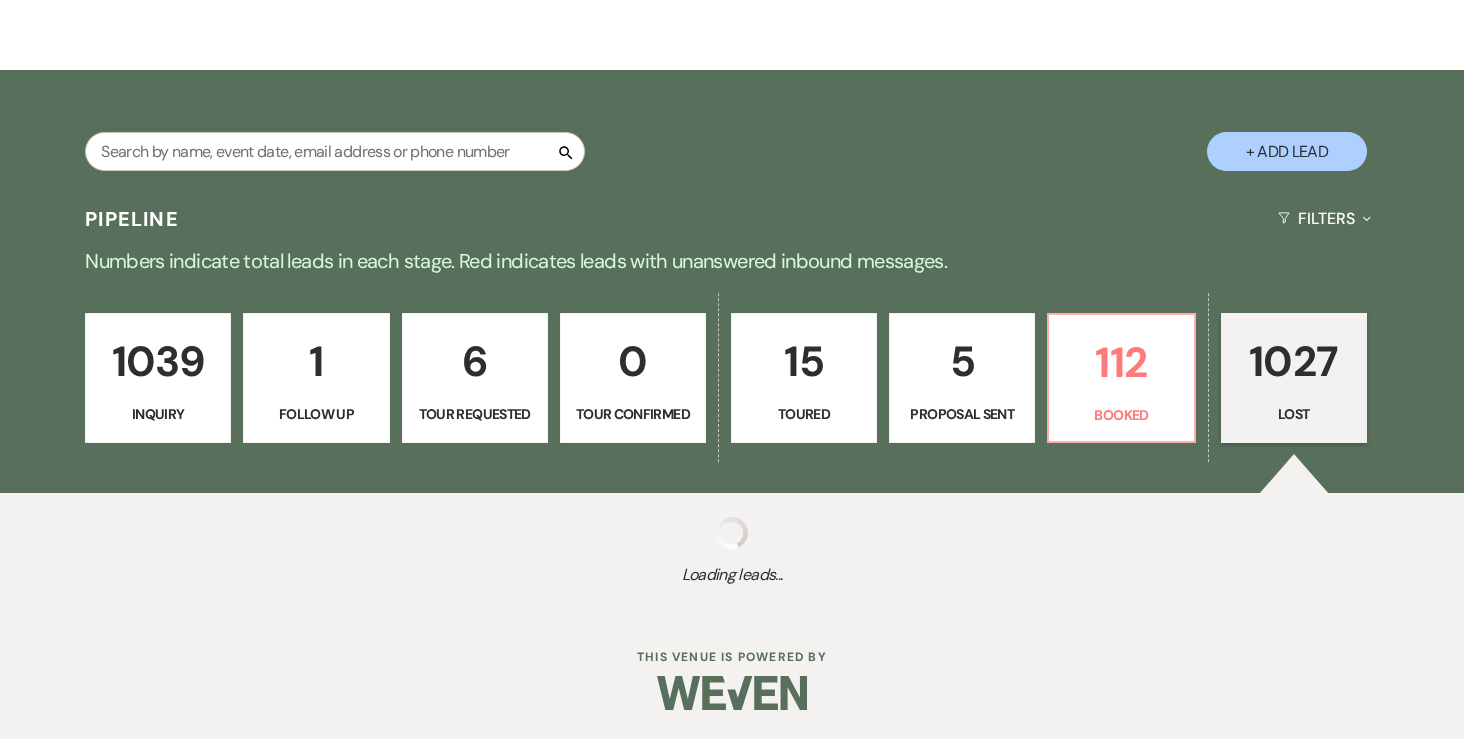 select on "6" 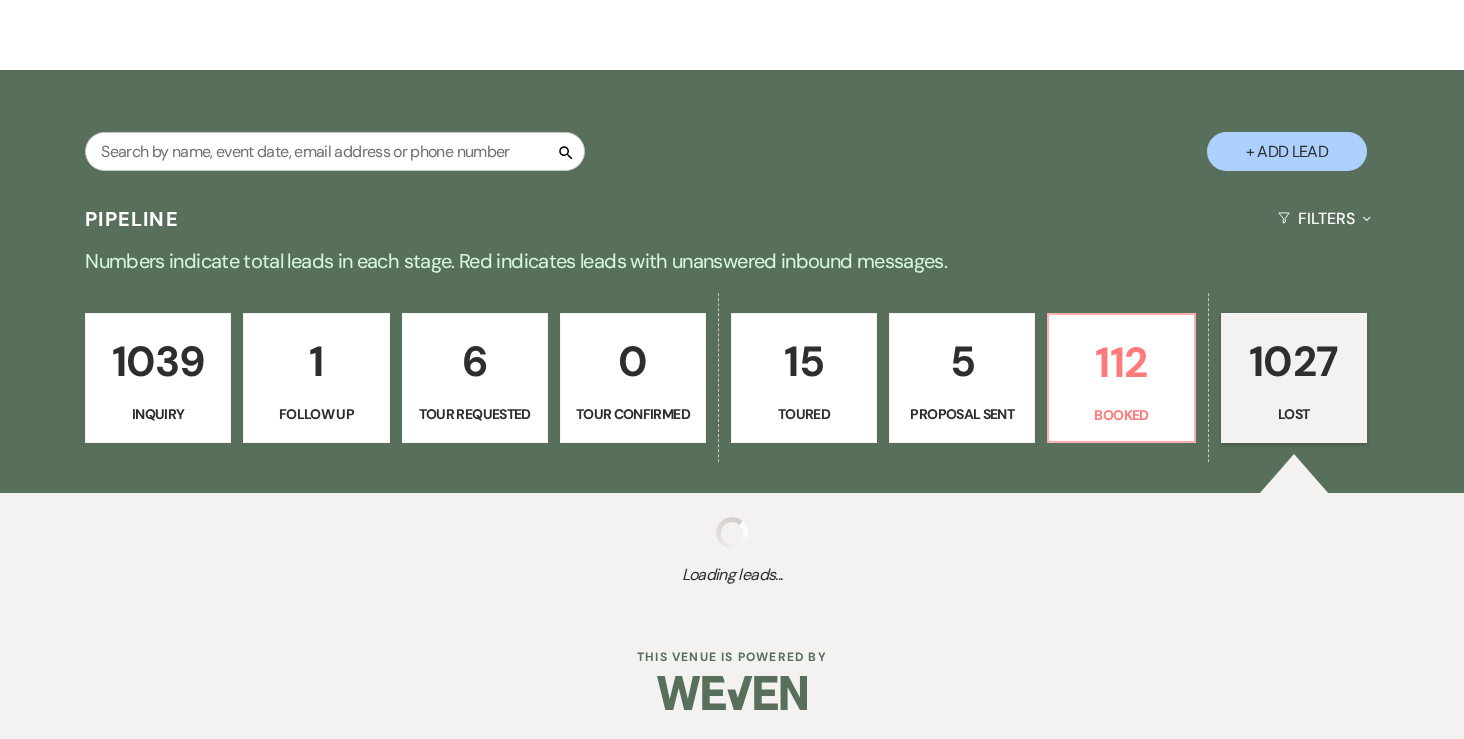 select on "8" 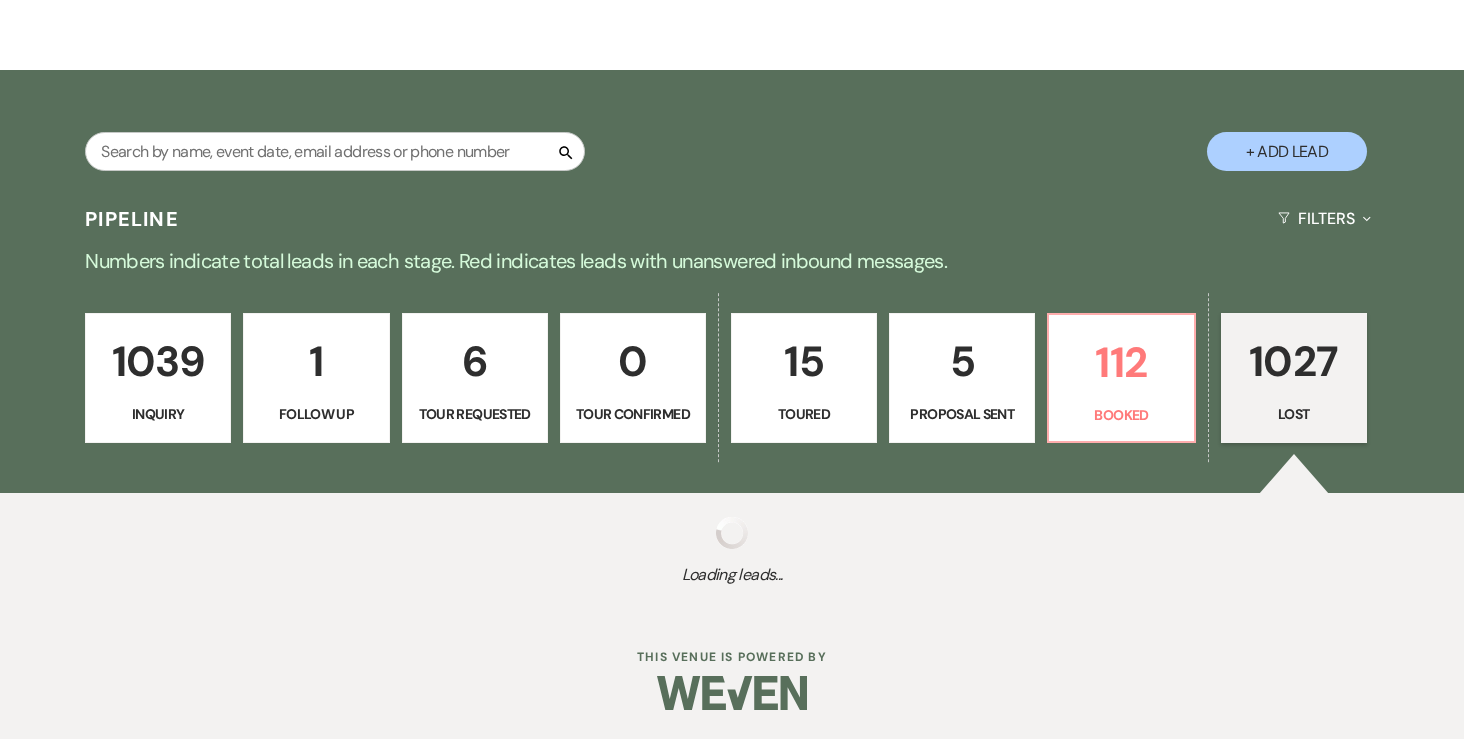 select on "6" 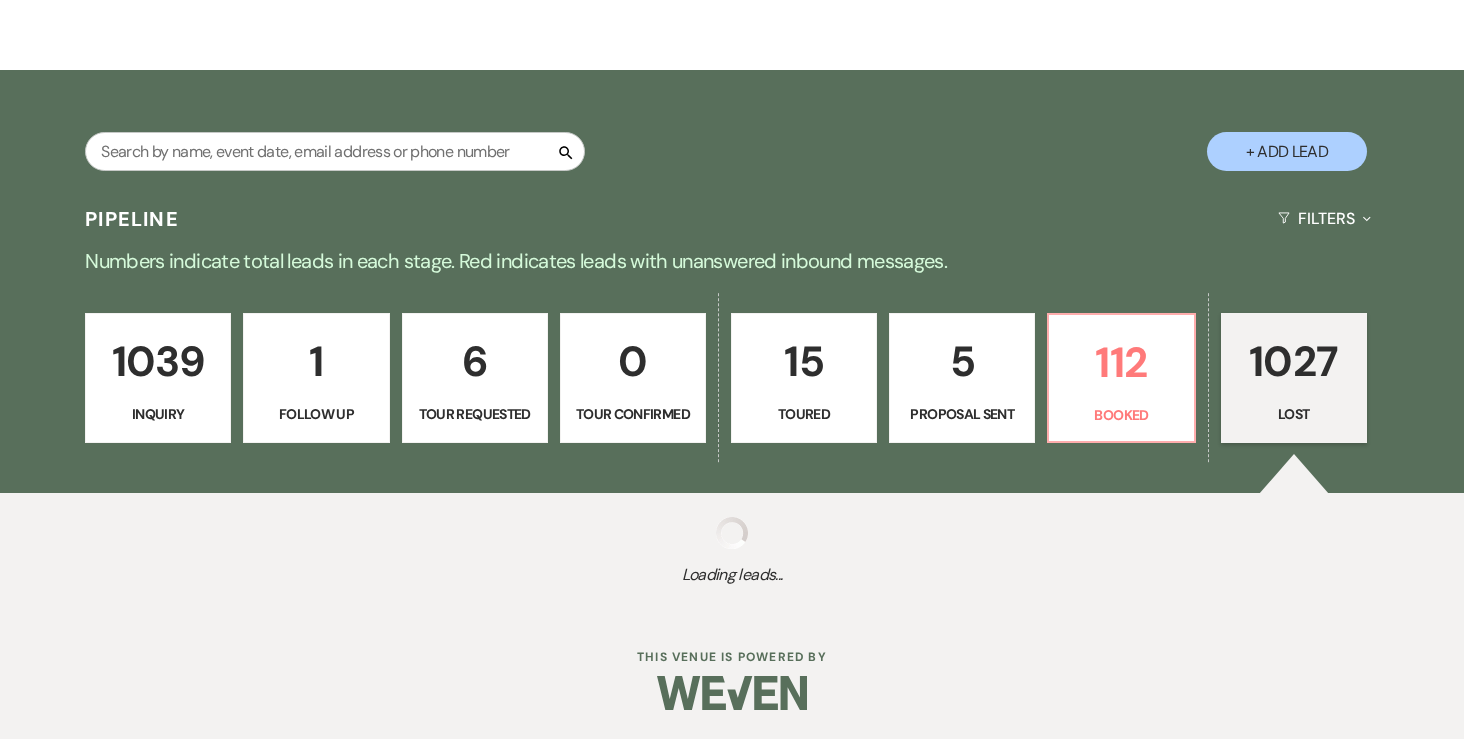 select on "8" 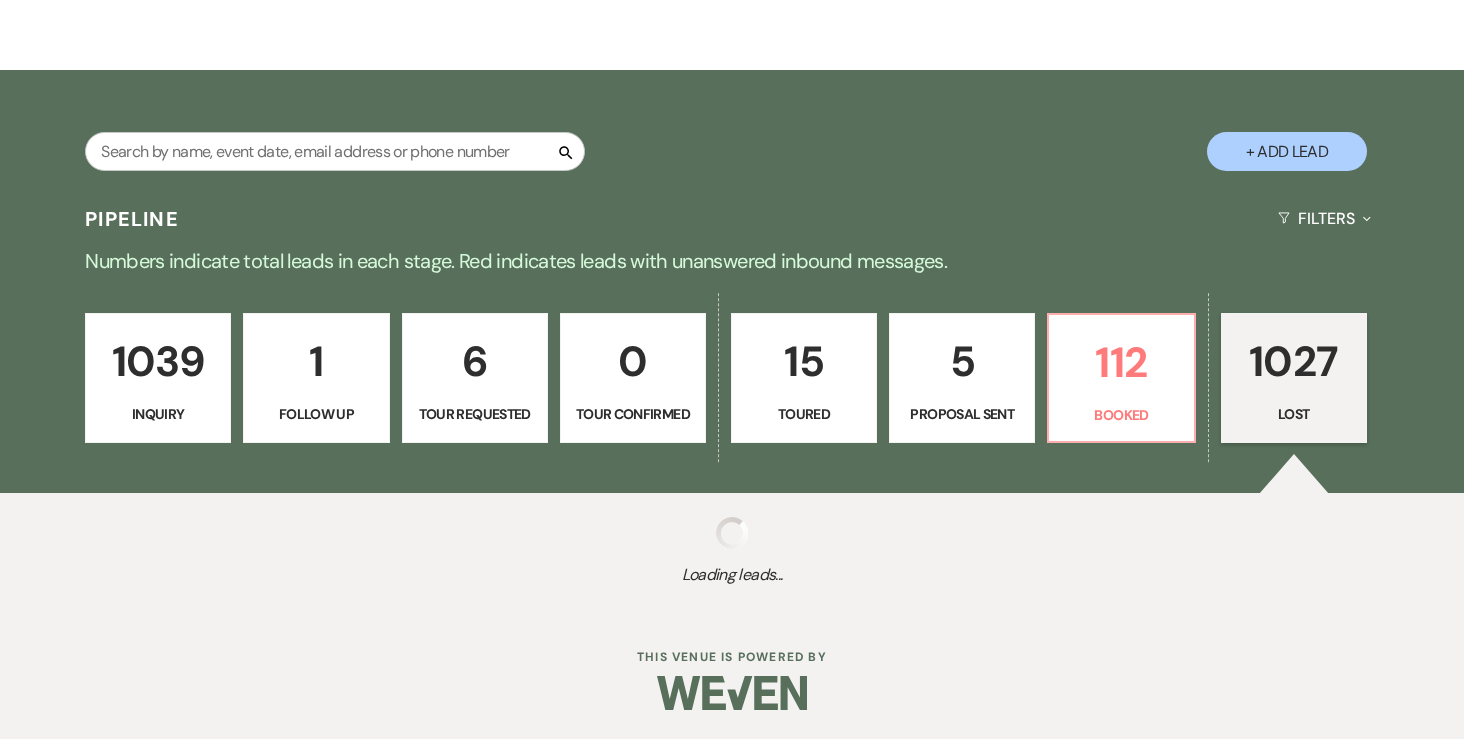 select on "6" 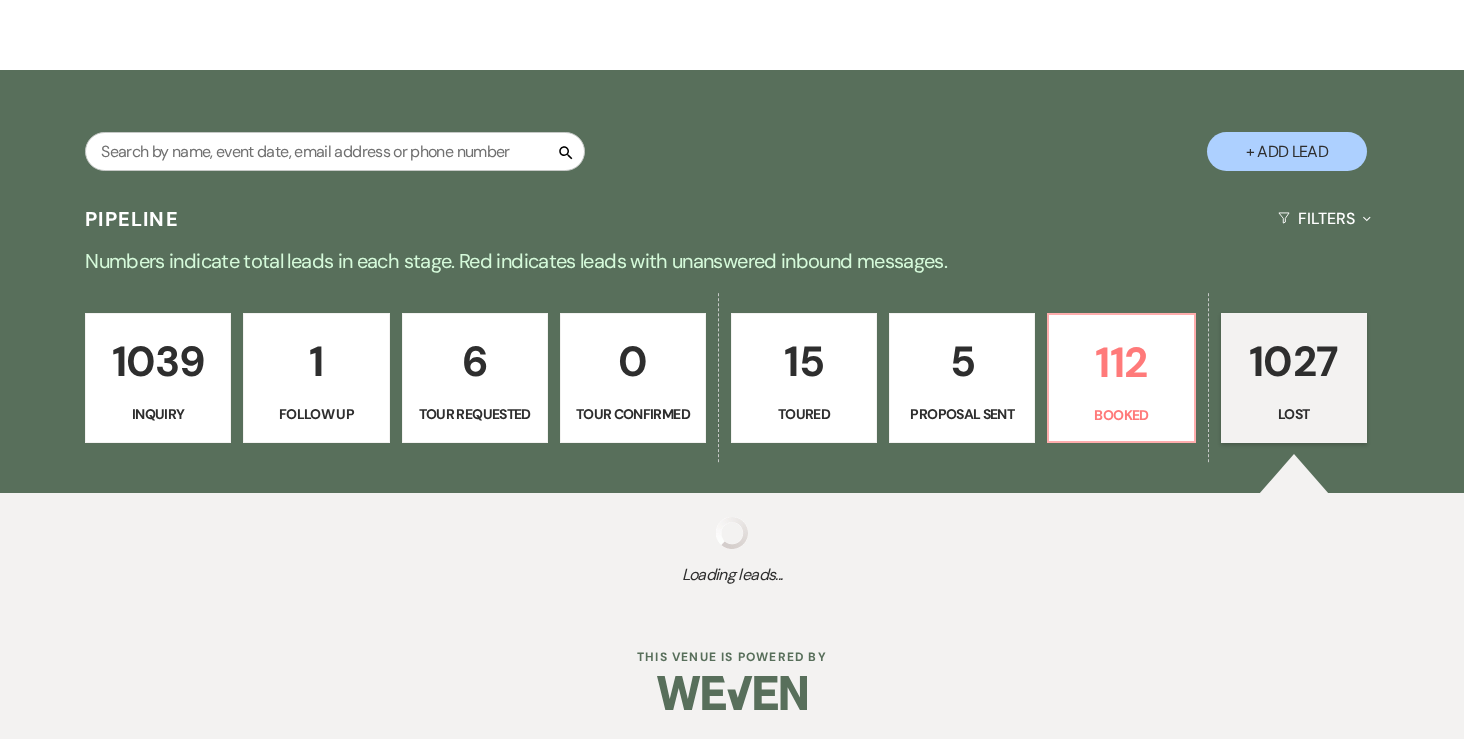 select on "8" 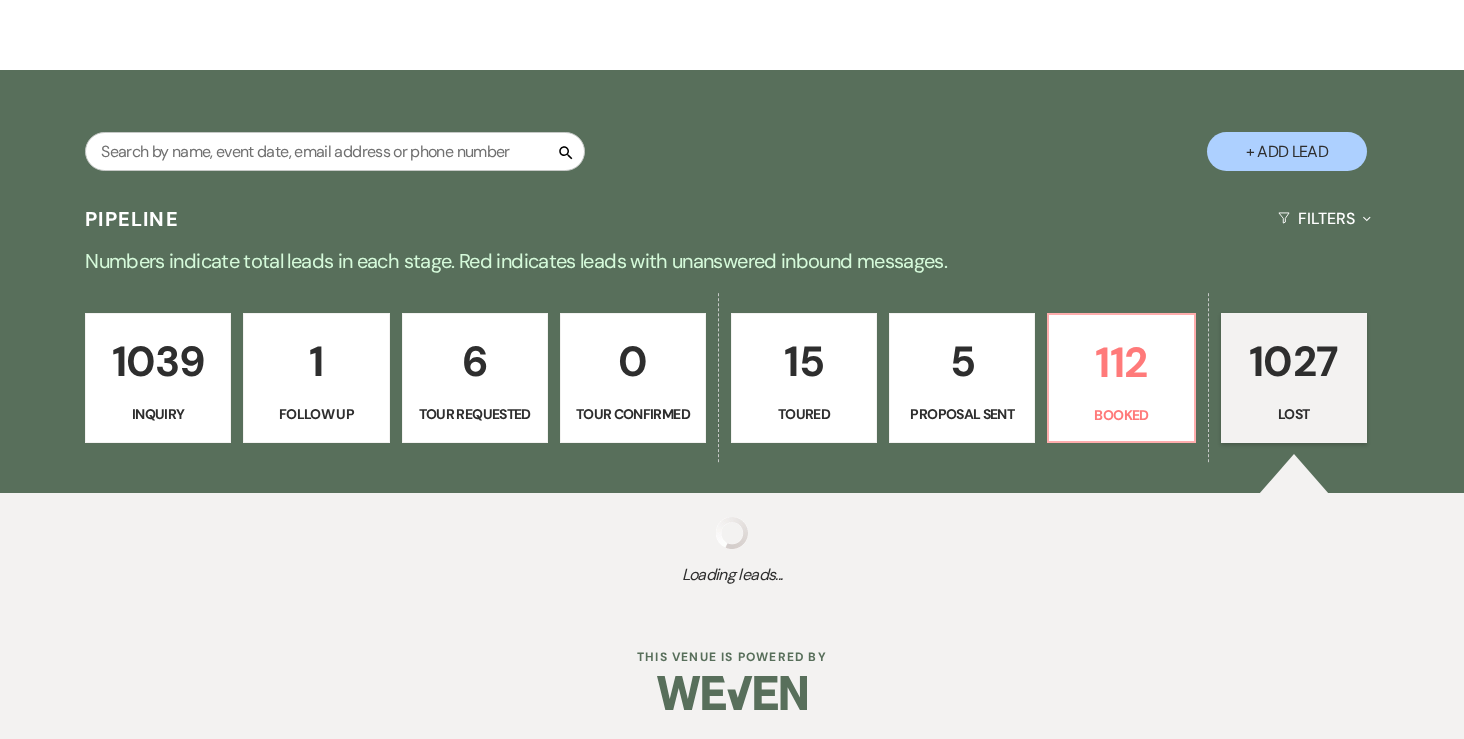 select on "5" 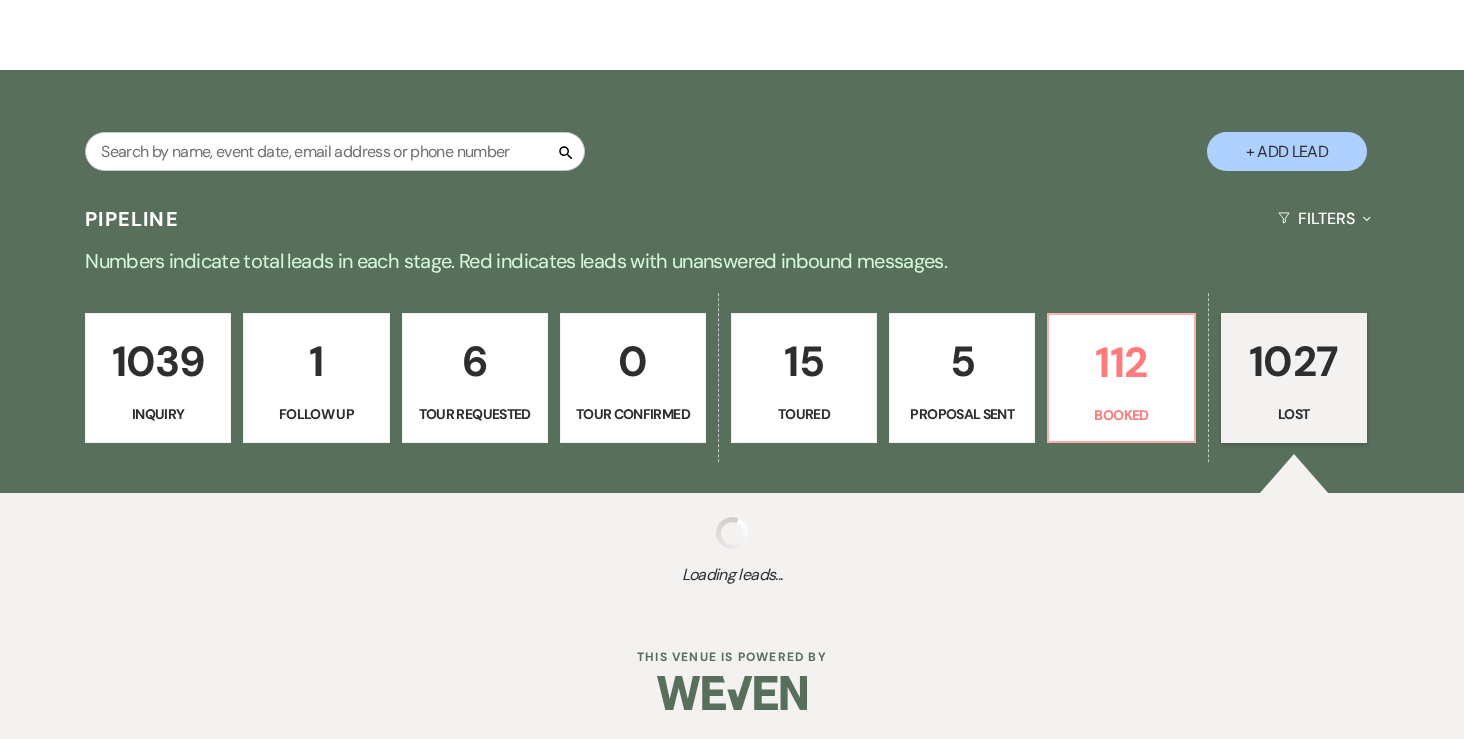 select on "8" 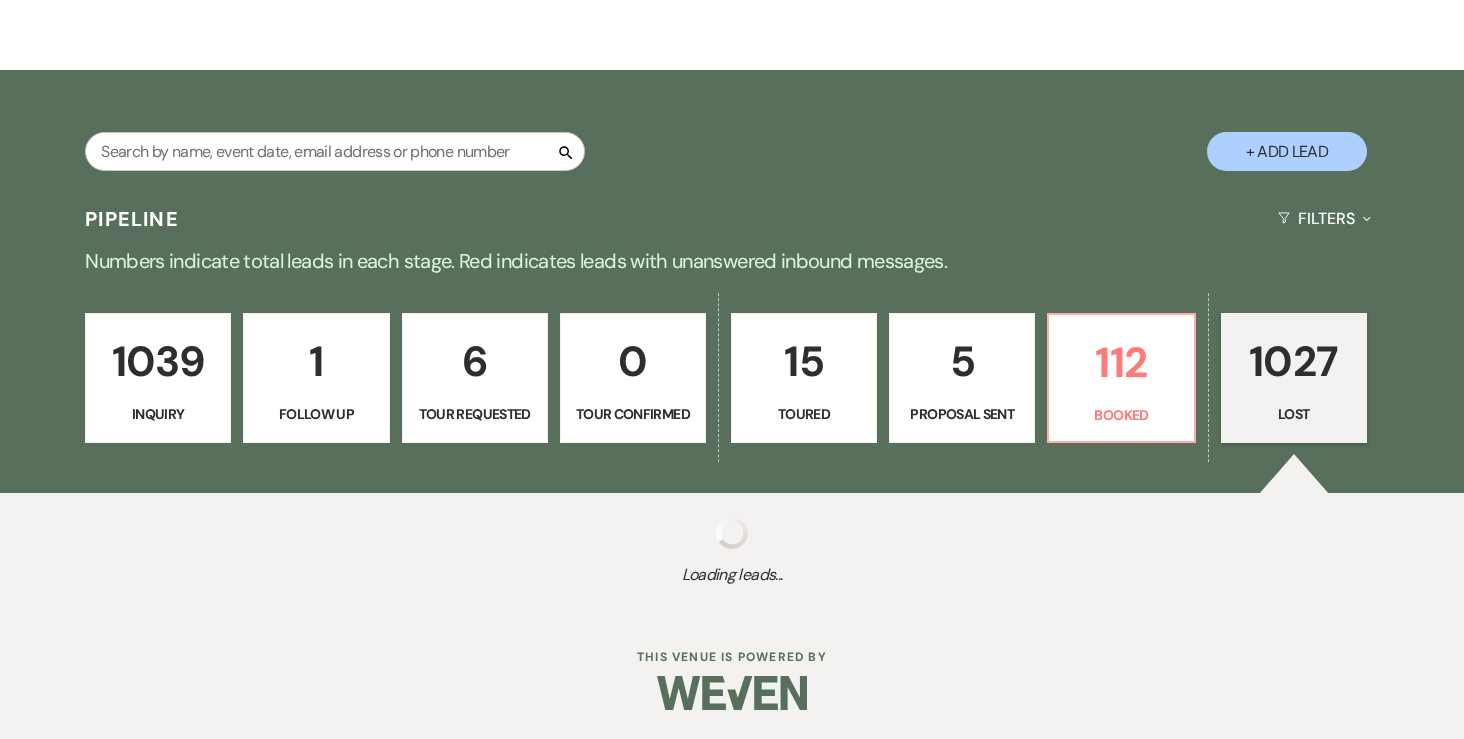 select on "6" 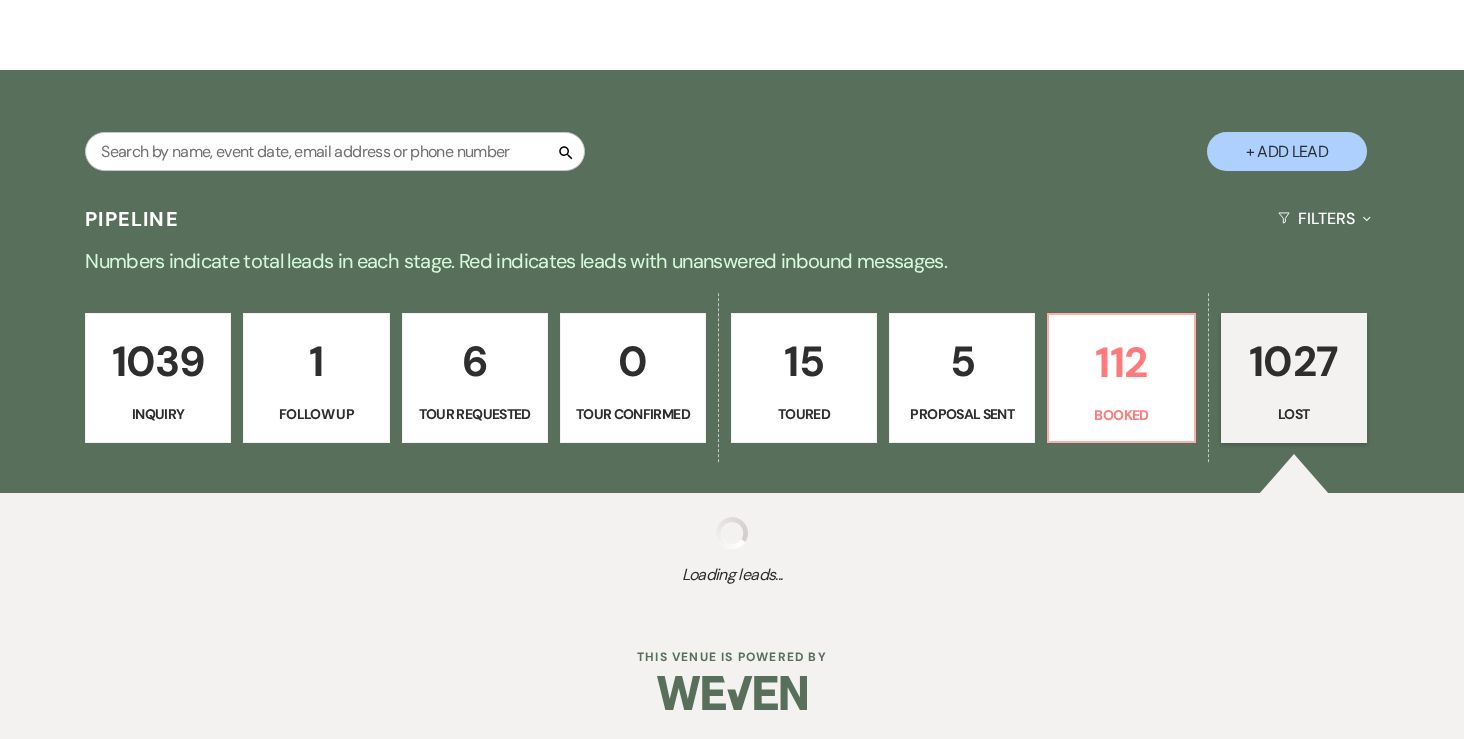 select on "8" 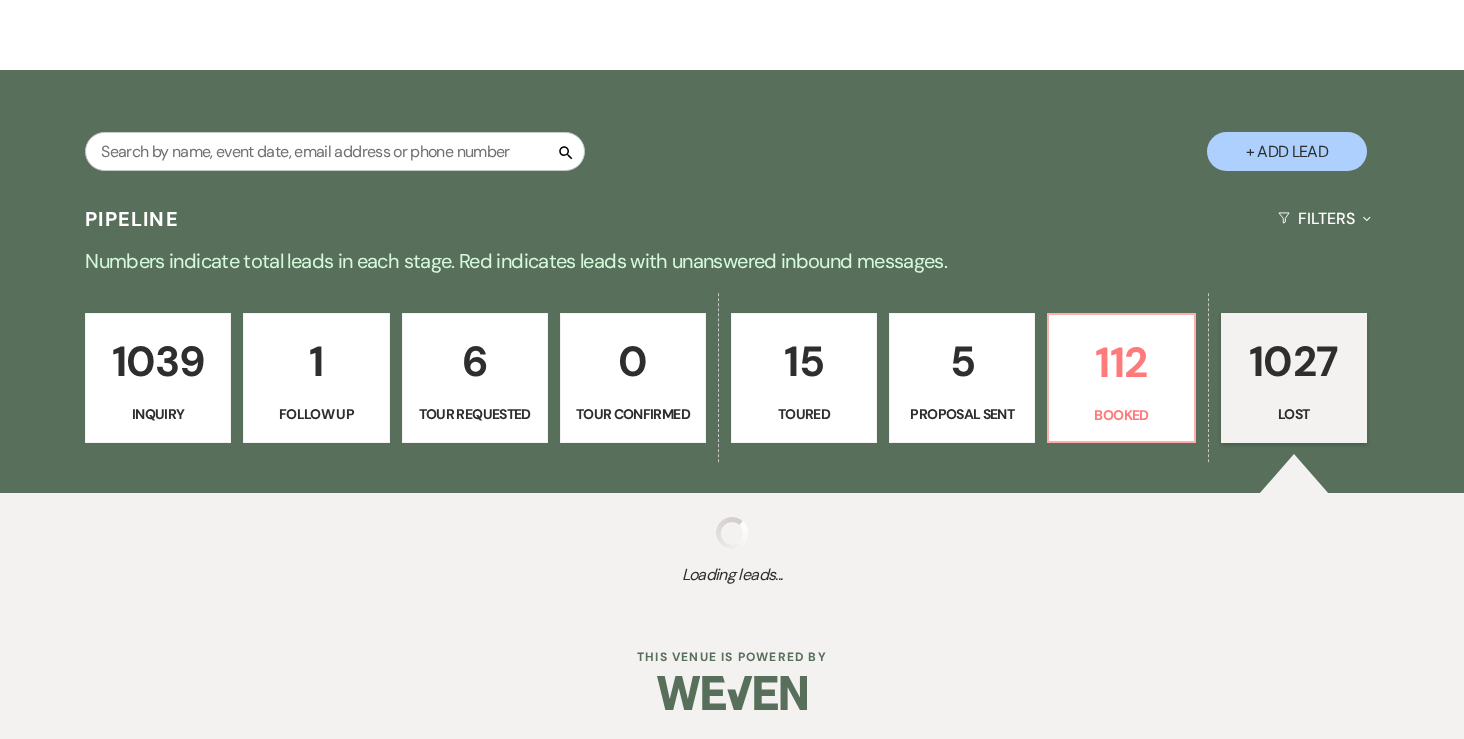 select on "8" 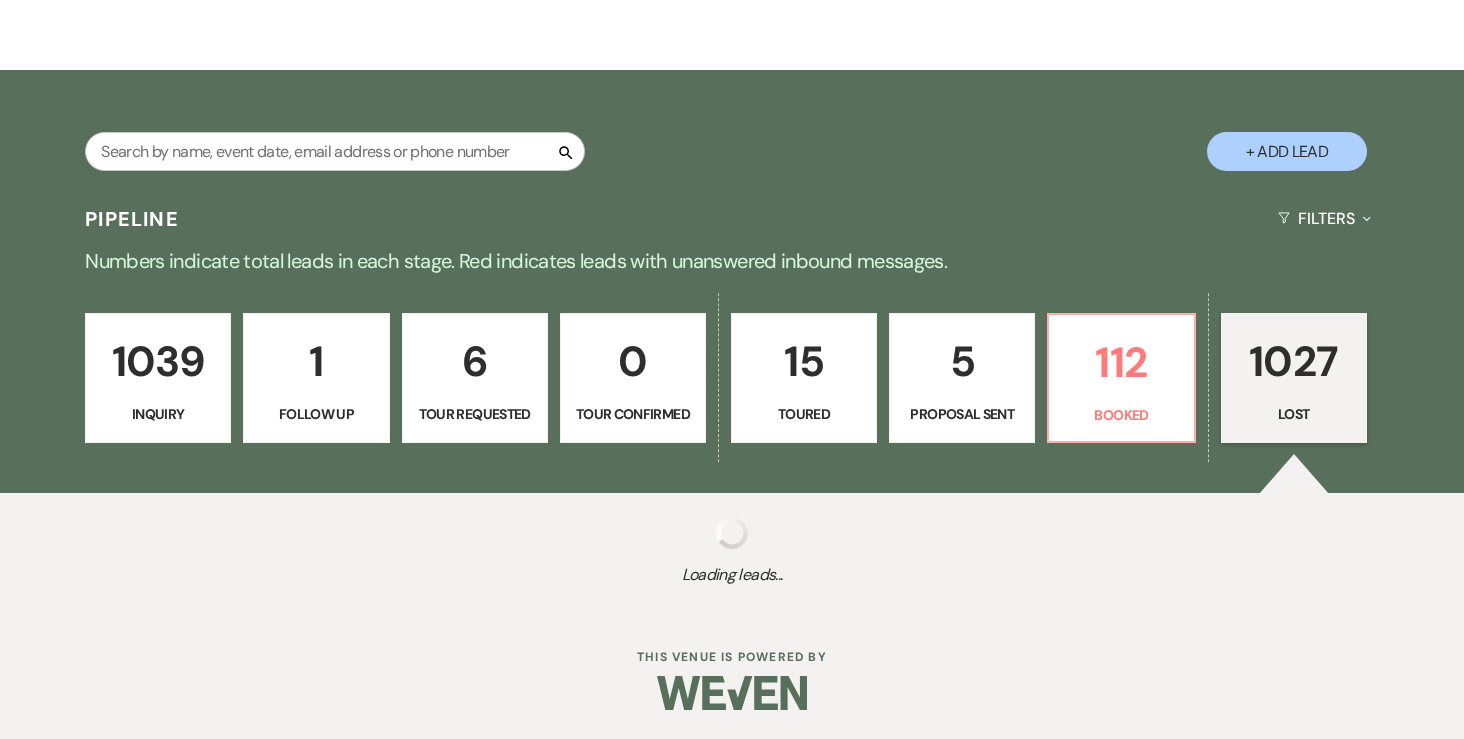 select on "8" 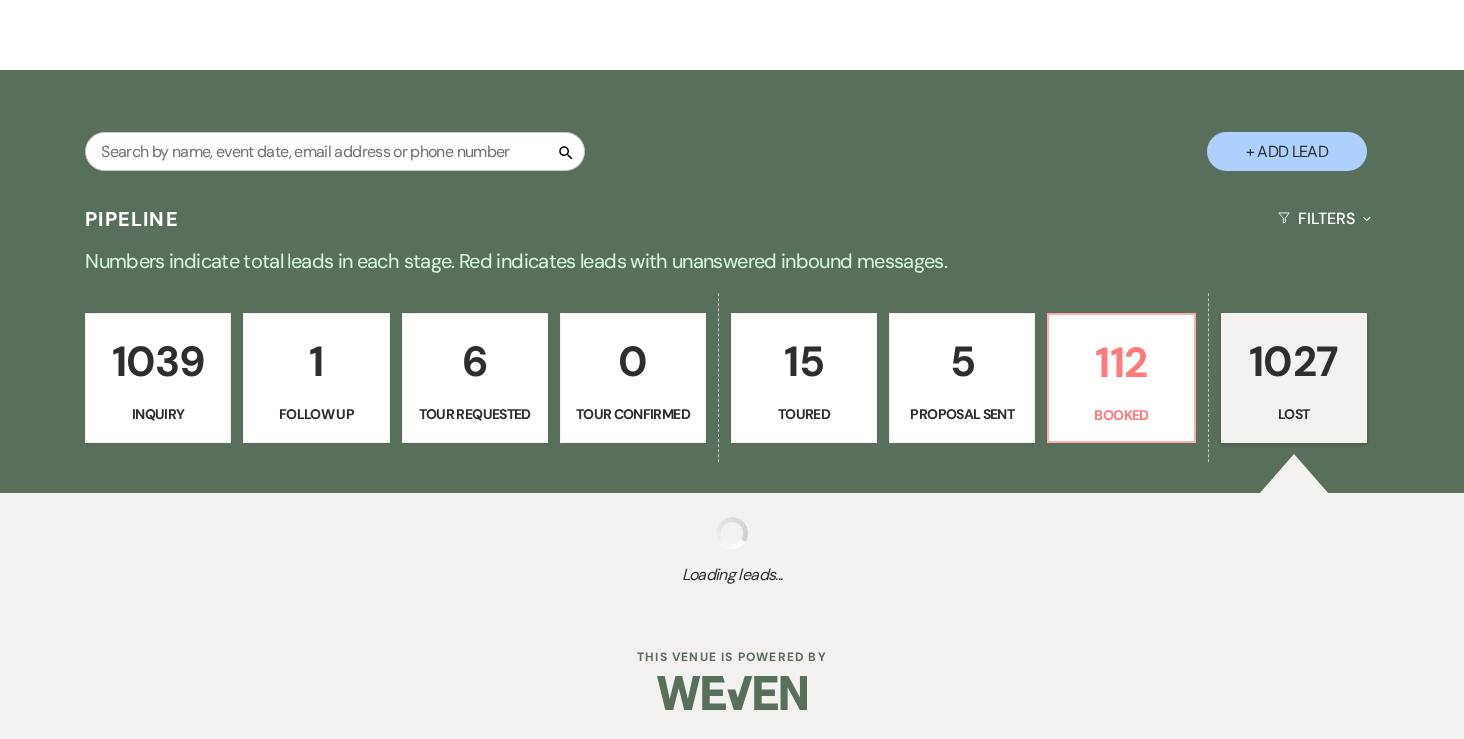 select on "8" 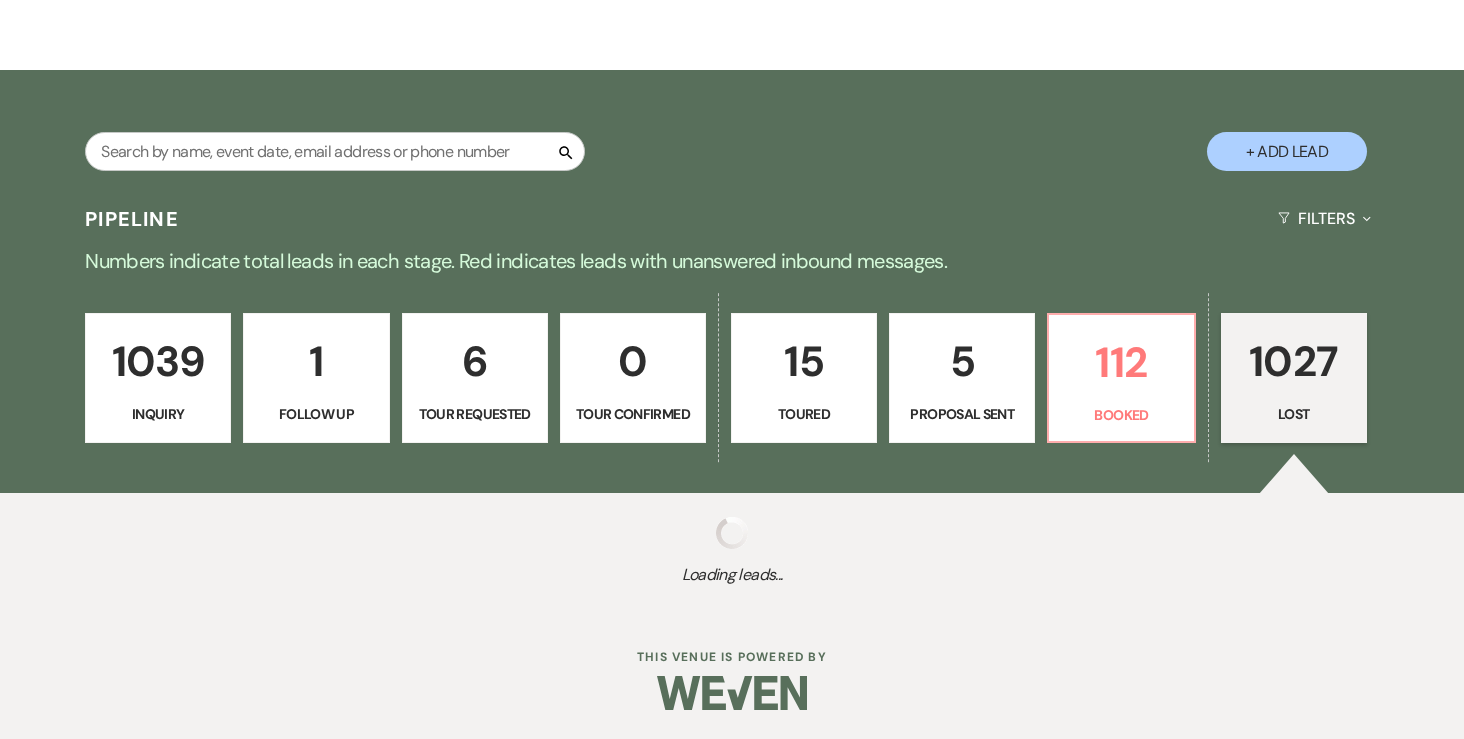 select on "8" 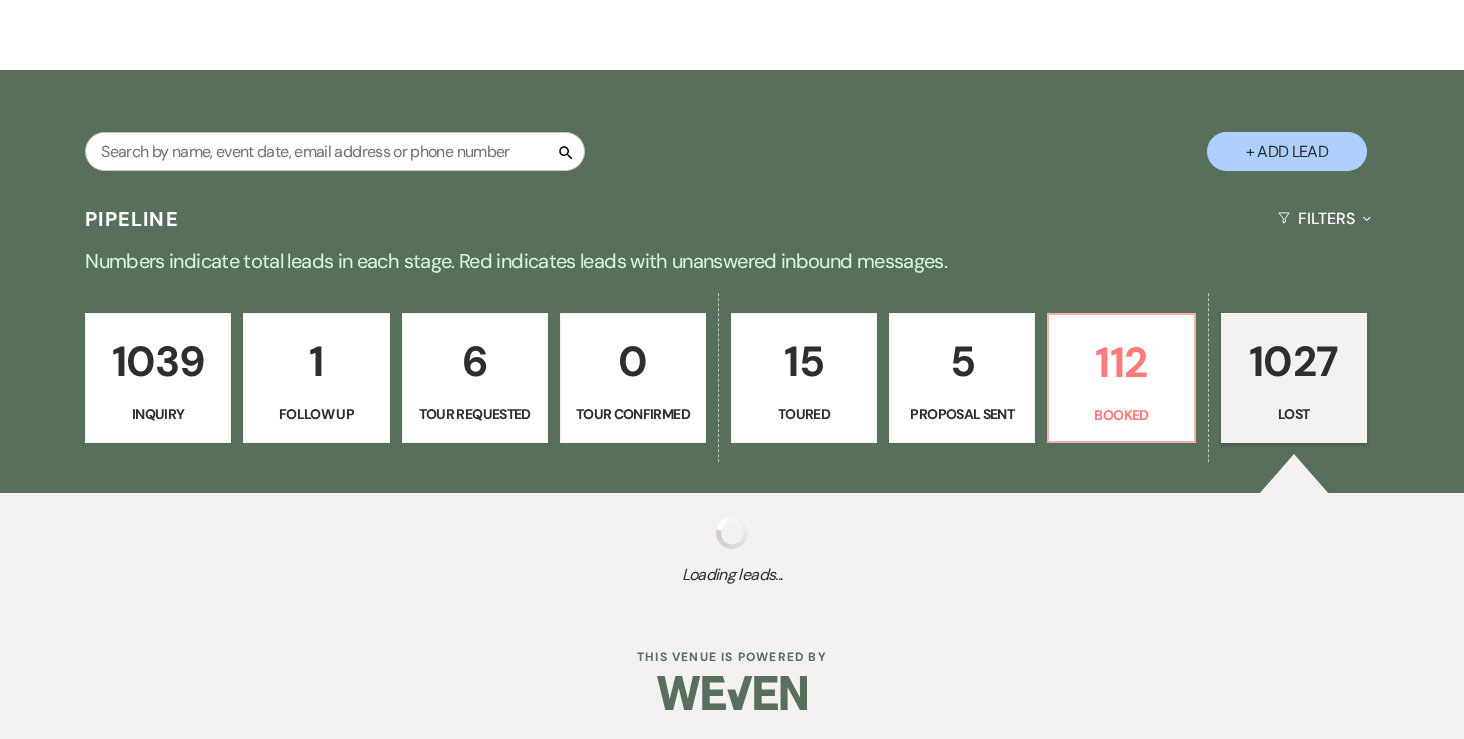 select on "8" 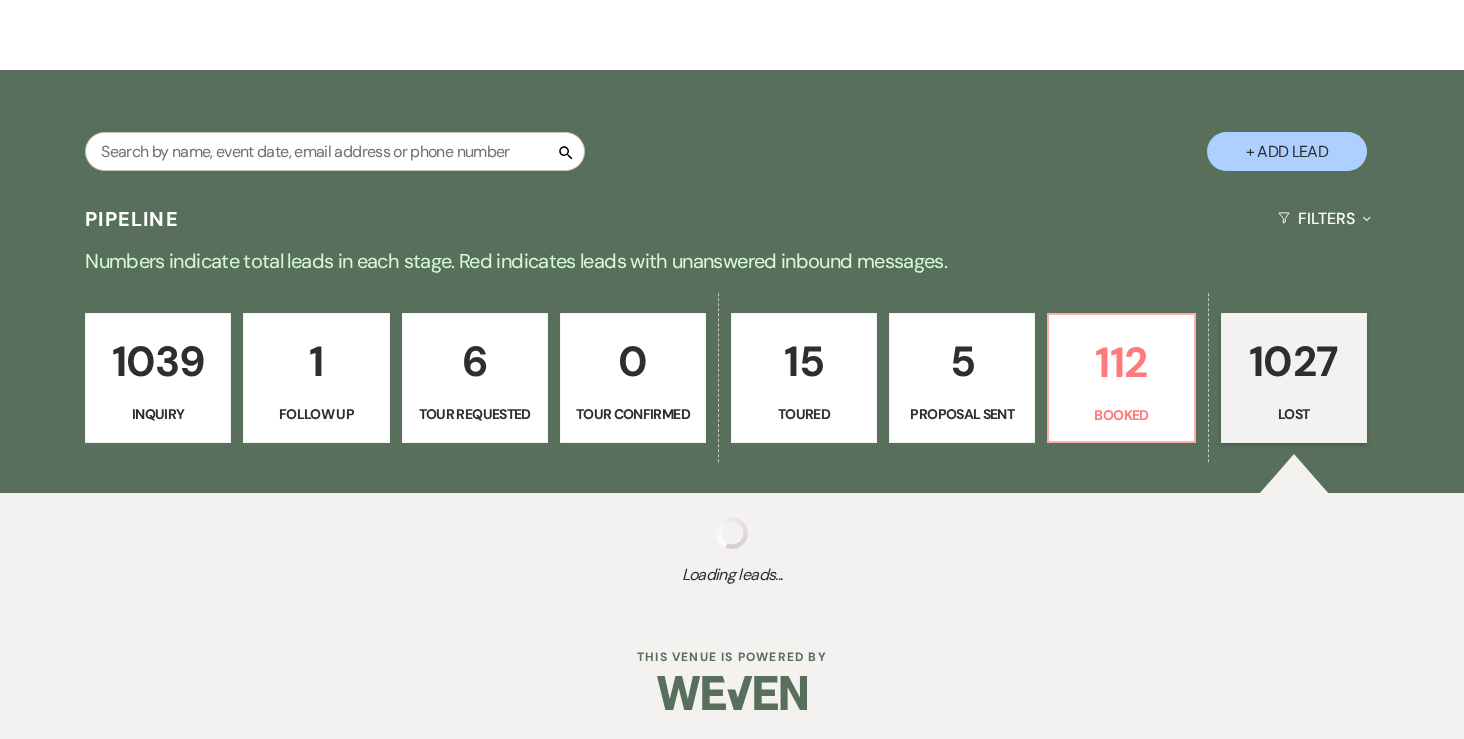 select on "8" 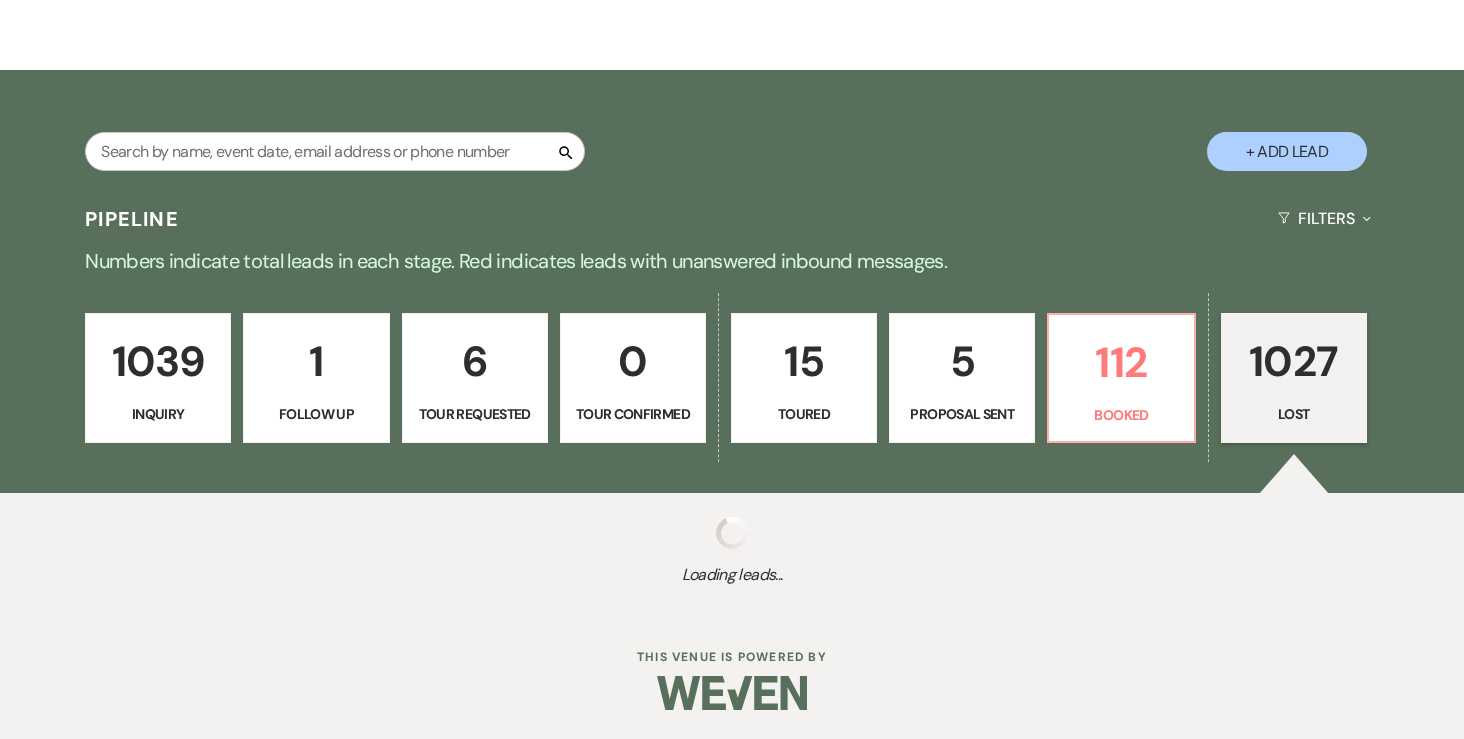 select on "8" 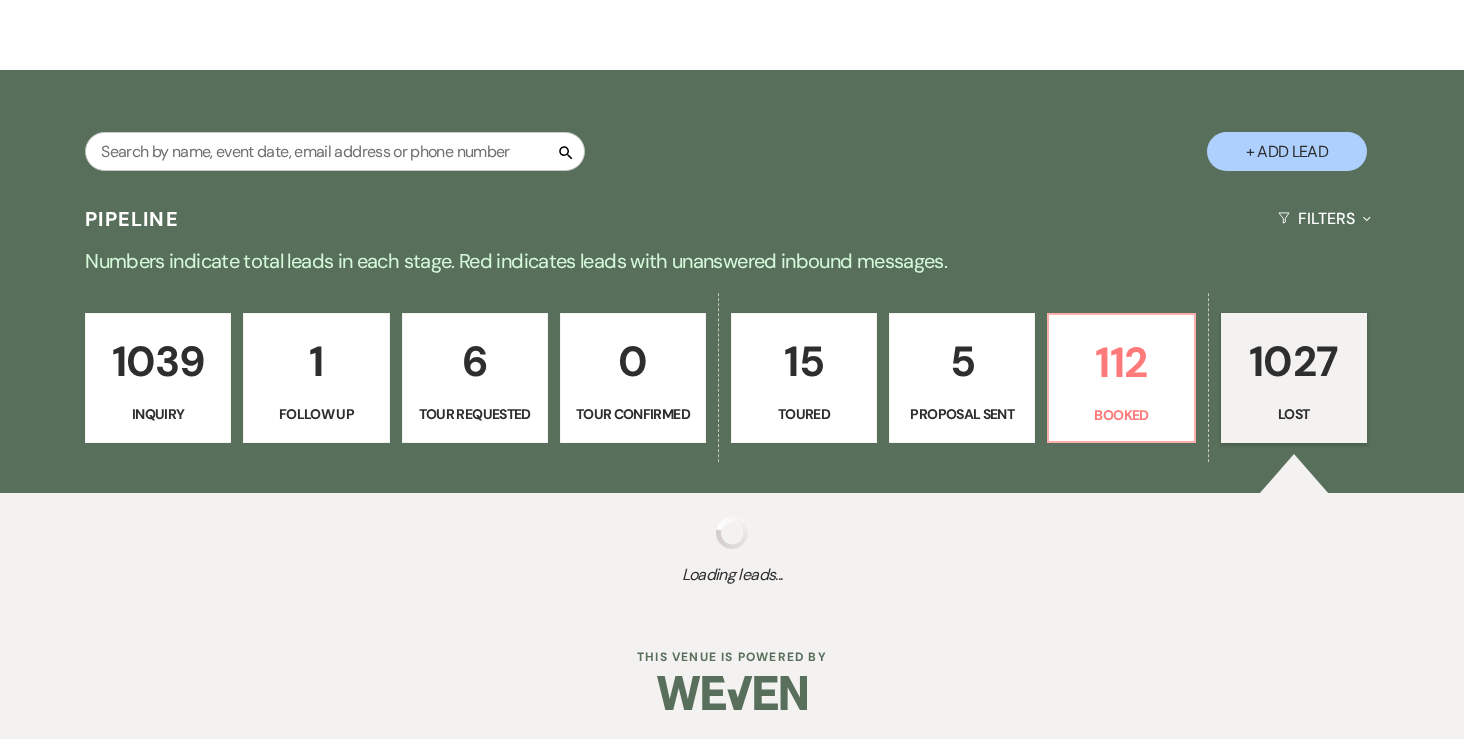 select on "8" 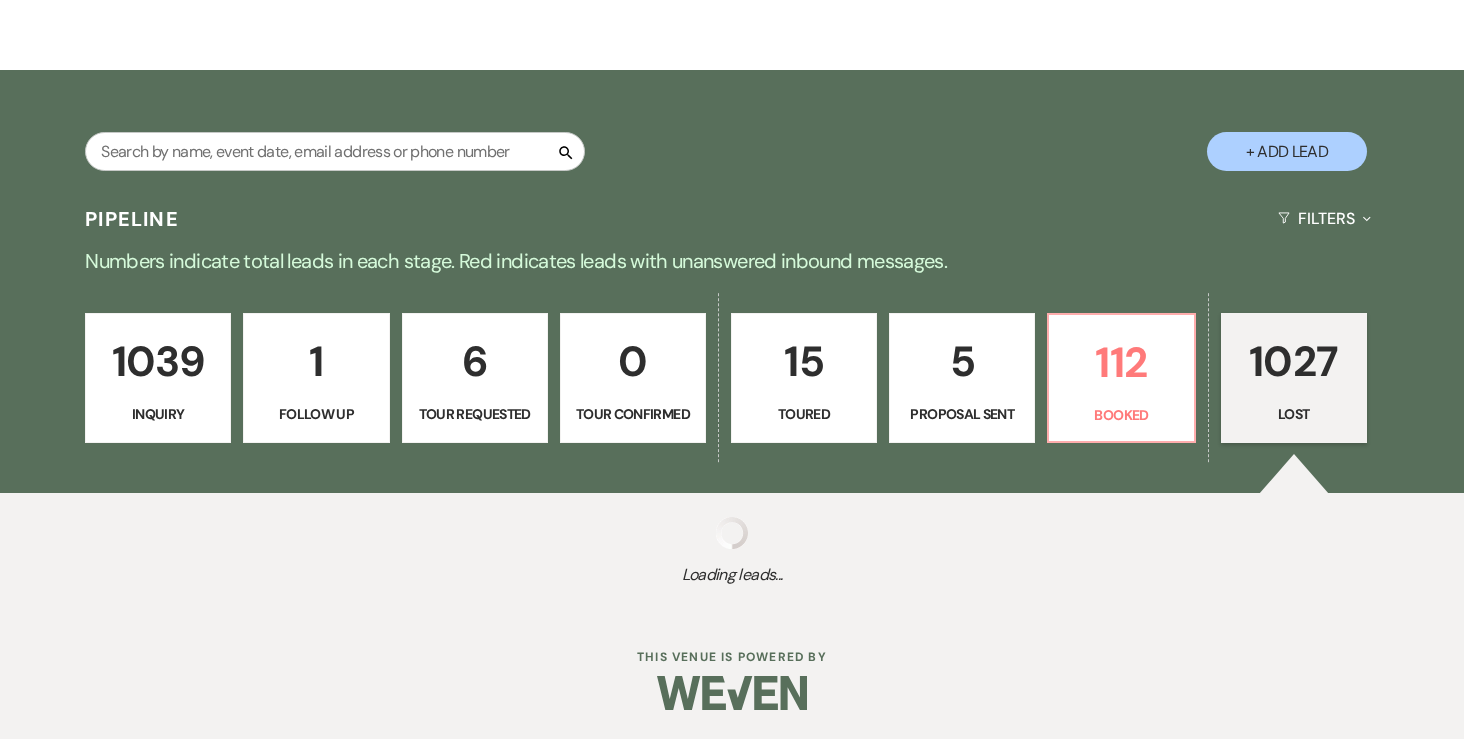 select on "10" 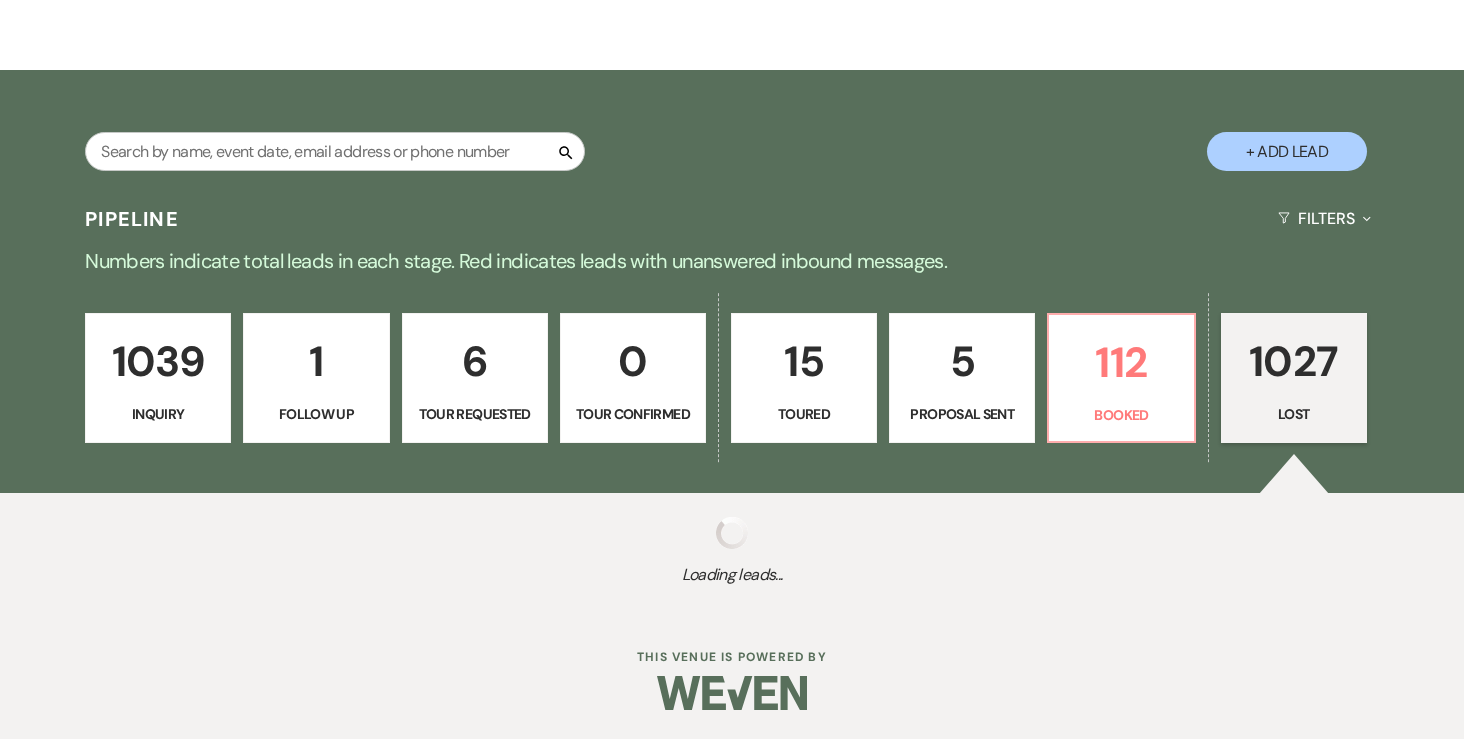 select on "8" 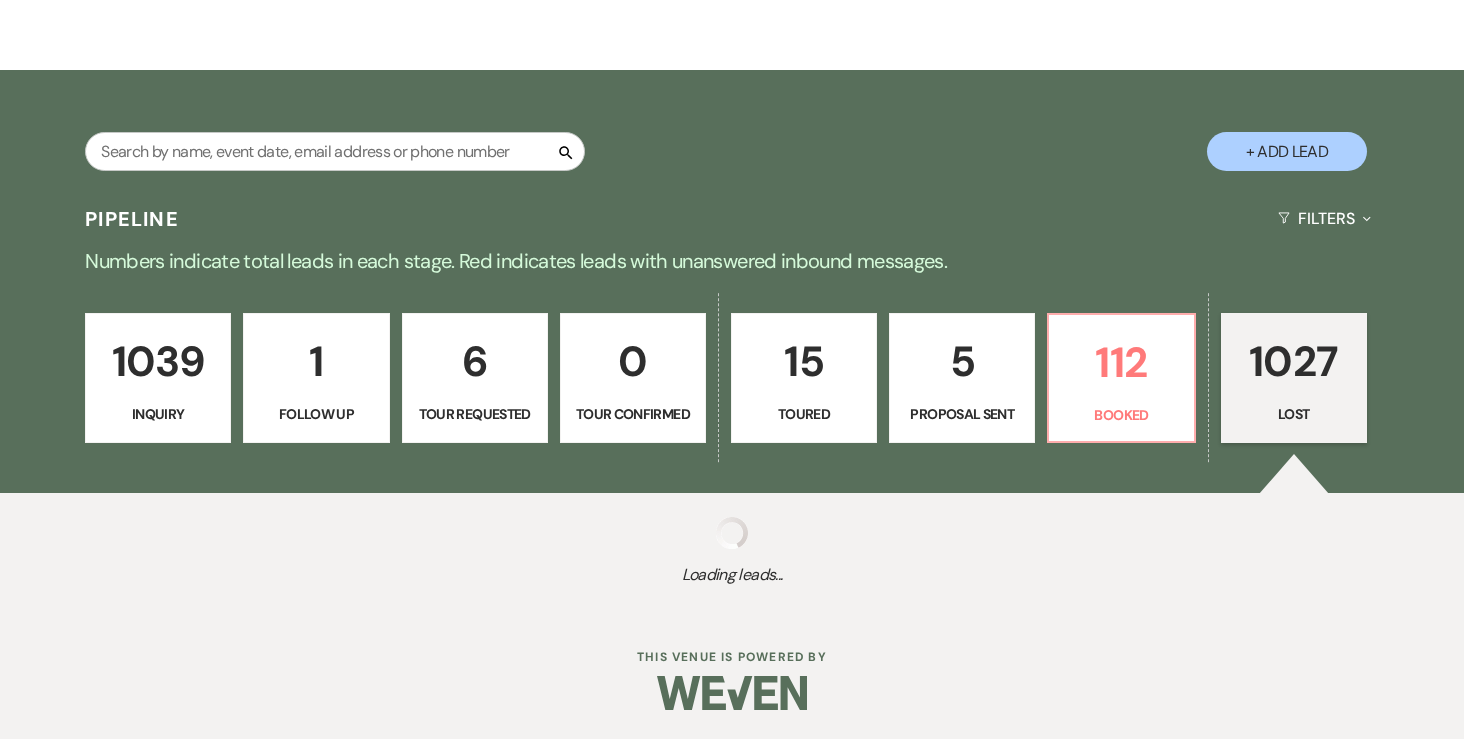 select on "8" 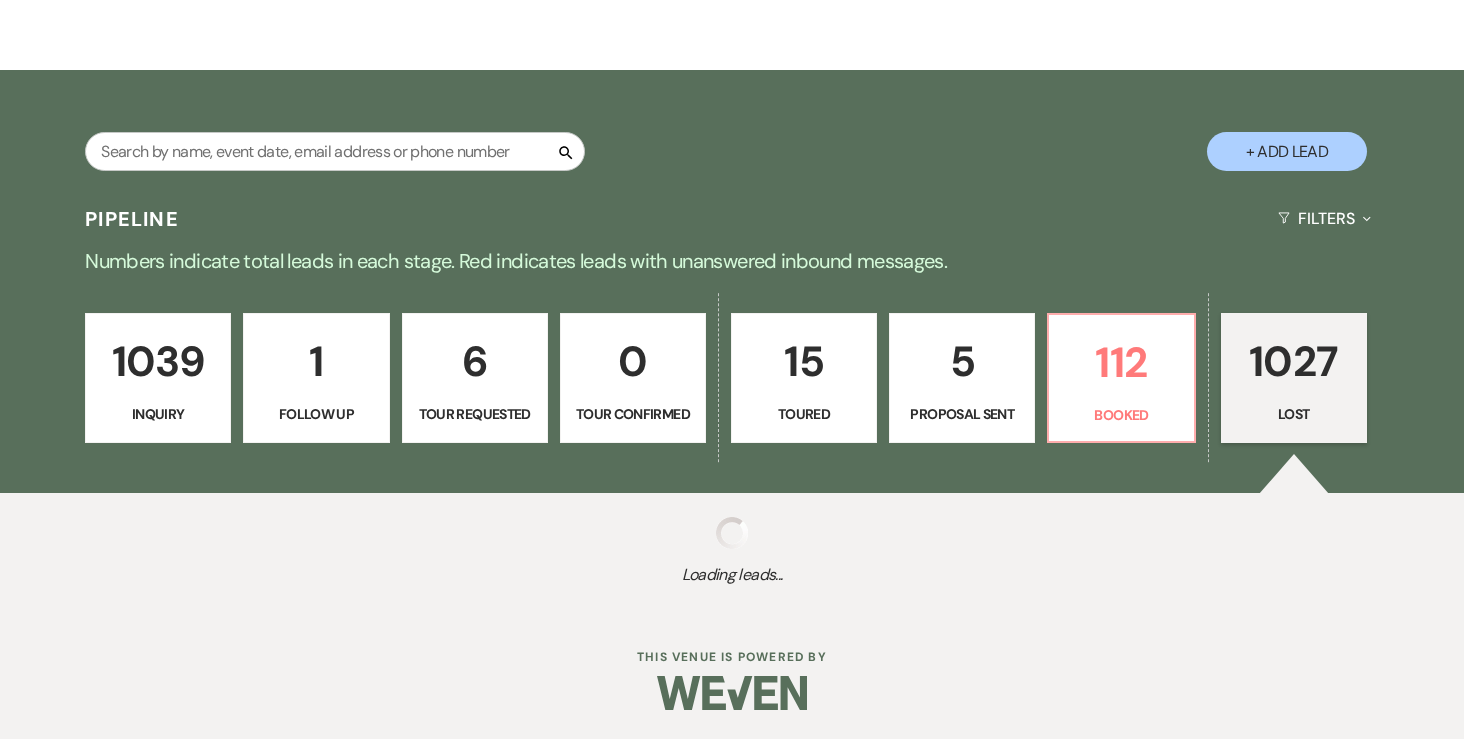 select on "8" 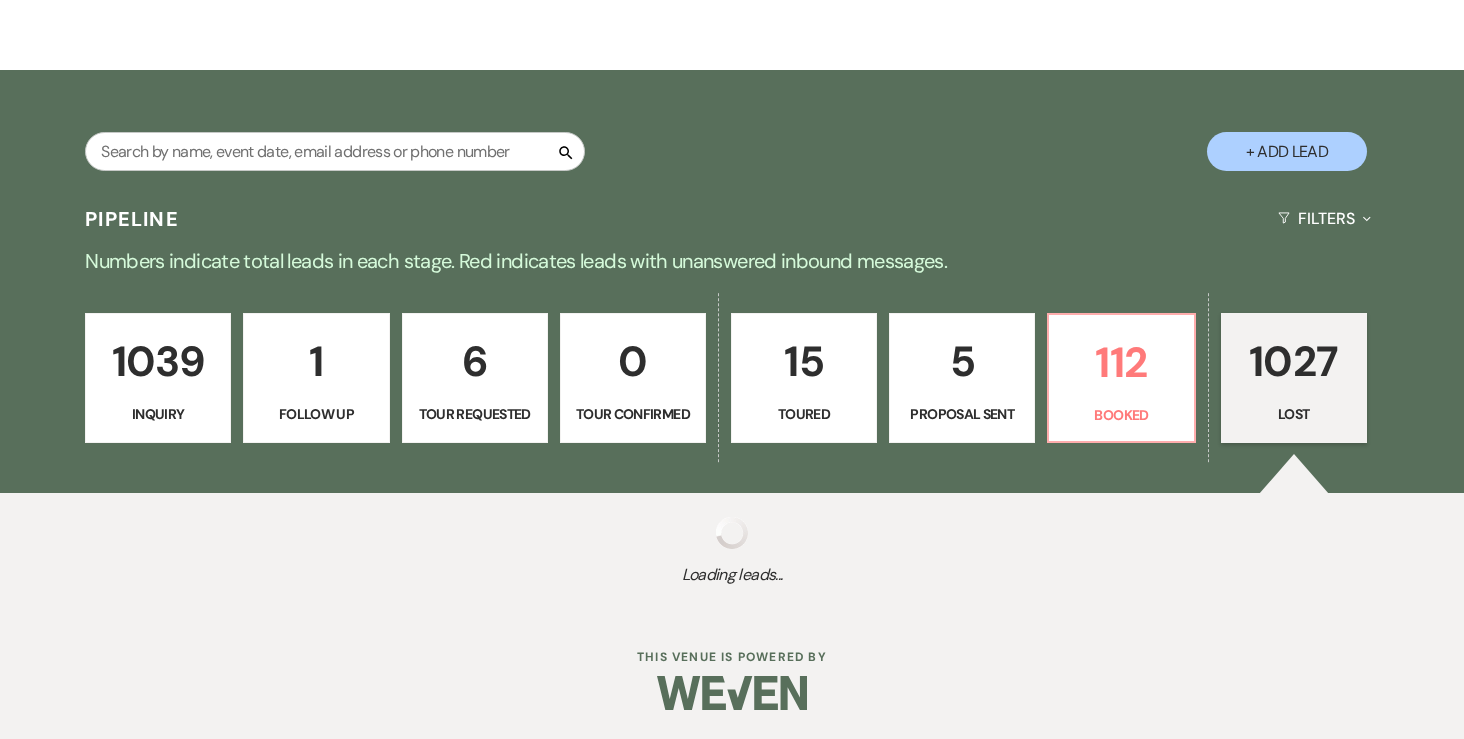 select on "8" 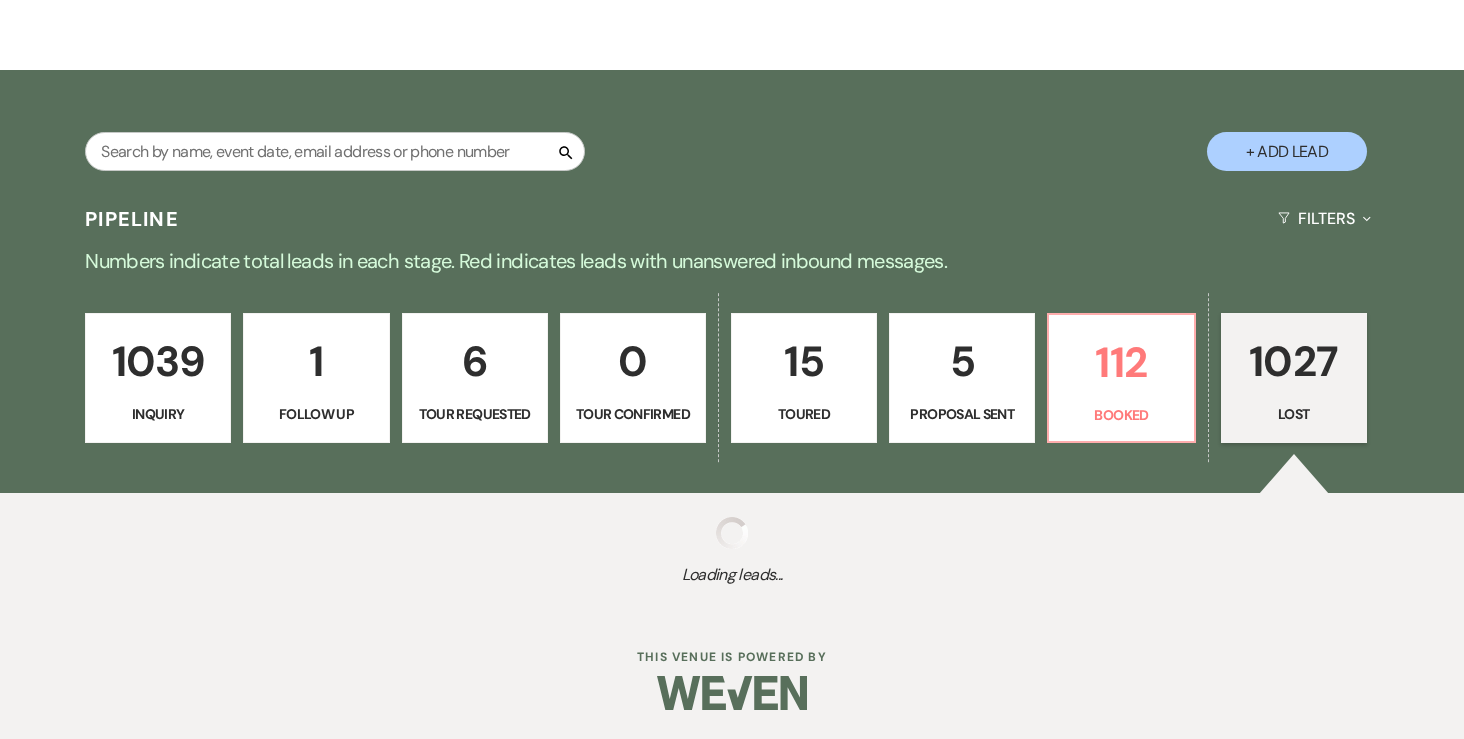 select on "8" 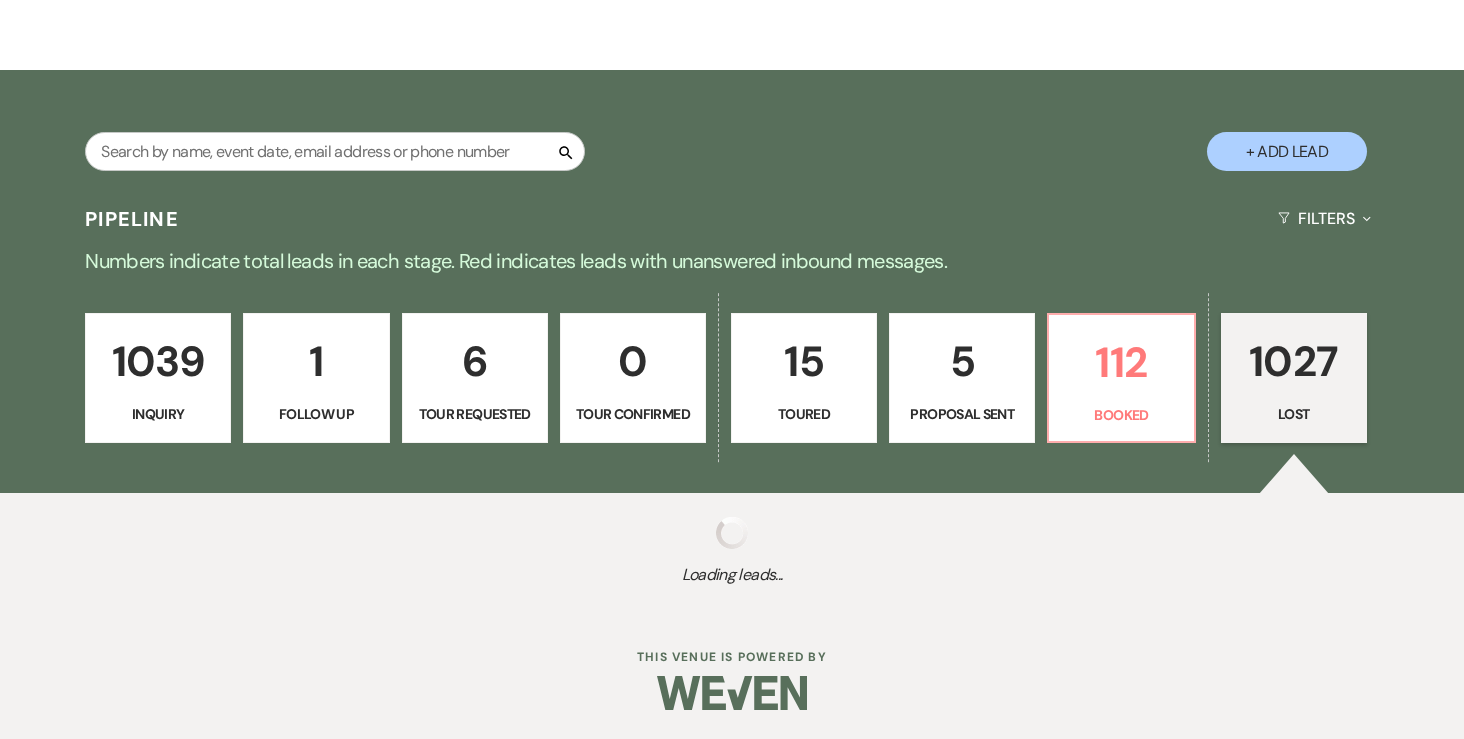 select on "7" 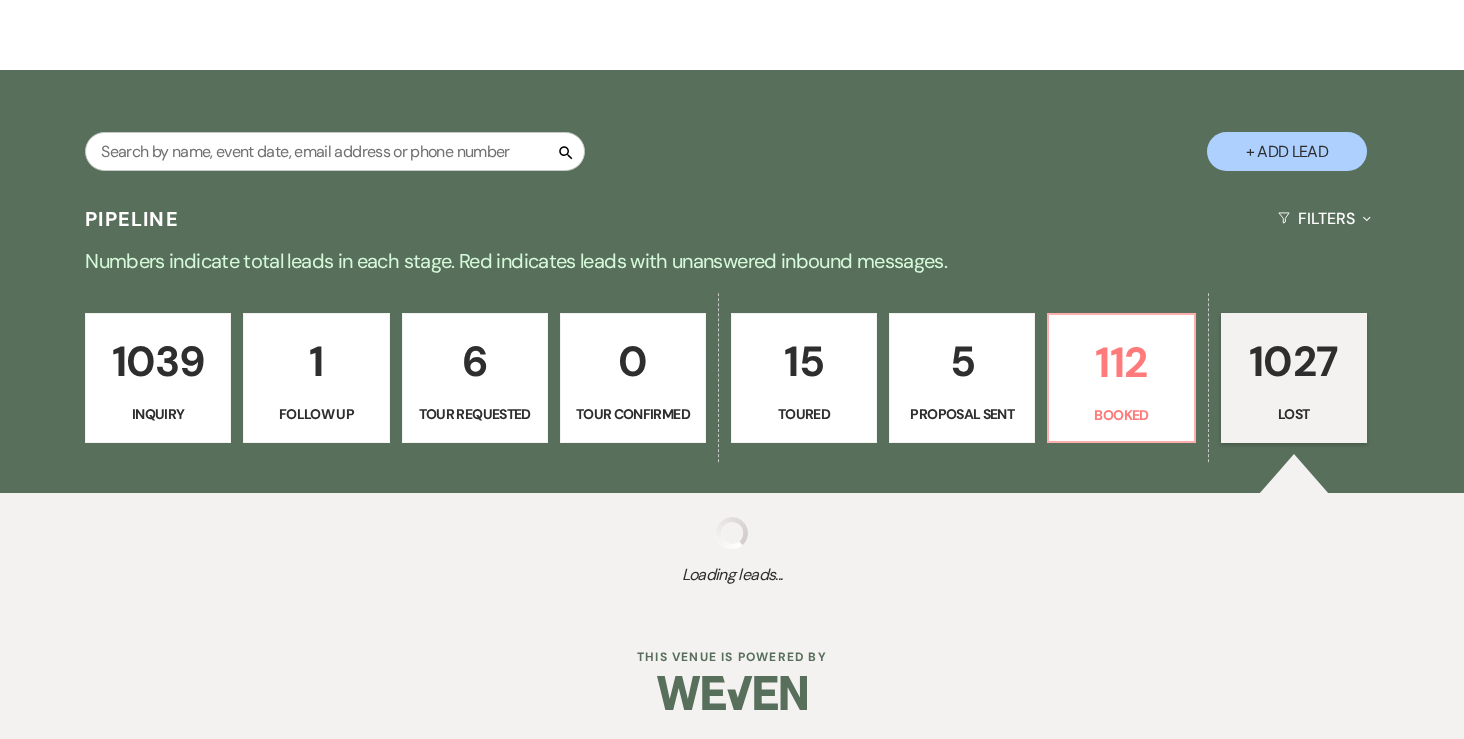 select on "8" 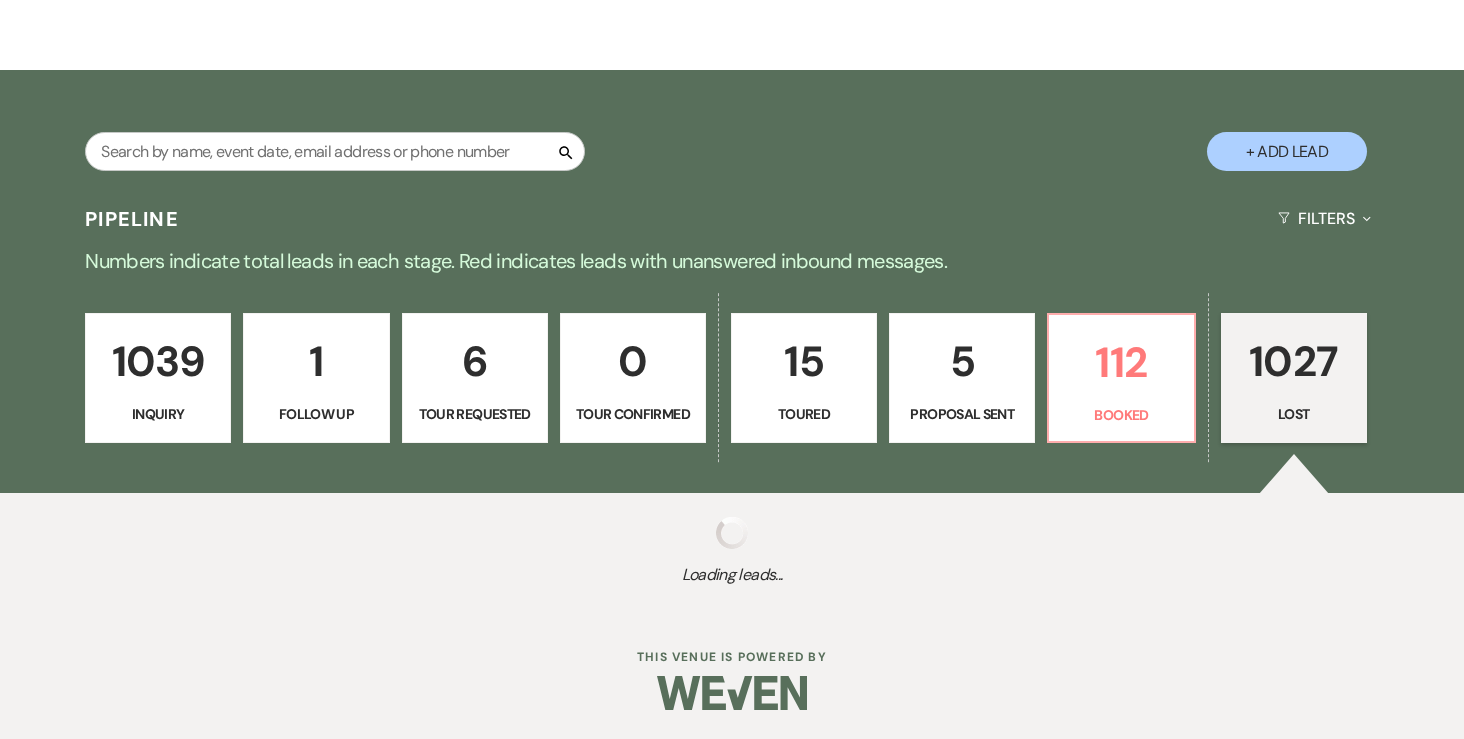 select on "8" 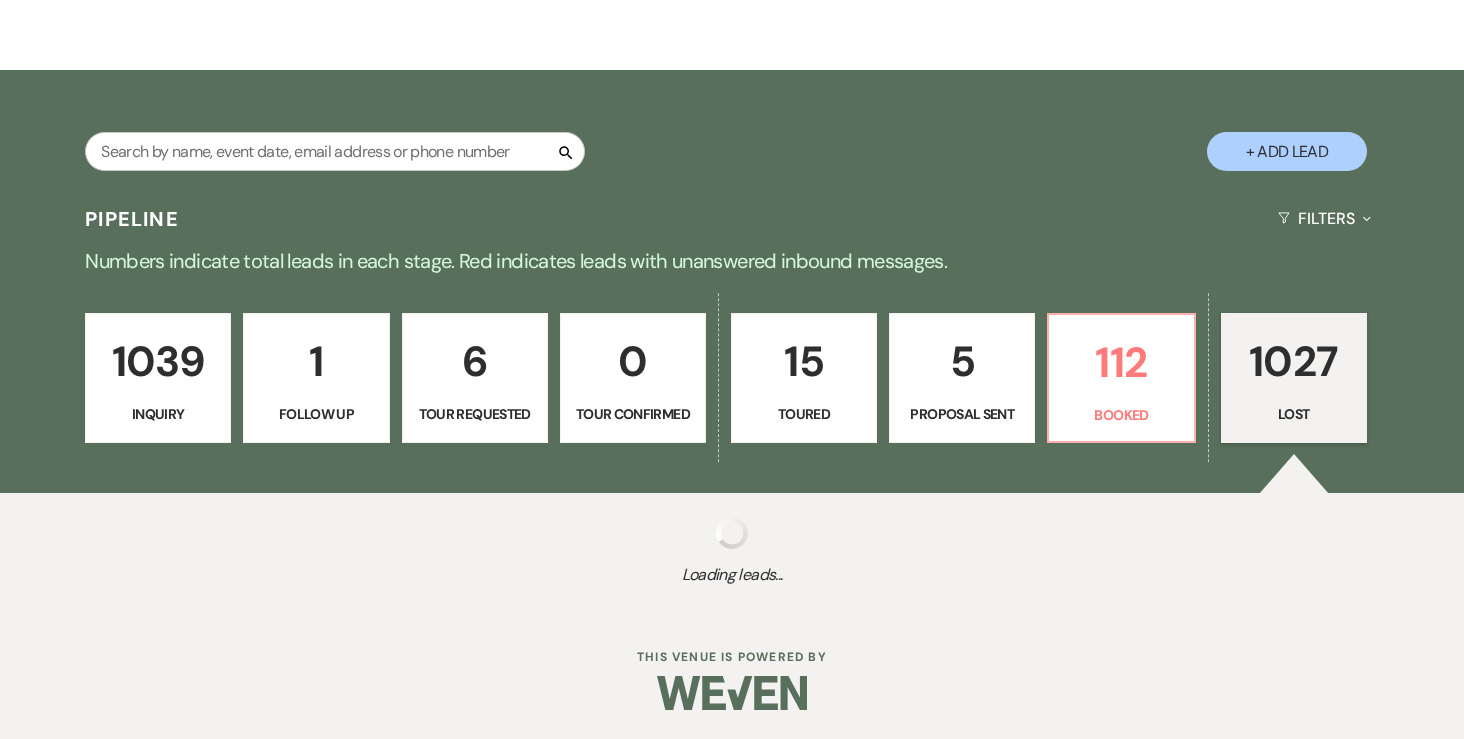 select on "8" 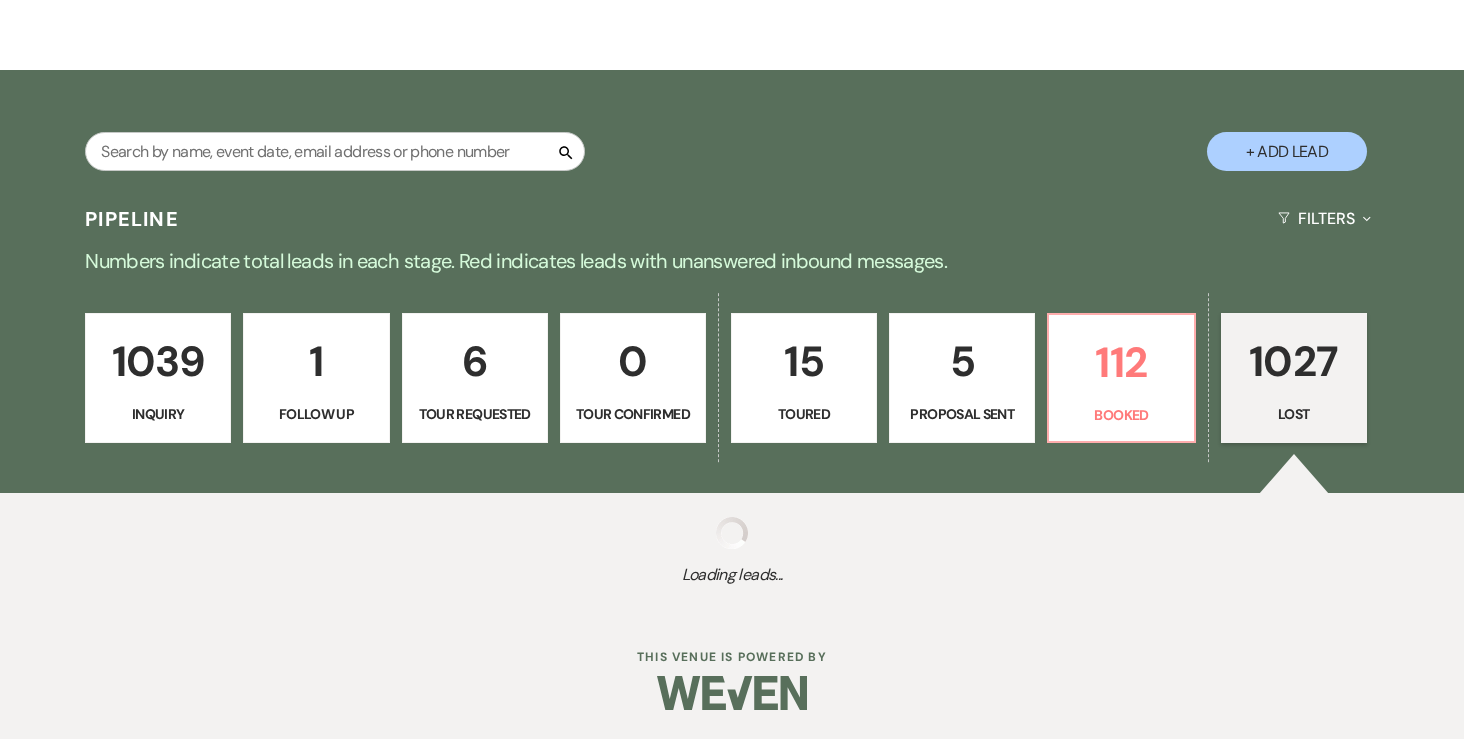 select on "8" 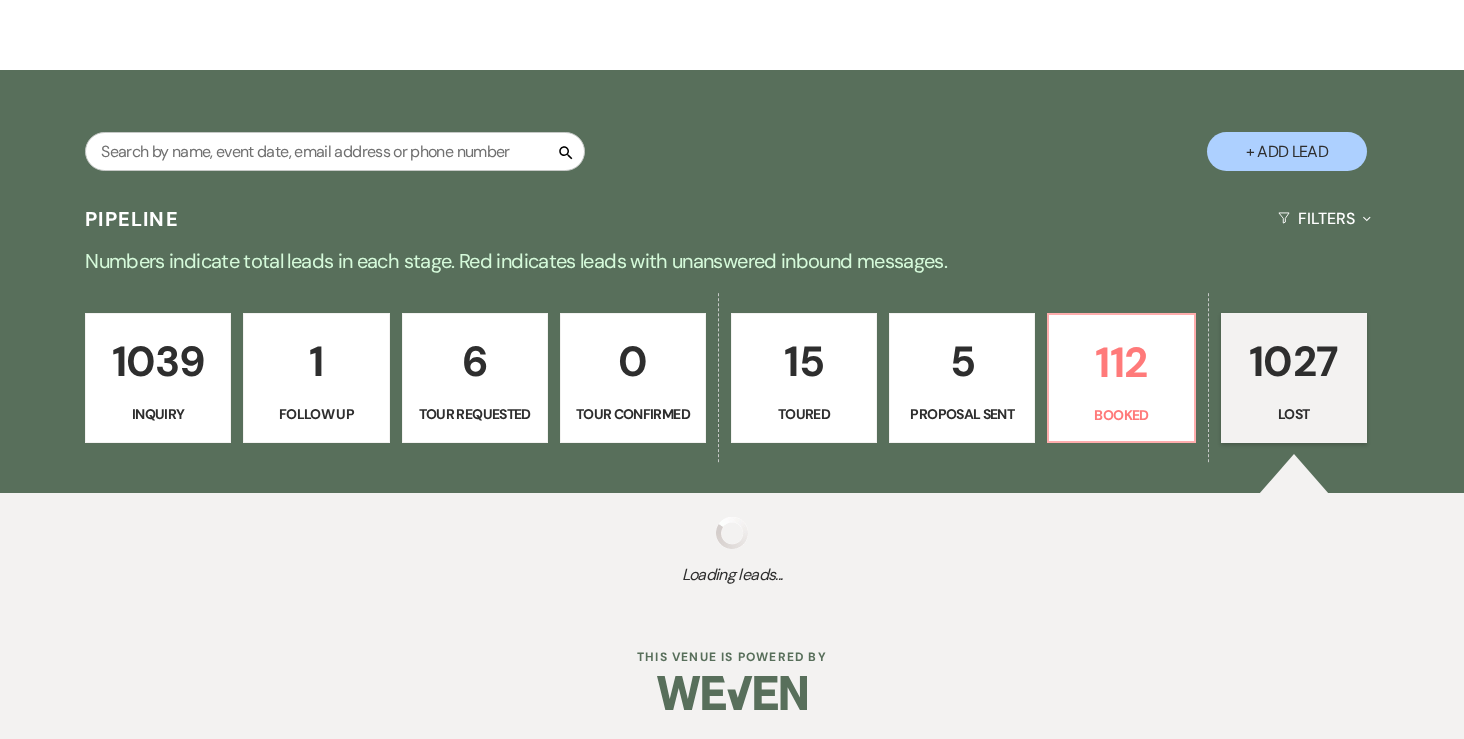 select on "8" 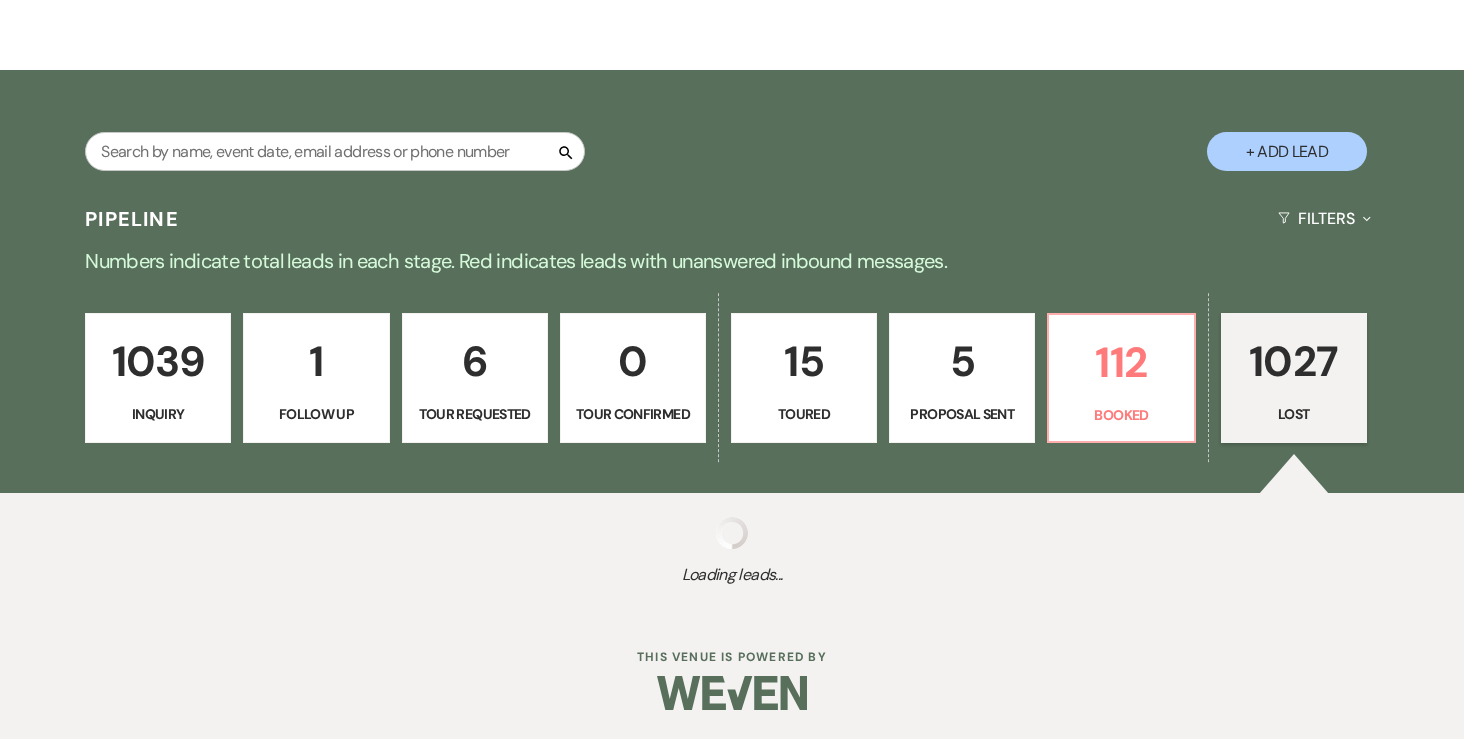 select on "8" 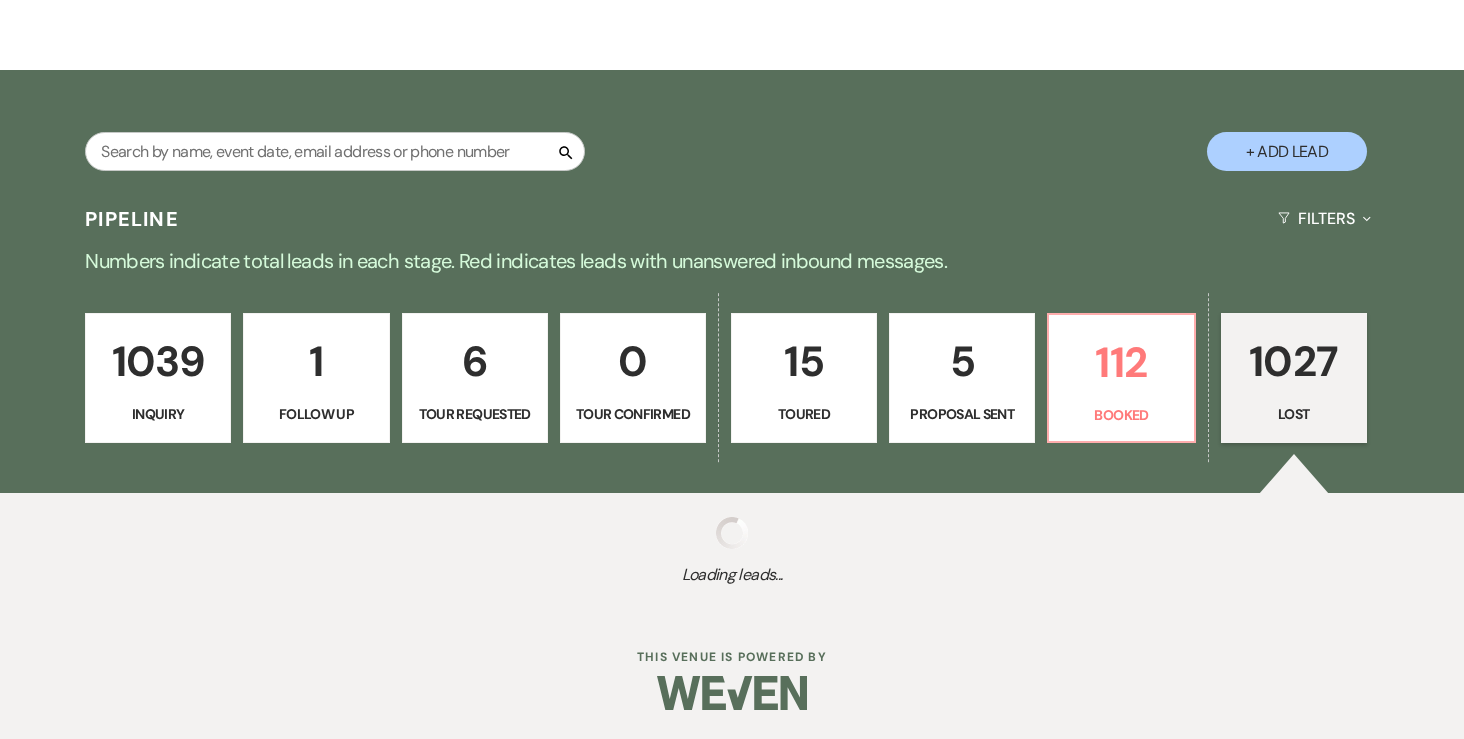 select on "6" 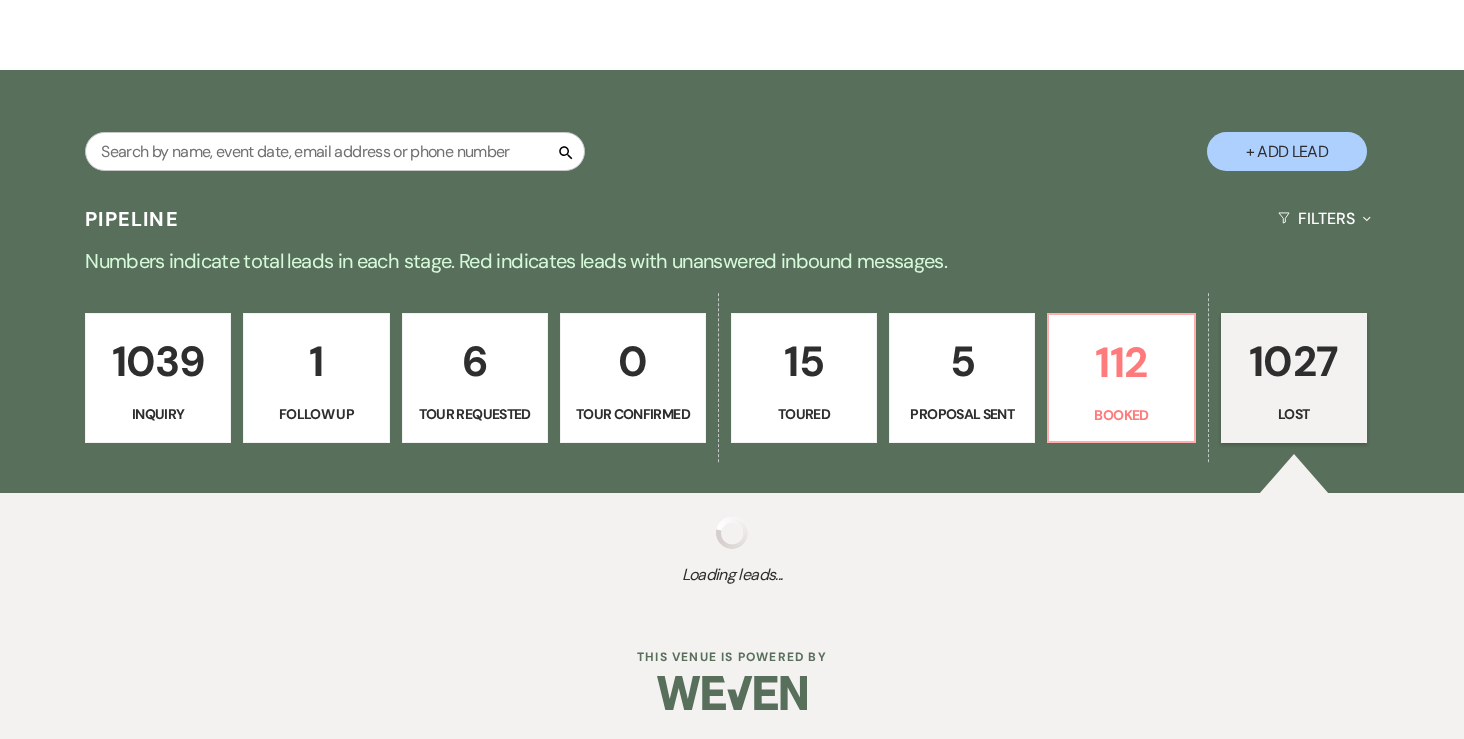 select on "8" 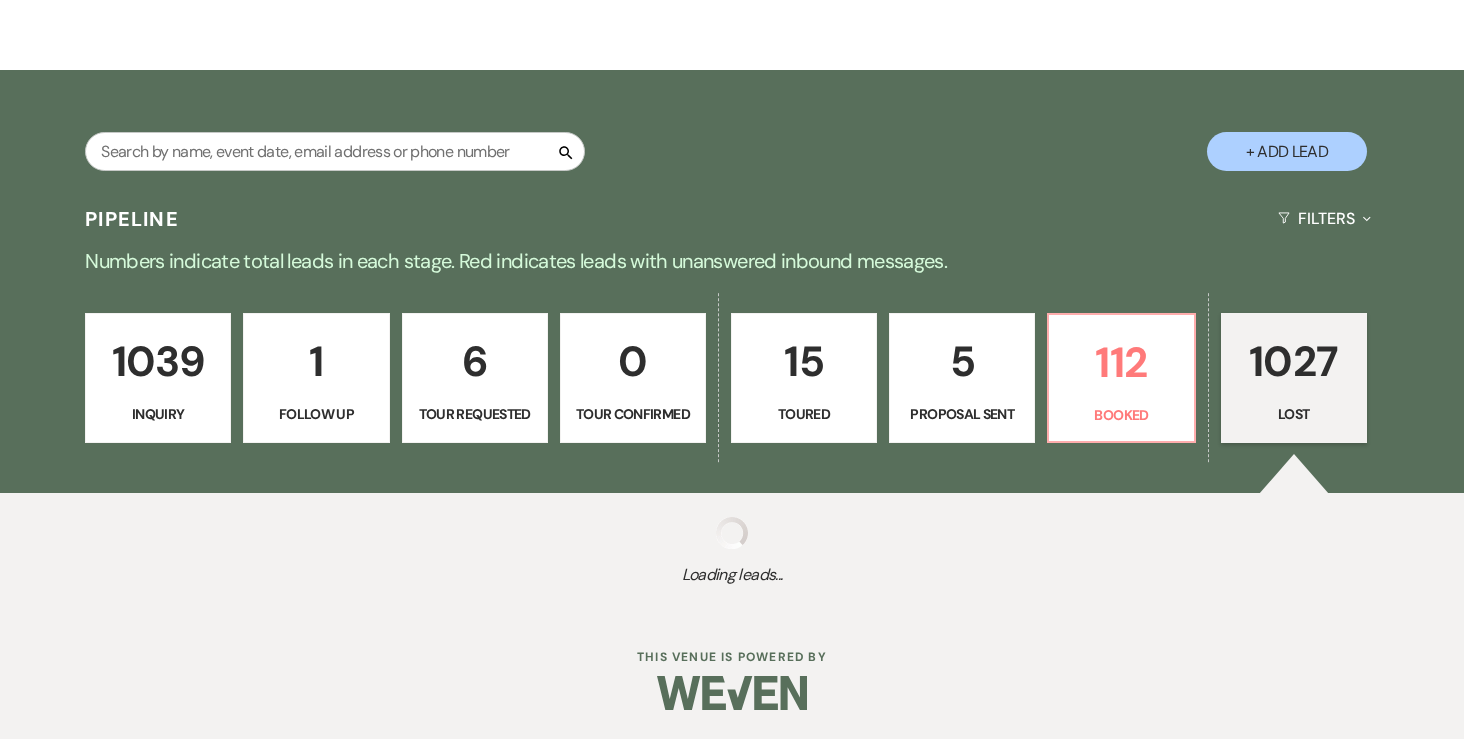 select on "6" 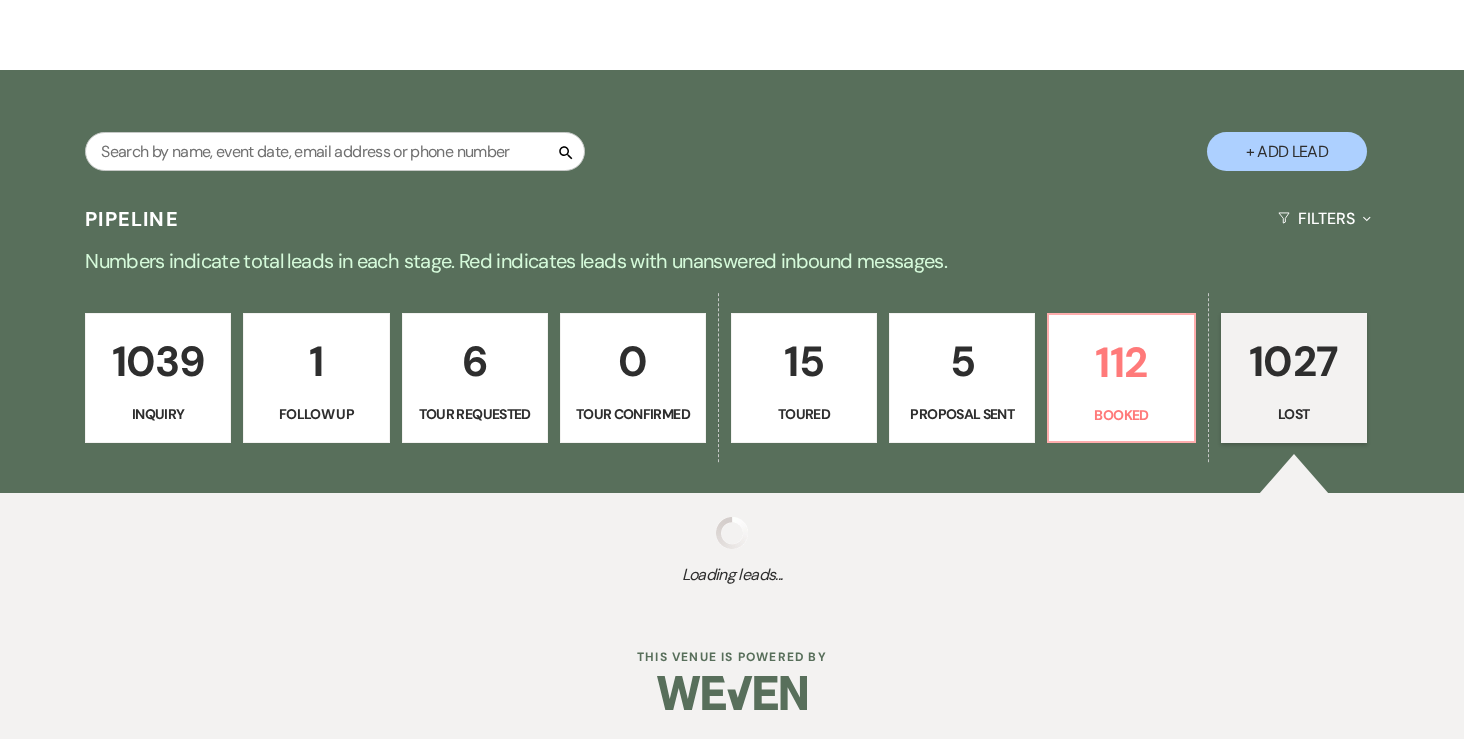 select on "8" 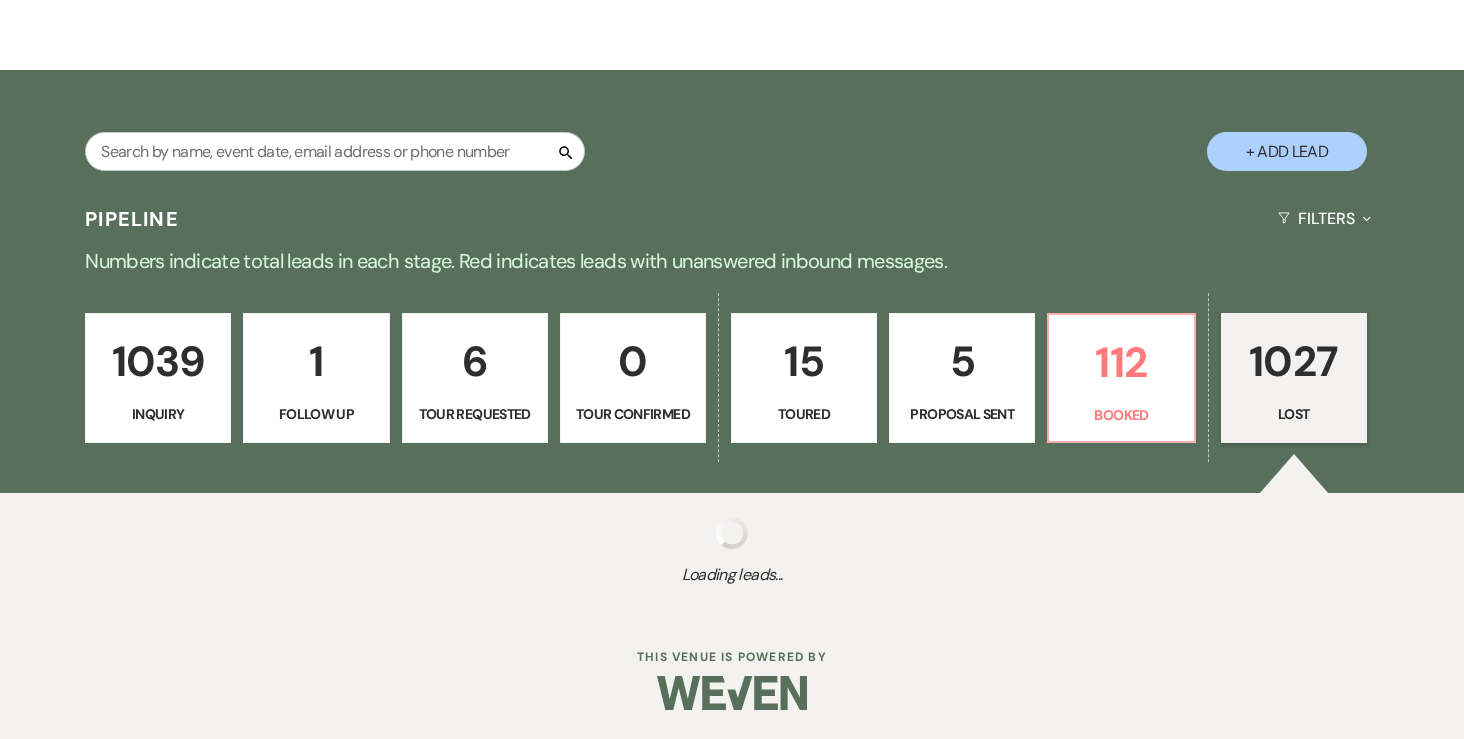 select on "6" 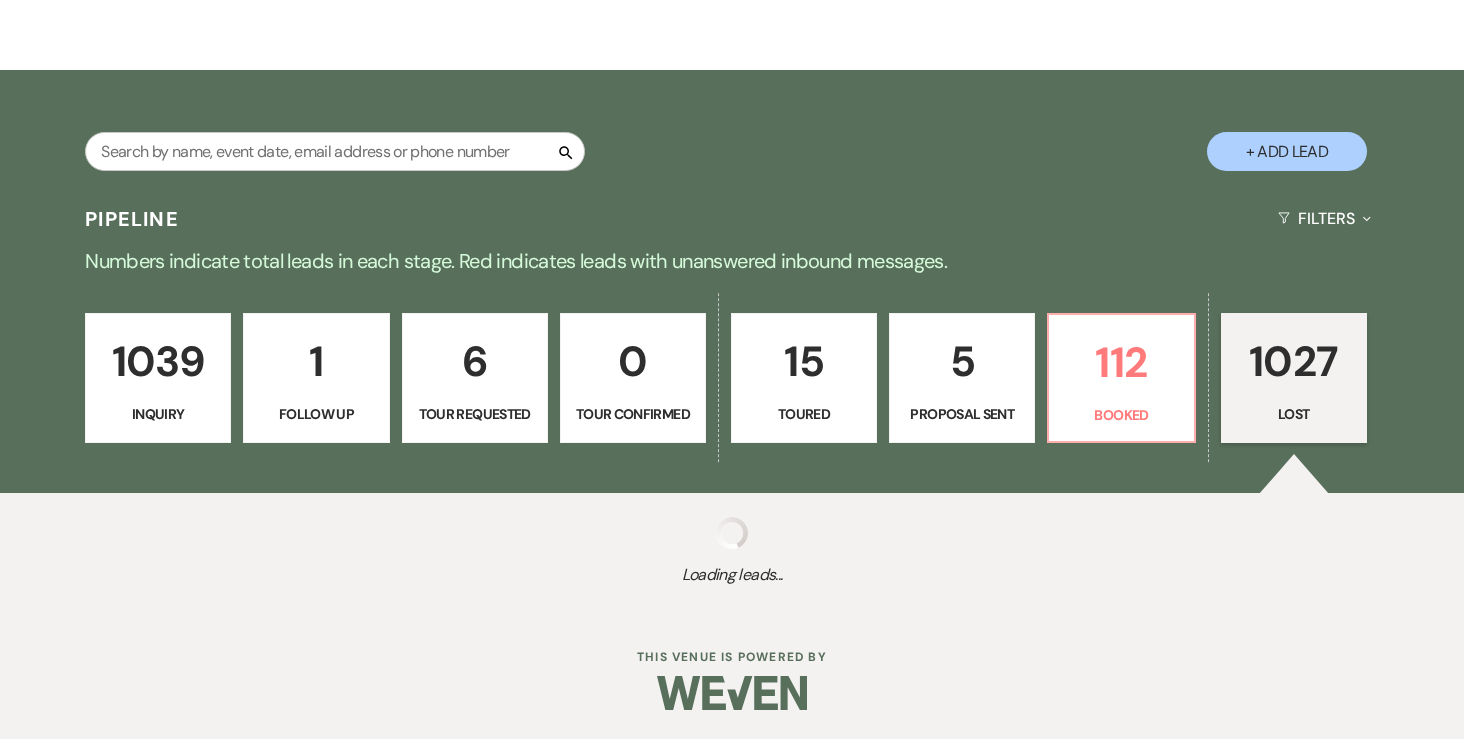 select on "8" 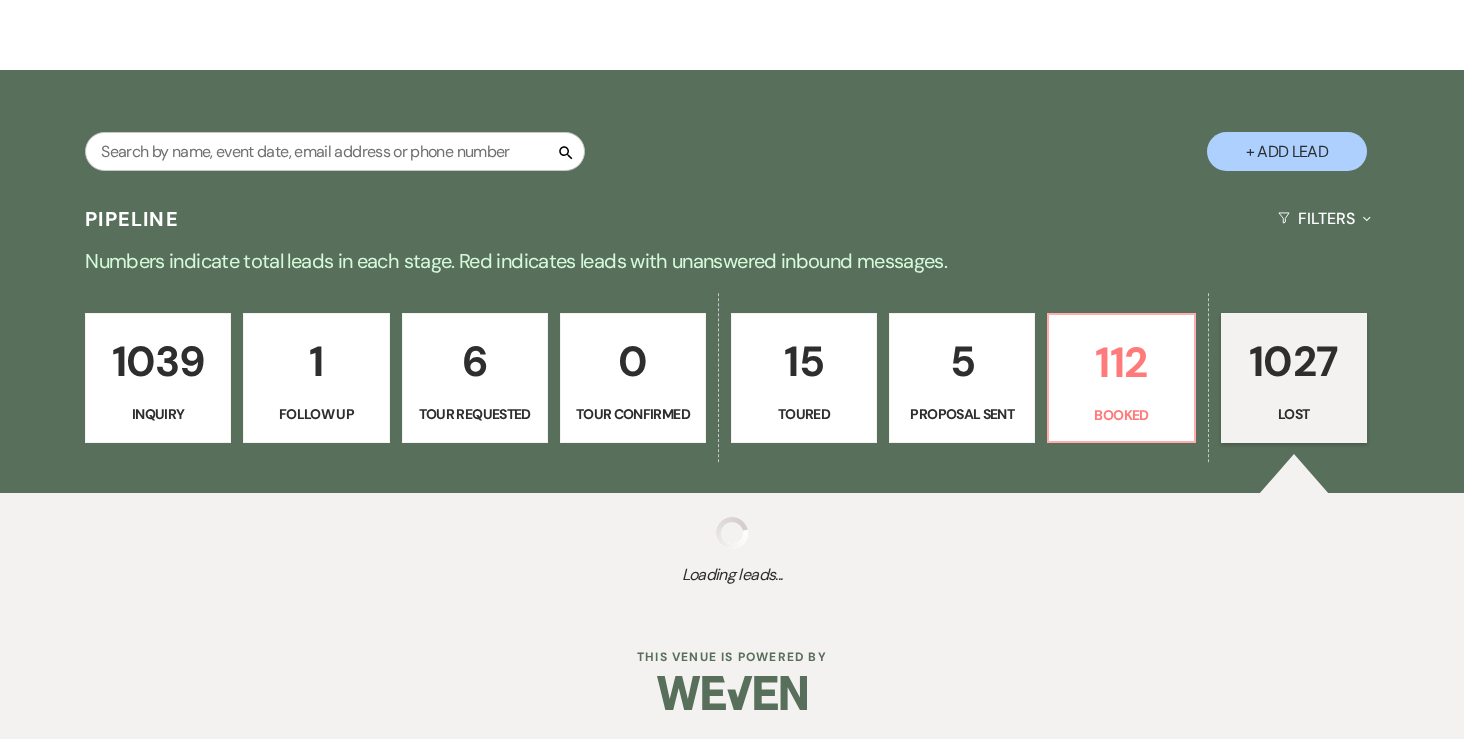 select on "8" 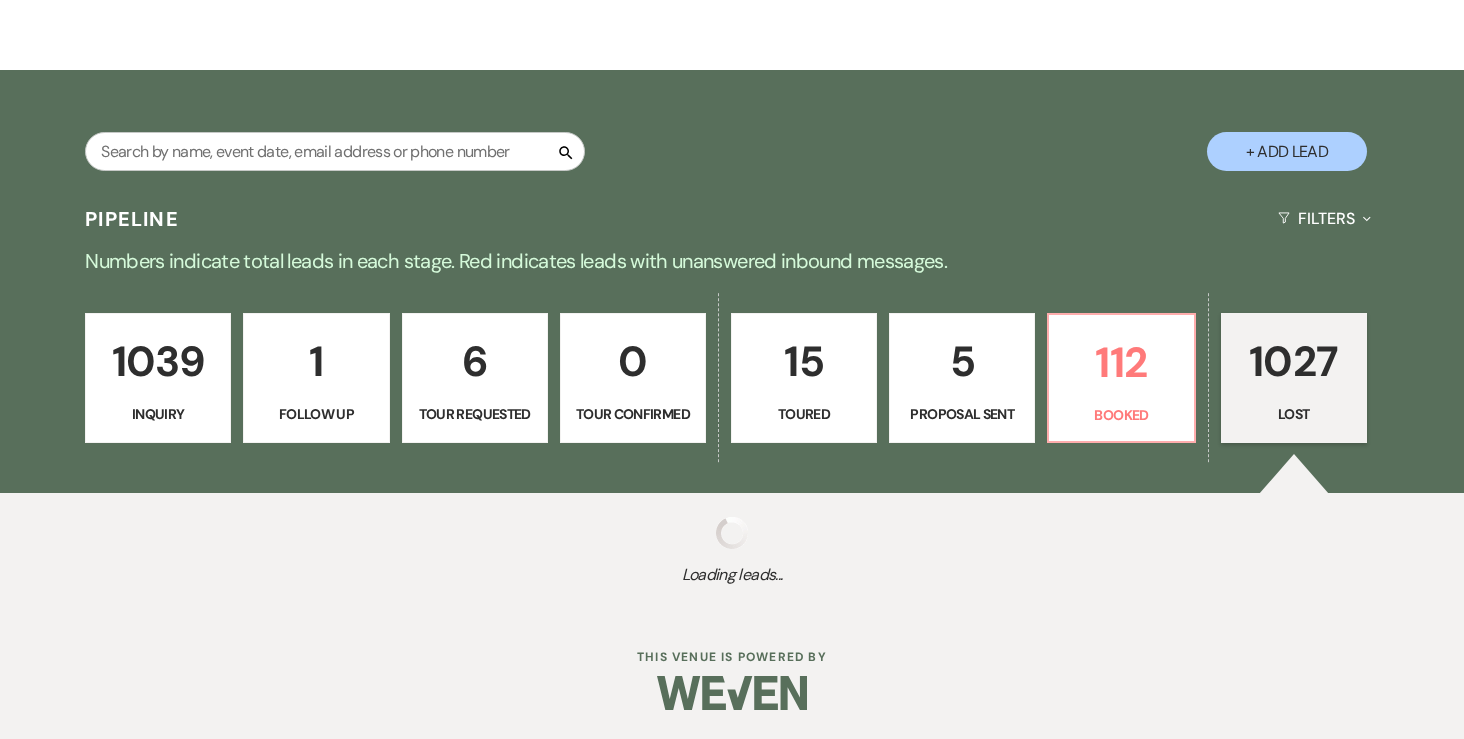 select on "8" 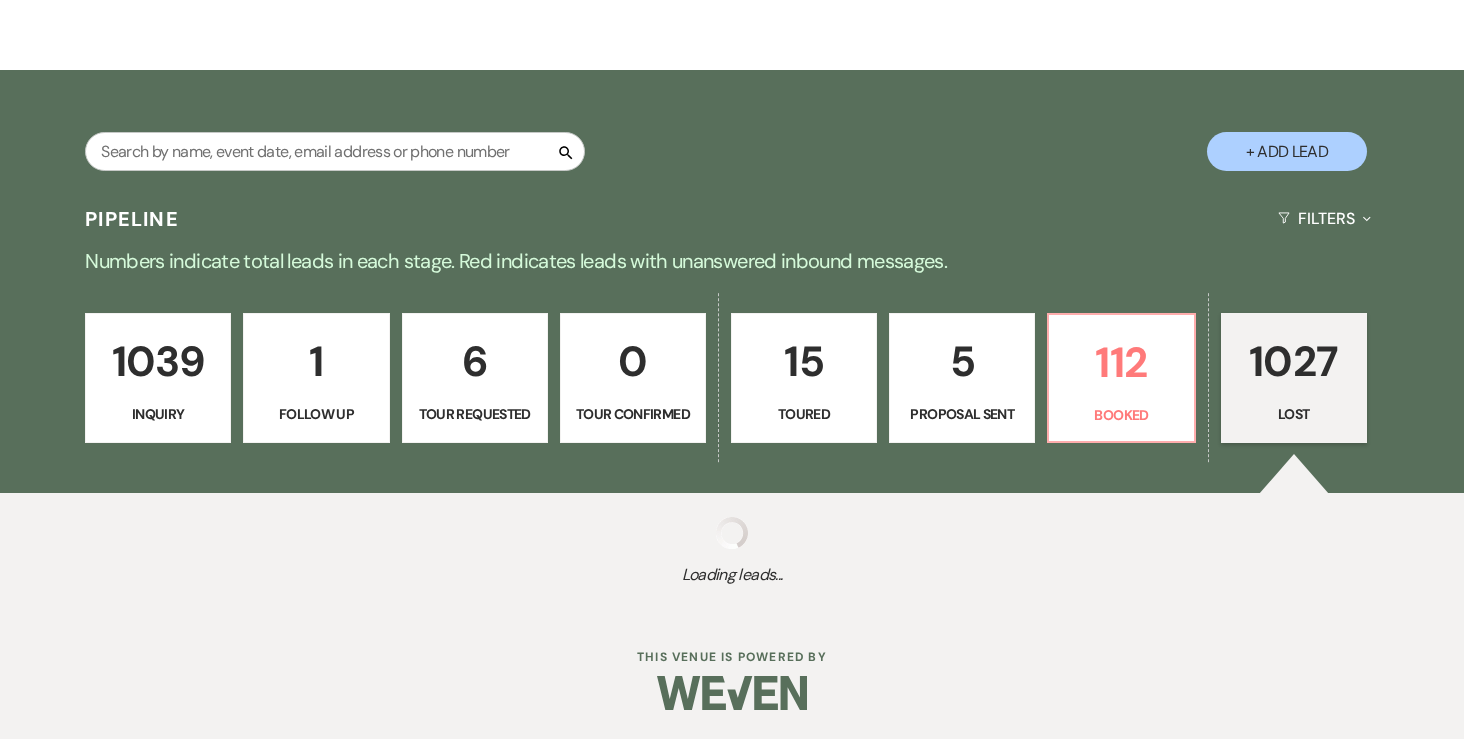 select on "8" 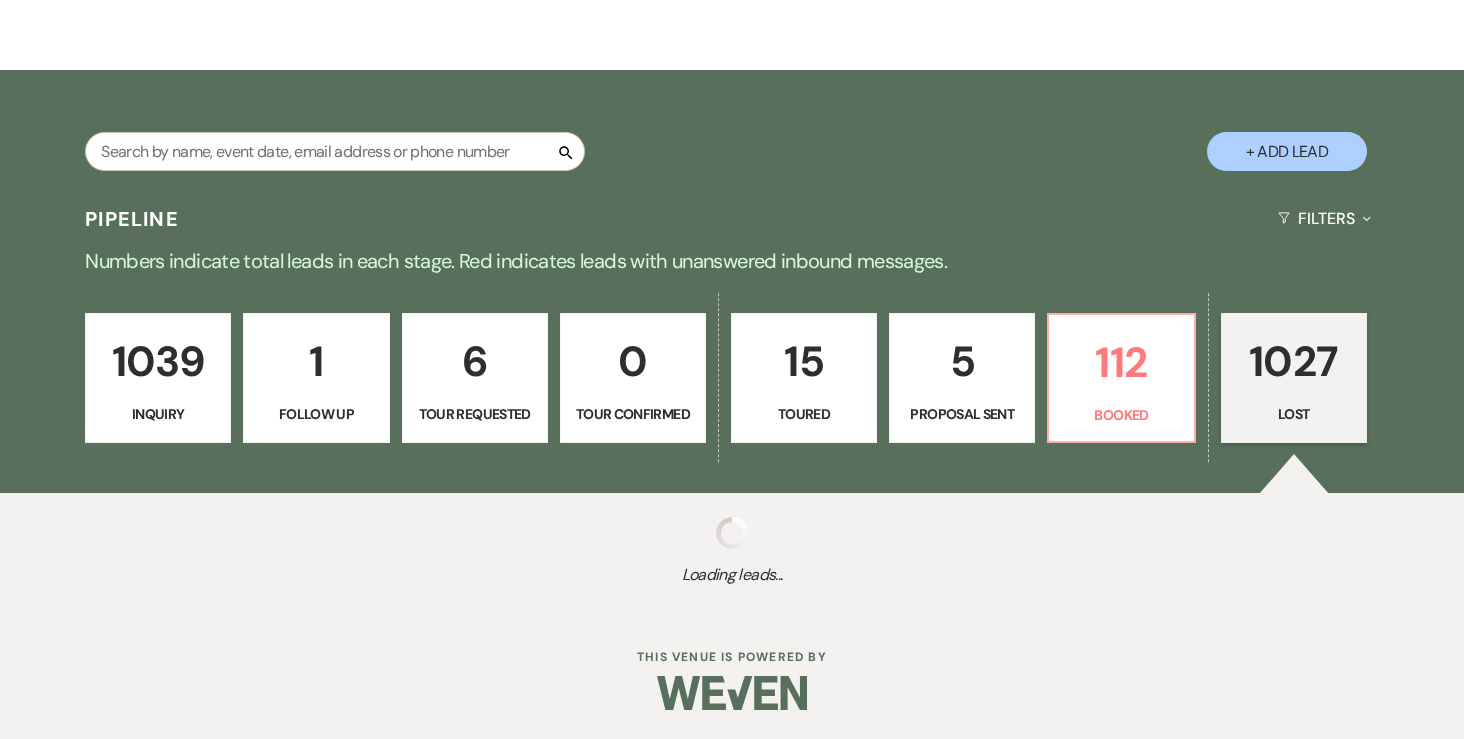 select on "6" 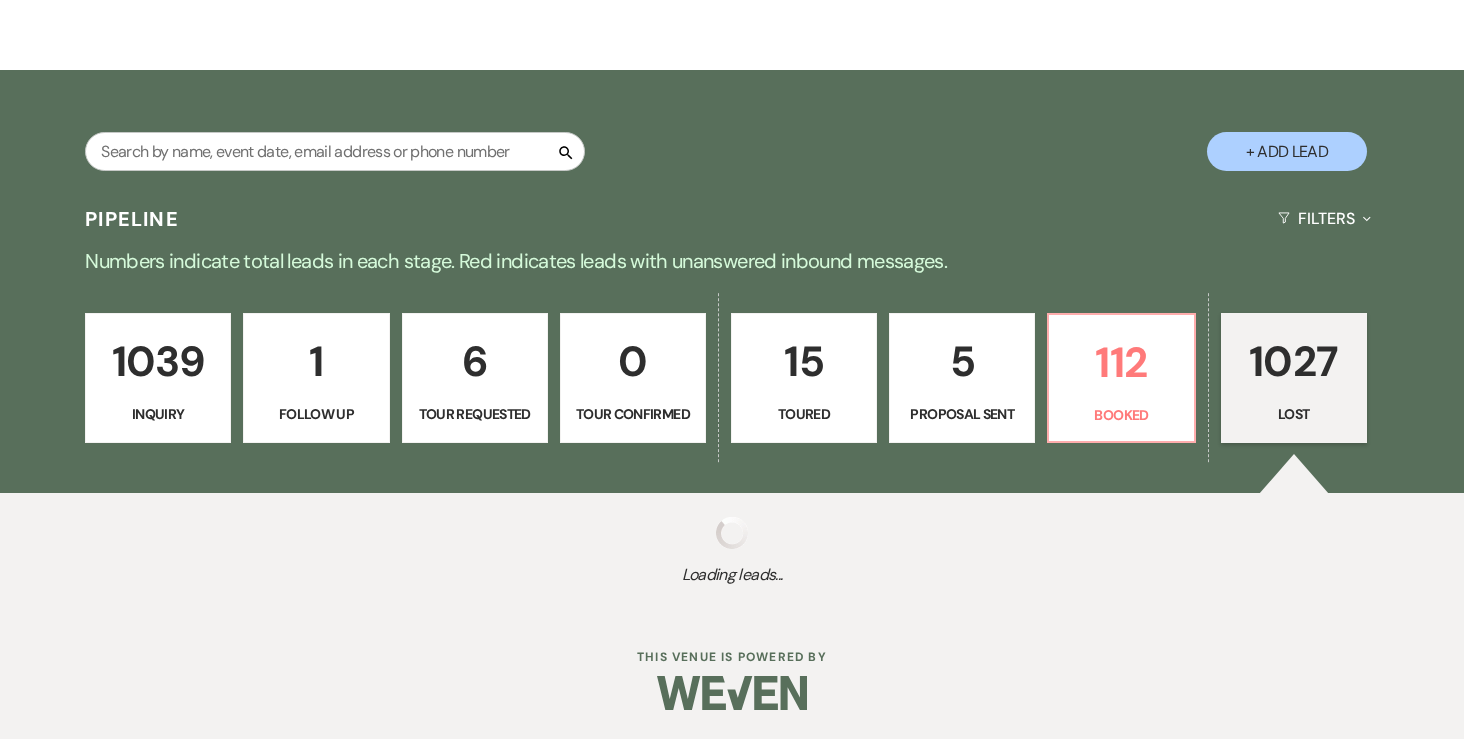 select on "8" 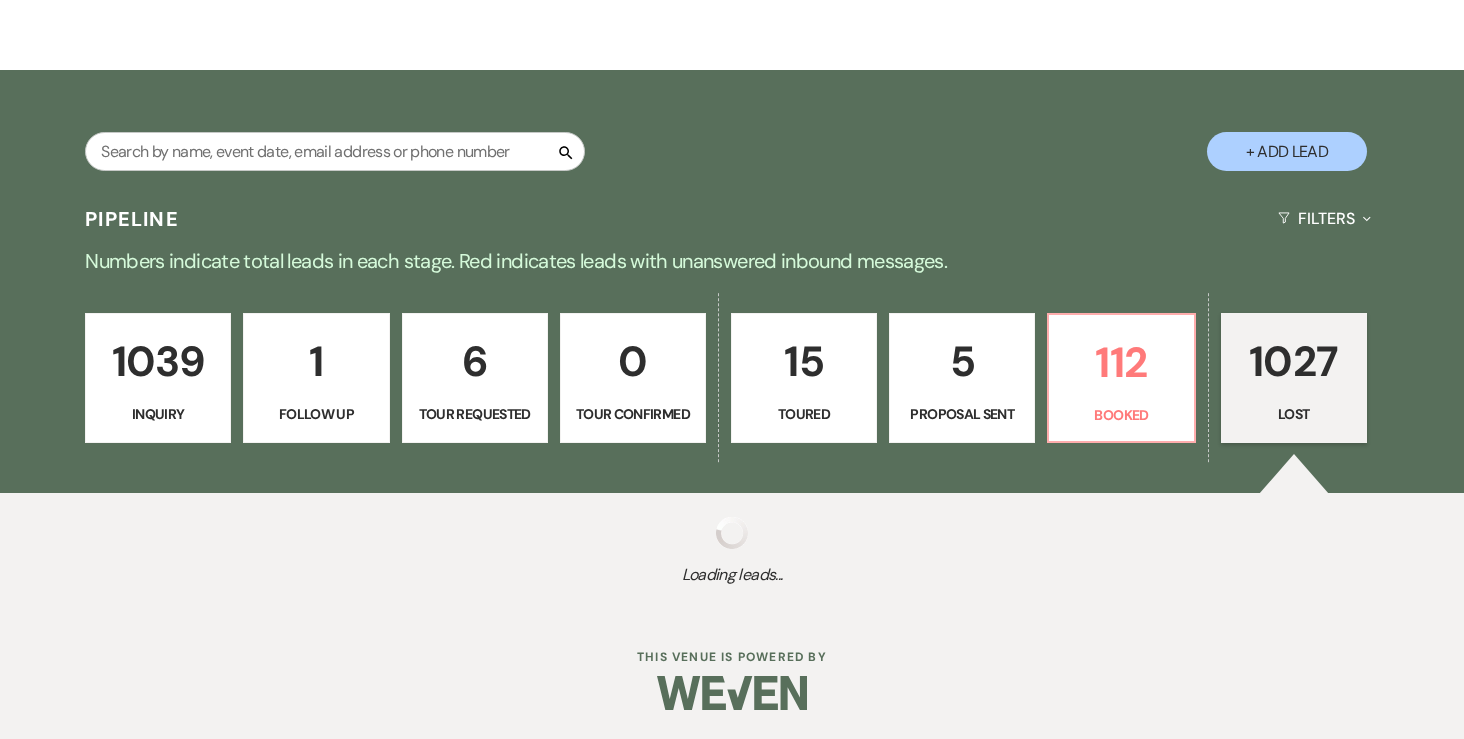 select on "8" 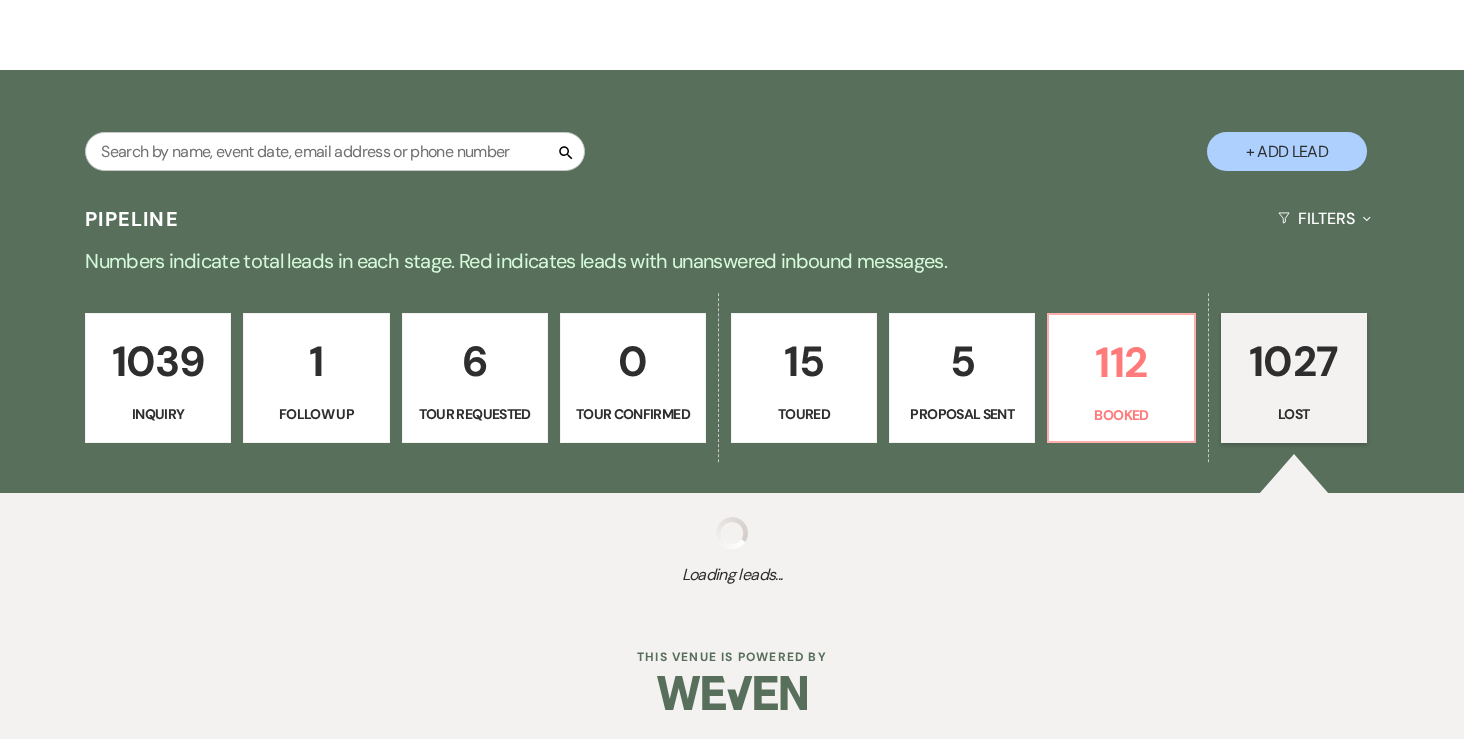 select on "8" 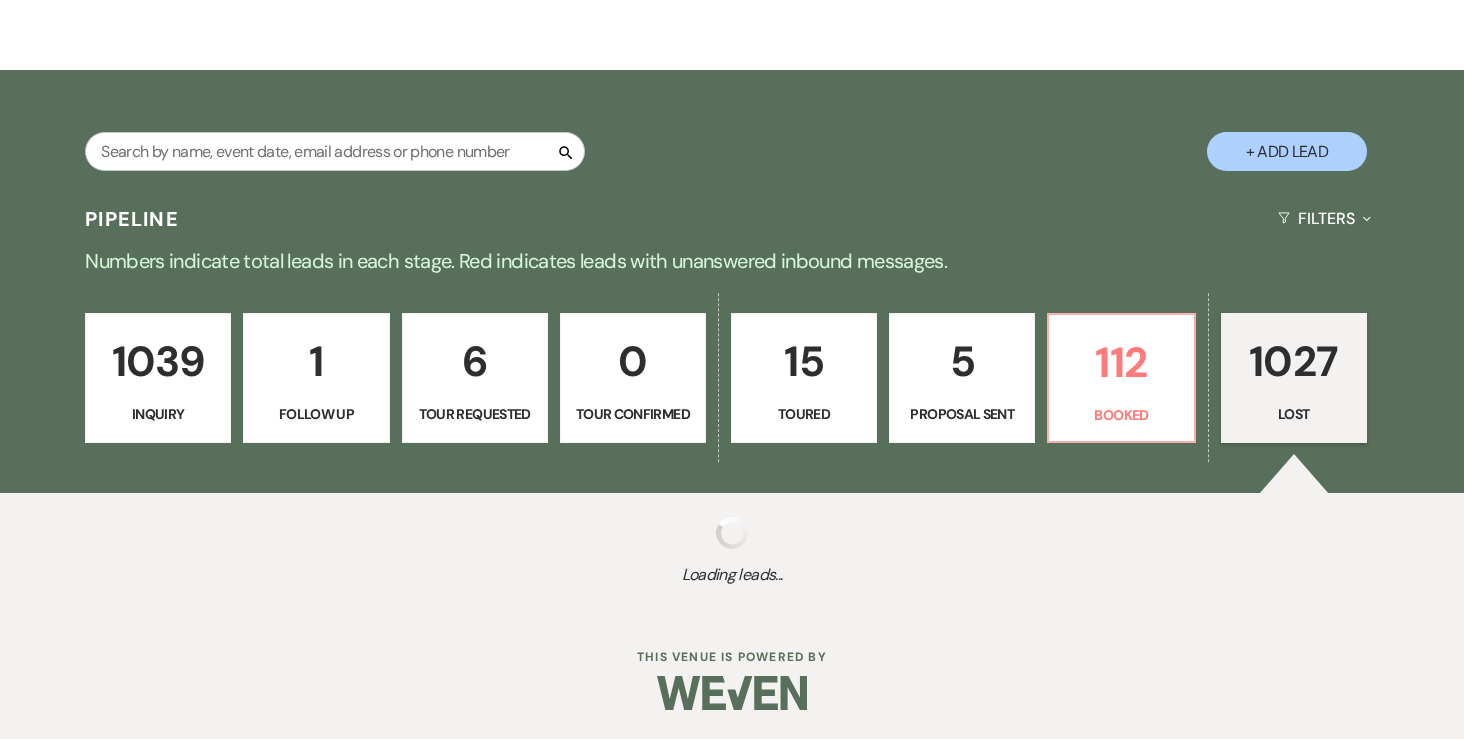 select on "8" 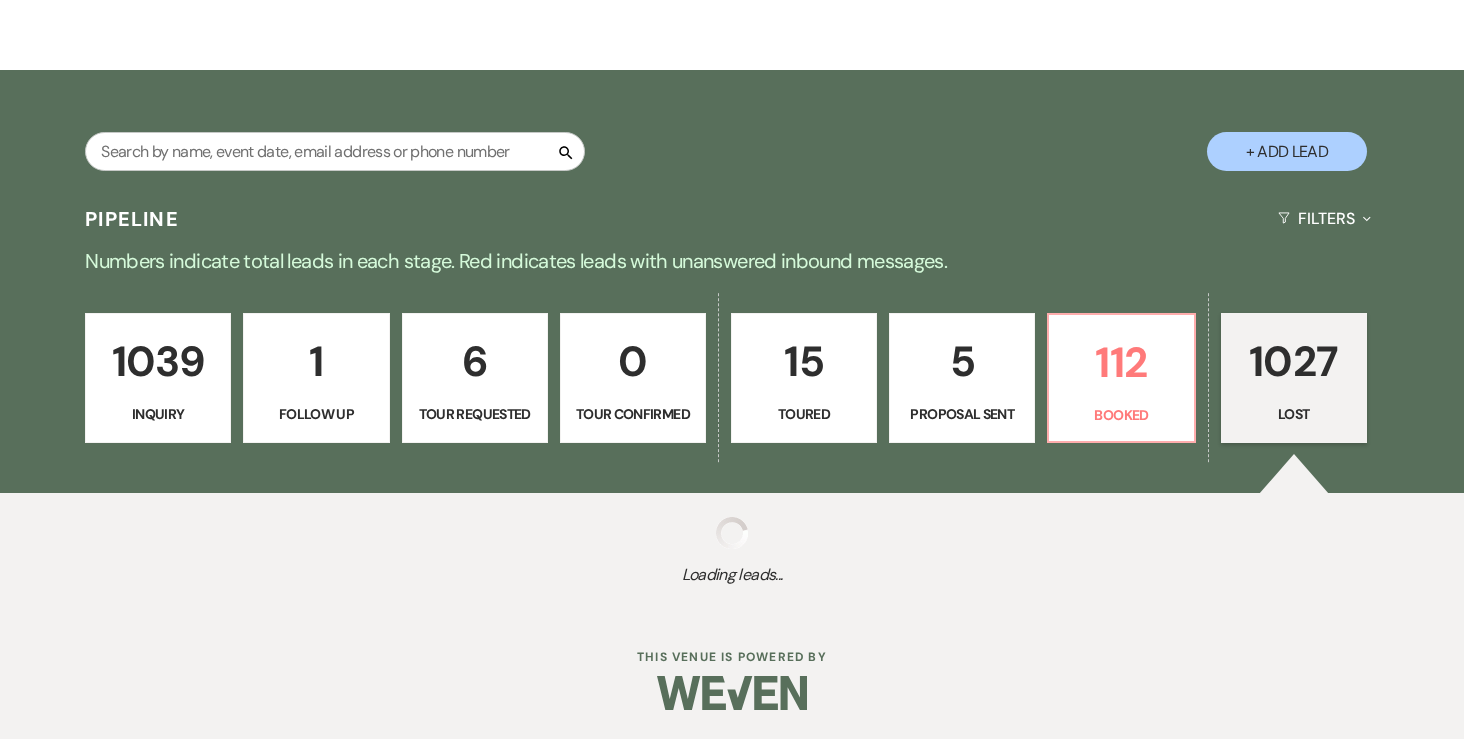 select on "8" 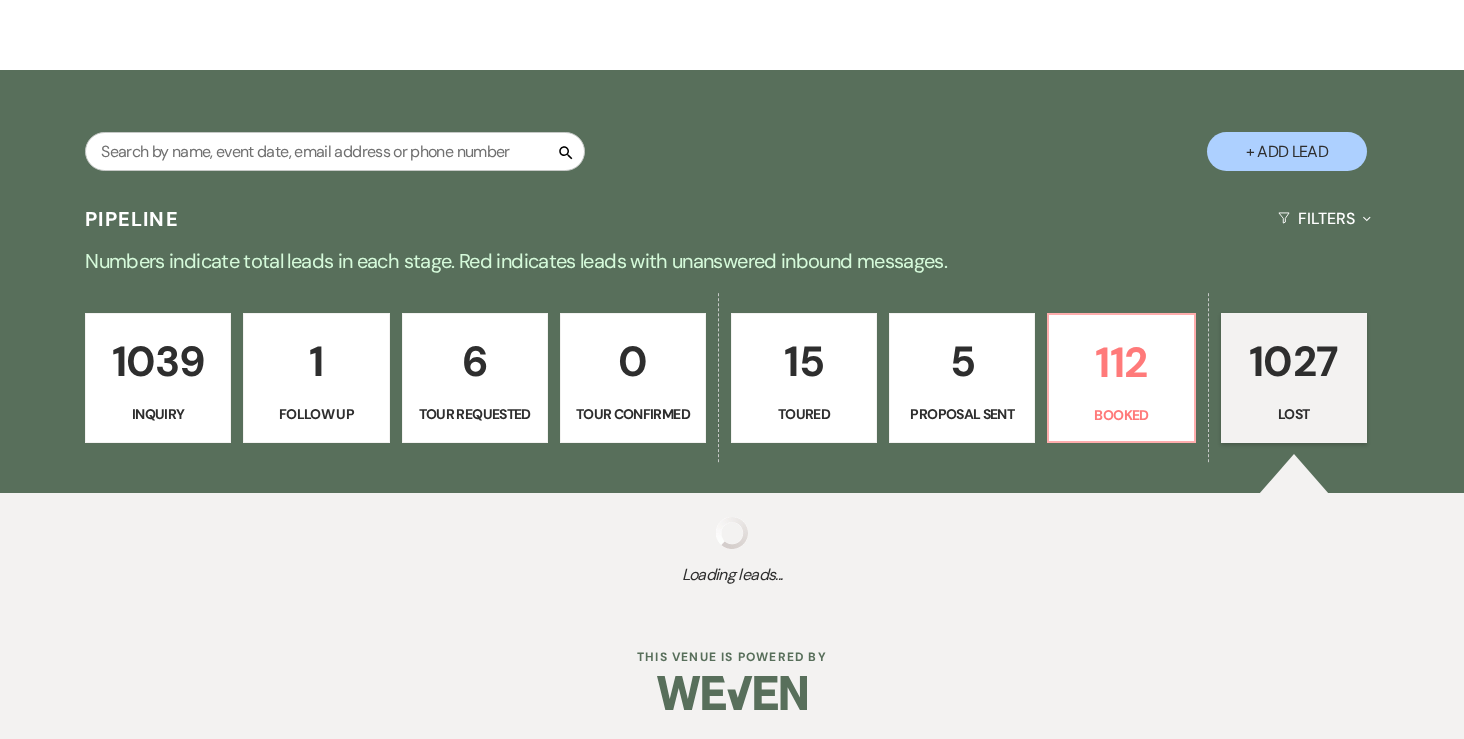 select on "10" 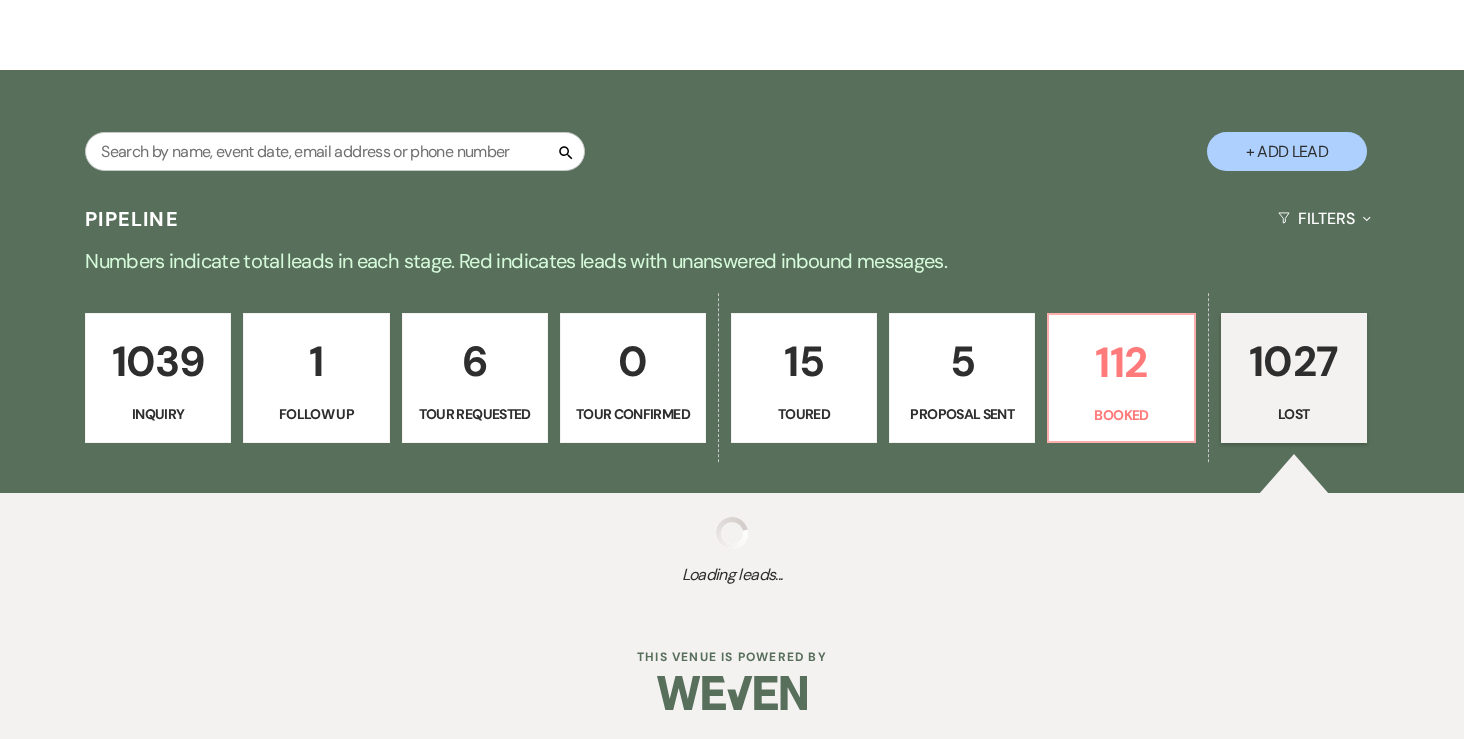 select on "8" 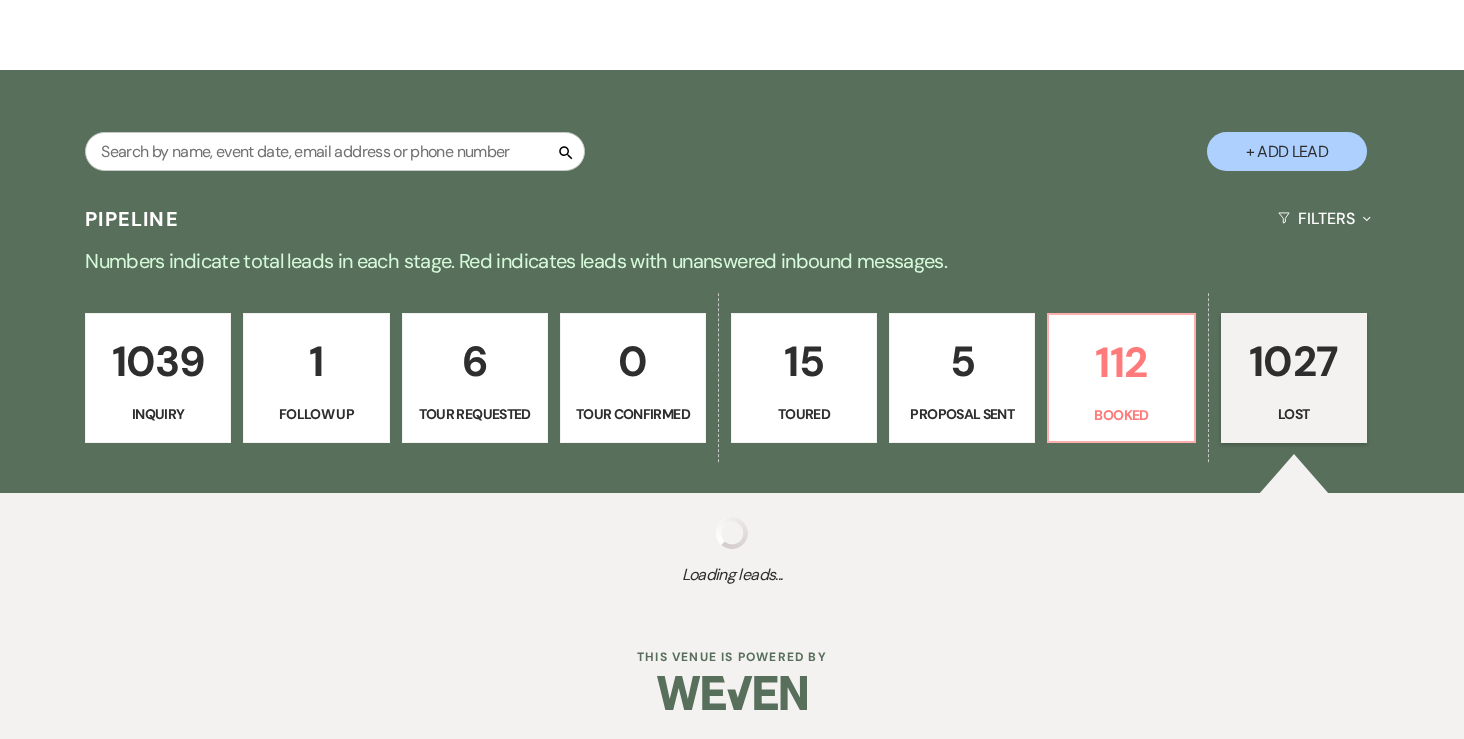 select on "8" 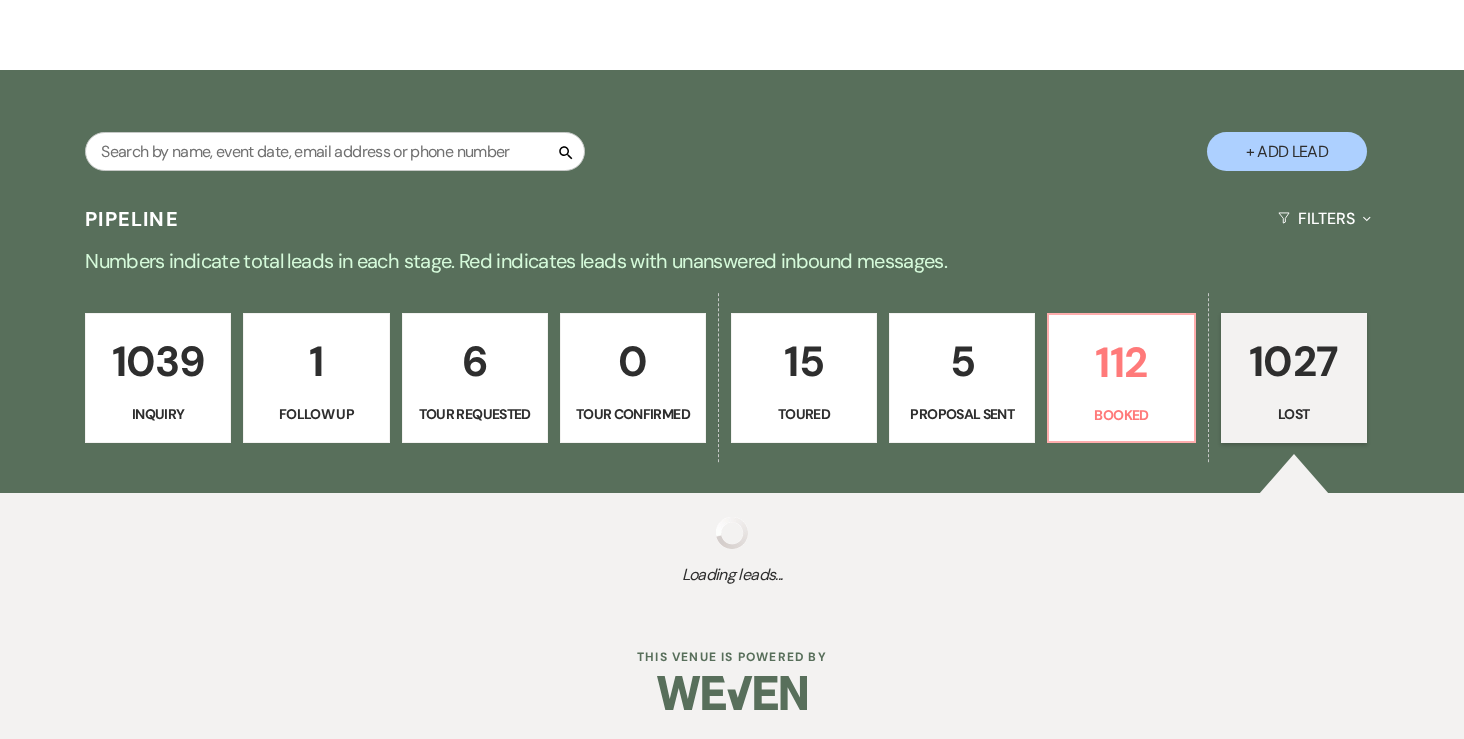 select on "8" 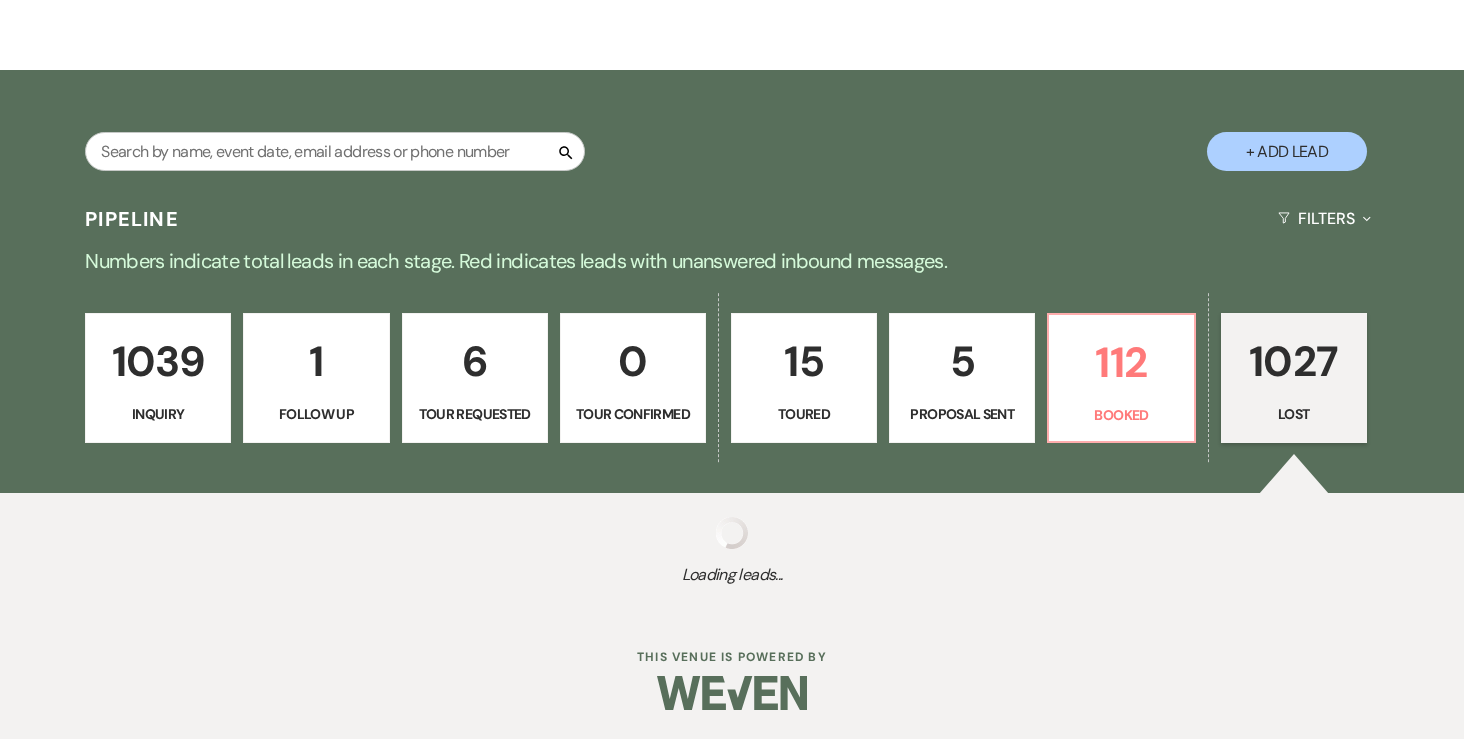 select on "10" 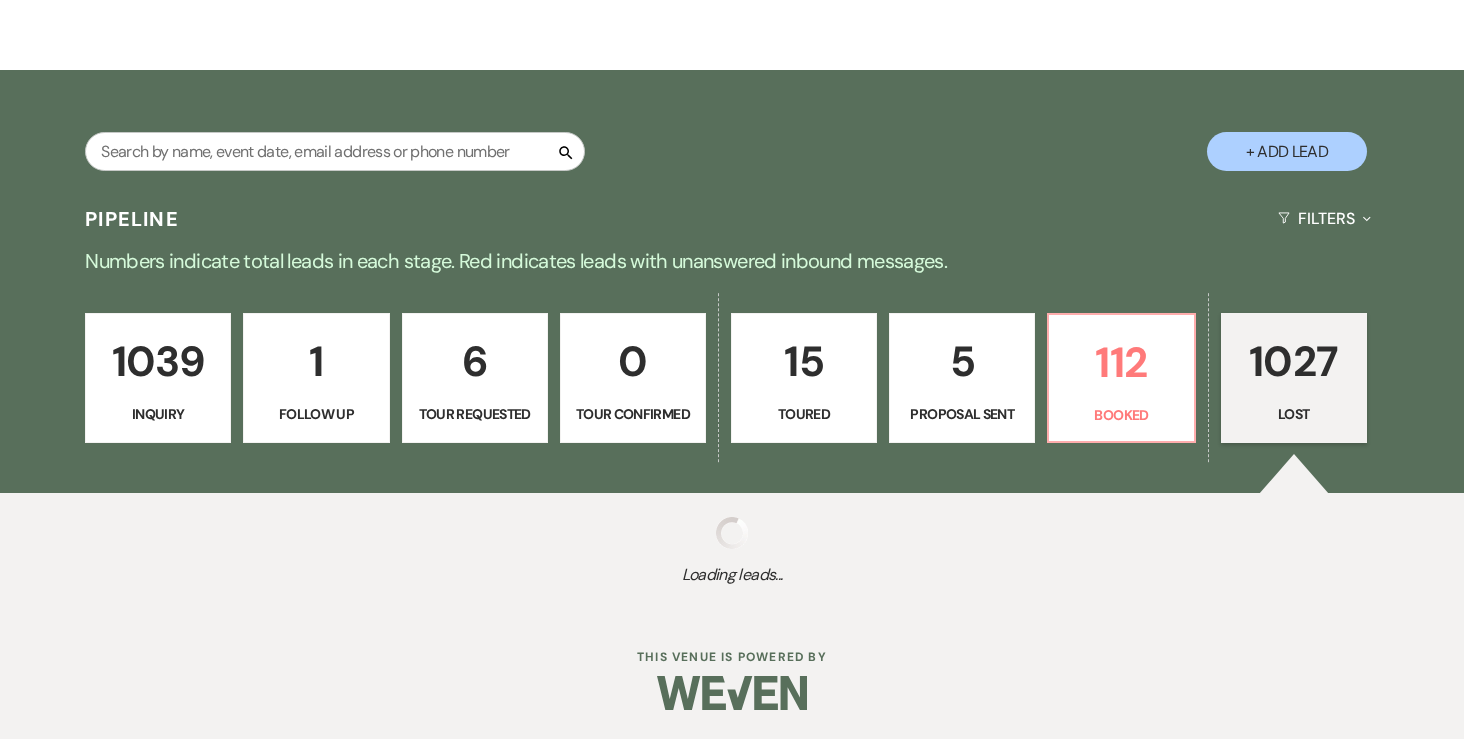 select on "8" 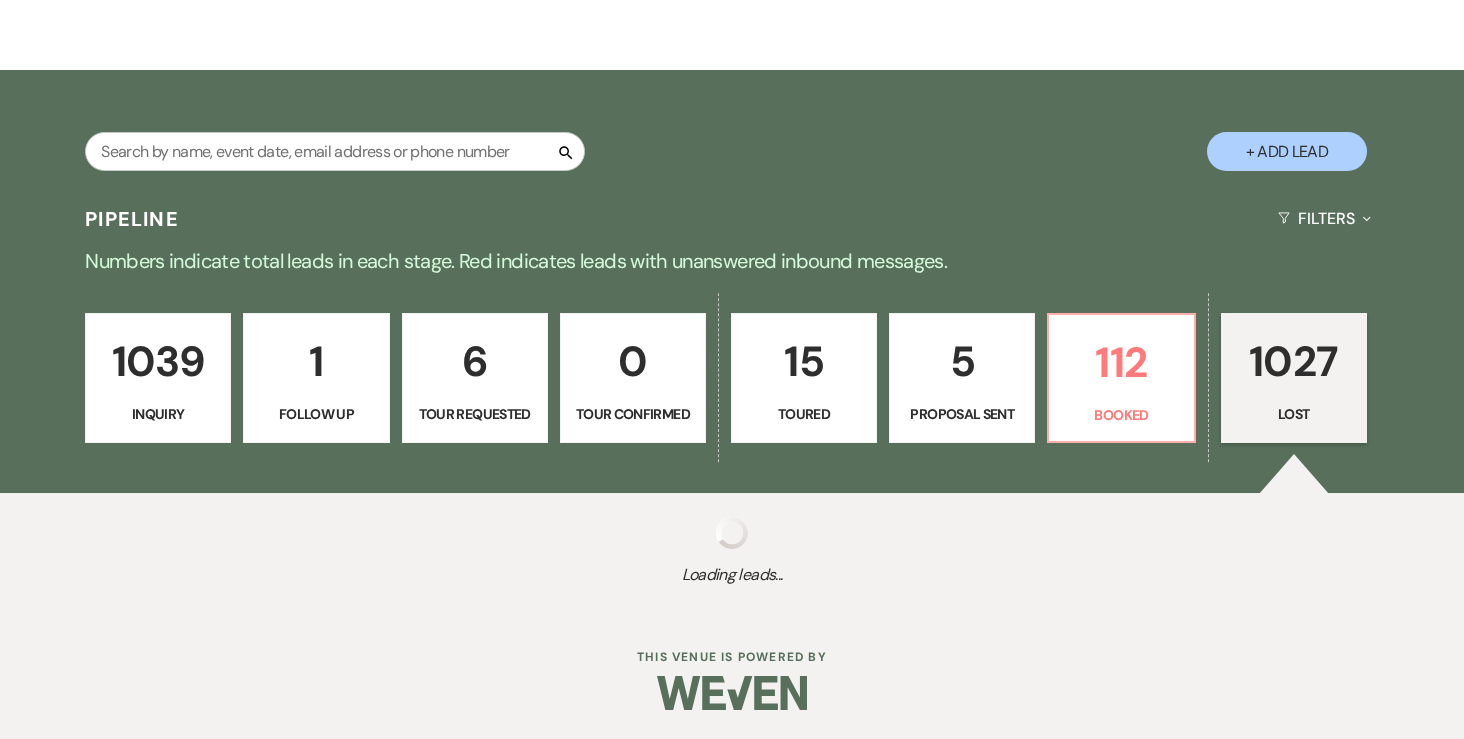 select on "8" 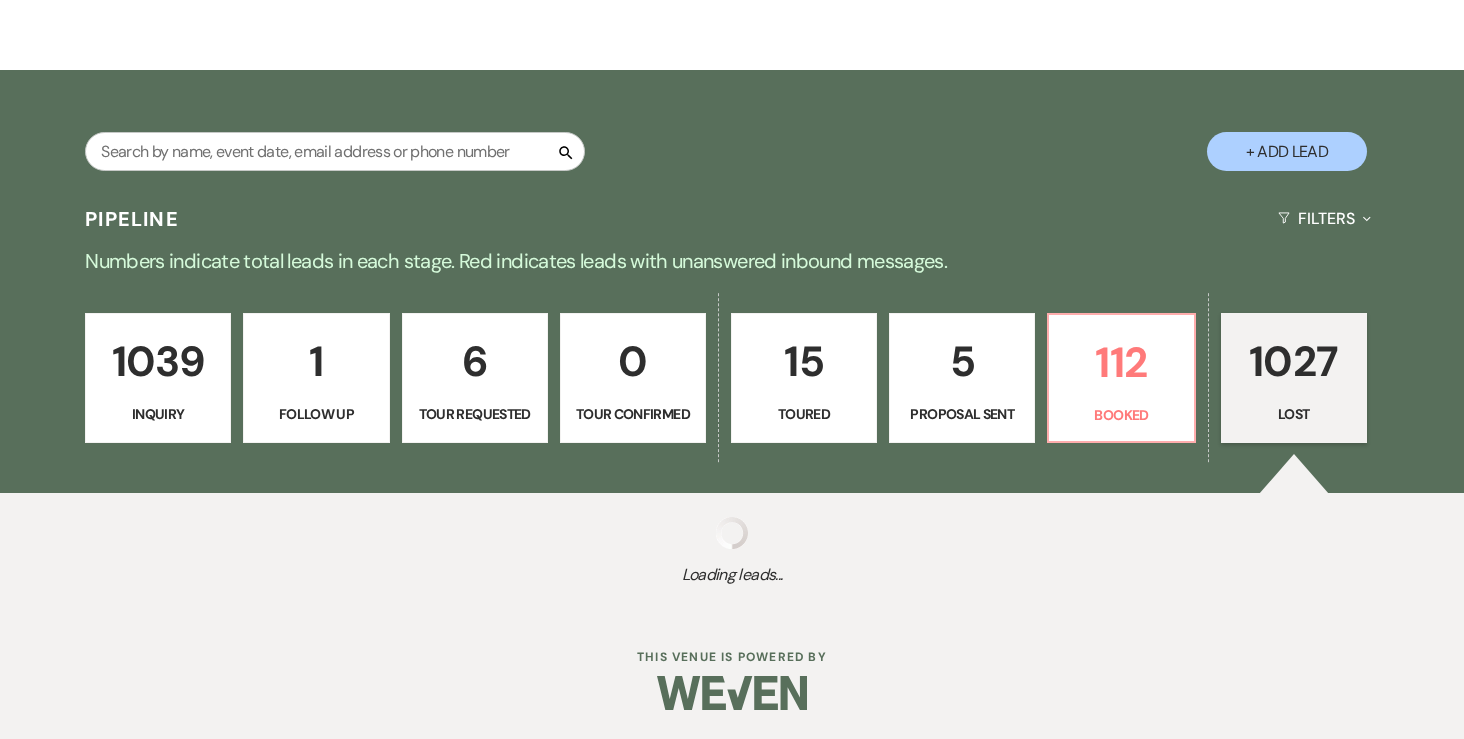 select on "8" 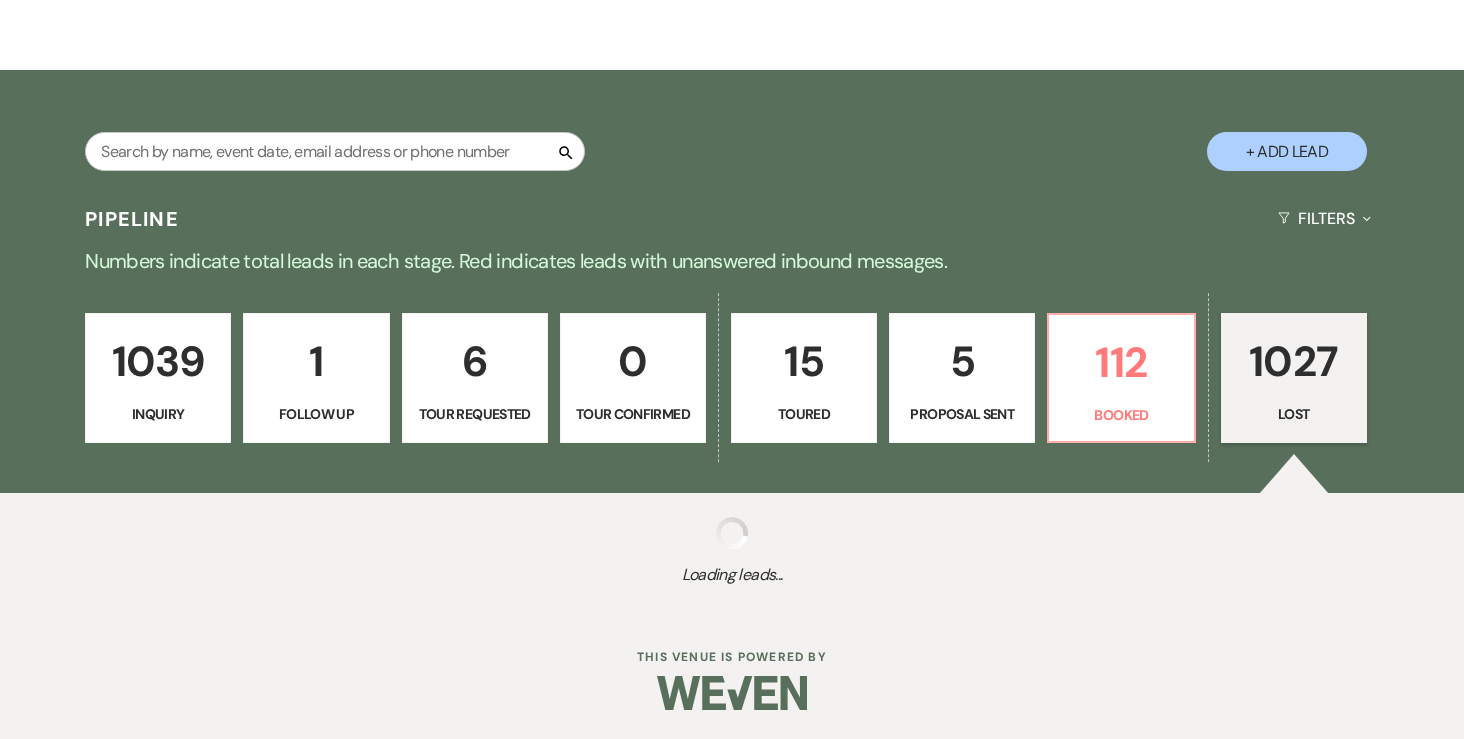 select on "6" 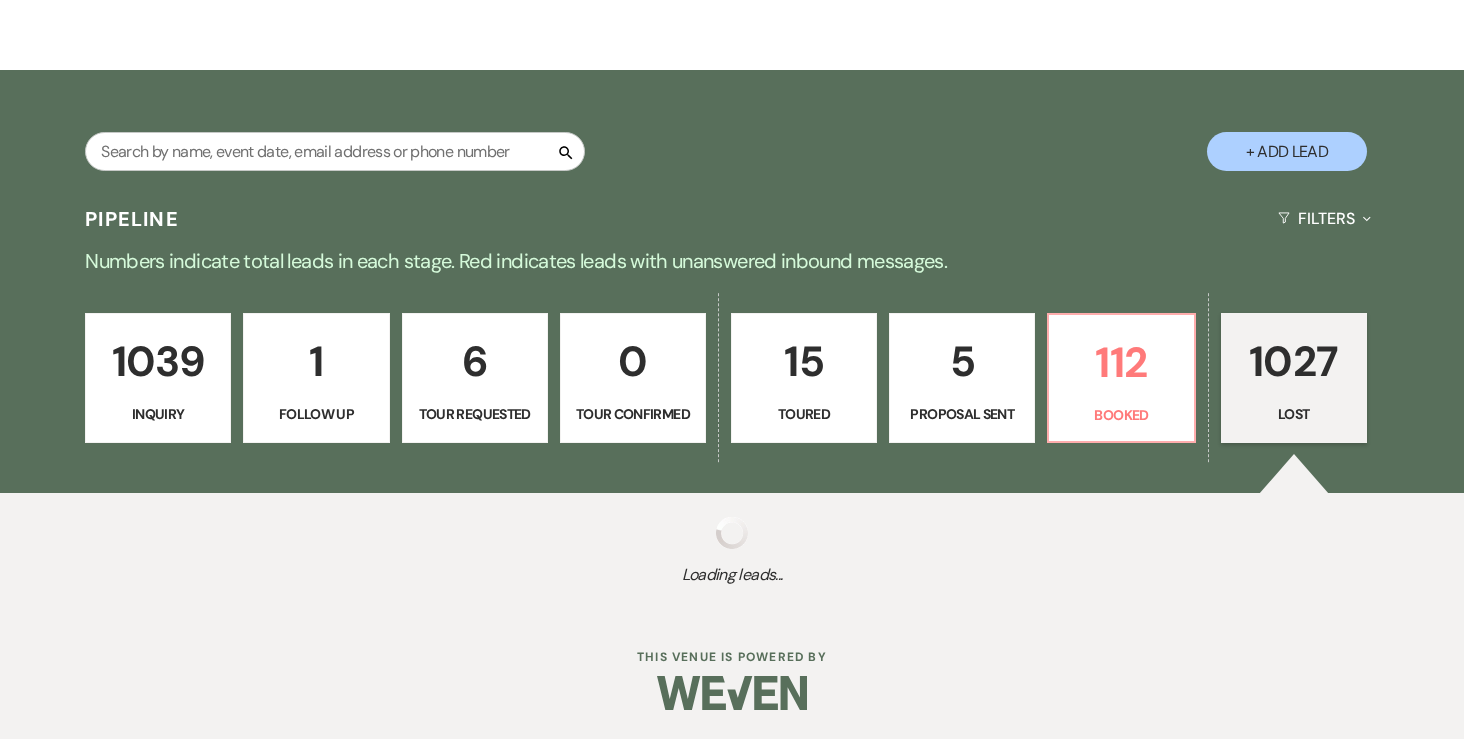 select on "8" 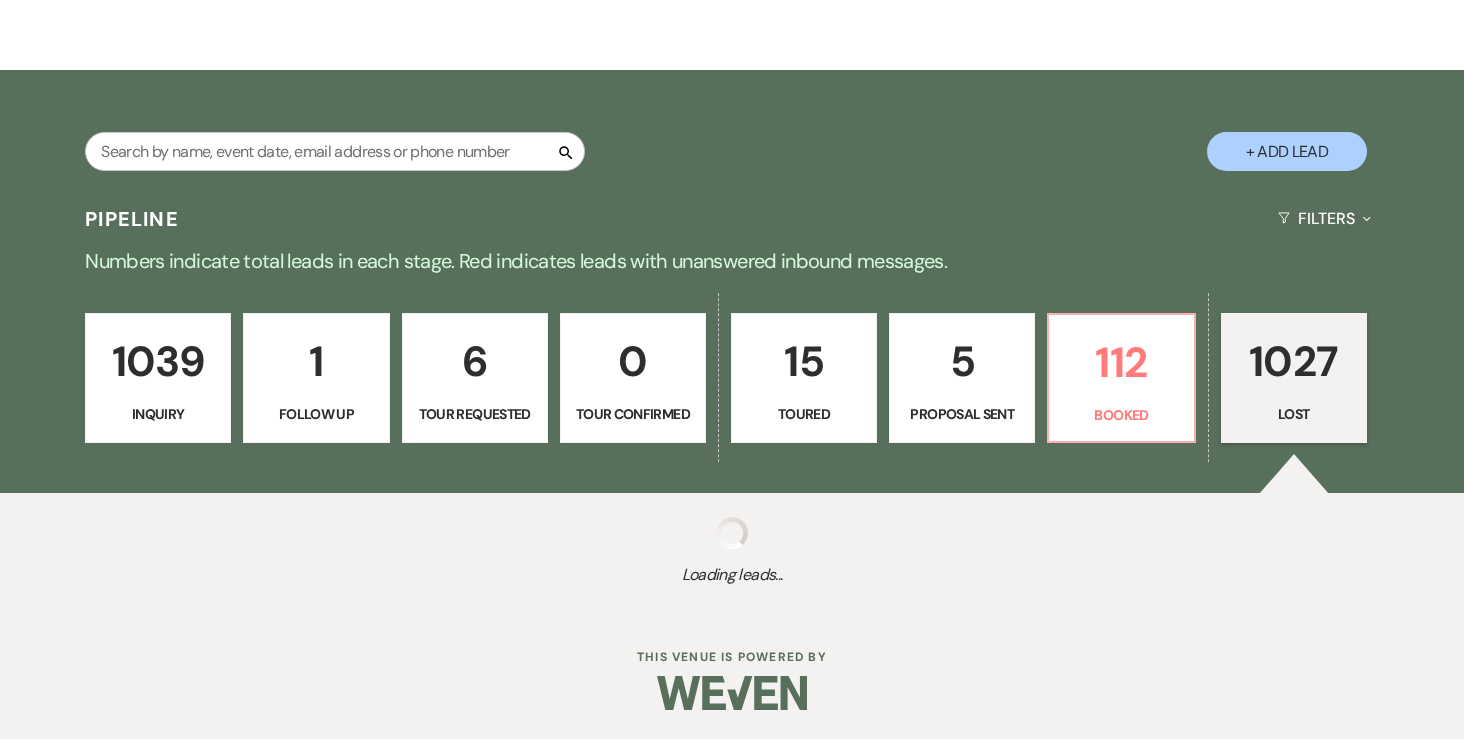 select on "6" 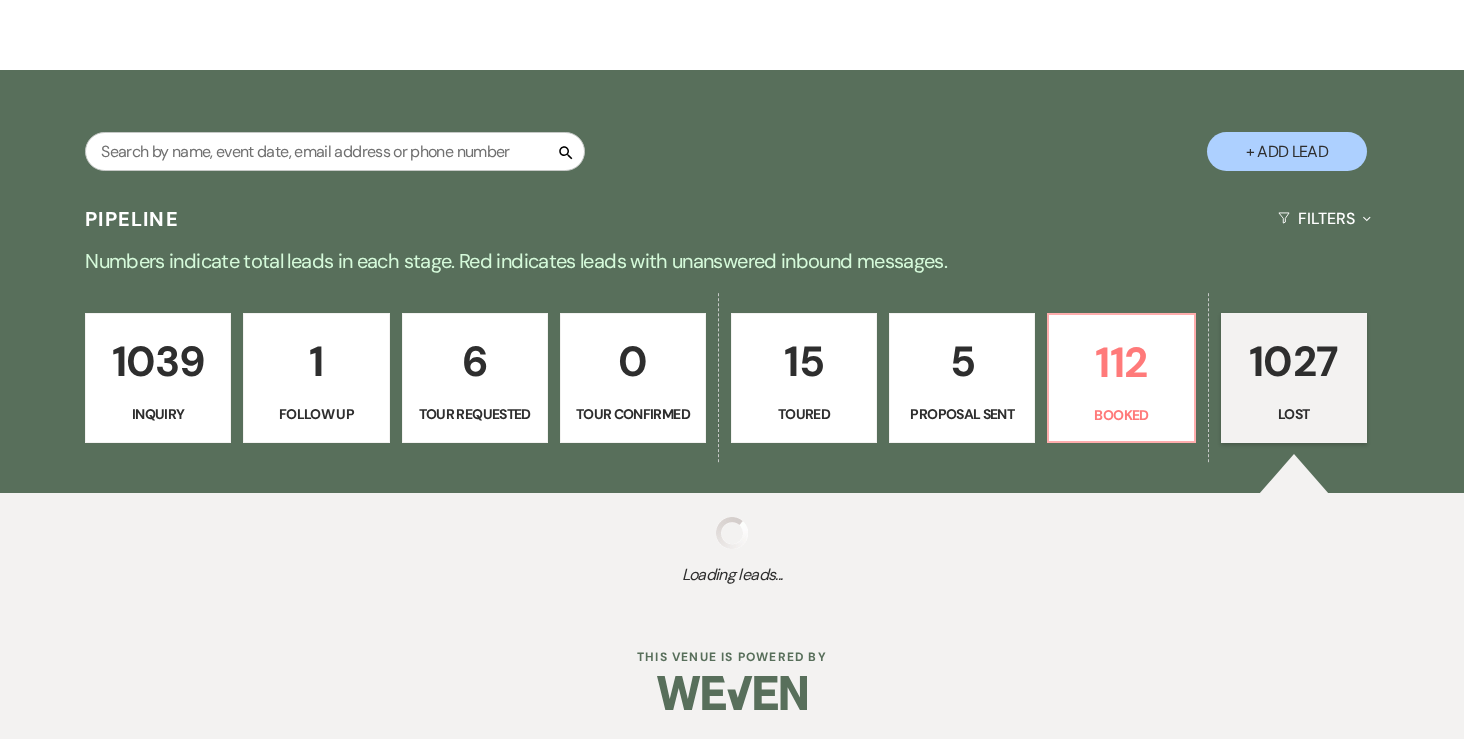 select on "8" 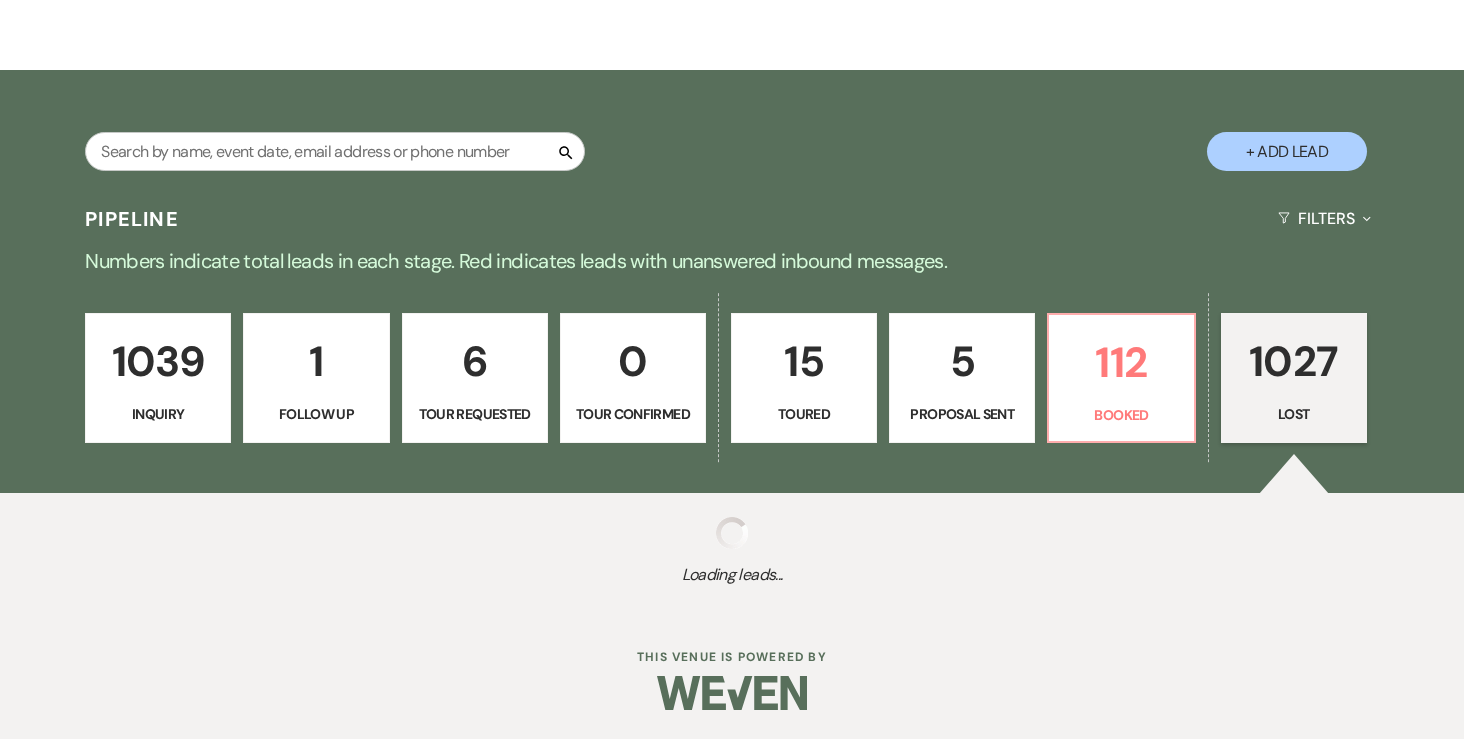 select on "10" 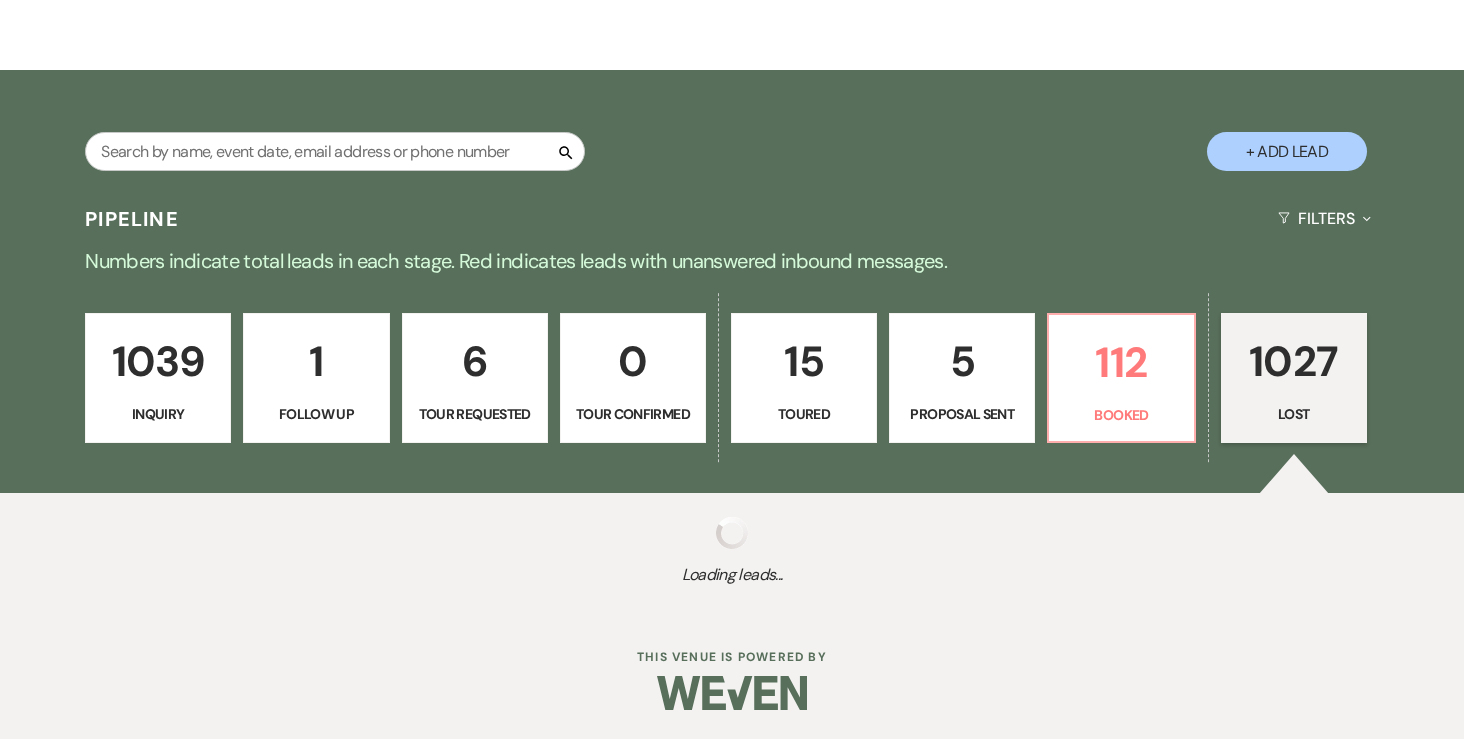 select on "8" 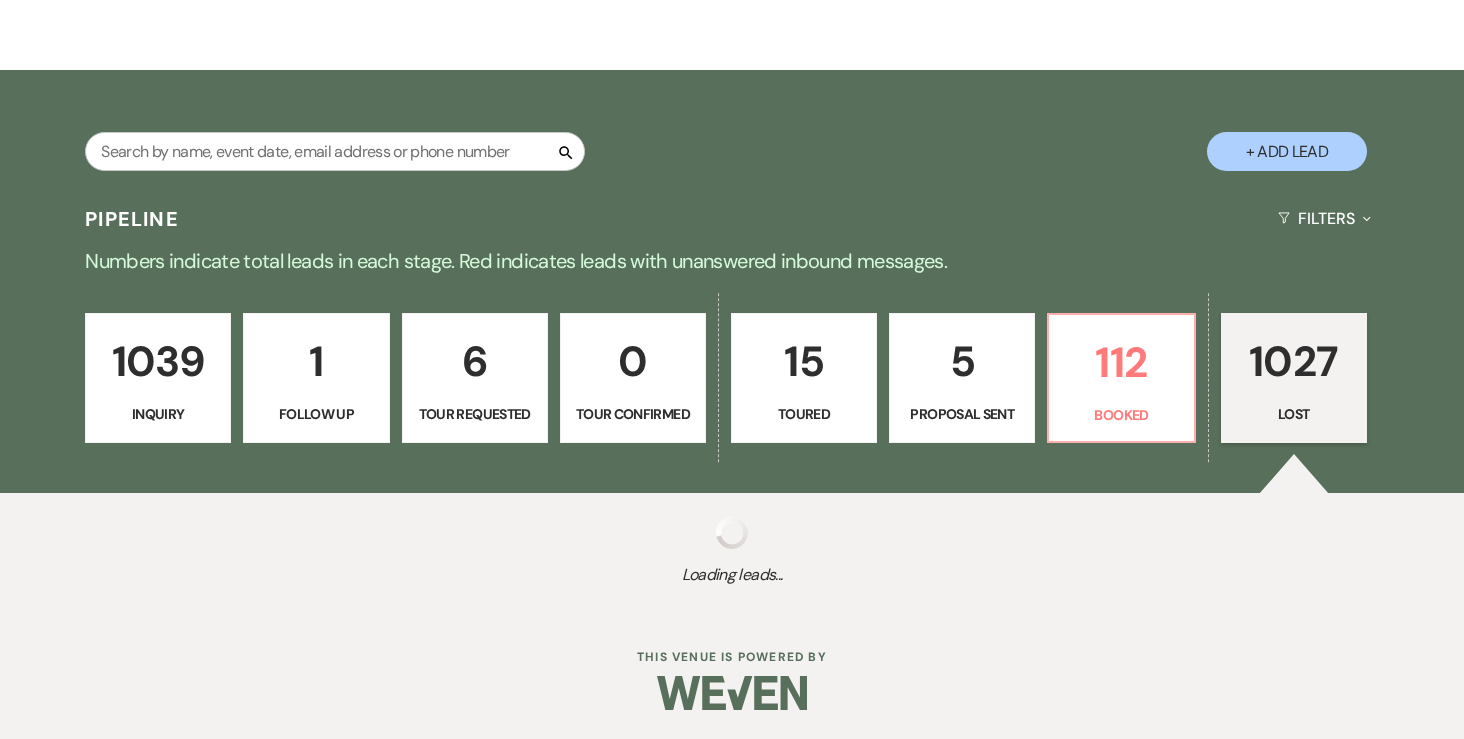 select on "8" 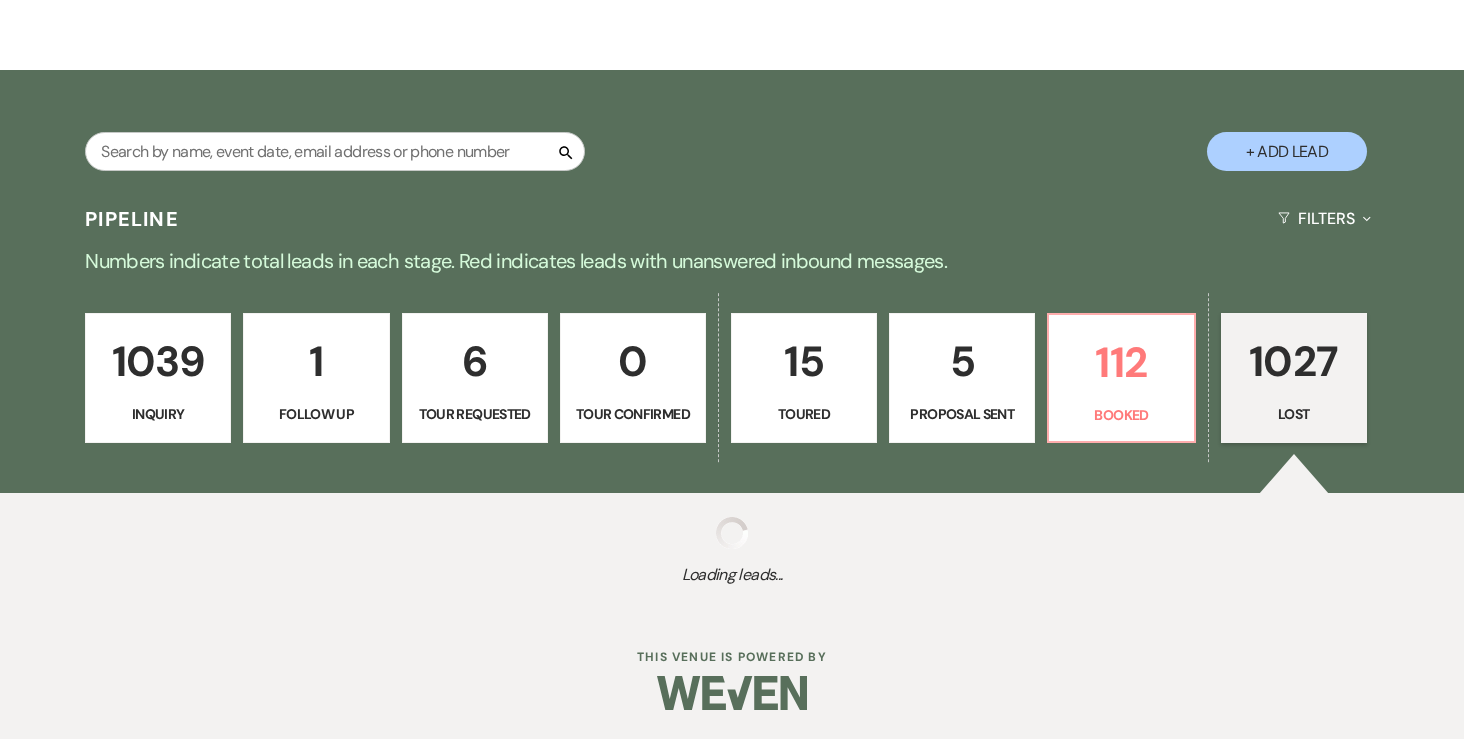 type 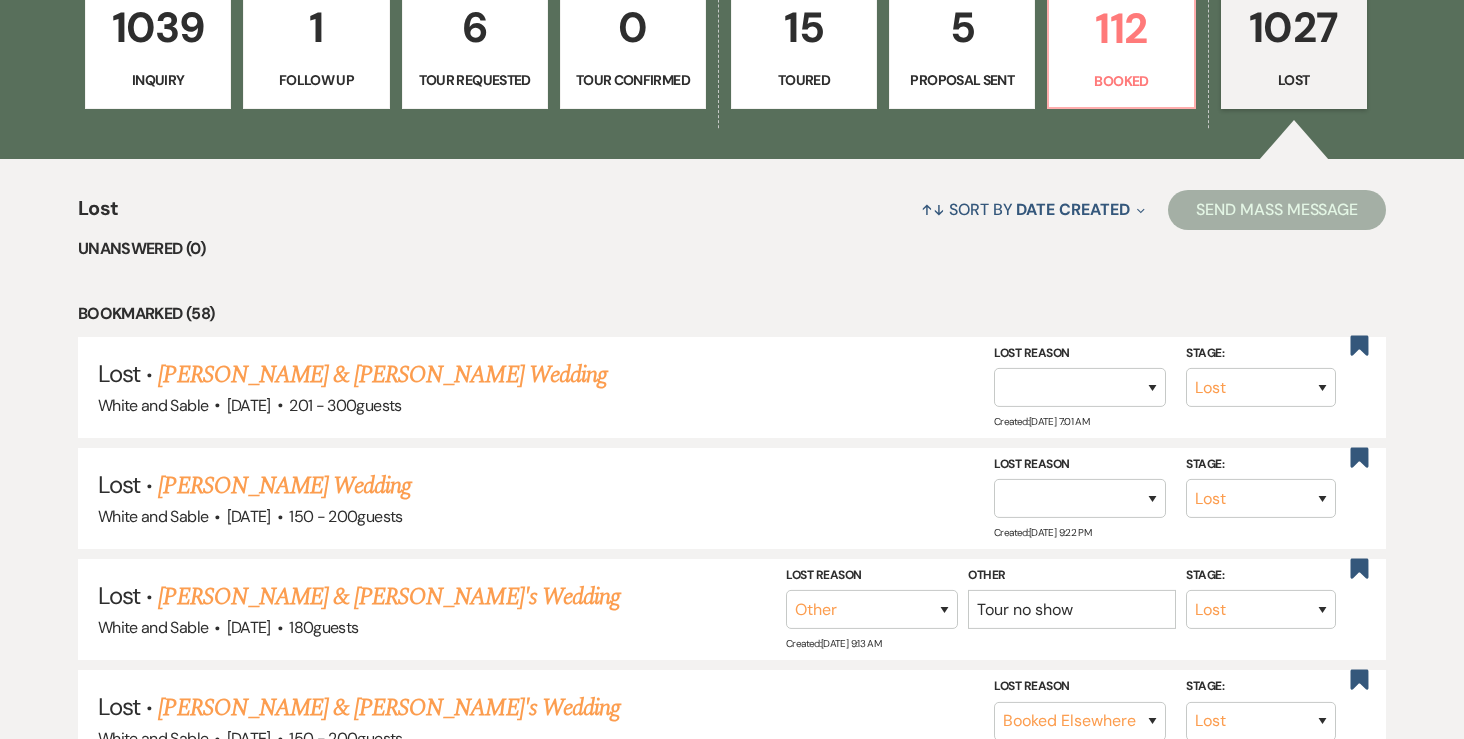 scroll, scrollTop: 587, scrollLeft: 0, axis: vertical 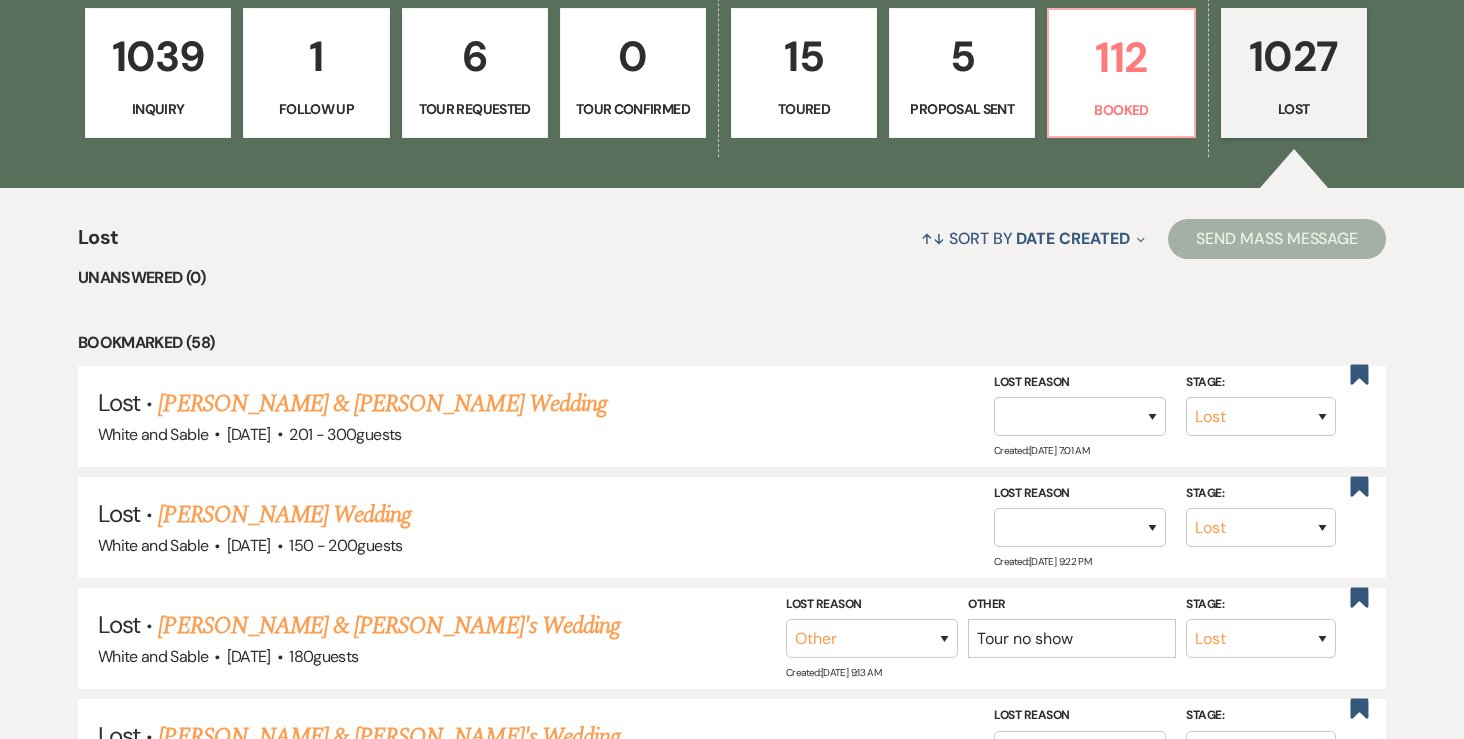 click on "1039" at bounding box center [158, 56] 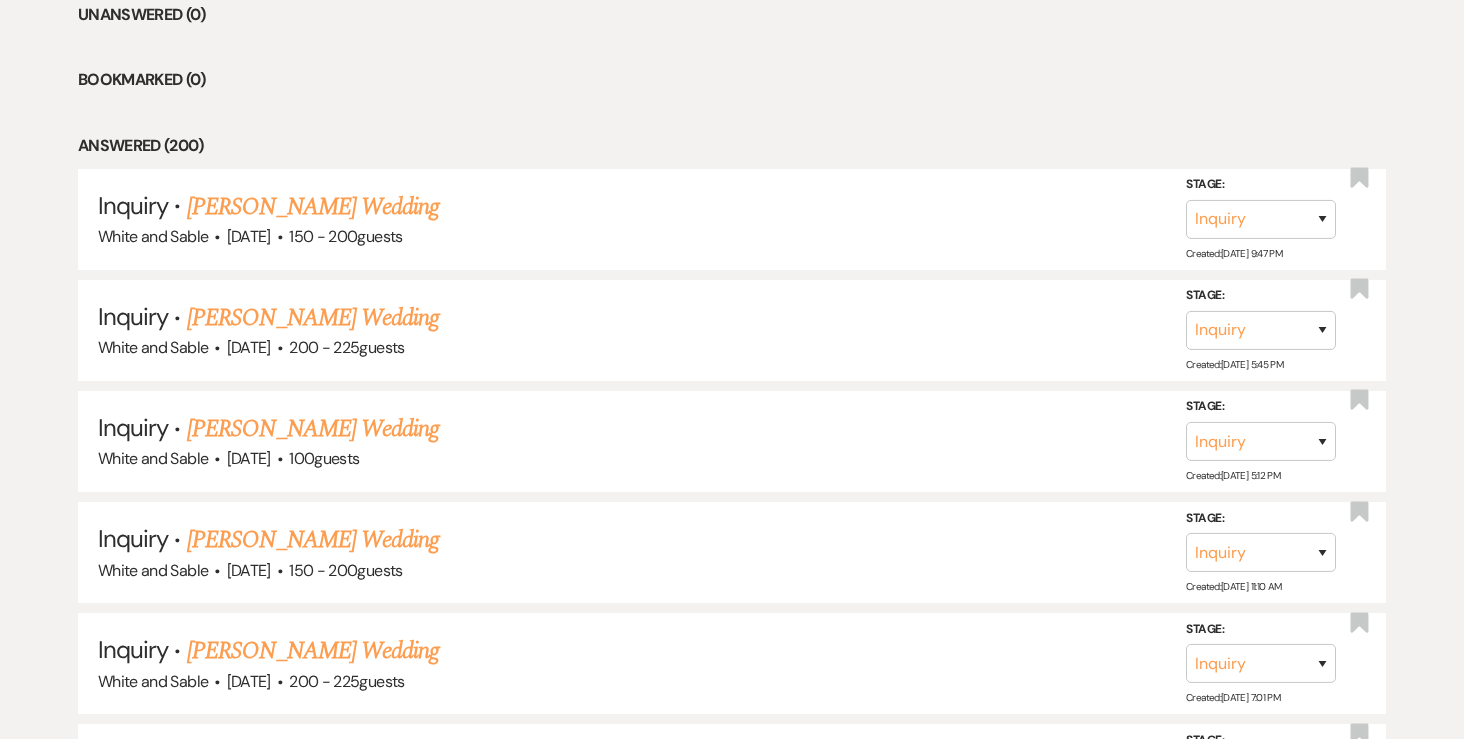 scroll, scrollTop: 0, scrollLeft: 0, axis: both 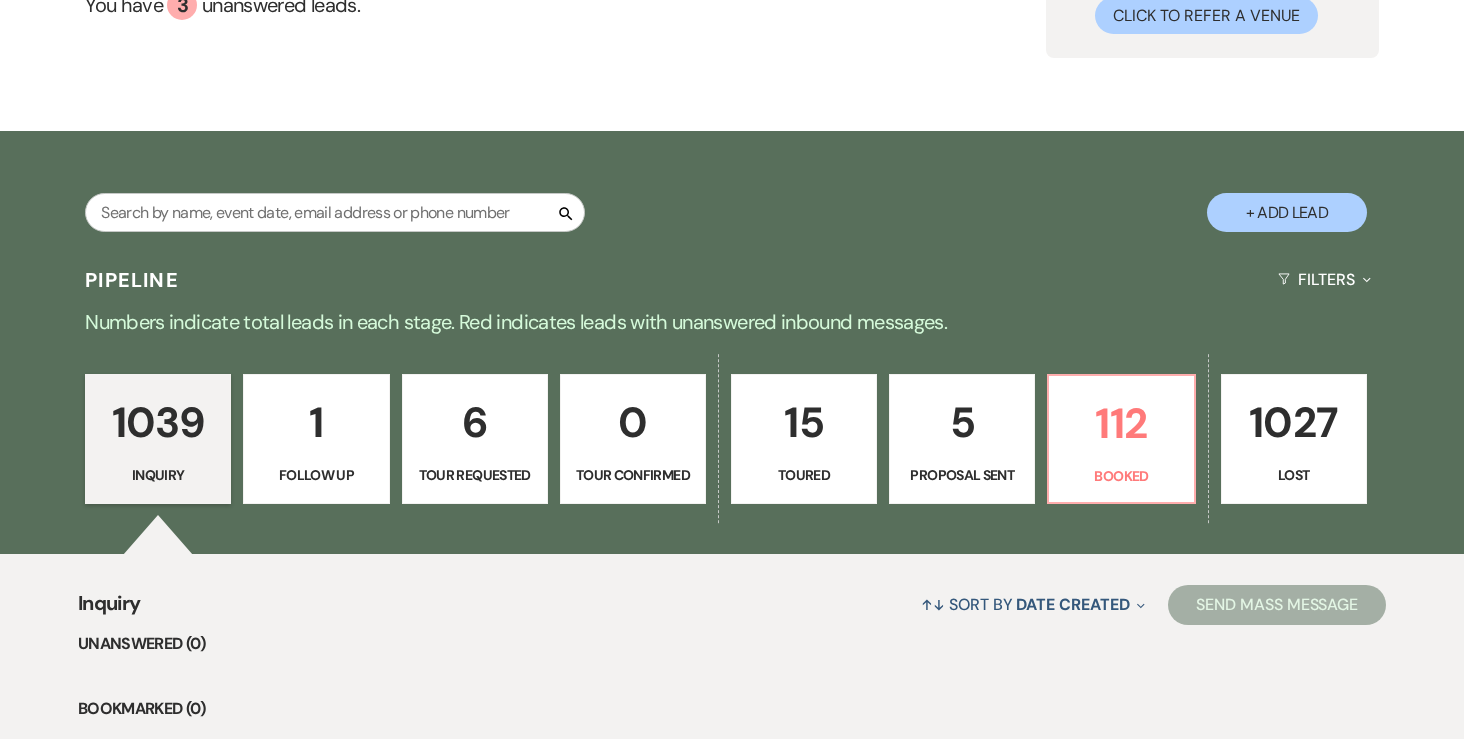 click on "1" at bounding box center (316, 422) 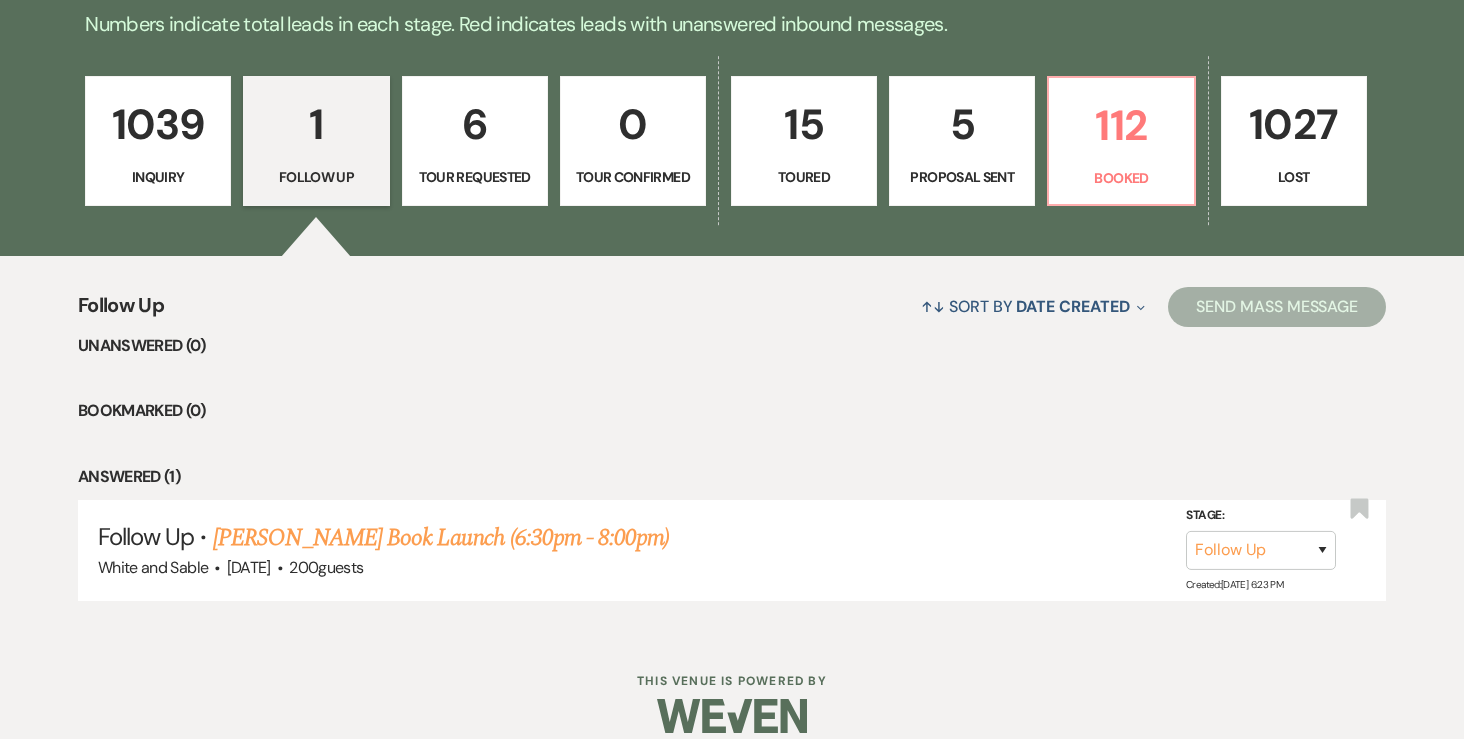 scroll, scrollTop: 522, scrollLeft: 0, axis: vertical 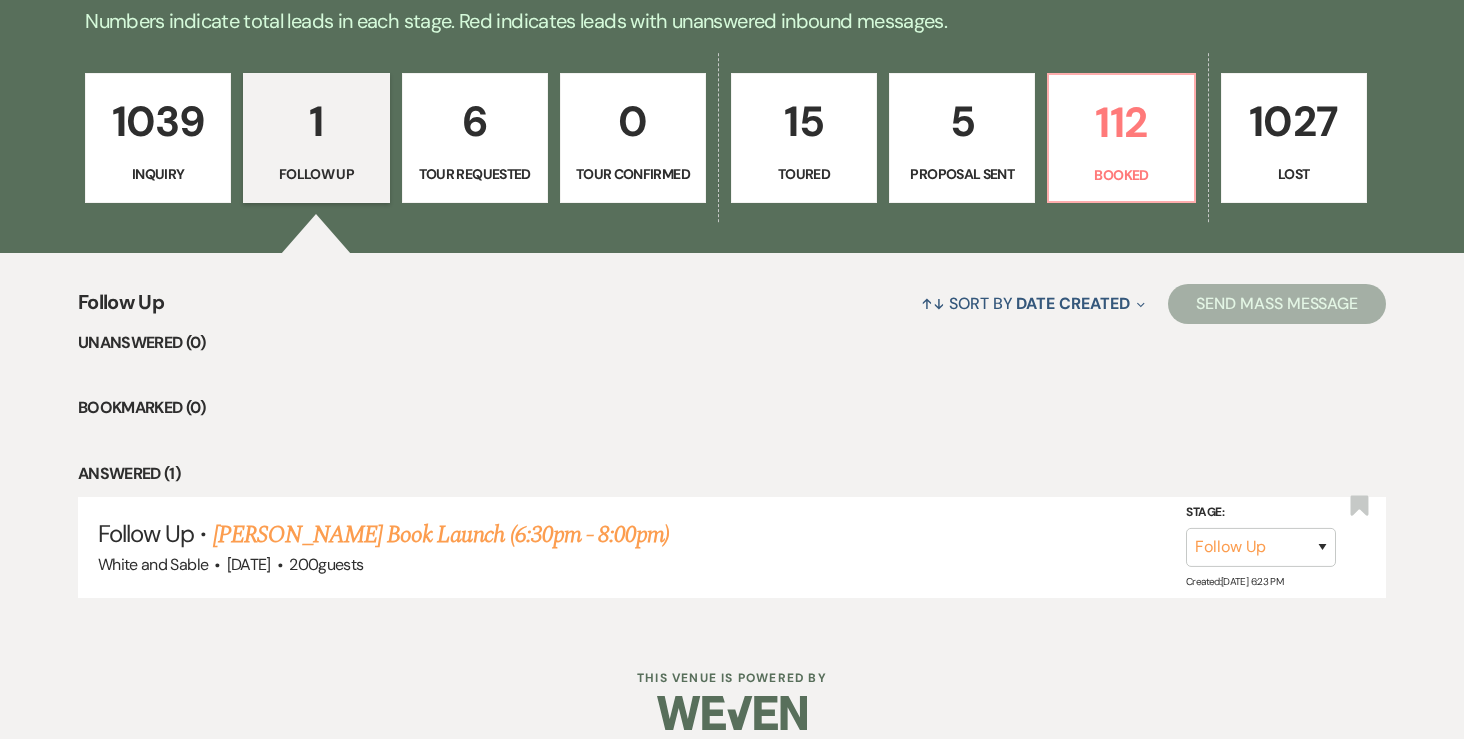 click on "1039 Inquiry 1 Follow Up 6 Tour Requested 0 Tour Confirmed 15 Toured 5 Proposal Sent 112 Booked 1027 Lost" at bounding box center (732, 151) 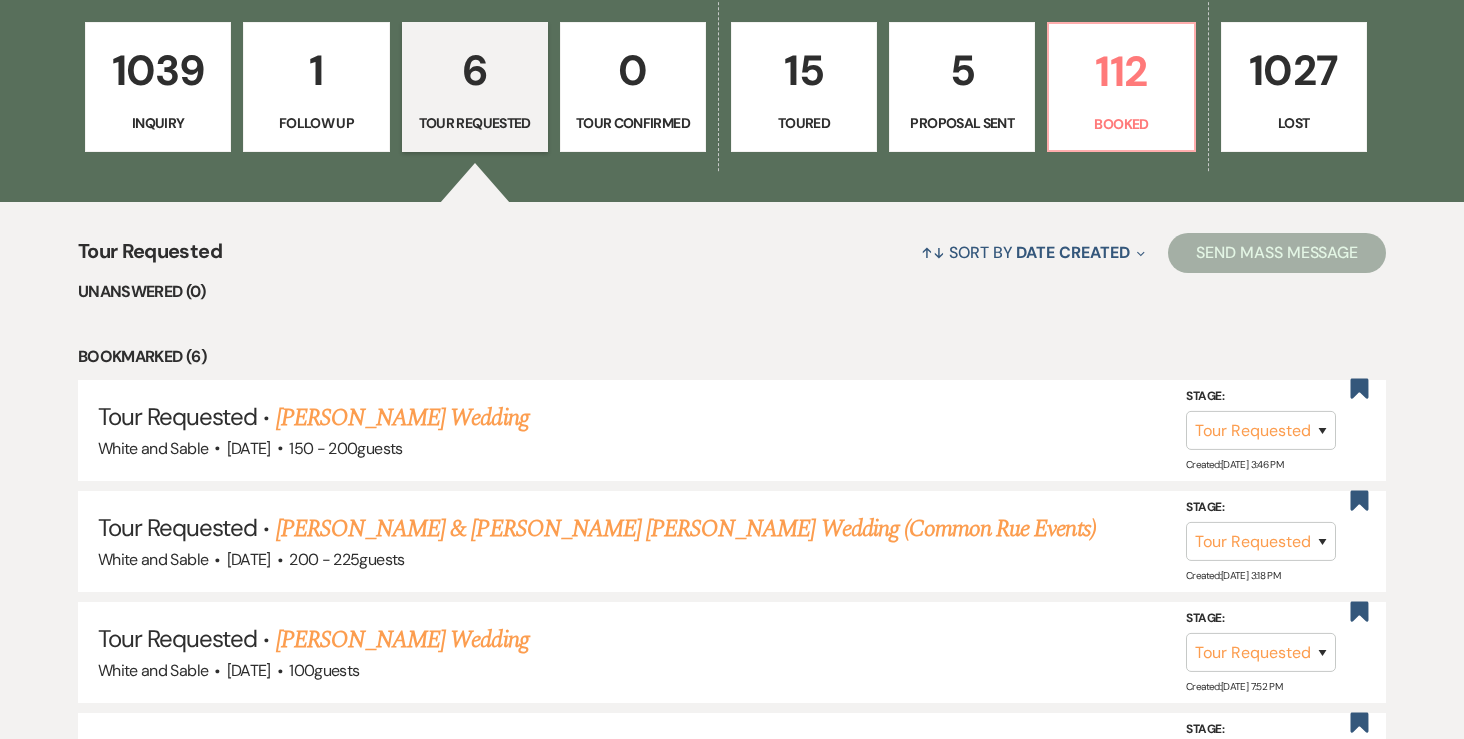 scroll, scrollTop: 574, scrollLeft: 0, axis: vertical 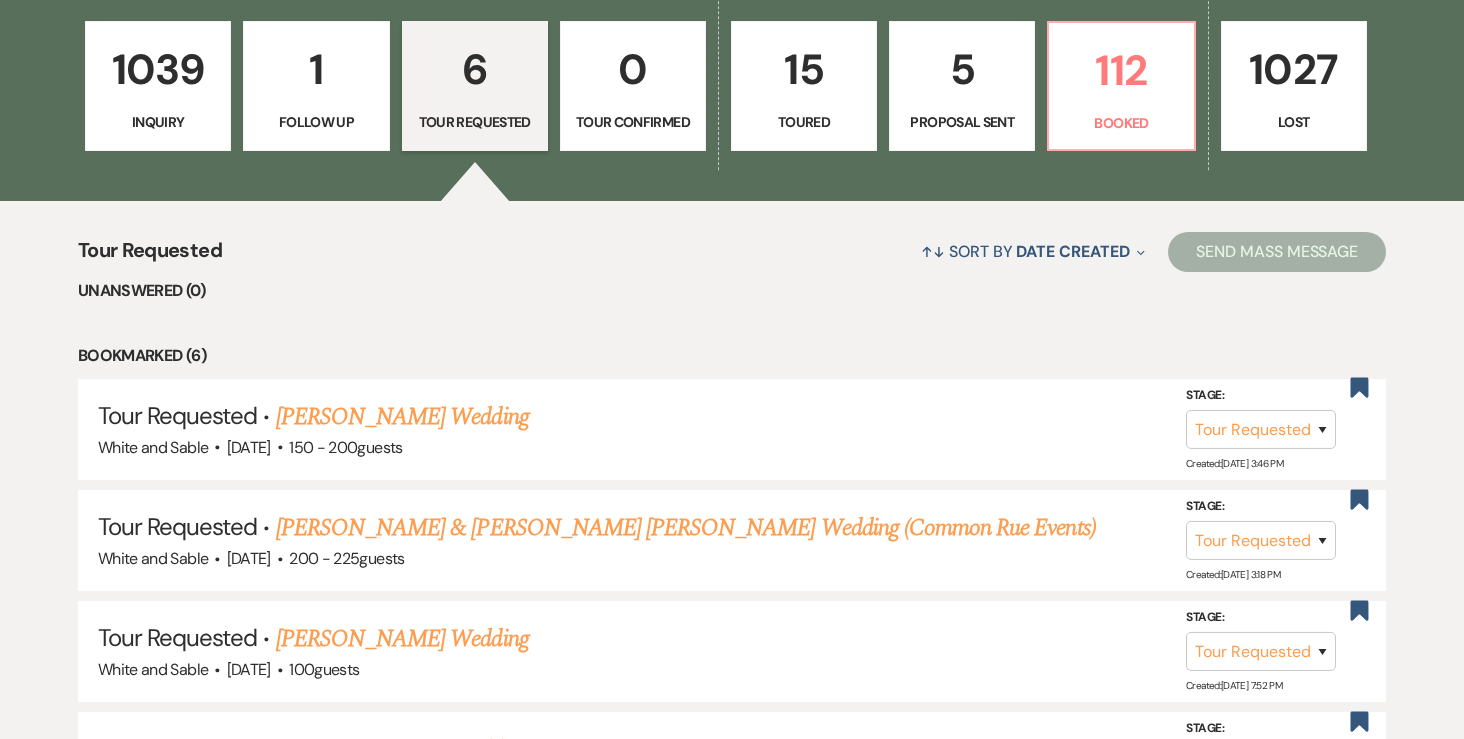 click on "15" at bounding box center (804, 69) 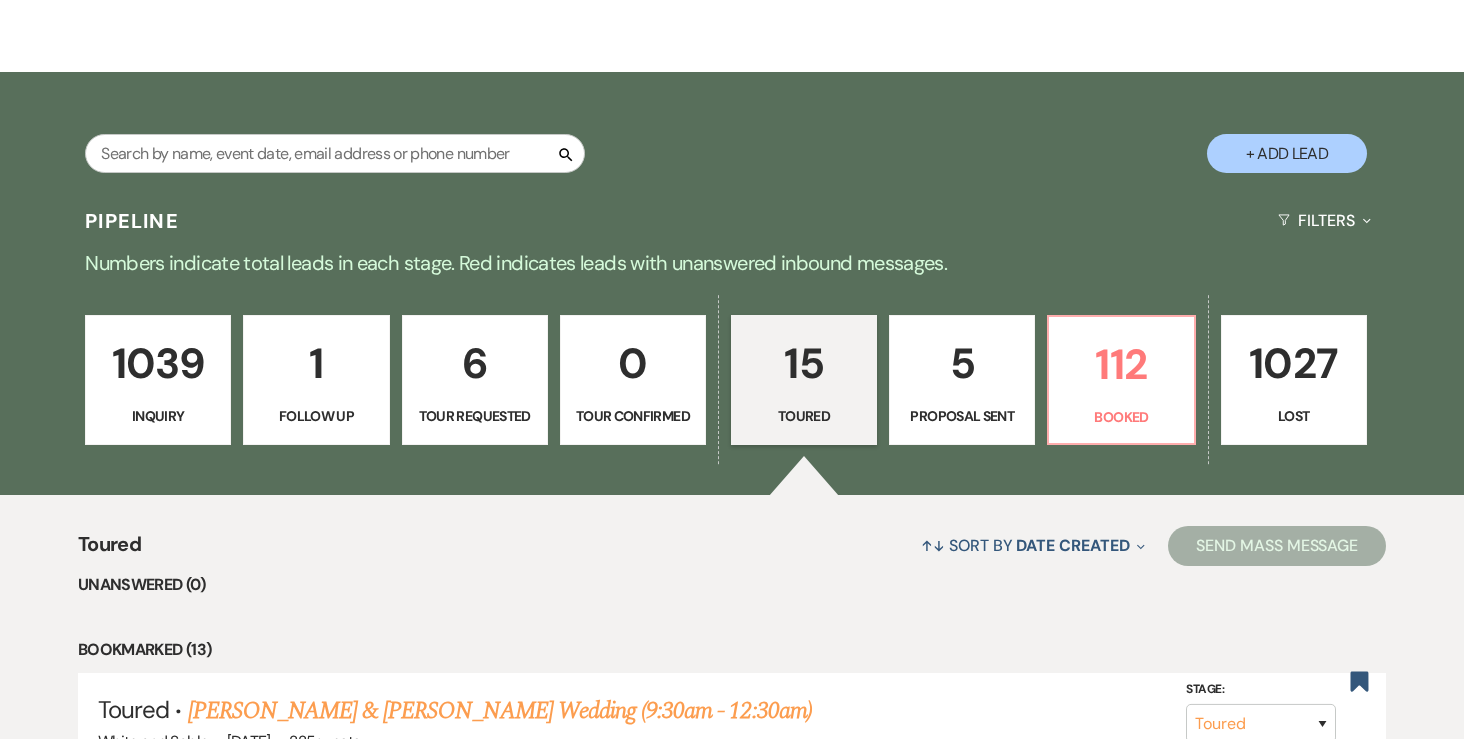 scroll, scrollTop: 301, scrollLeft: 0, axis: vertical 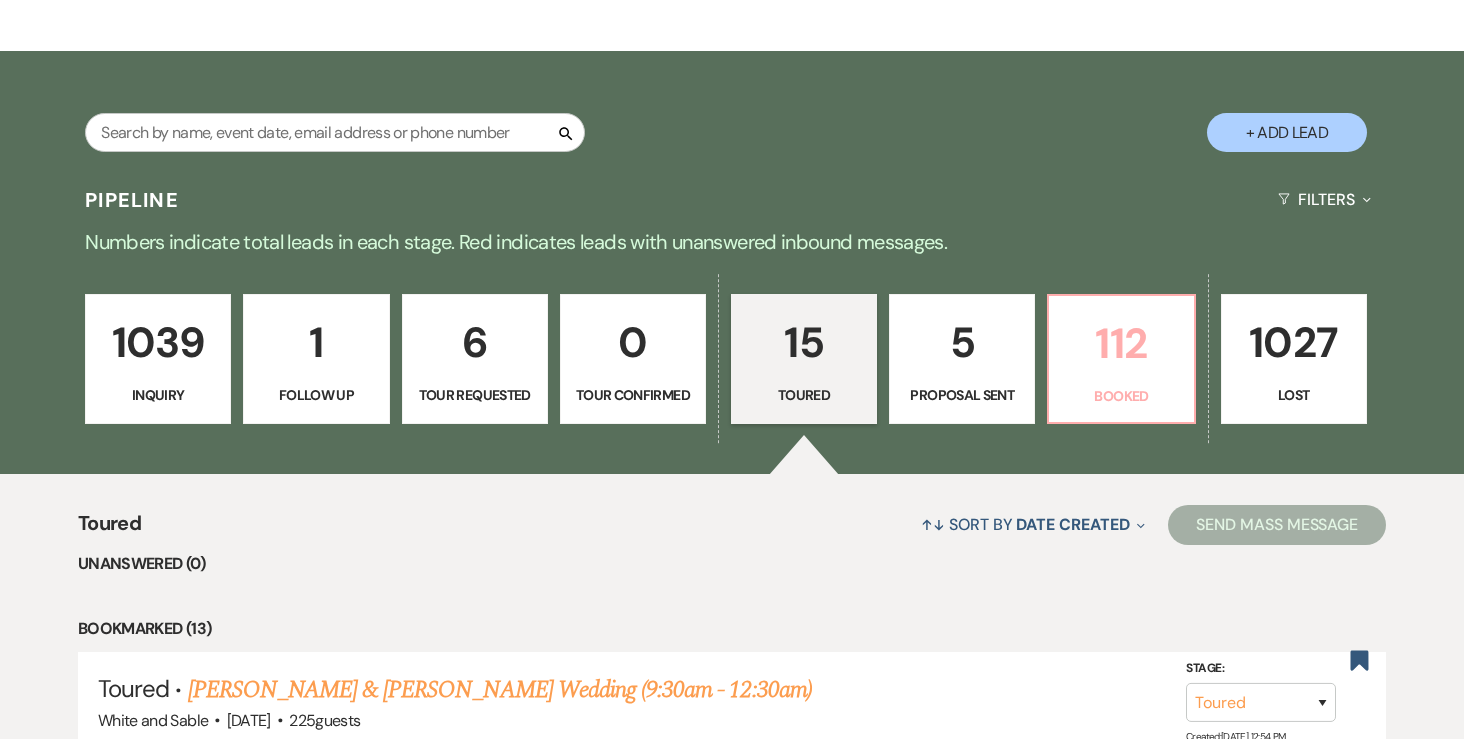 click on "Booked" at bounding box center [1121, 396] 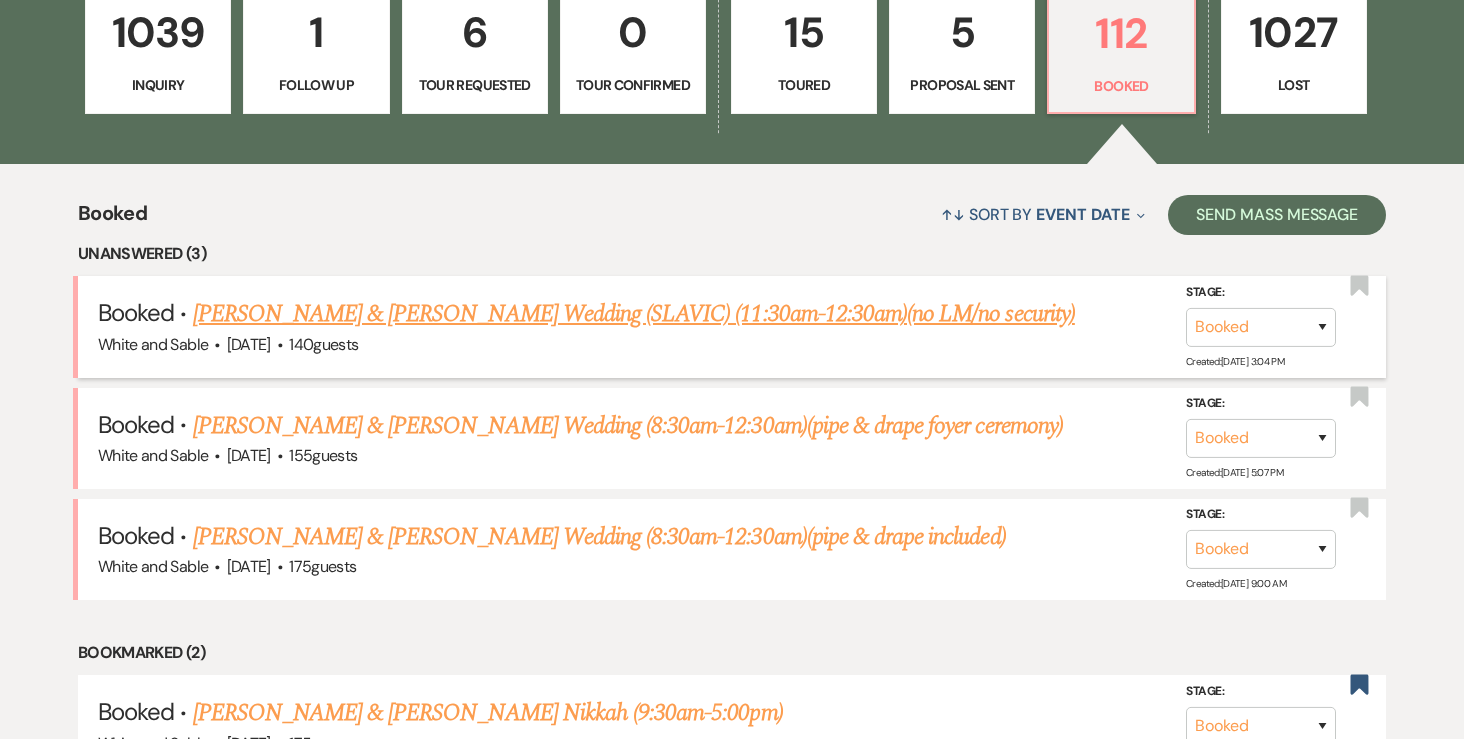 scroll, scrollTop: 615, scrollLeft: 0, axis: vertical 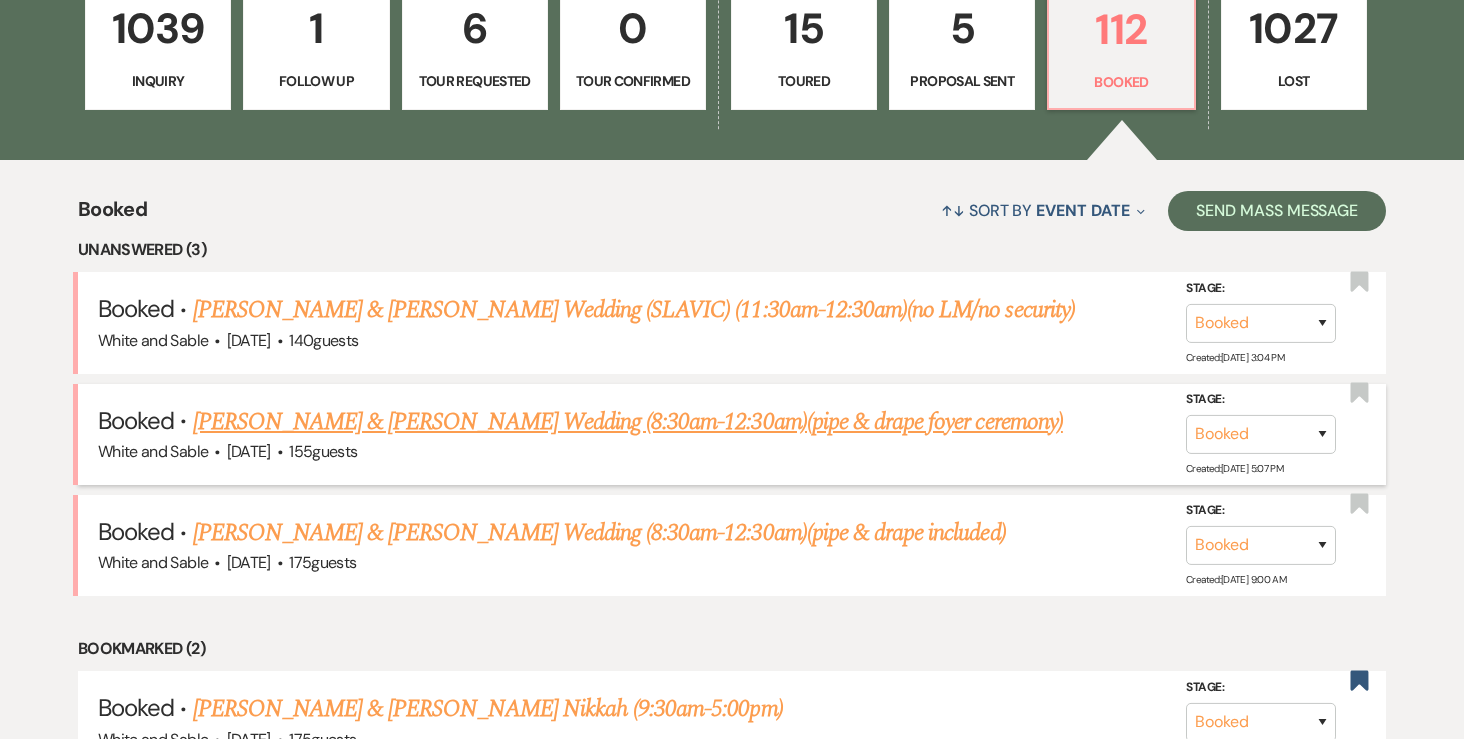 click on "[PERSON_NAME] & [PERSON_NAME] Wedding (8:30am-12:30am)(pipe & drape foyer ceremony)" at bounding box center (628, 422) 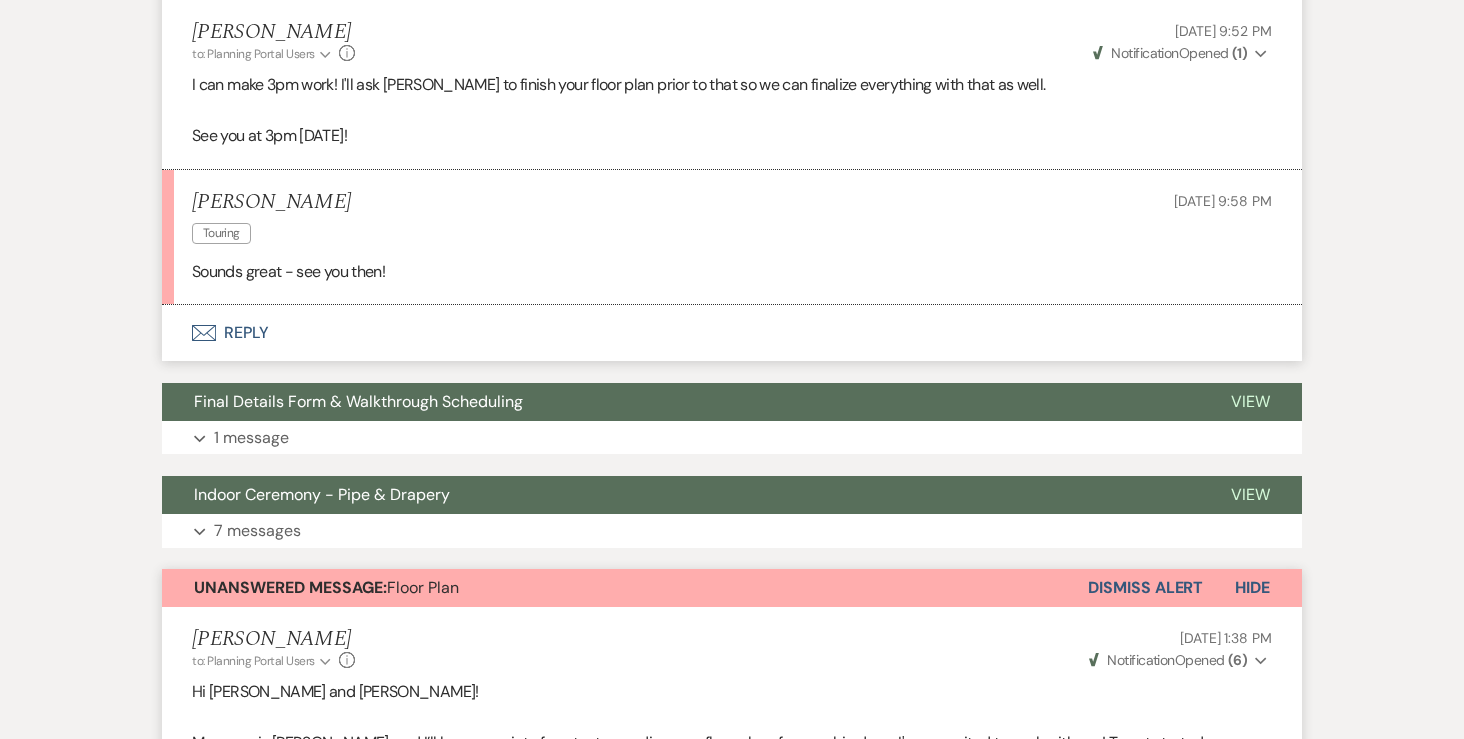 scroll, scrollTop: 1296, scrollLeft: 0, axis: vertical 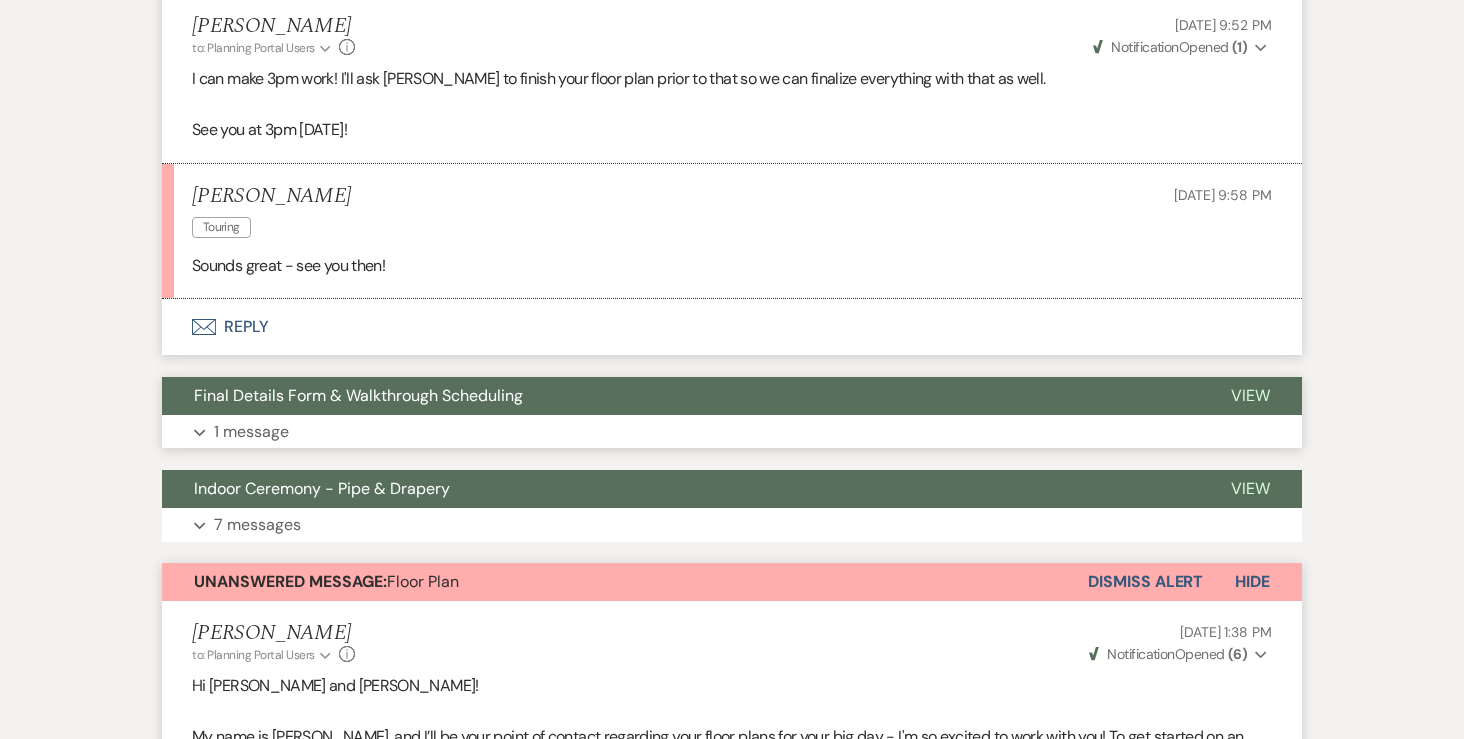 click on "1 message" at bounding box center [251, 432] 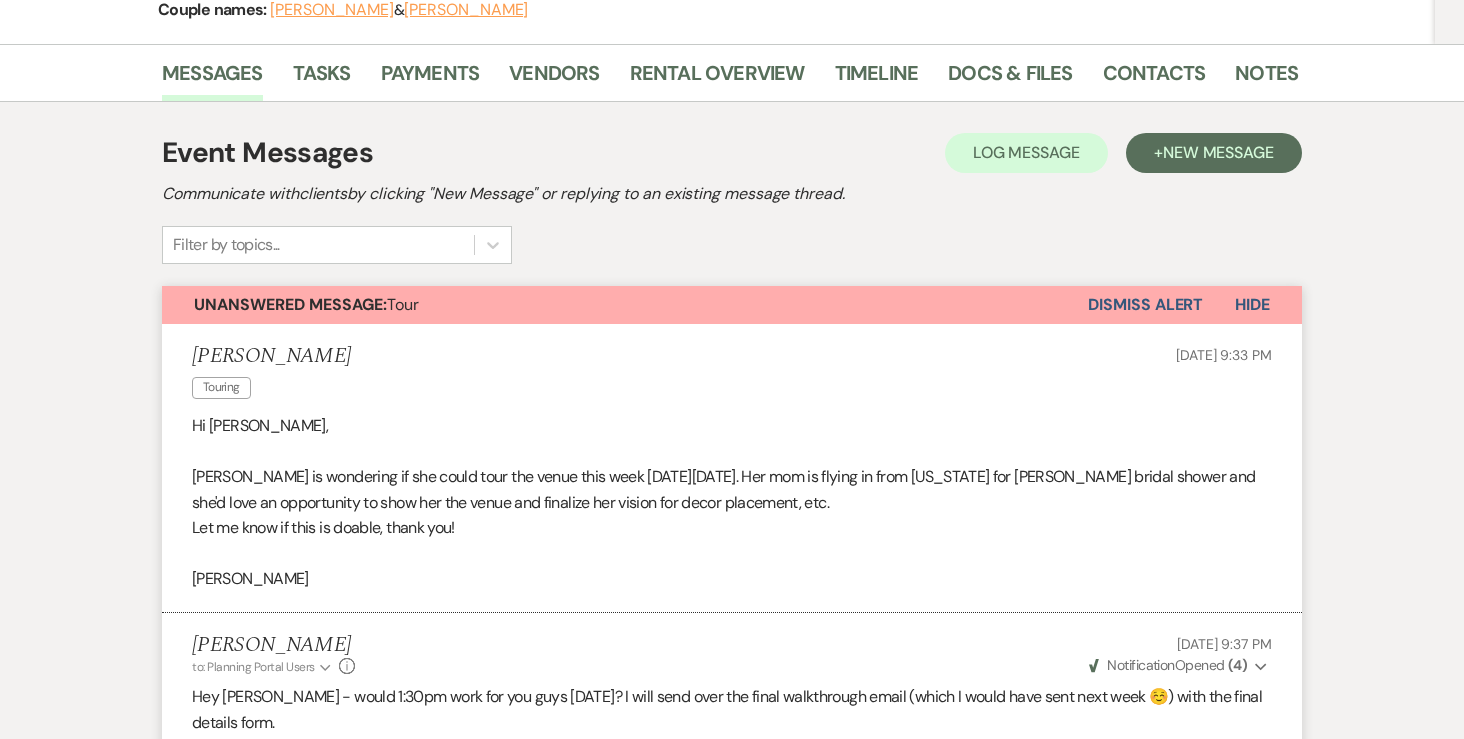 scroll, scrollTop: 305, scrollLeft: 0, axis: vertical 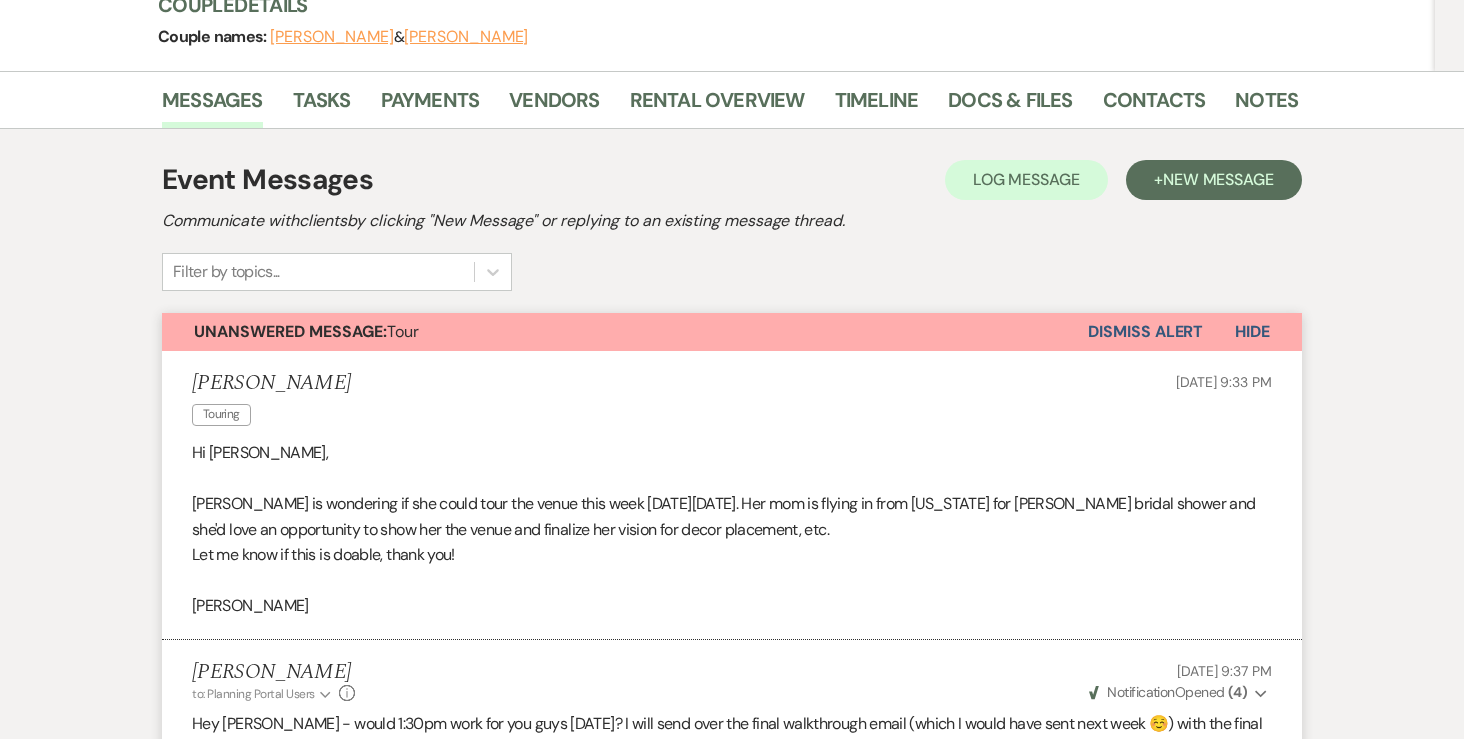 click on "Dismiss Alert" at bounding box center (1145, 332) 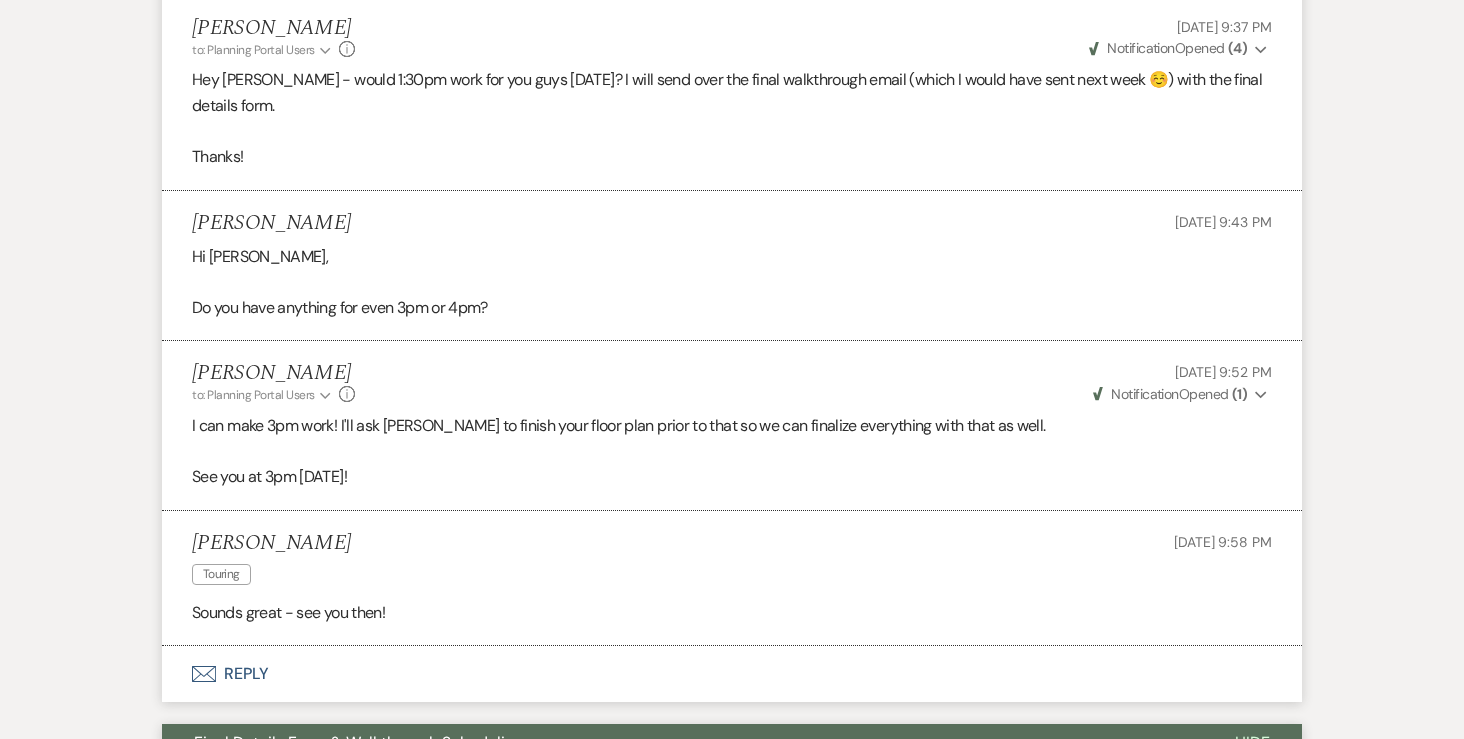scroll, scrollTop: 0, scrollLeft: 0, axis: both 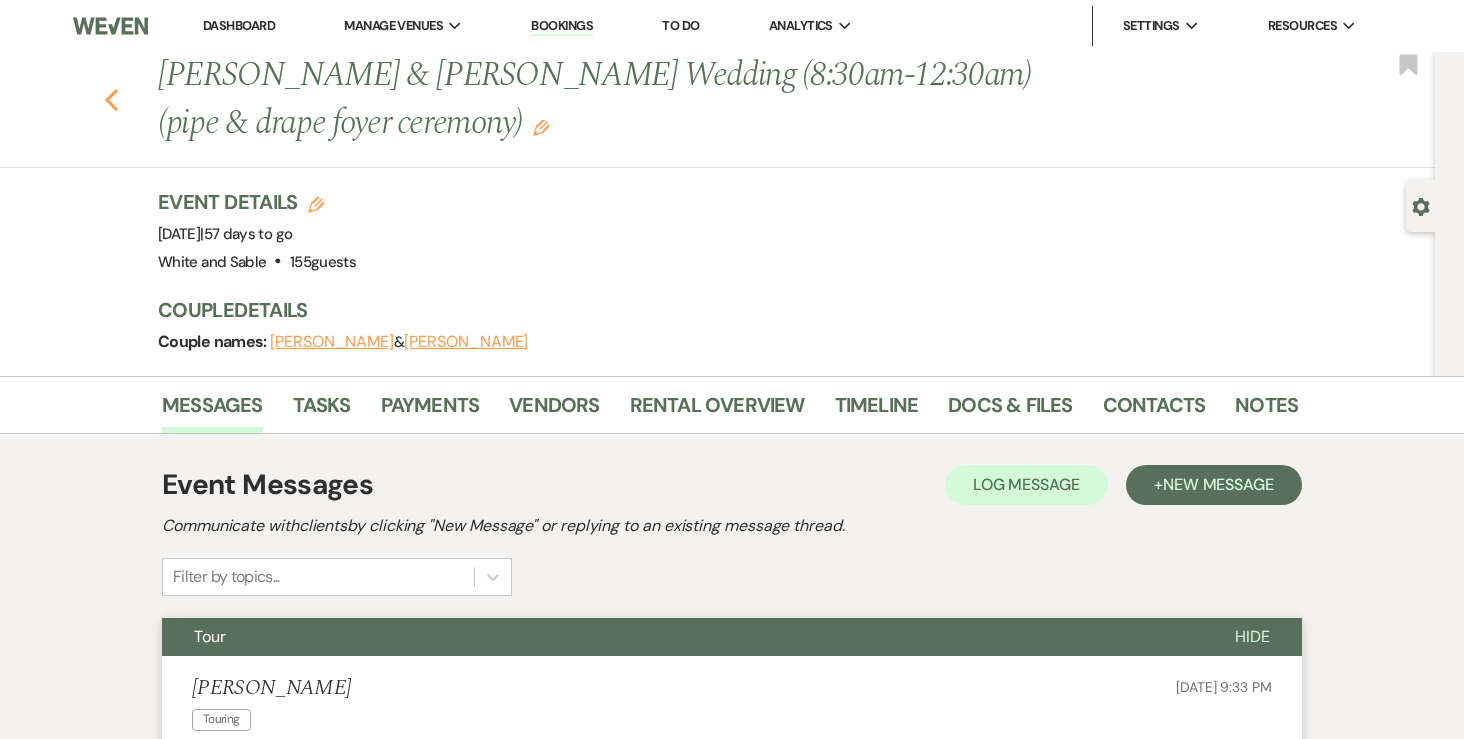 click on "Previous" 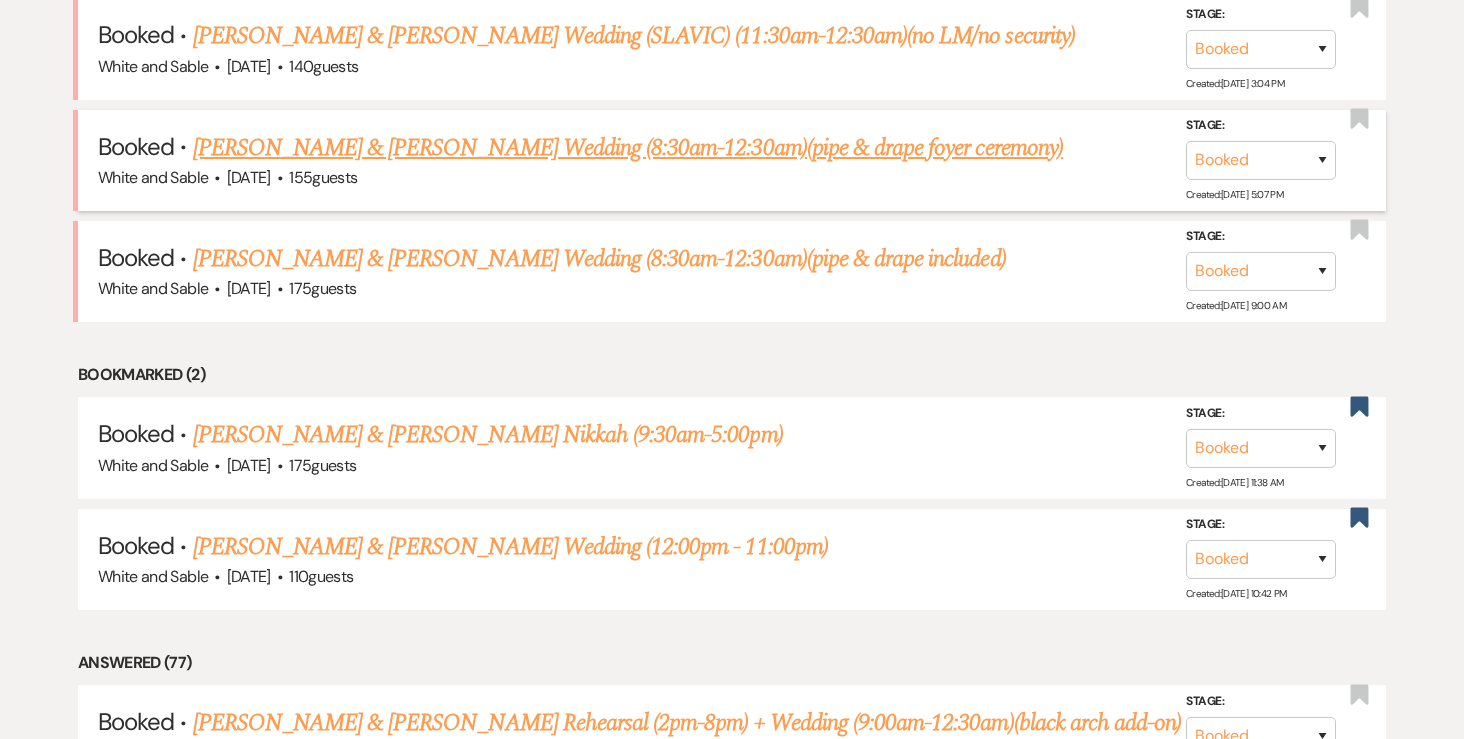 scroll, scrollTop: 892, scrollLeft: 0, axis: vertical 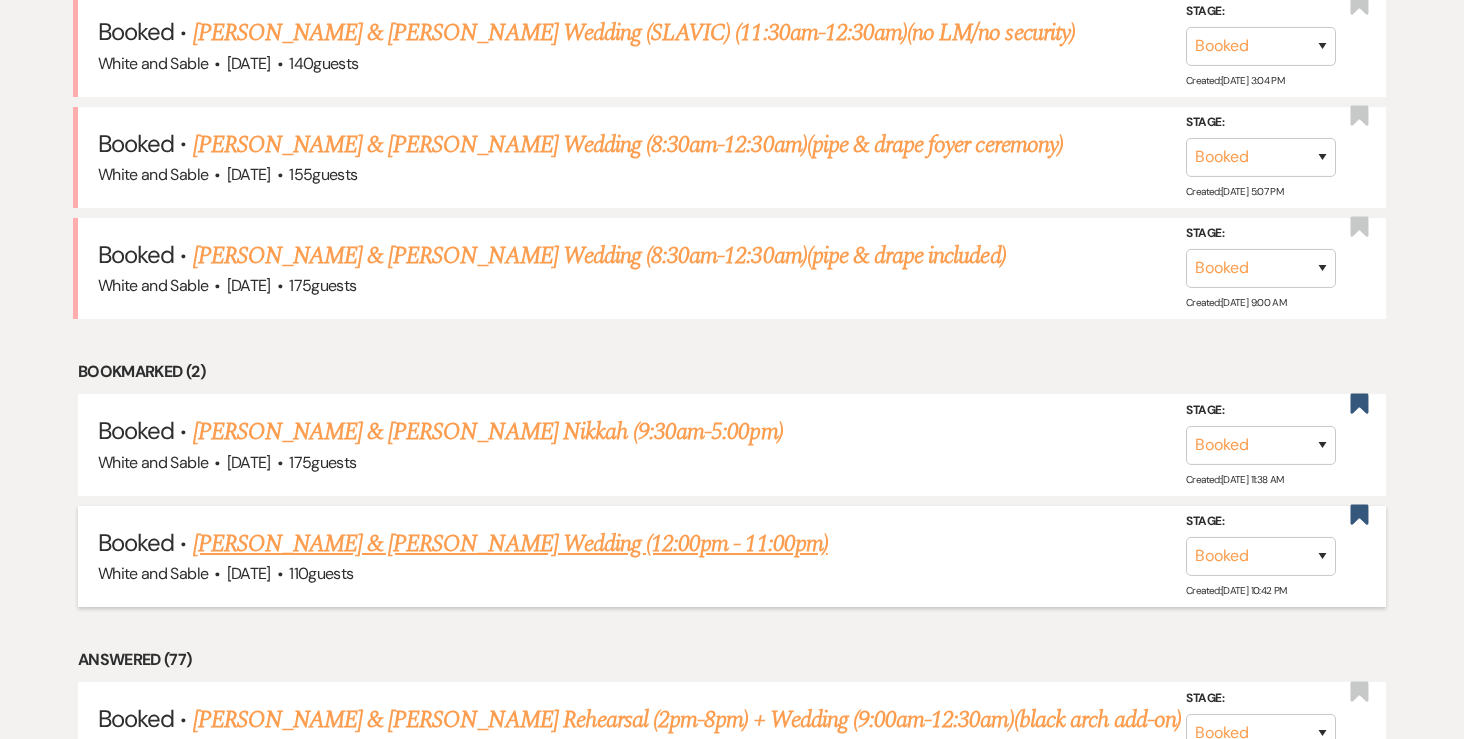 click on "[PERSON_NAME] & [PERSON_NAME] Wedding (12:00pm - 11:00pm)" at bounding box center (510, 544) 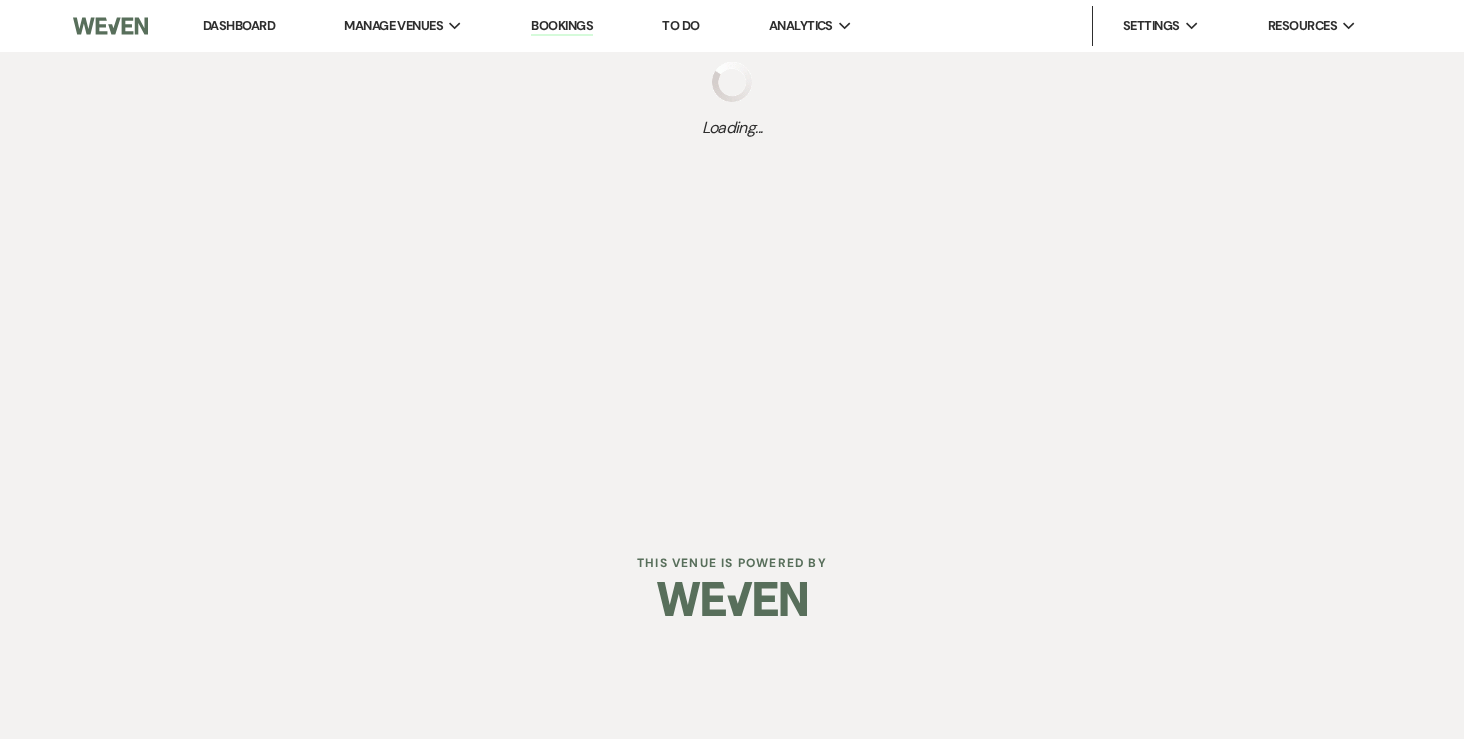 scroll, scrollTop: 0, scrollLeft: 0, axis: both 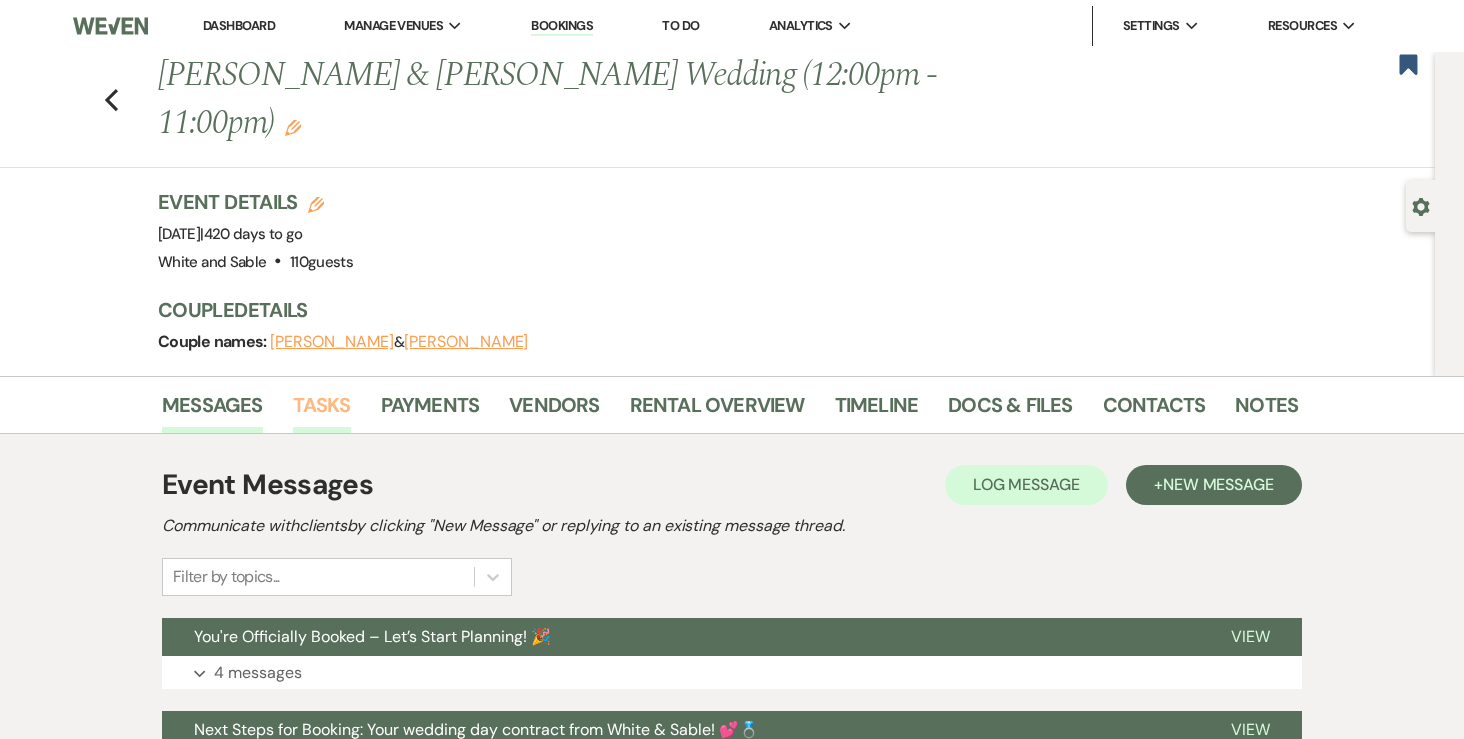 click on "Tasks" at bounding box center [322, 411] 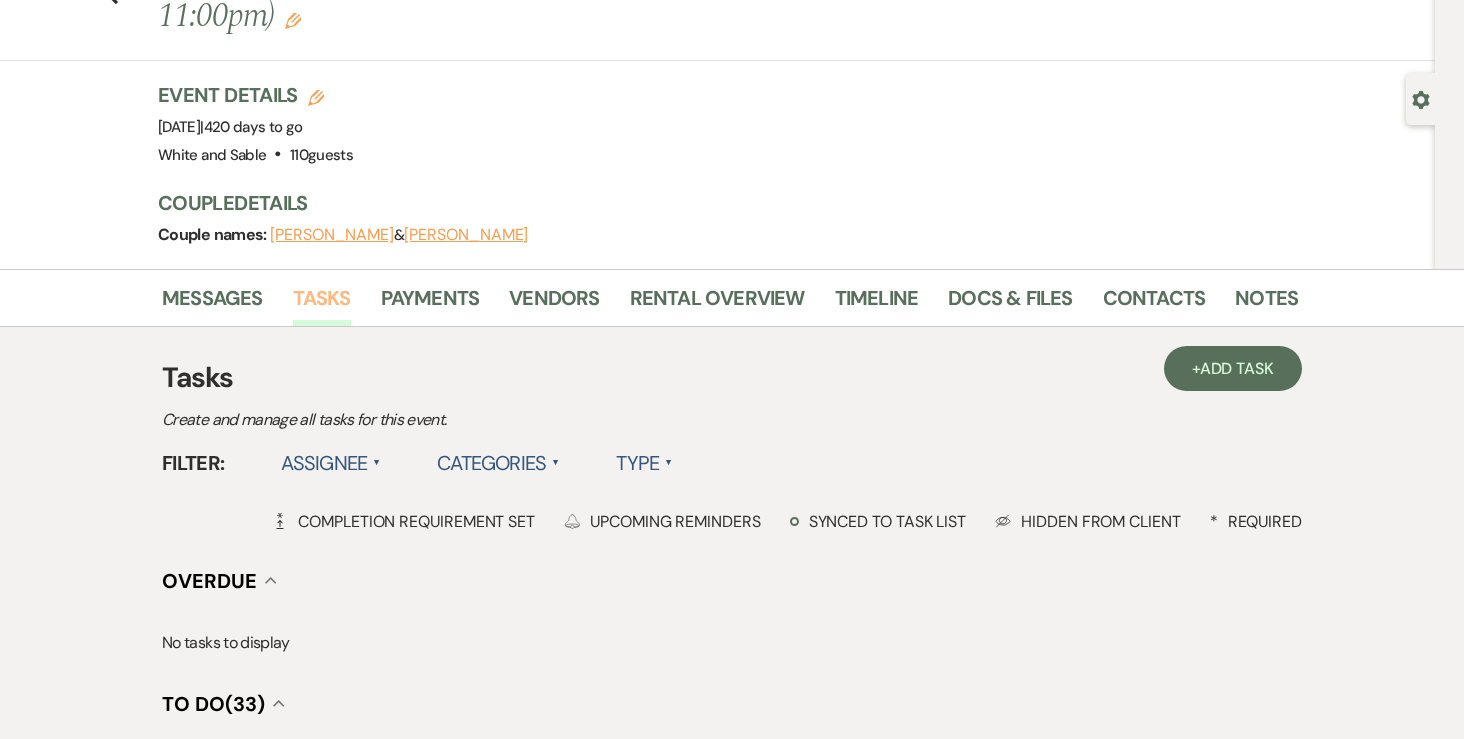 scroll, scrollTop: 109, scrollLeft: 0, axis: vertical 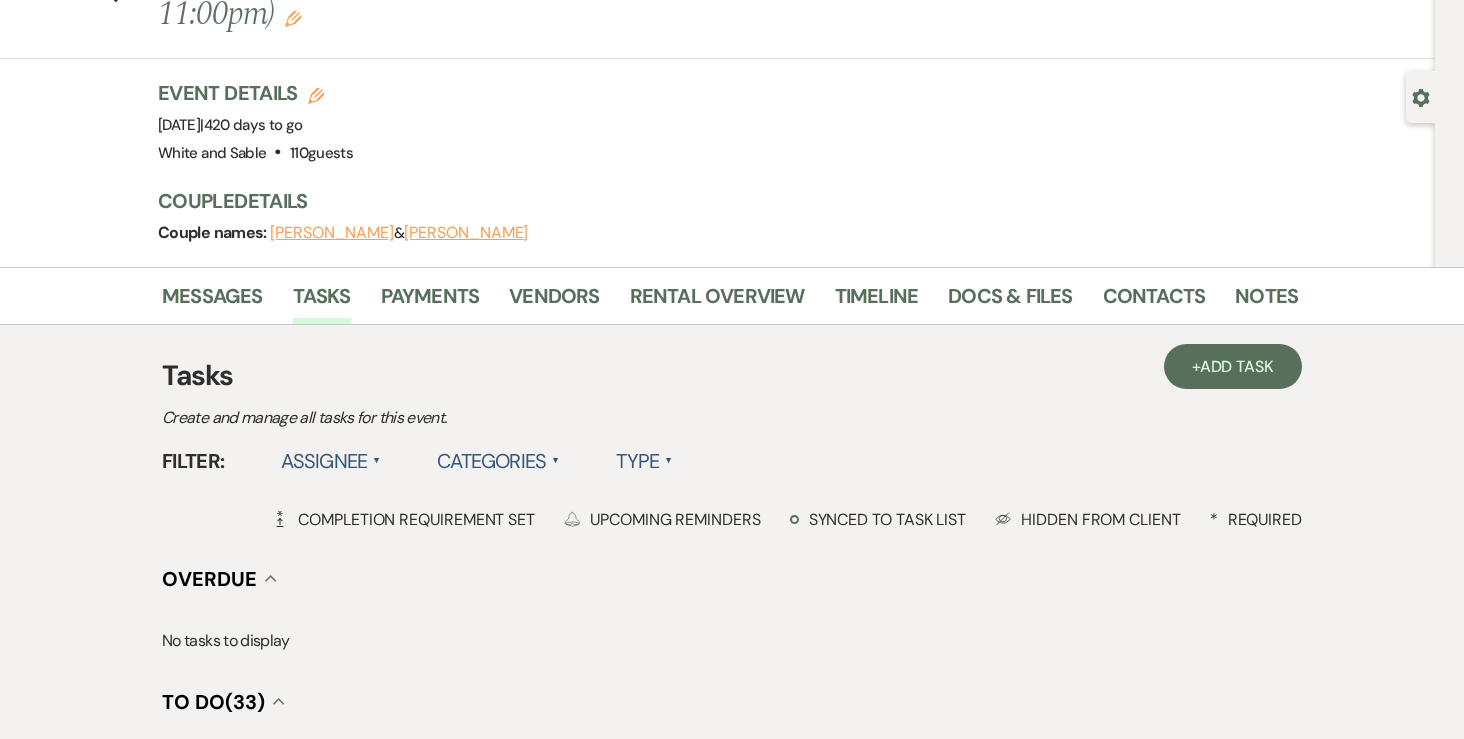 click on "Assignee   ▲" at bounding box center (331, 461) 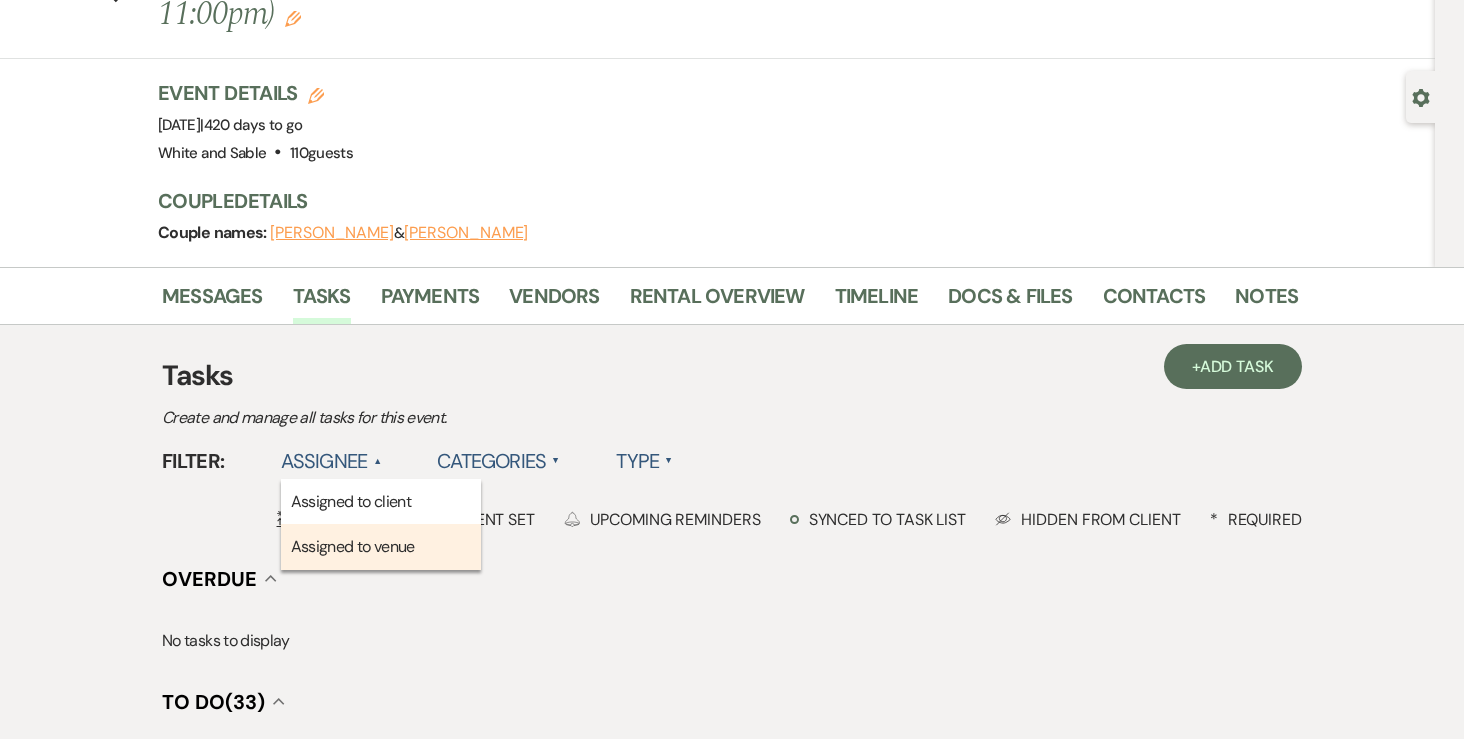 click on "Assigned to venue" at bounding box center (381, 547) 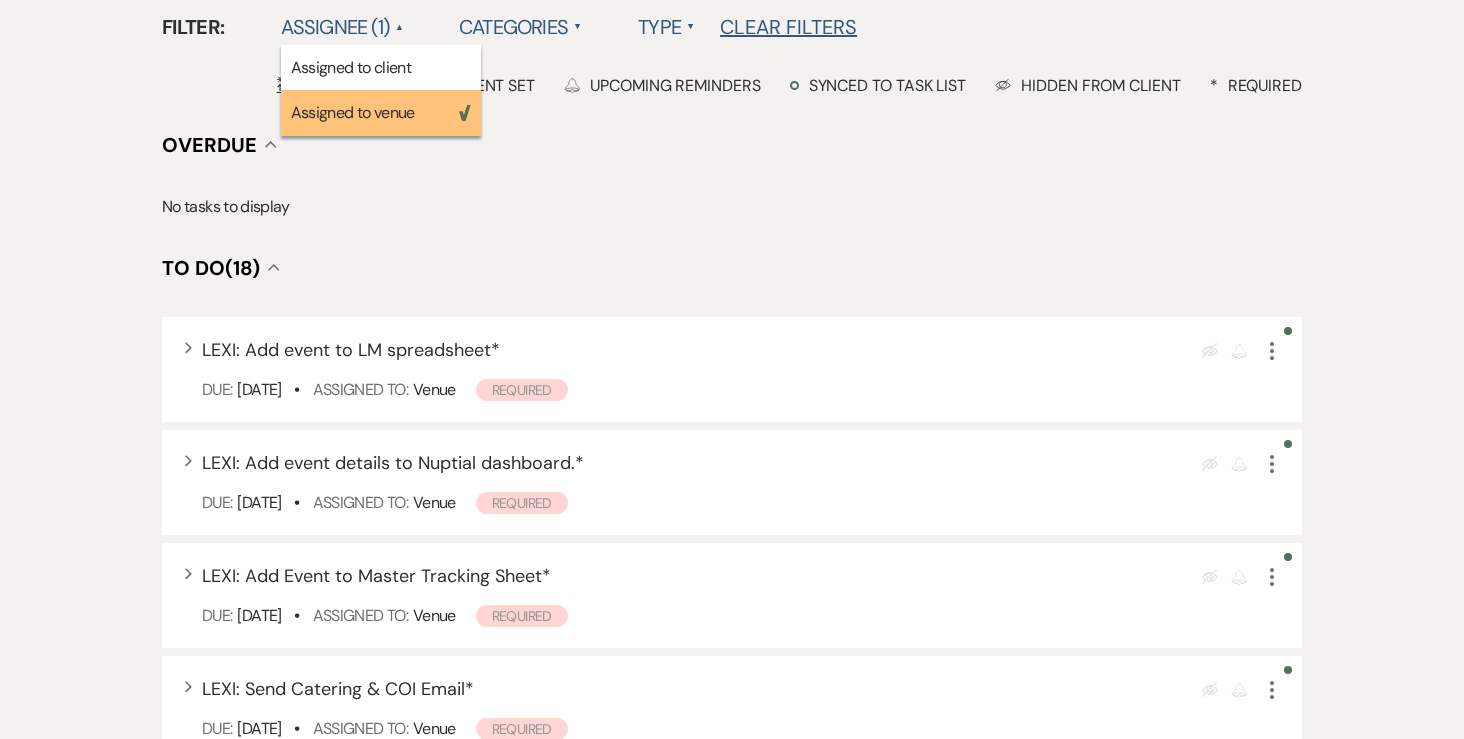 scroll, scrollTop: 547, scrollLeft: 0, axis: vertical 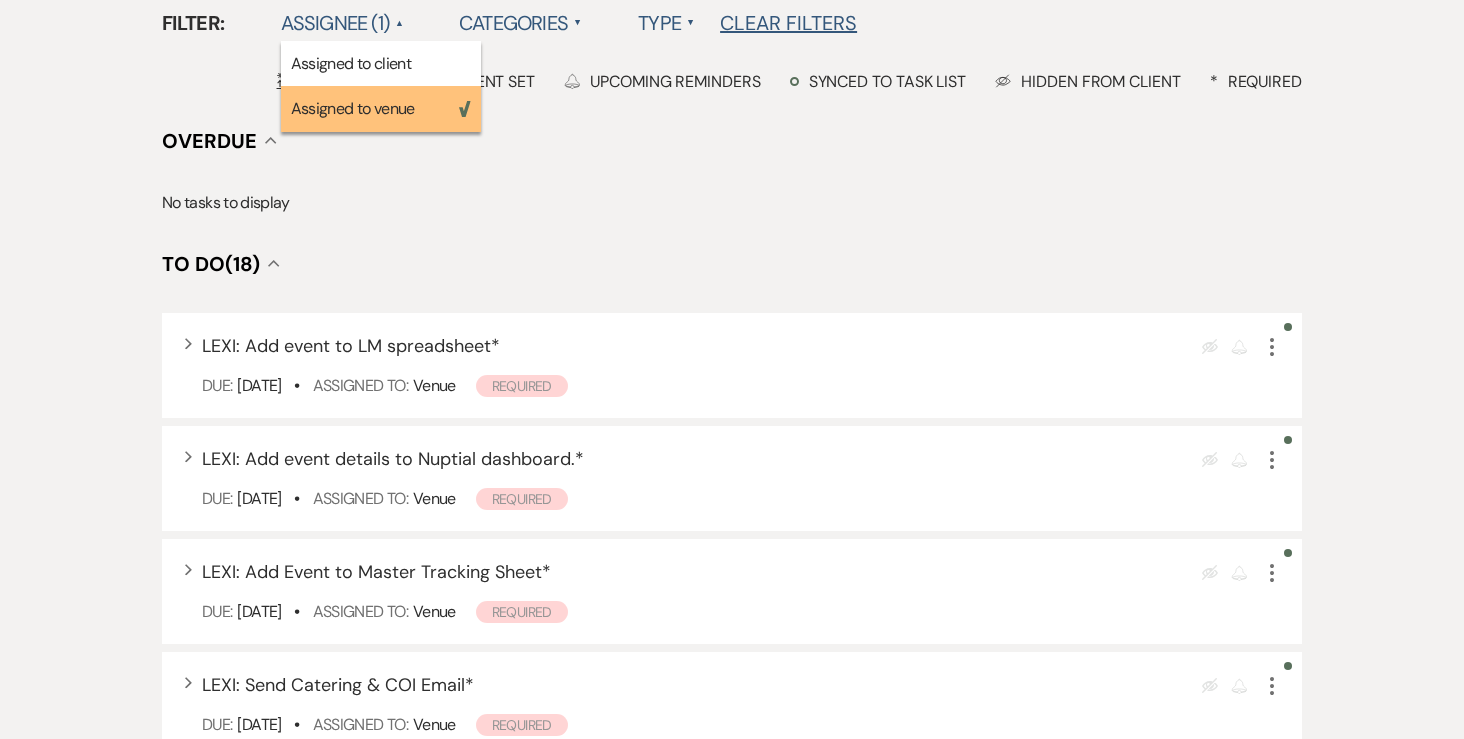 click on "To Do  (18) Collapse" at bounding box center (732, 264) 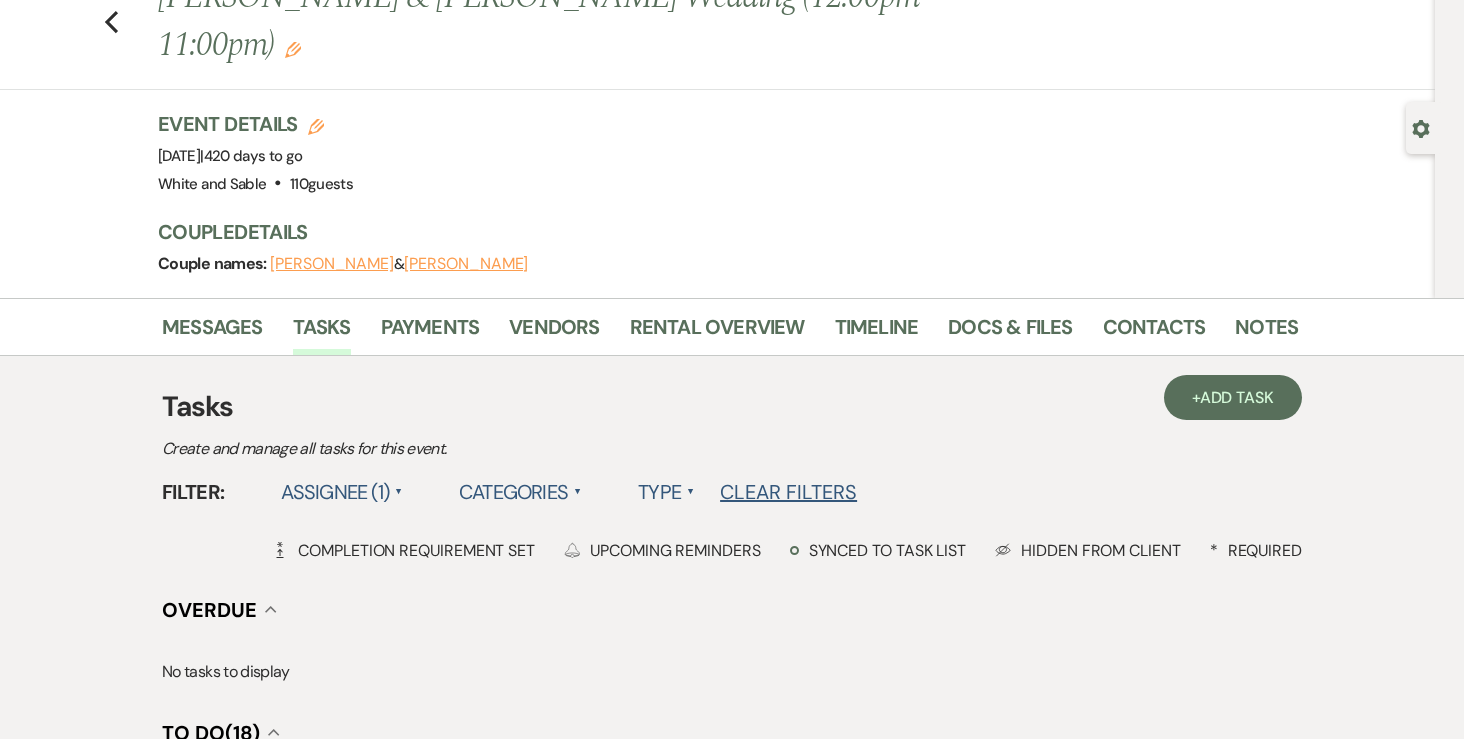 scroll, scrollTop: 0, scrollLeft: 0, axis: both 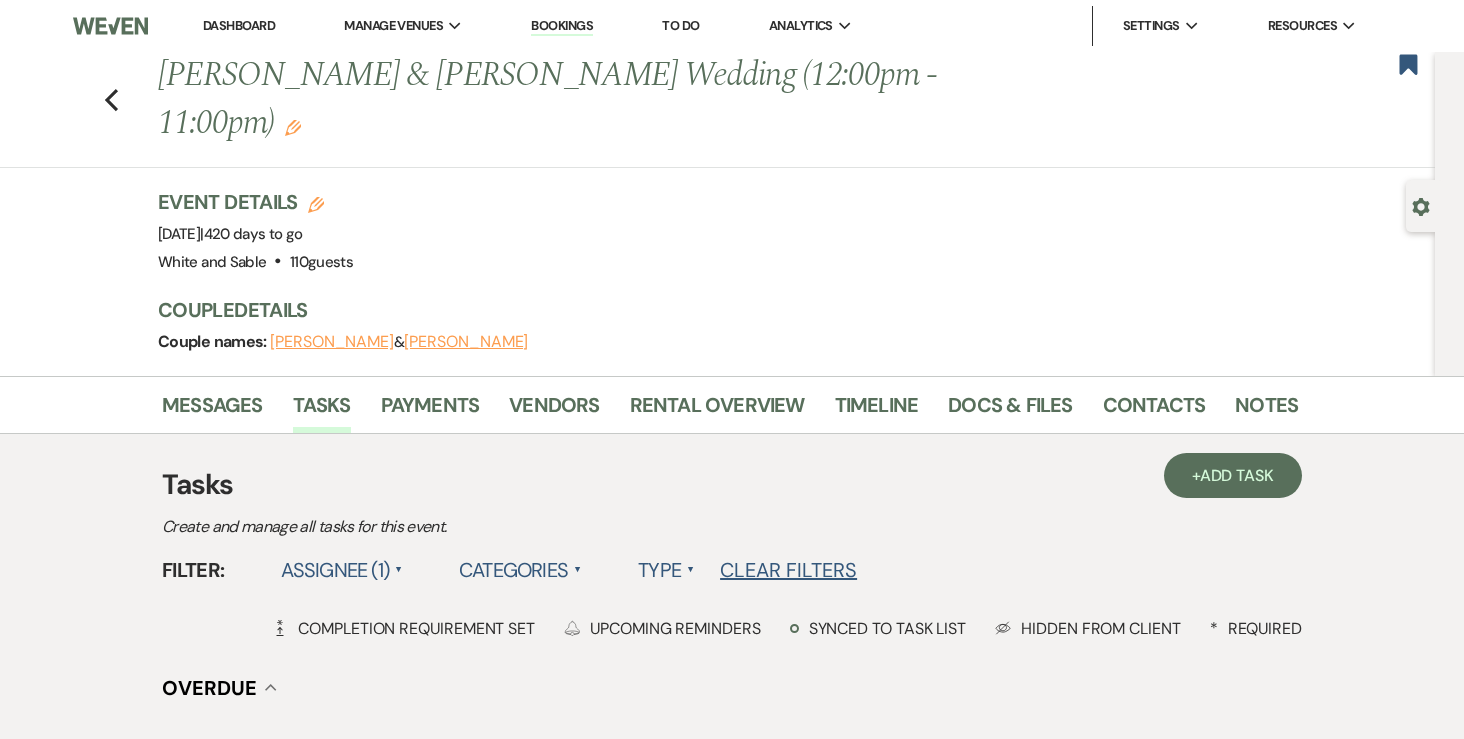 click on "Dashboard" at bounding box center (239, 25) 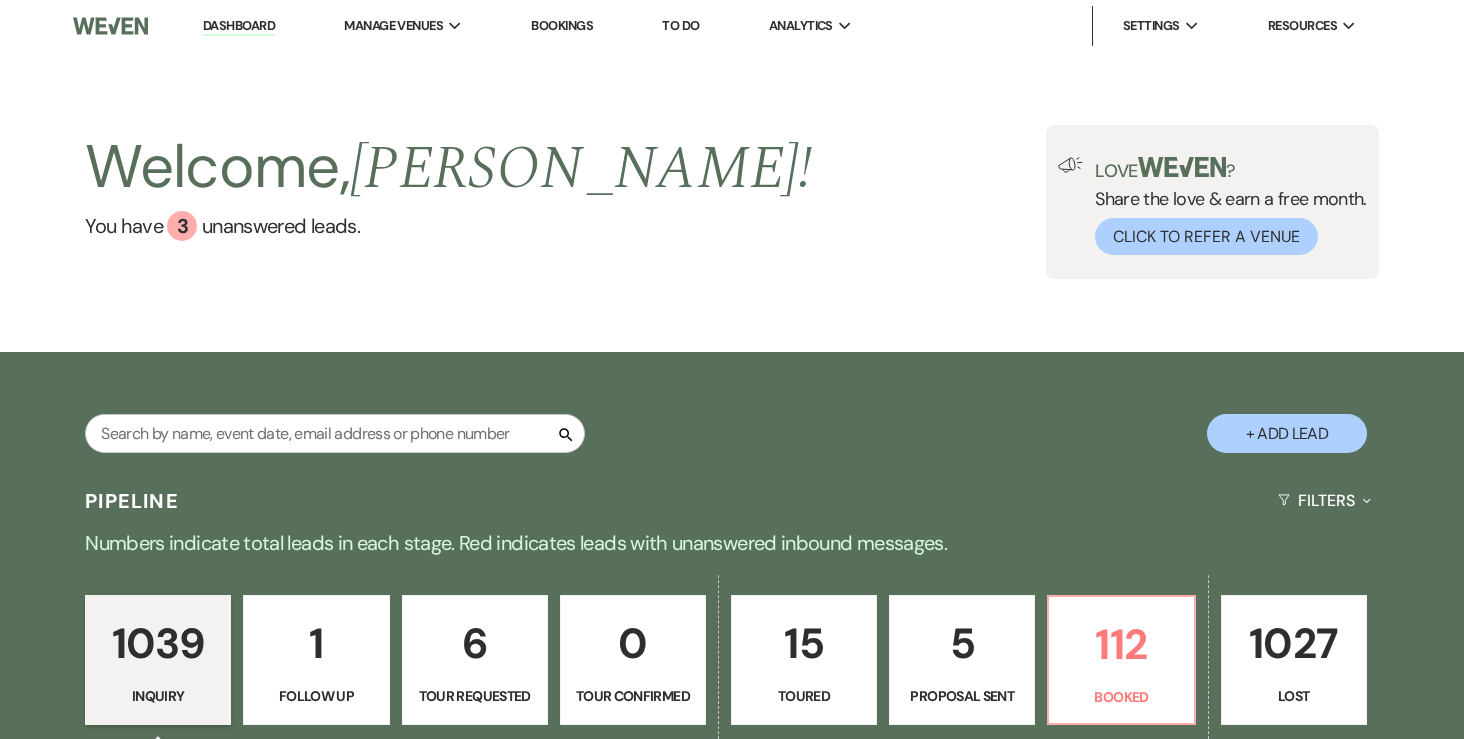 scroll, scrollTop: 145, scrollLeft: 0, axis: vertical 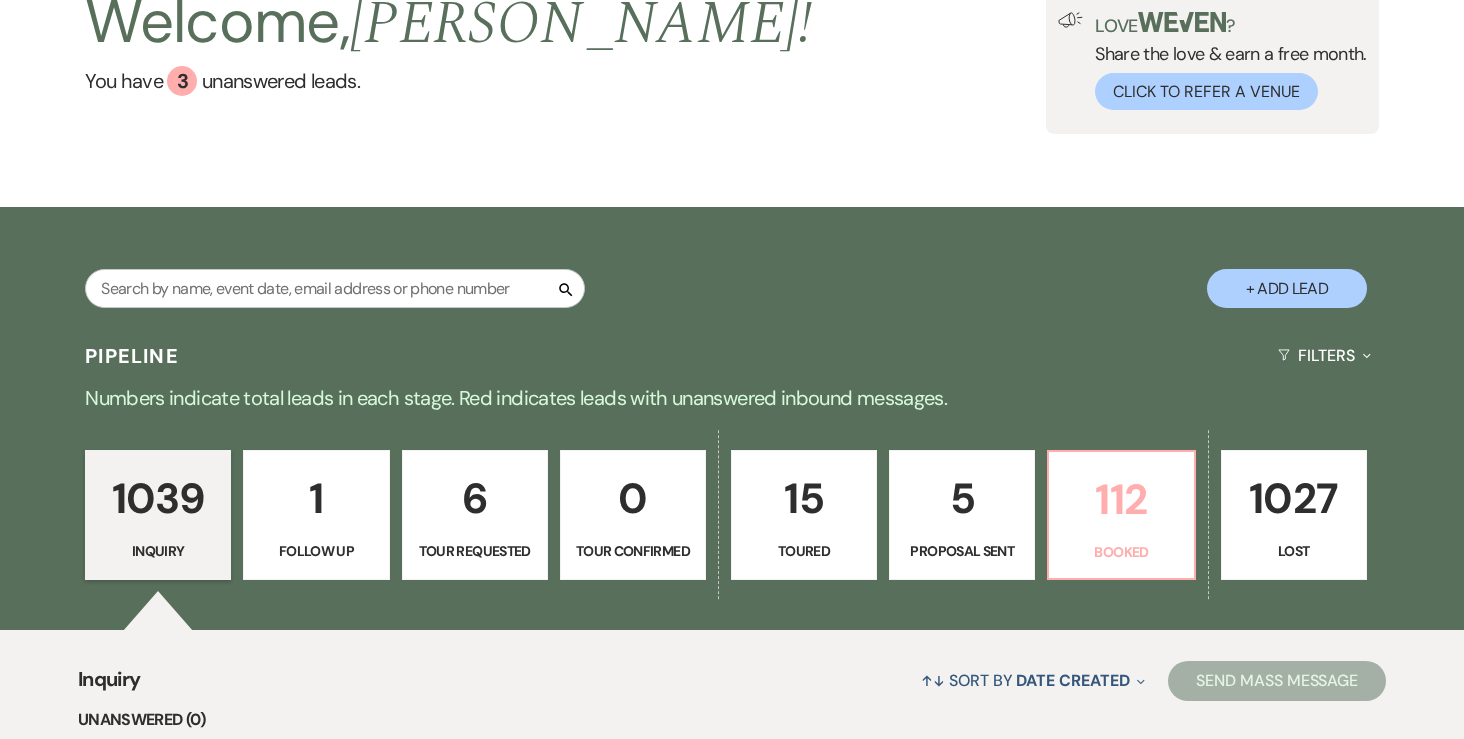 click on "112" at bounding box center [1121, 499] 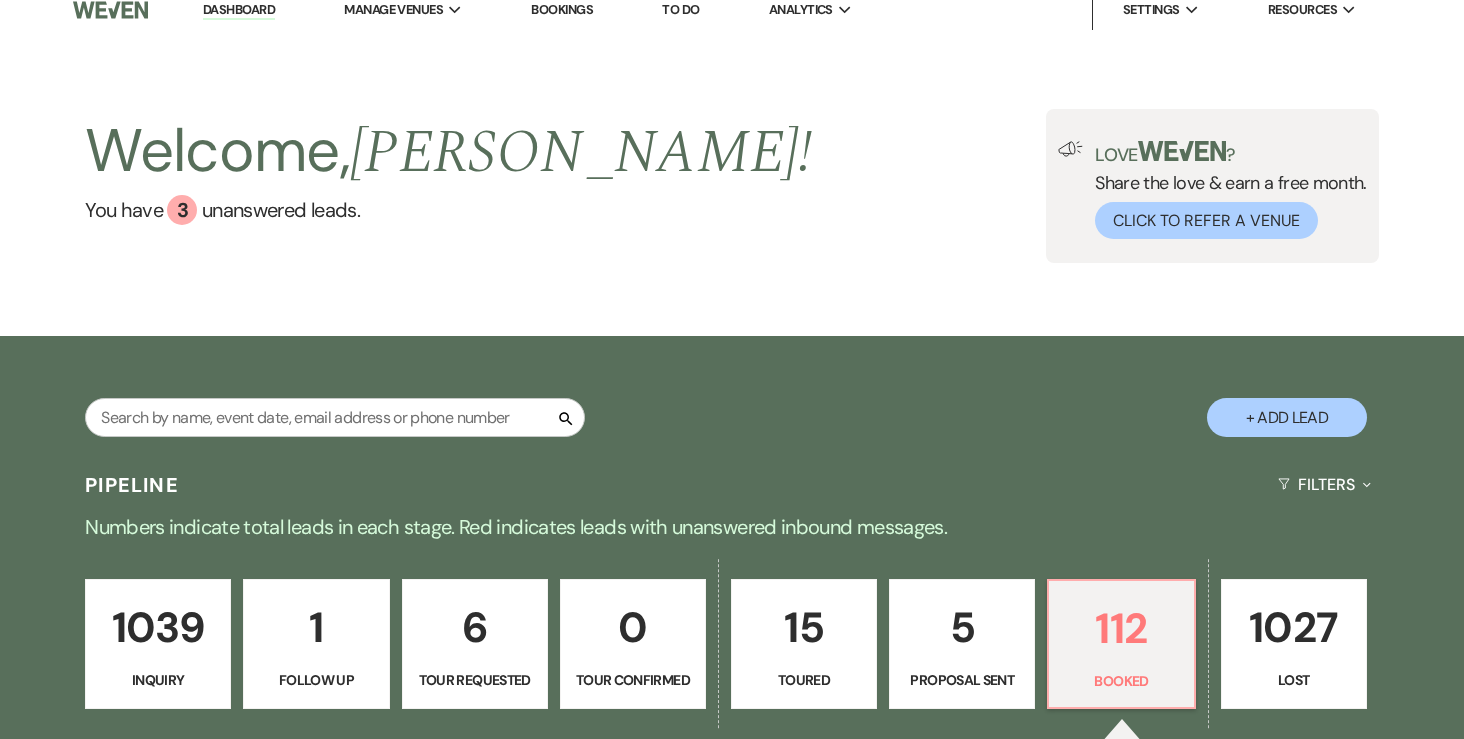scroll, scrollTop: 0, scrollLeft: 0, axis: both 